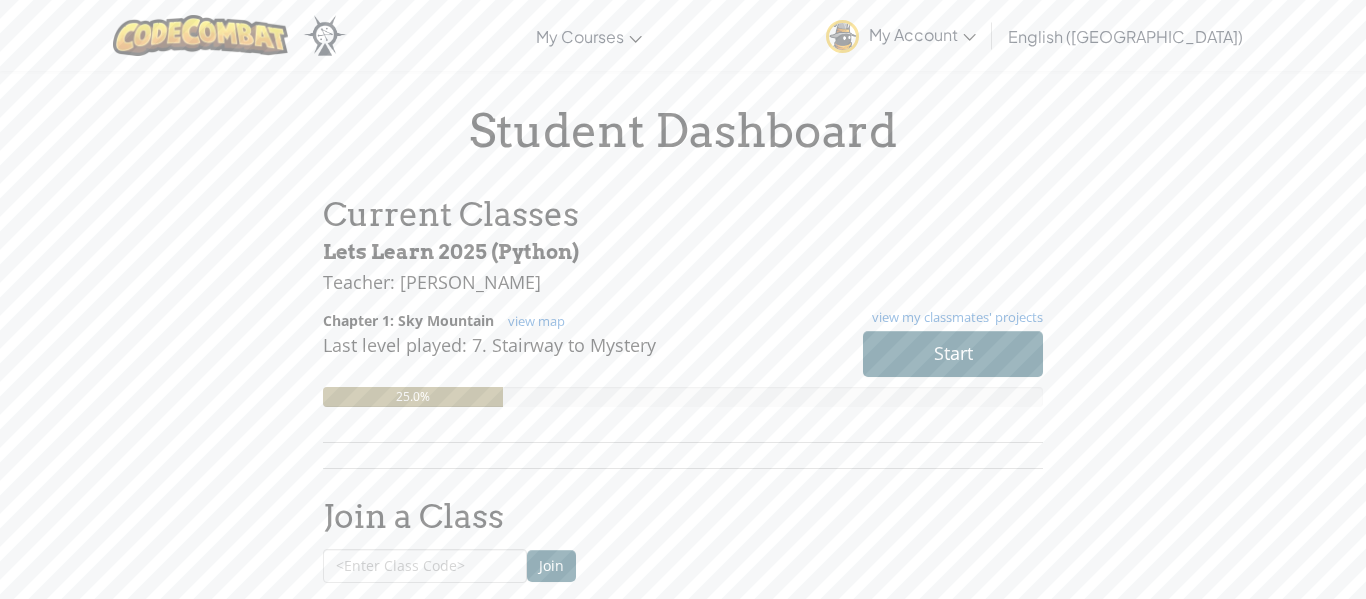 scroll, scrollTop: 0, scrollLeft: 0, axis: both 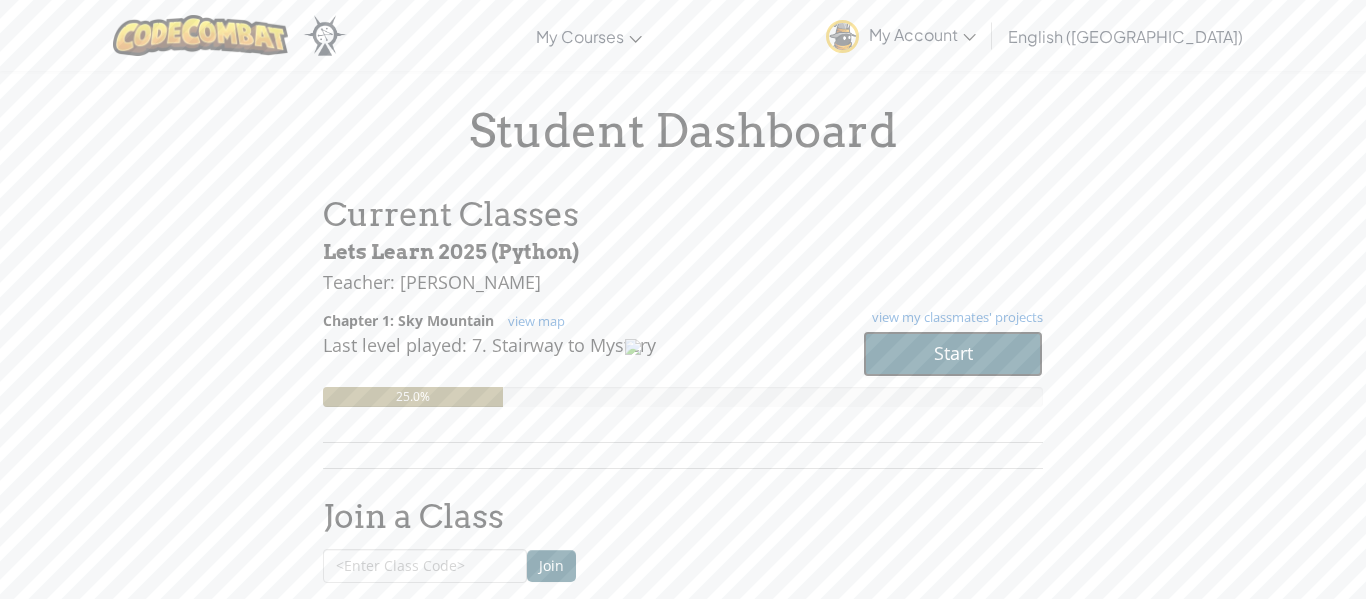 click on "Start" at bounding box center [953, 354] 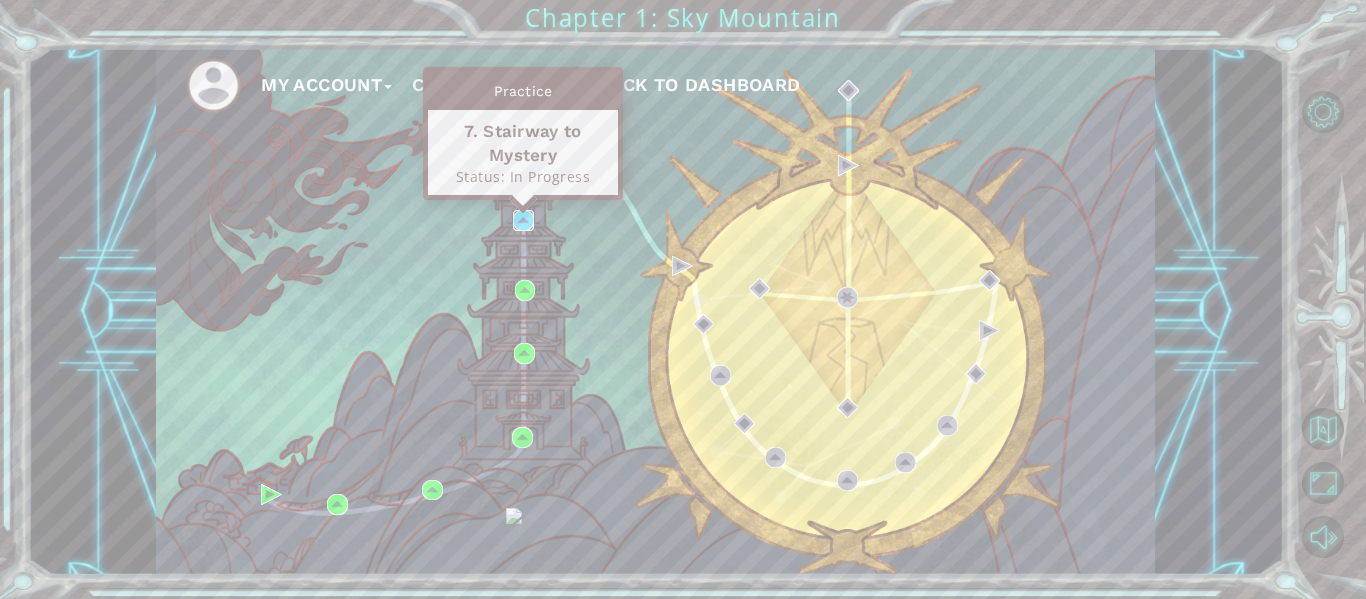 click at bounding box center (523, 220) 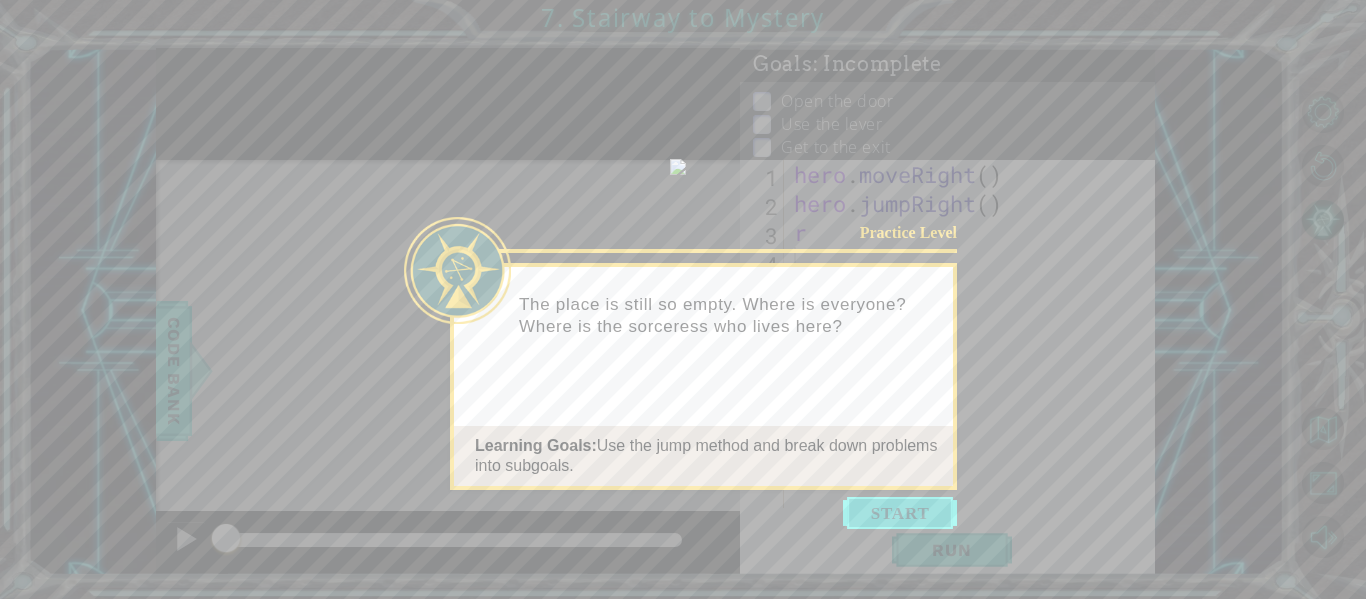 click at bounding box center [900, 513] 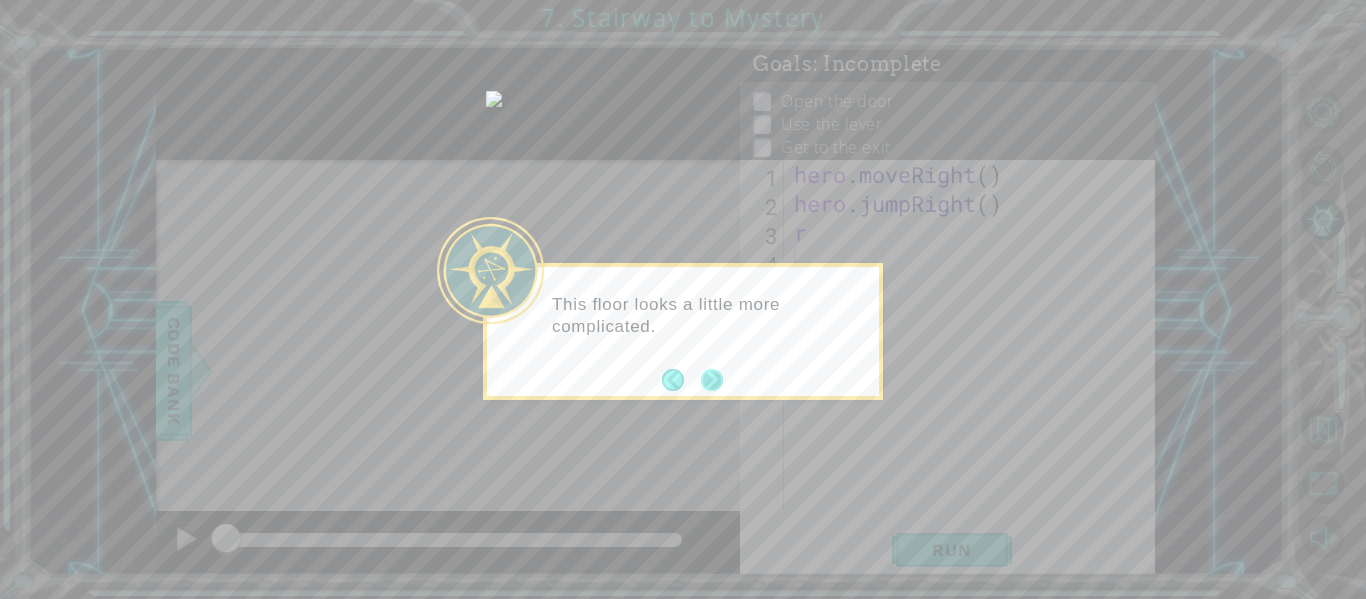 click at bounding box center [712, 380] 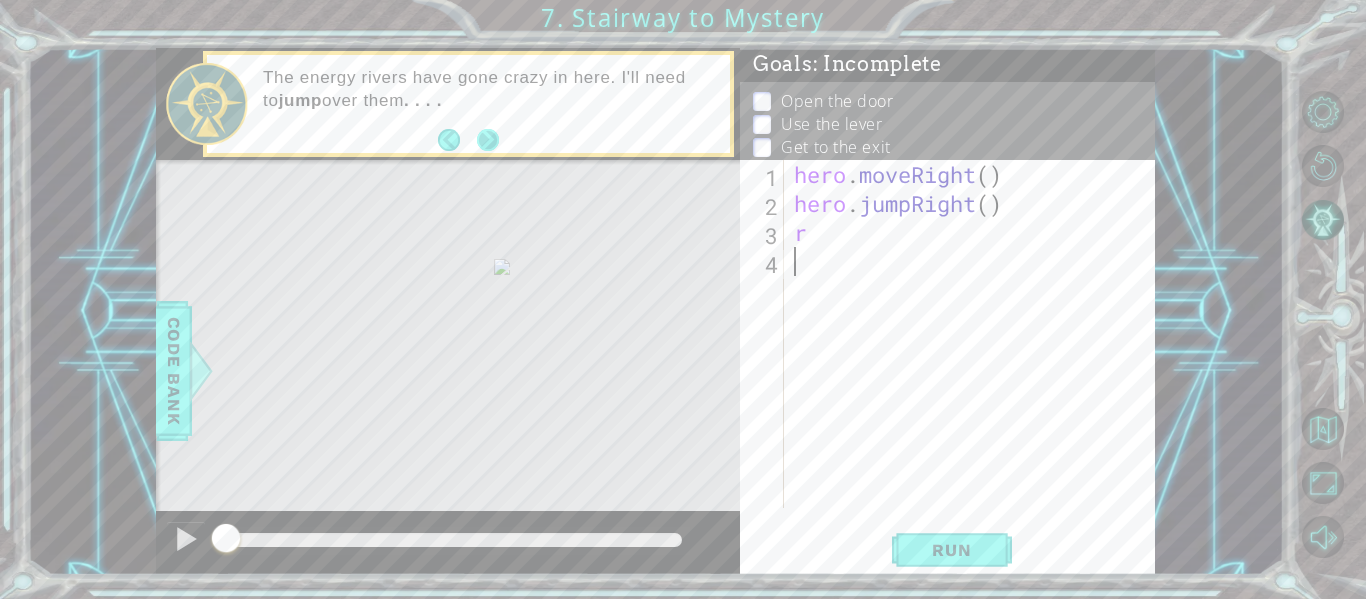 click at bounding box center (488, 140) 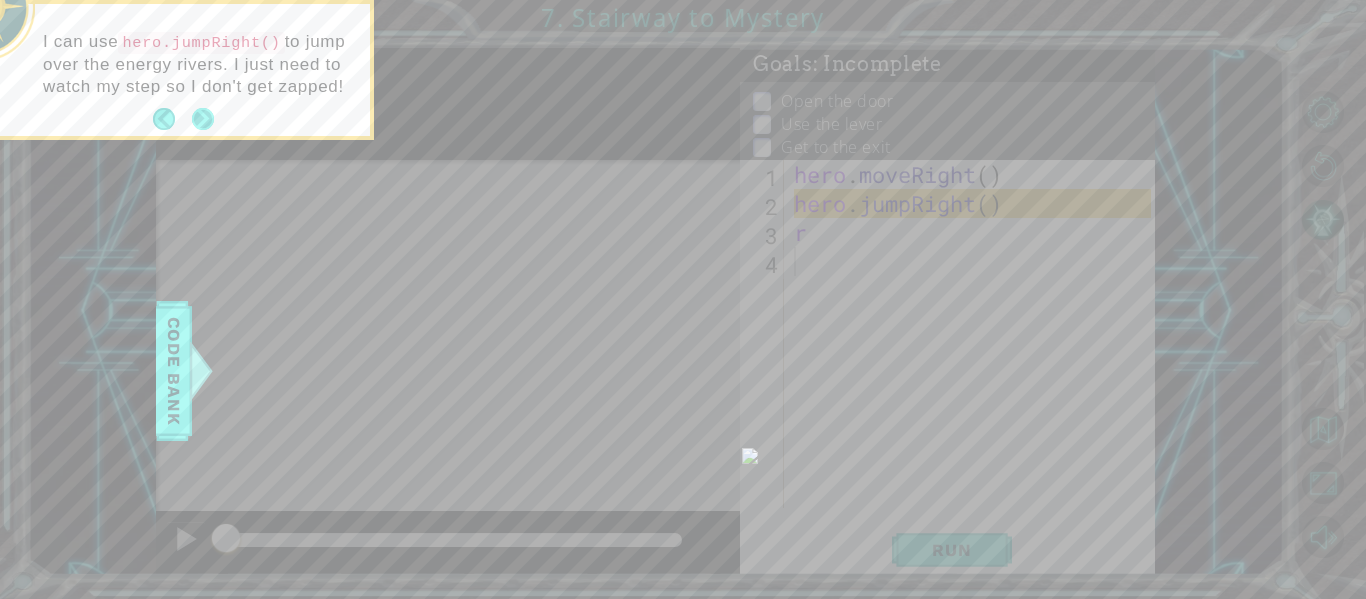 click at bounding box center (203, 119) 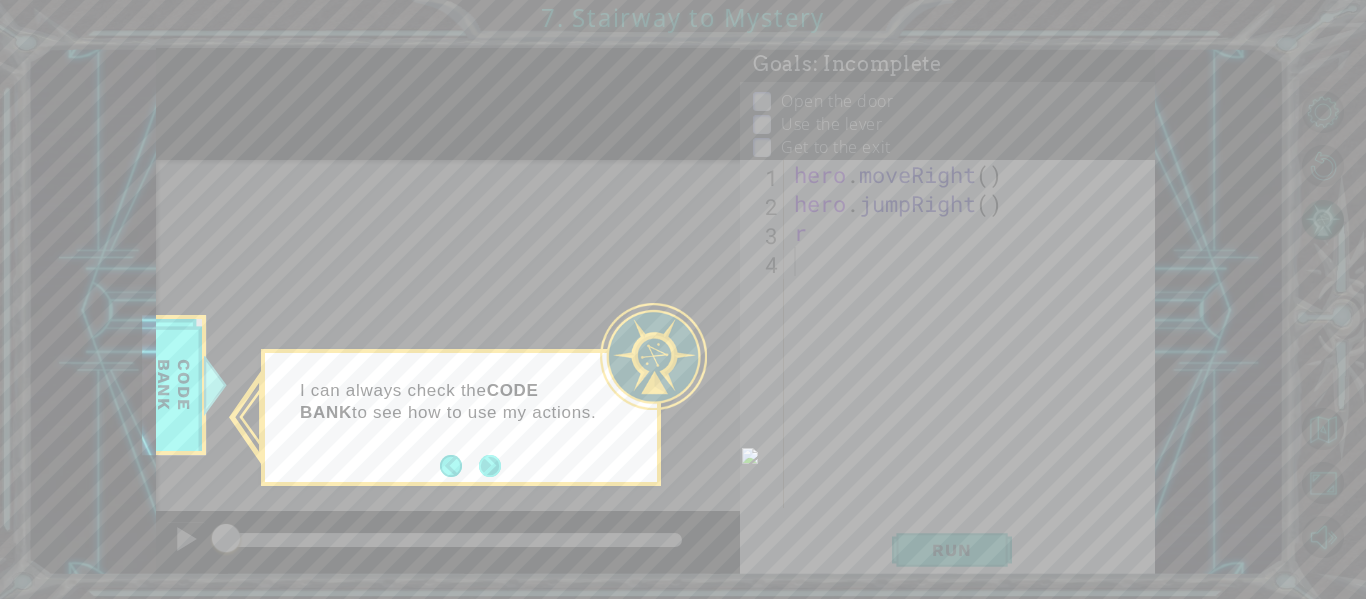 click at bounding box center (490, 466) 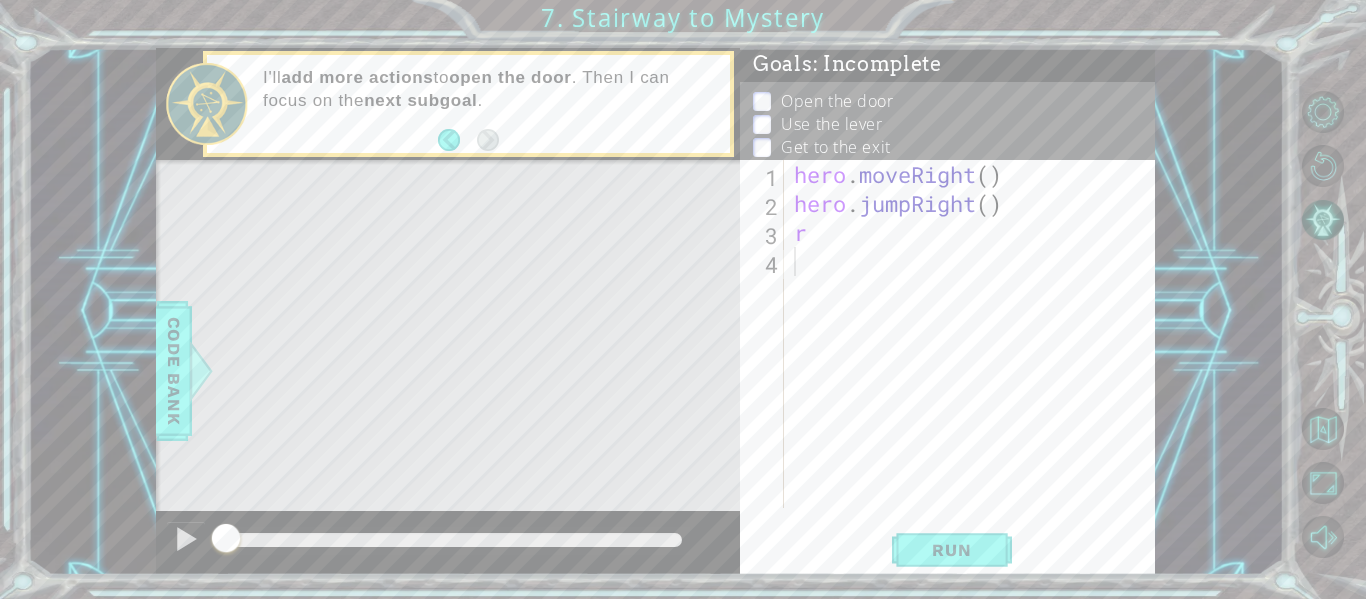 click on "1     הההההההההההההההההההההההההההההההההההההההההההההההההההההההההההההההההההההההההההההההההההההההההההההההההההההההההההההההההההההההההההההההההההההההההההההההההההההההההההההההההההההההההההההההההההההההההההההההההההההההההההההההההההההההההההההההההההההההההההההההההההההההההההההההה XXXXXXXXXXXXXXXXXXXXXXXXXXXXXXXXXXXXXXXXXXXXXXXXXXXXXXXXXXXXXXXXXXXXXXXXXXXXXXXXXXXXXXXXXXXXXXXXXXXXXXXXXXXXXXXXXXXXXXXXXXXXXXXXXXXXXXXXXXXXXXXXXXXXXXXXXXXXXXXXXXXXXXXXXXXXXXXXXXXXXXXXXXXXXXXXXXXXXXXXXXXXXXXXXXXXXXXXXXXXXXXXXXXXXXXXXXXXXXXXXXXXXXXXXXXXXXXX Solution × Goals : Incomplete       Open the door
Use the lever
Get to the exit
1 2 3 4 hero . moveRight ( ) hero . jumpRight ( ) r     Code Saved Run Statement   /  Call   /  Need help? Ask the AI methods   hero     jumpUp()" at bounding box center [655, 311] 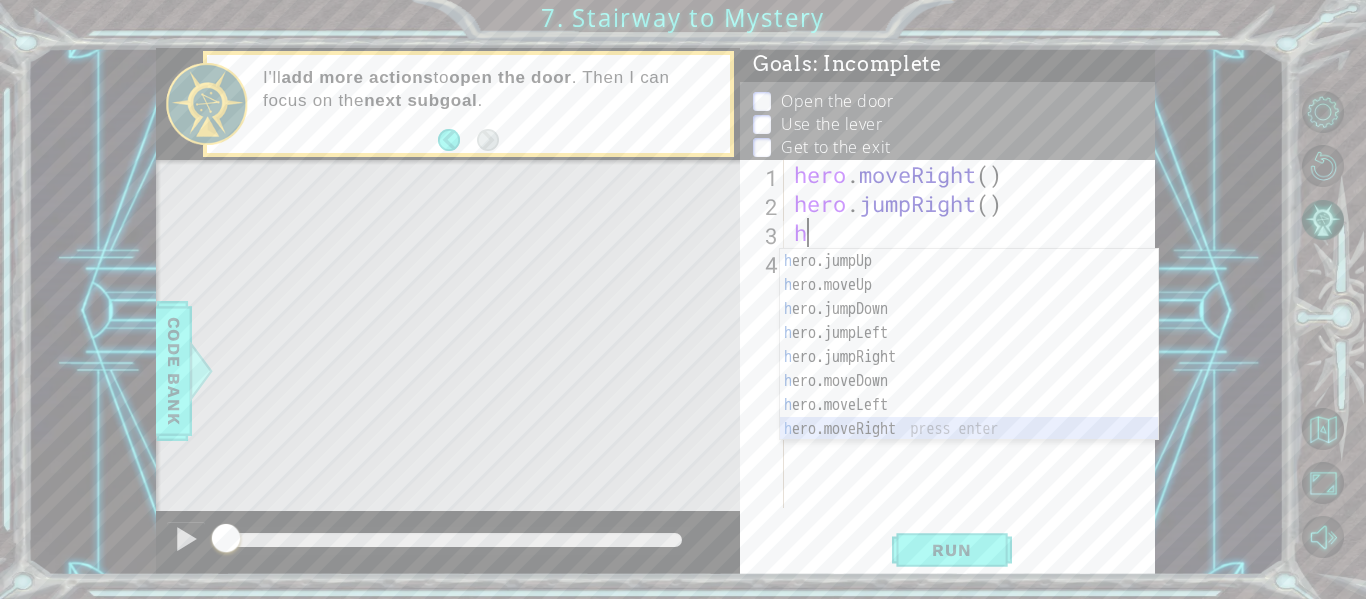 click on "h ero.jumpUp press enter h ero.moveUp press enter h ero.jumpDown press enter h ero.jumpLeft press enter h ero.jumpRight press enter h ero.moveDown press enter h ero.moveLeft press enter h ero.moveRight press enter h ero.use press enter" at bounding box center [969, 369] 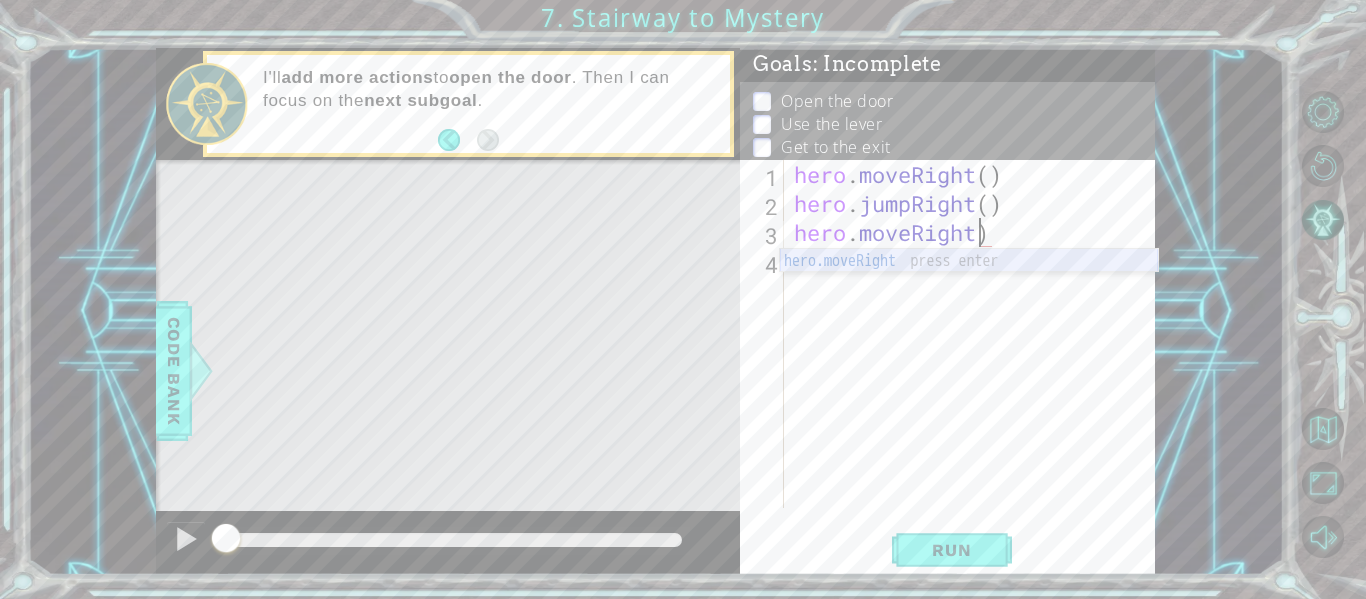 type on "hero.moveRight()" 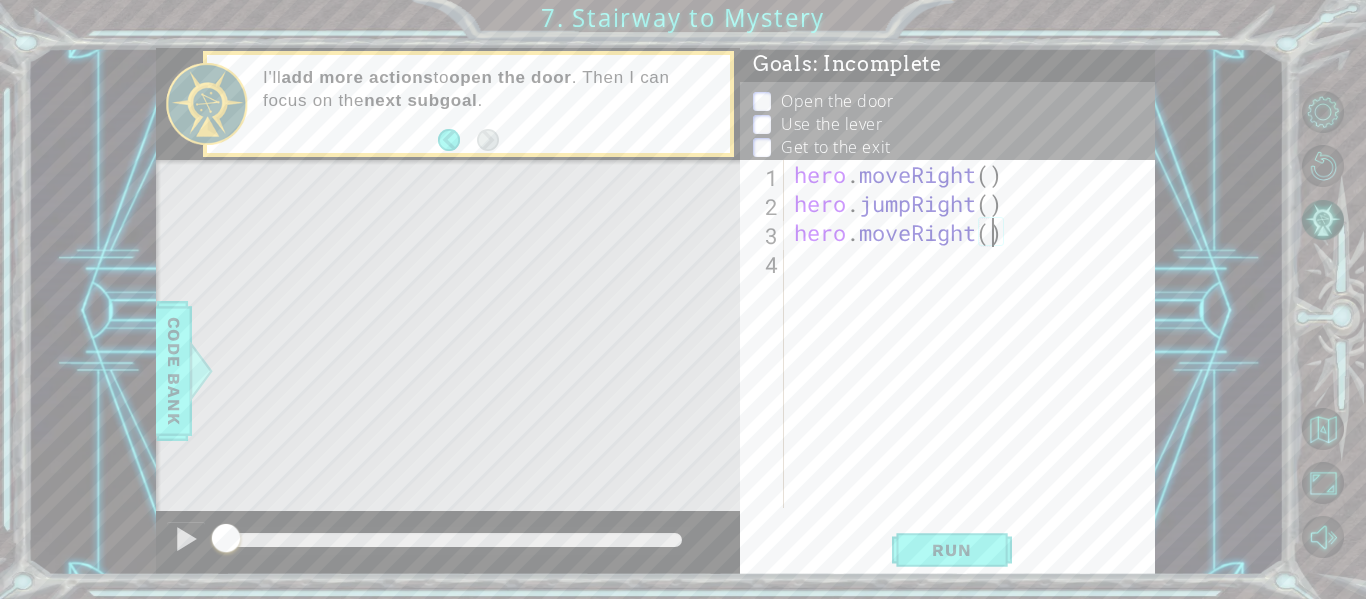scroll, scrollTop: 0, scrollLeft: 9, axis: horizontal 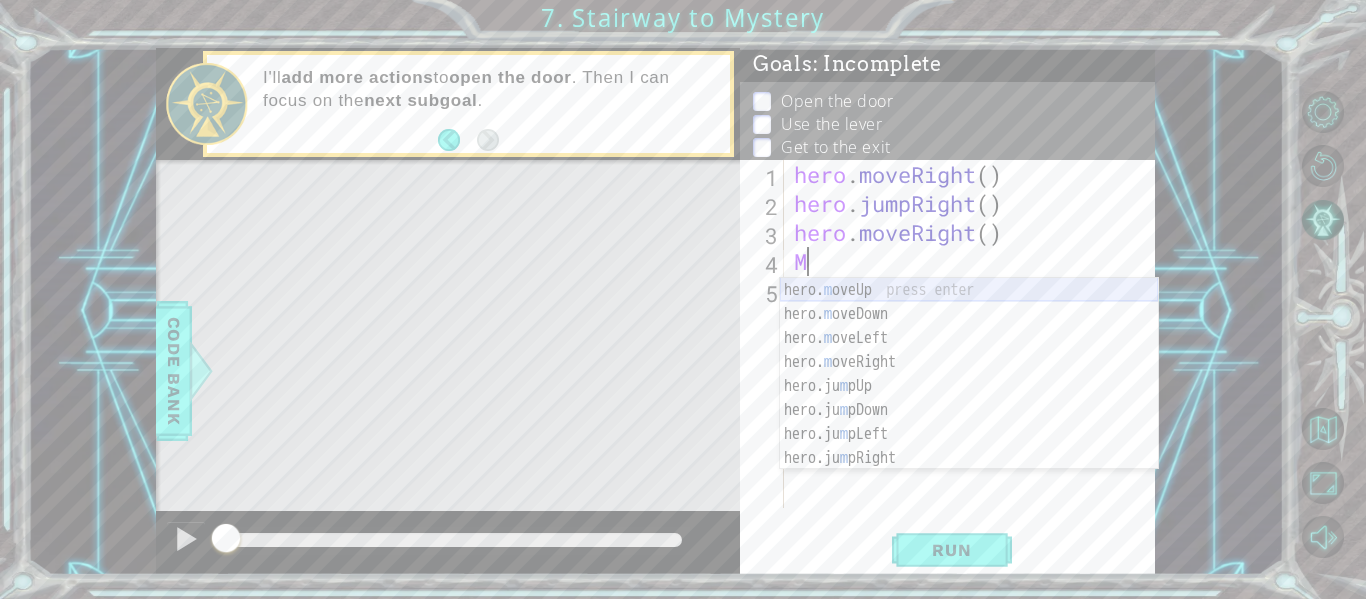 click on "hero. m oveUp press enter hero. m oveDown press enter hero. m oveLeft press enter hero. m oveRight press enter hero.ju m pUp press enter hero.ju m pDown press enter hero.ju m pLeft press enter hero.ju m pRight press enter" at bounding box center (969, 398) 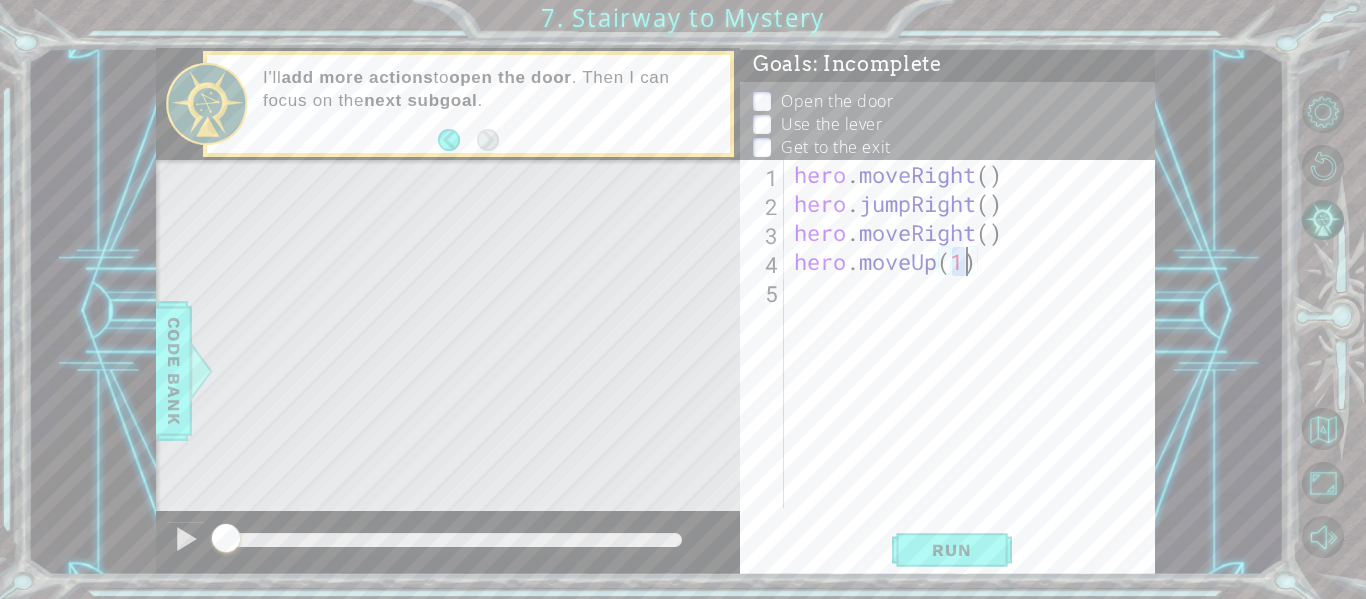 type on "hero.moveUp()" 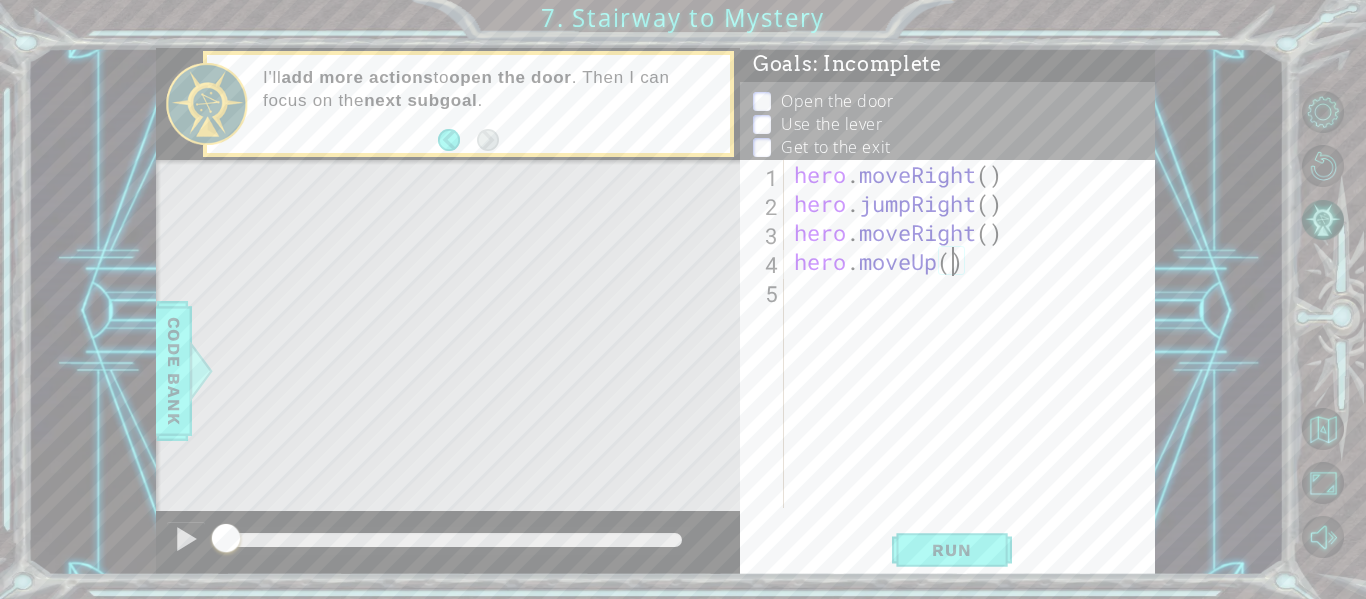 click on "hero . moveRight ( ) hero . jumpRight ( ) hero . moveRight ( ) hero . moveUp ( )" at bounding box center (975, 363) 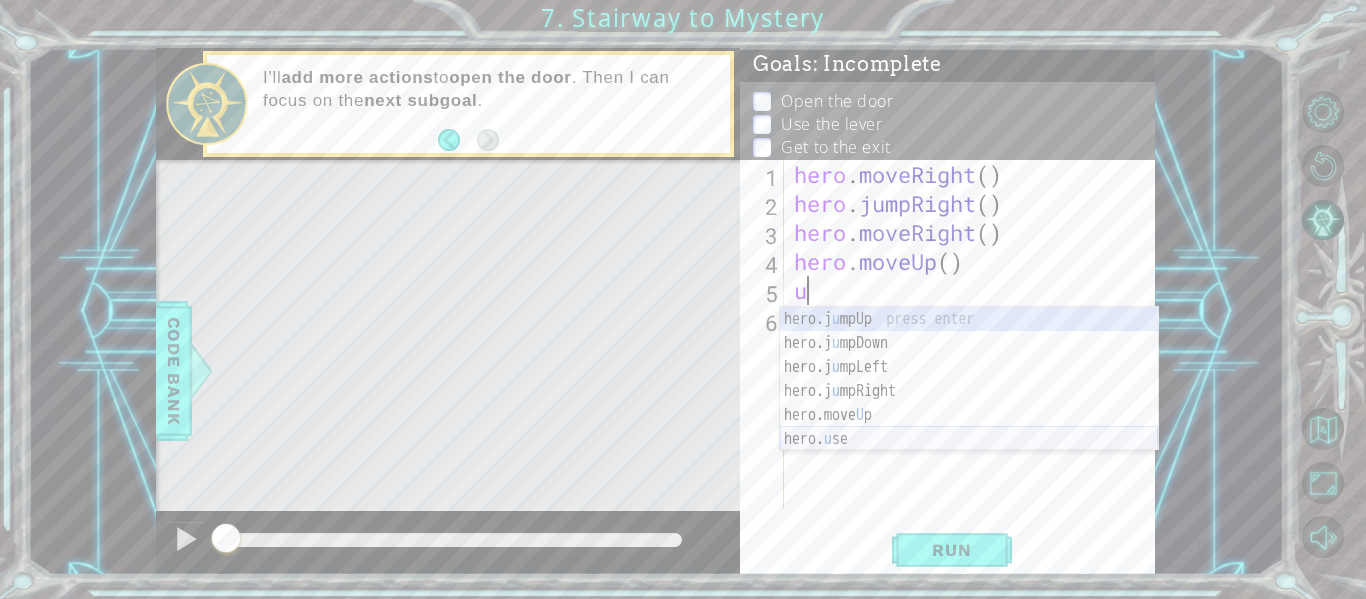click on "hero.j u mpUp press enter hero.j u mpDown press enter hero.j u mpLeft press enter hero.j u mpRight press enter hero.move U p press enter hero. u se press enter" at bounding box center [969, 403] 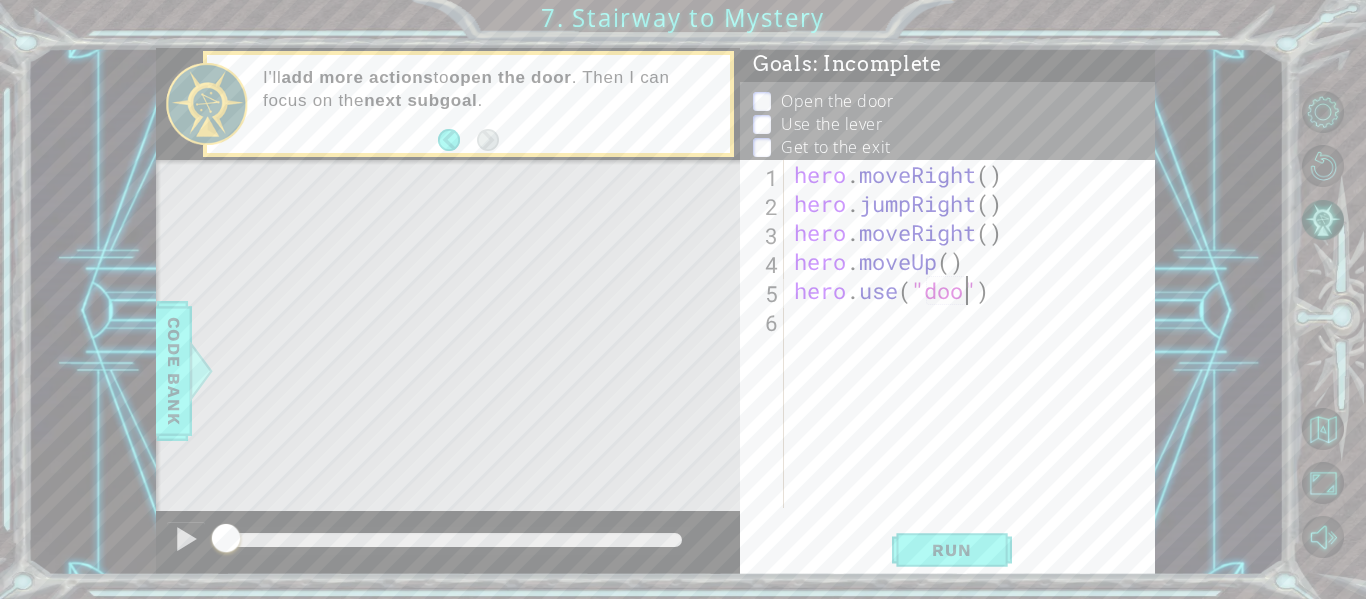 scroll, scrollTop: 0, scrollLeft: 9, axis: horizontal 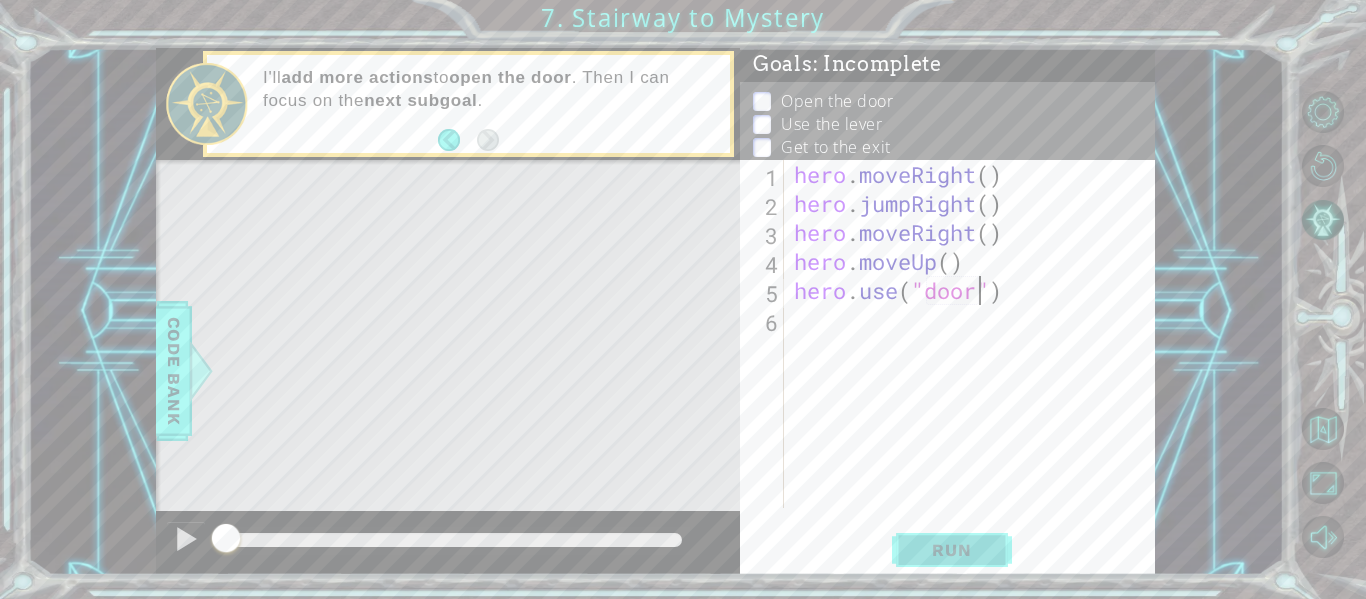 type on "hero.use("door")" 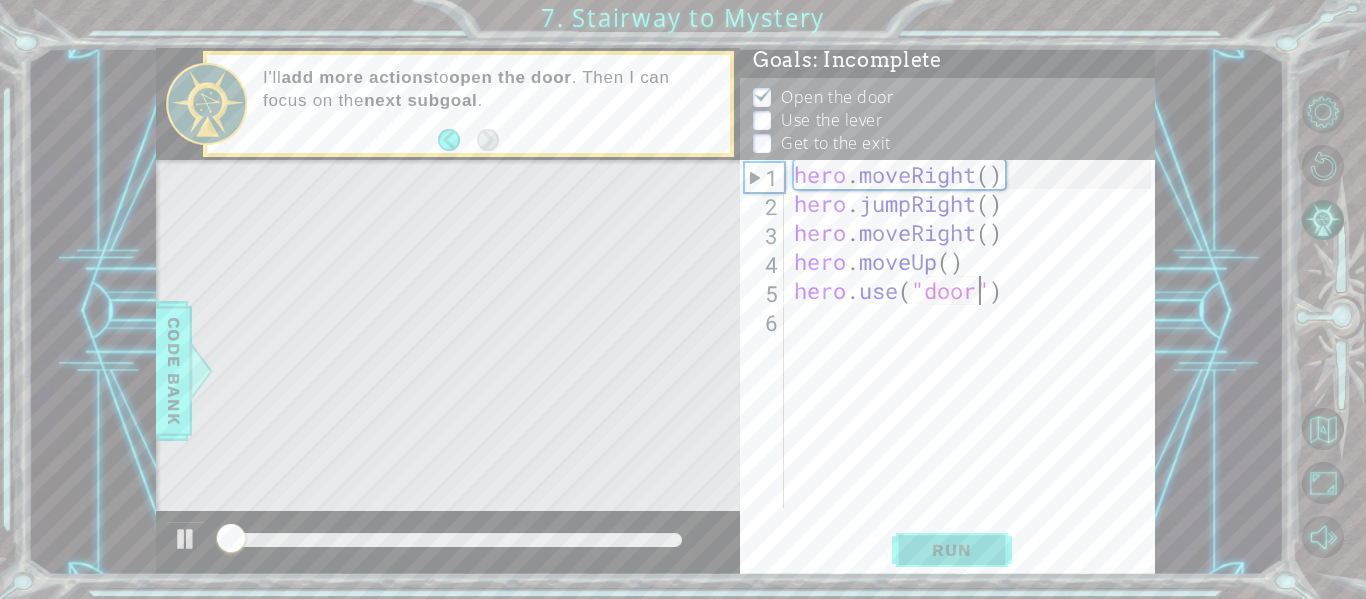 scroll, scrollTop: 5, scrollLeft: 0, axis: vertical 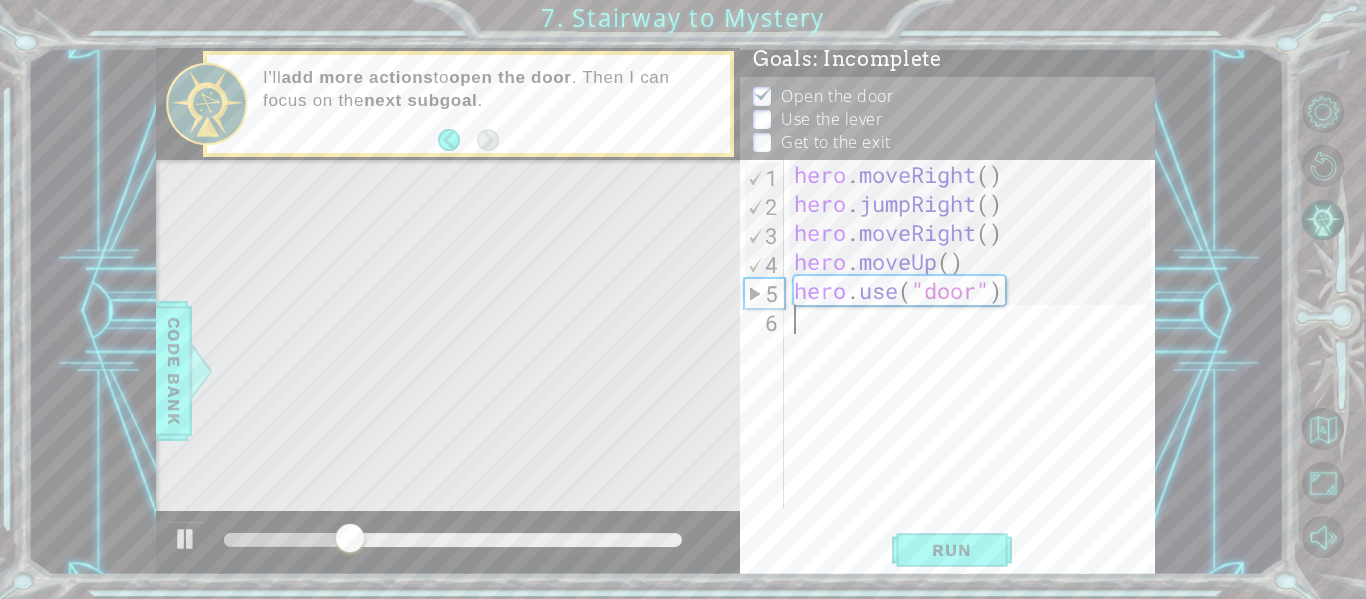 click on "hero . moveRight ( ) hero . jumpRight ( ) hero . moveRight ( ) hero . moveUp ( ) hero . use ( "door" )" at bounding box center (975, 363) 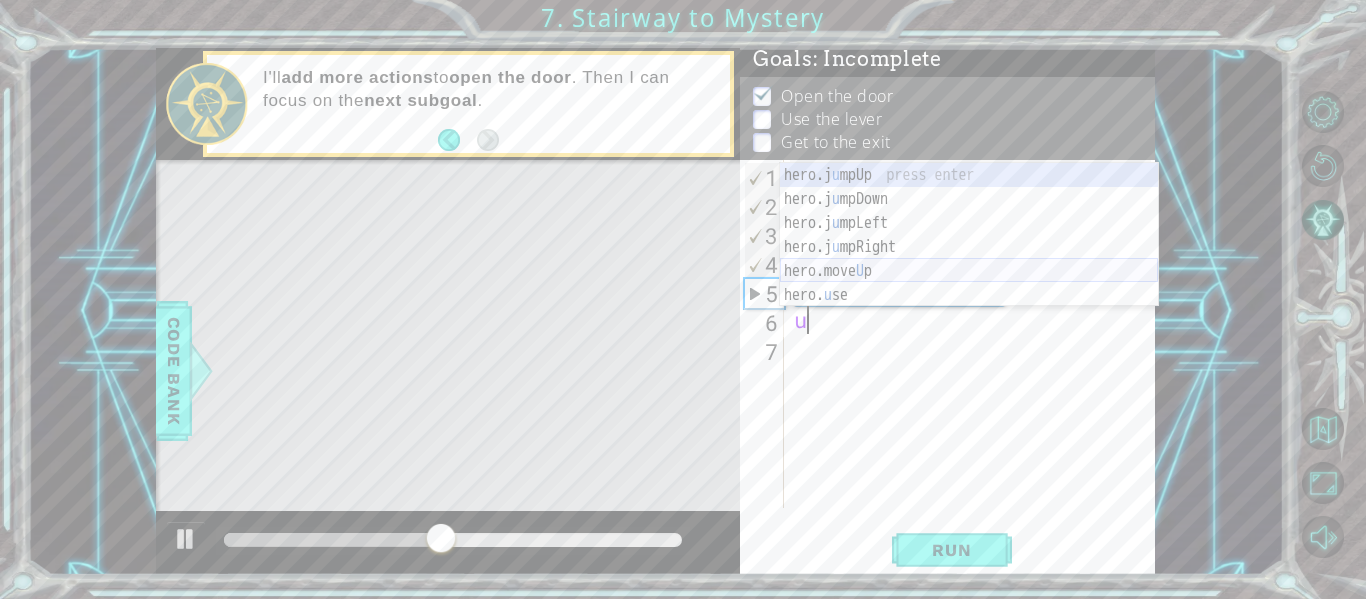 click on "hero.j u mpUp press enter hero.j u mpDown press enter hero.j u mpLeft press enter hero.j u mpRight press enter hero.move U p press enter hero. u se press enter" at bounding box center [969, 259] 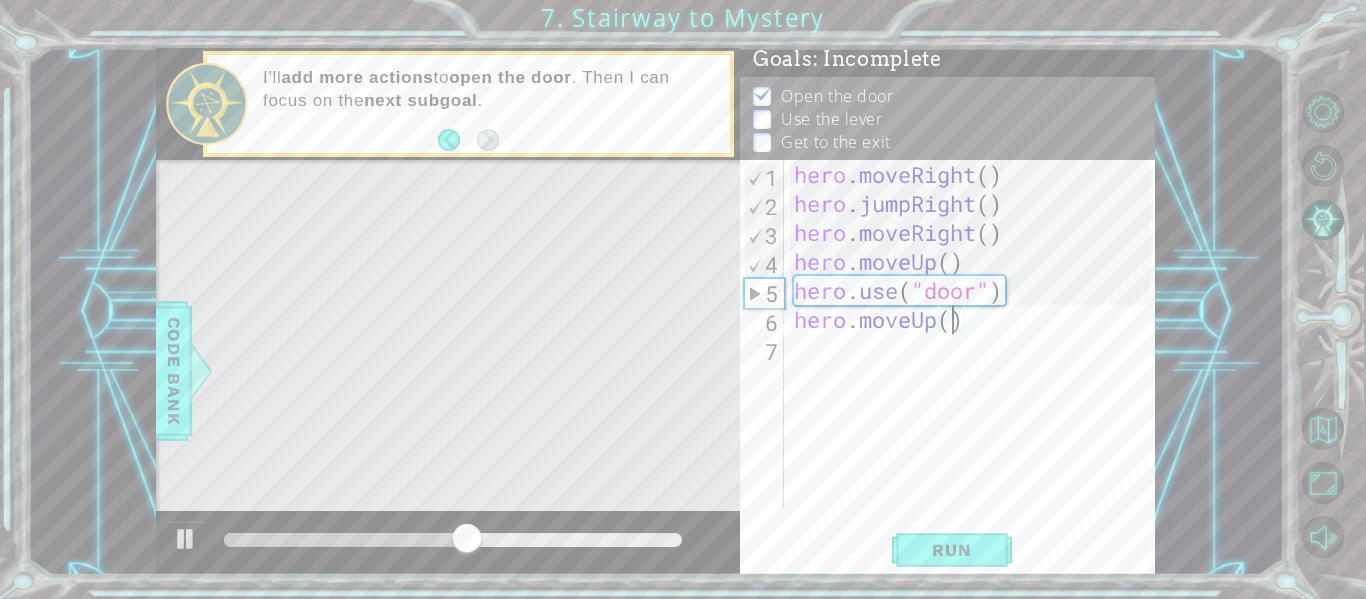 type on "hero.moveUp(2)" 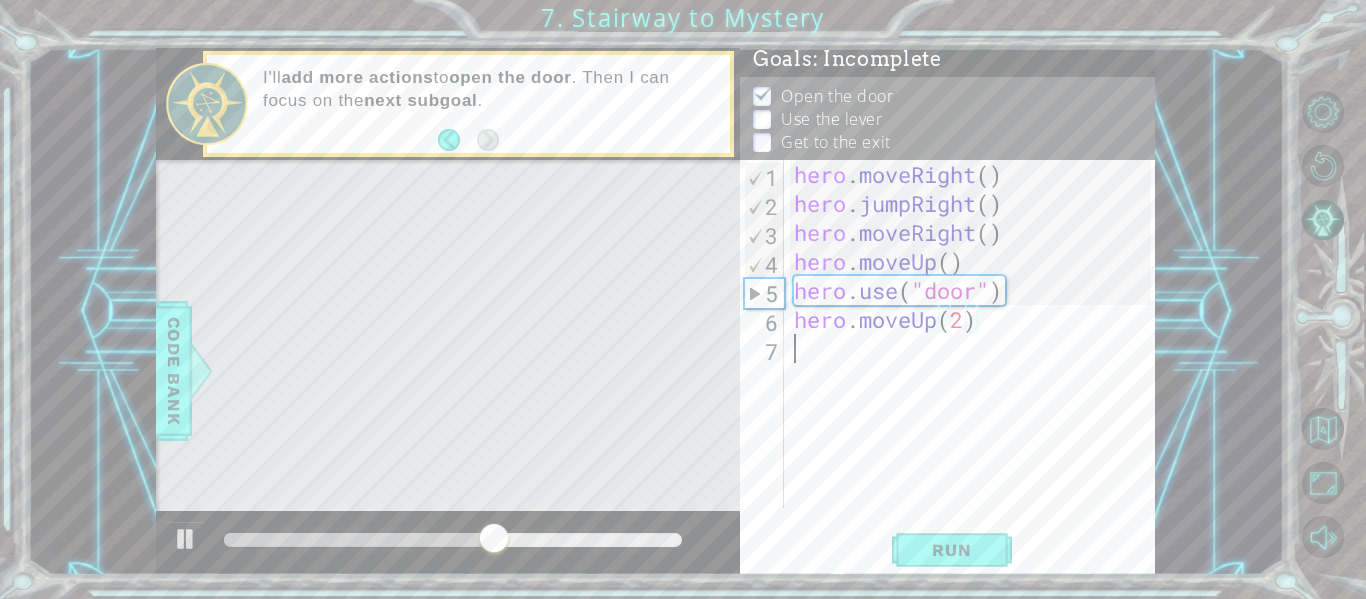 click on "hero . moveRight ( ) hero . jumpRight ( ) hero . moveRight ( ) hero . moveUp ( ) hero . use ( "door" ) hero . moveUp ( 2 )" at bounding box center (975, 363) 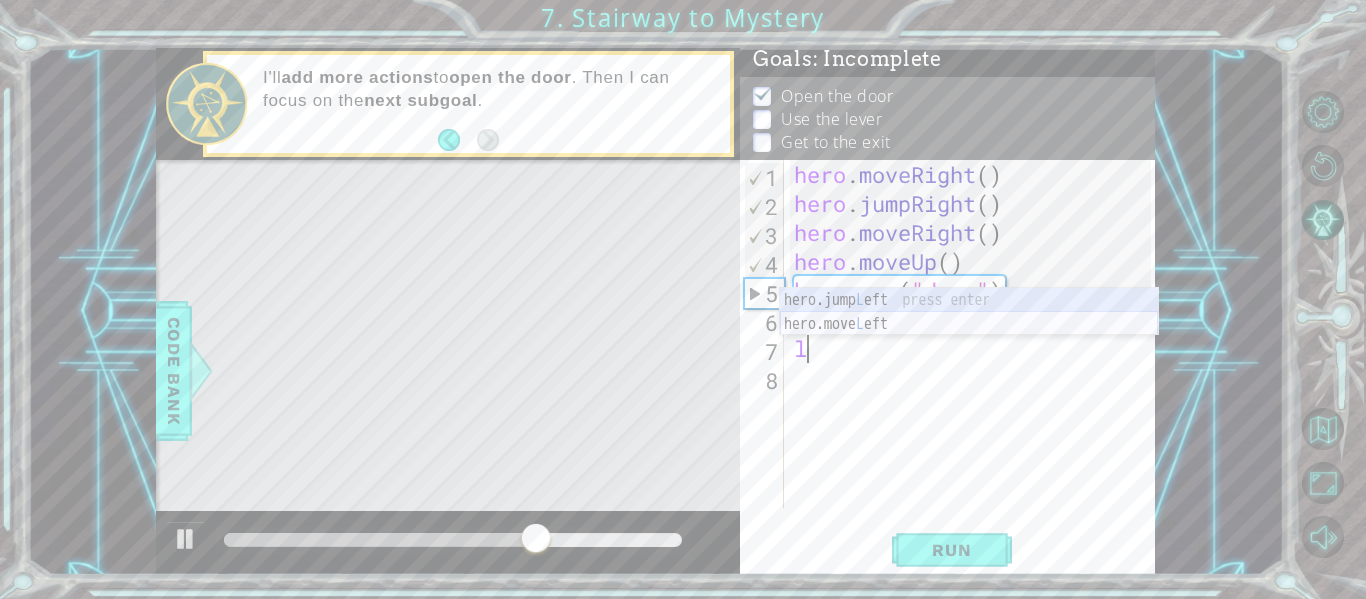 click on "hero.jump L eft press enter hero.move L eft press enter" at bounding box center (969, 336) 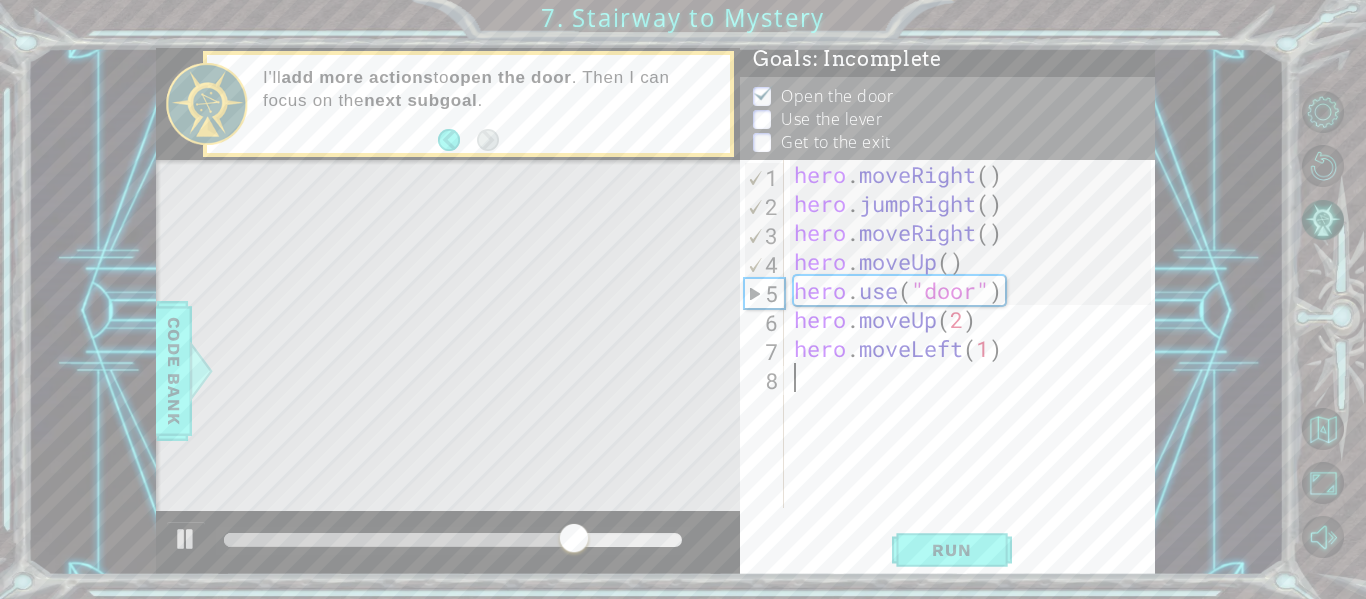 click on "hero . moveRight ( ) hero . jumpRight ( ) hero . moveRight ( ) hero . moveUp ( ) hero . use ( "door" ) hero . moveUp ( 2 ) hero . moveLeft ( 1 )" at bounding box center [975, 363] 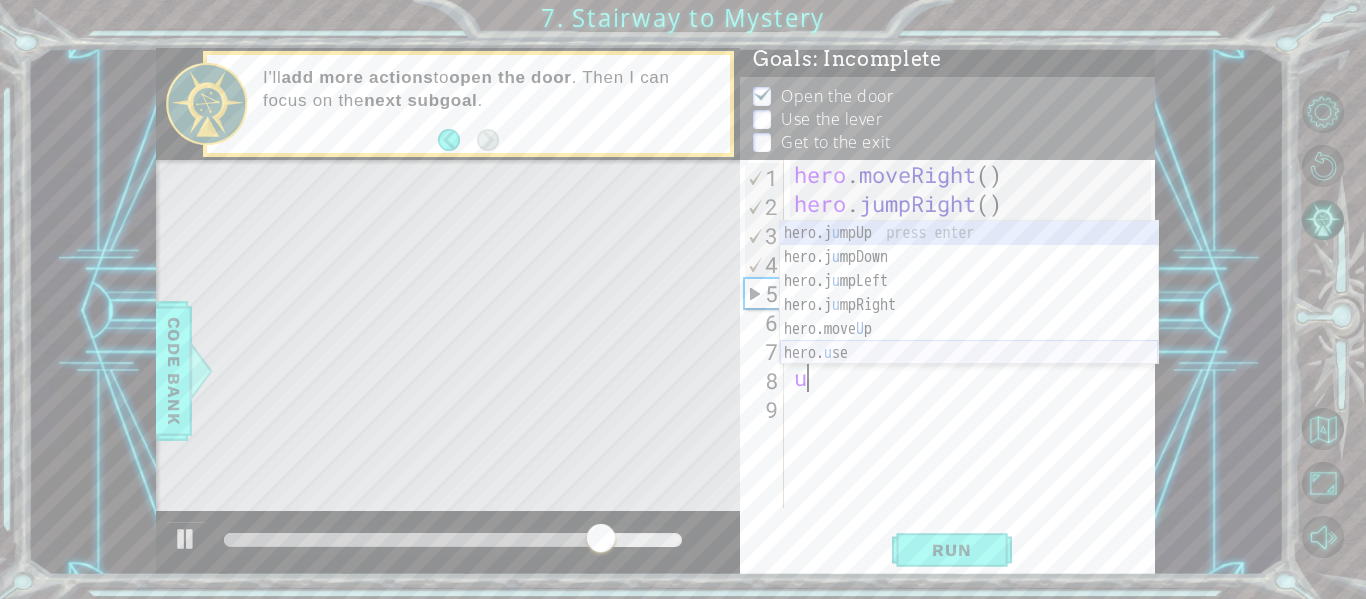 click on "hero.j u mpUp press enter hero.j u mpDown press enter hero.j u mpLeft press enter hero.j u mpRight press enter hero.move U p press enter hero. u se press enter" at bounding box center (969, 317) 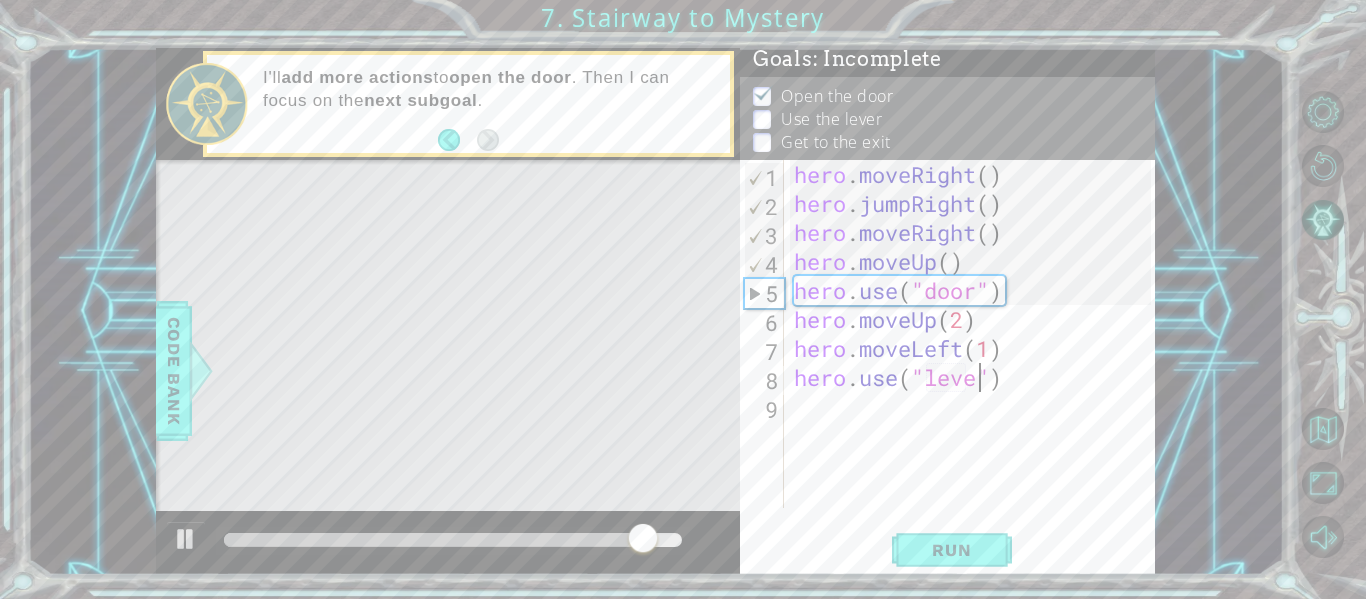 scroll, scrollTop: 0, scrollLeft: 9, axis: horizontal 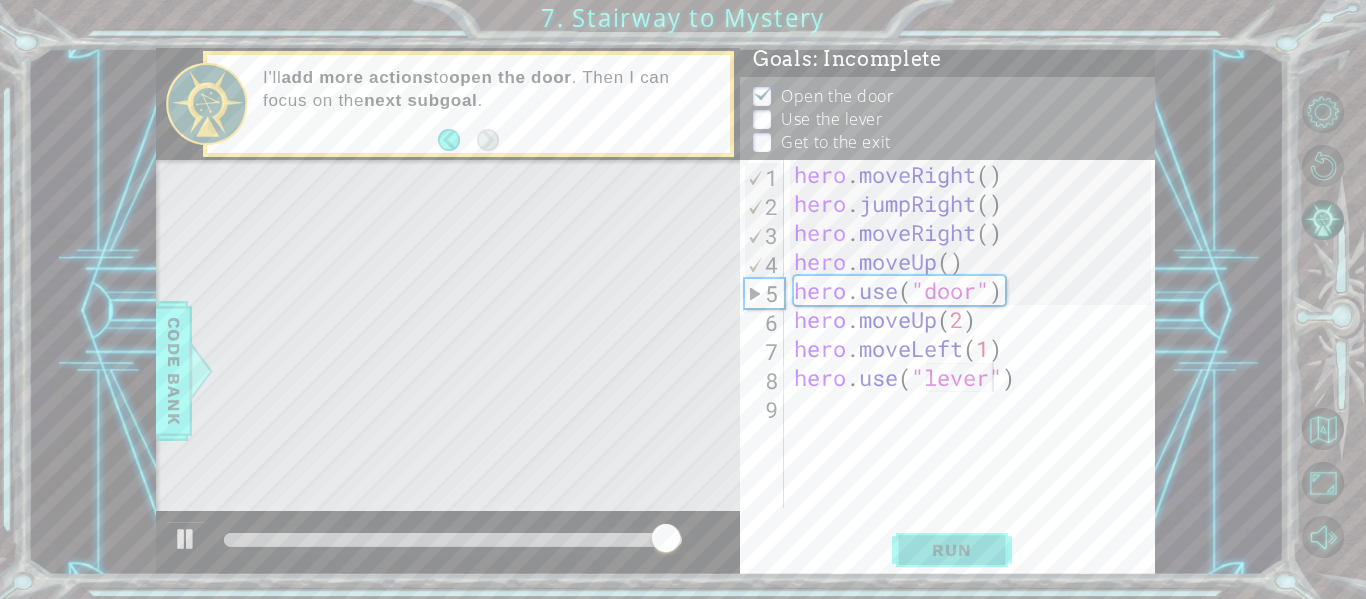 click on "Run" at bounding box center (952, 550) 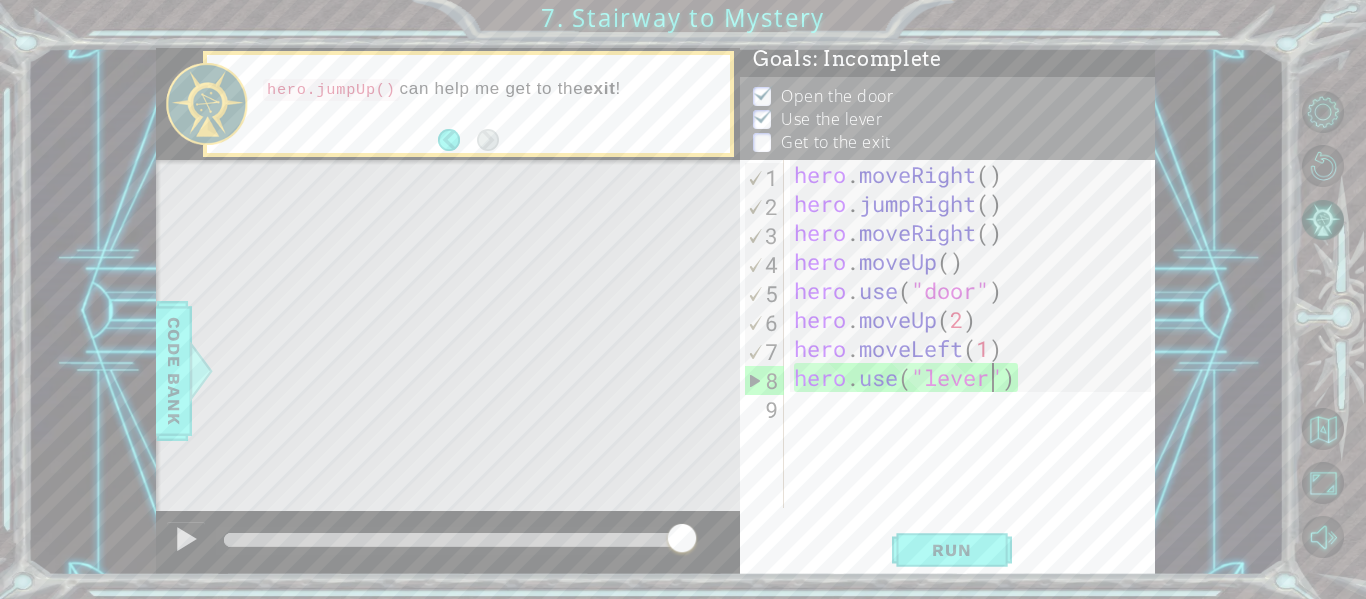 scroll, scrollTop: 0, scrollLeft: 10, axis: horizontal 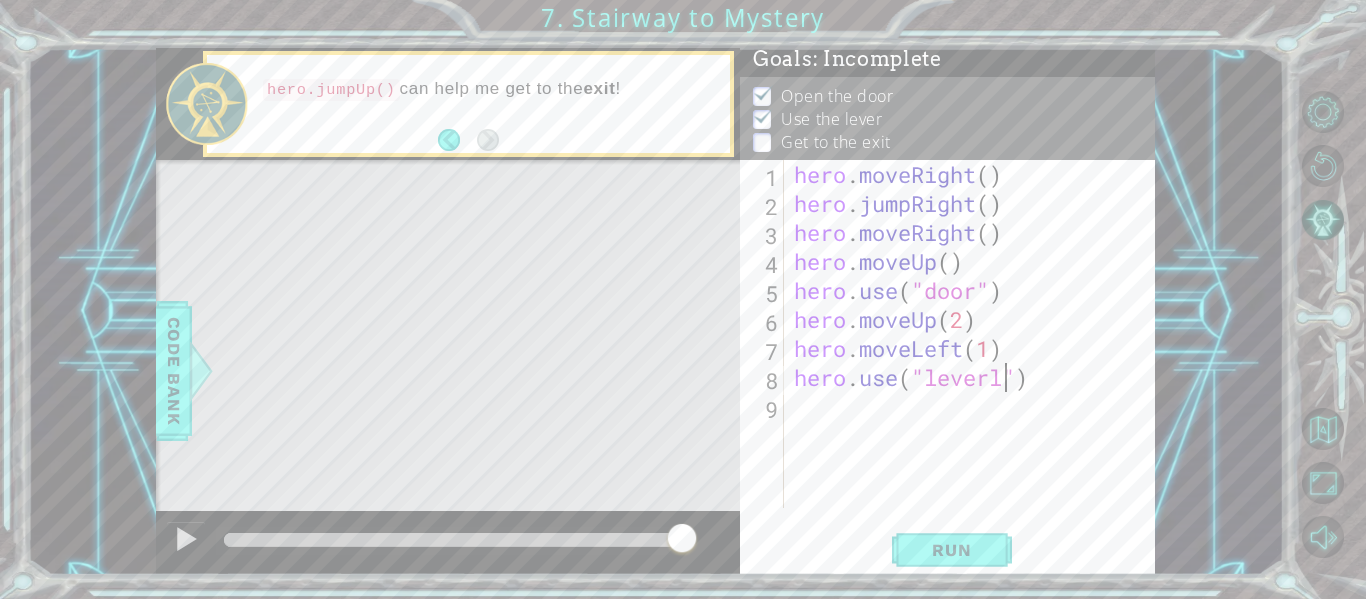 type on "hero.use("lever")" 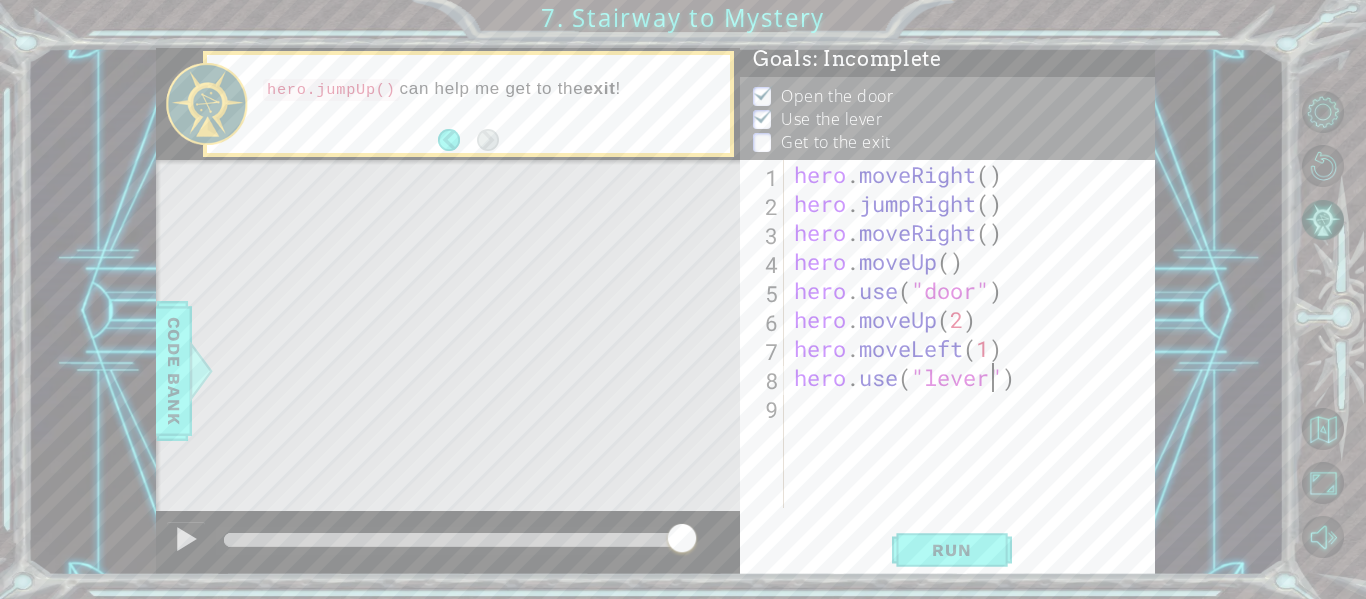 click on "hero . moveRight ( ) hero . jumpRight ( ) hero . moveRight ( ) hero . moveUp ( ) hero . use ( "door" ) hero . moveUp ( 2 ) hero . moveLeft ( 1 ) hero . use ( "lever" )" at bounding box center (975, 363) 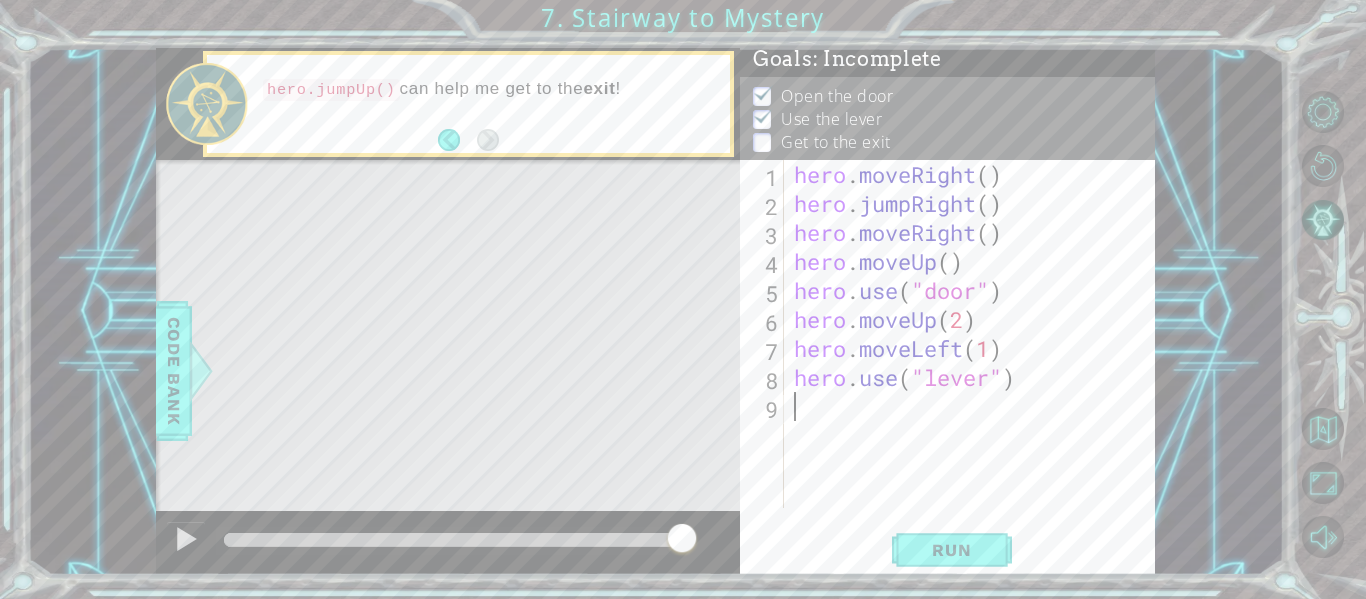 scroll, scrollTop: 0, scrollLeft: 0, axis: both 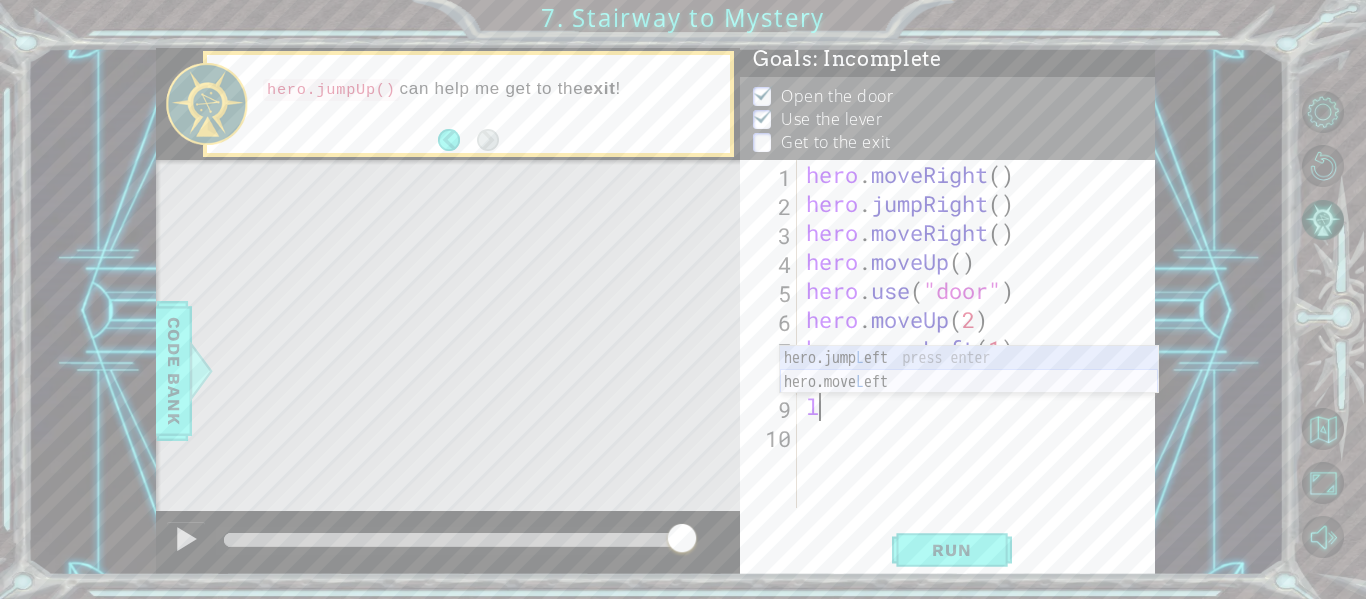 click on "hero.jump L eft press enter hero.move L eft press enter" at bounding box center (969, 394) 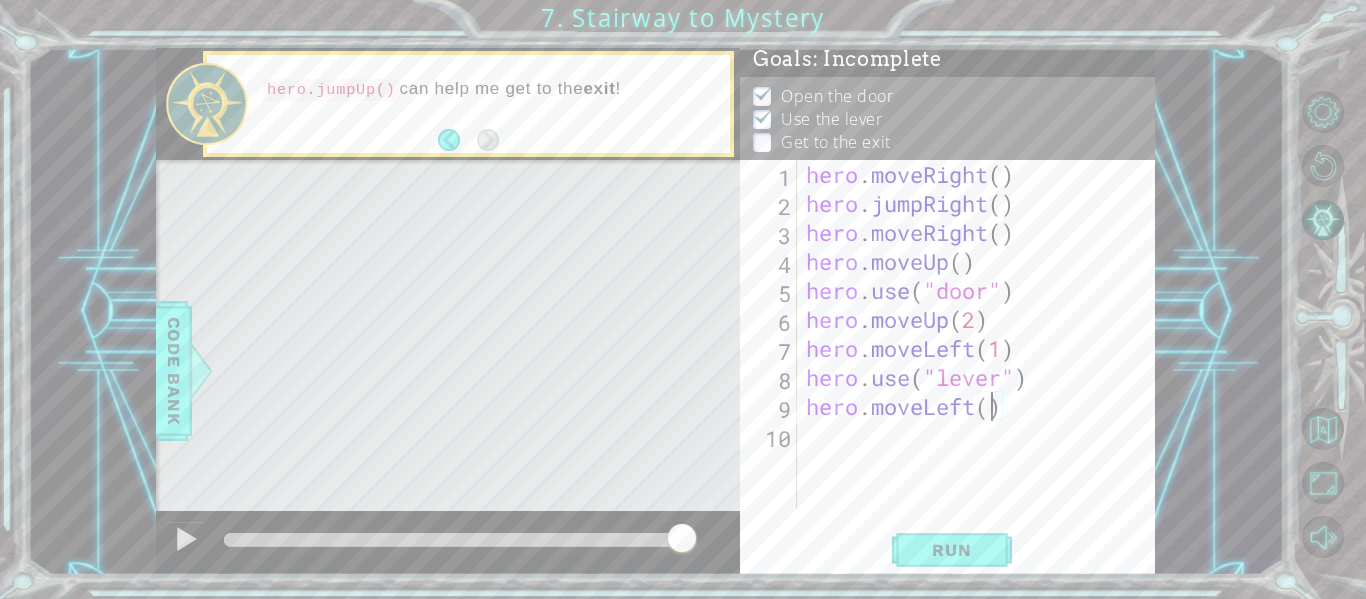 type on "hero.moveLeft(2)" 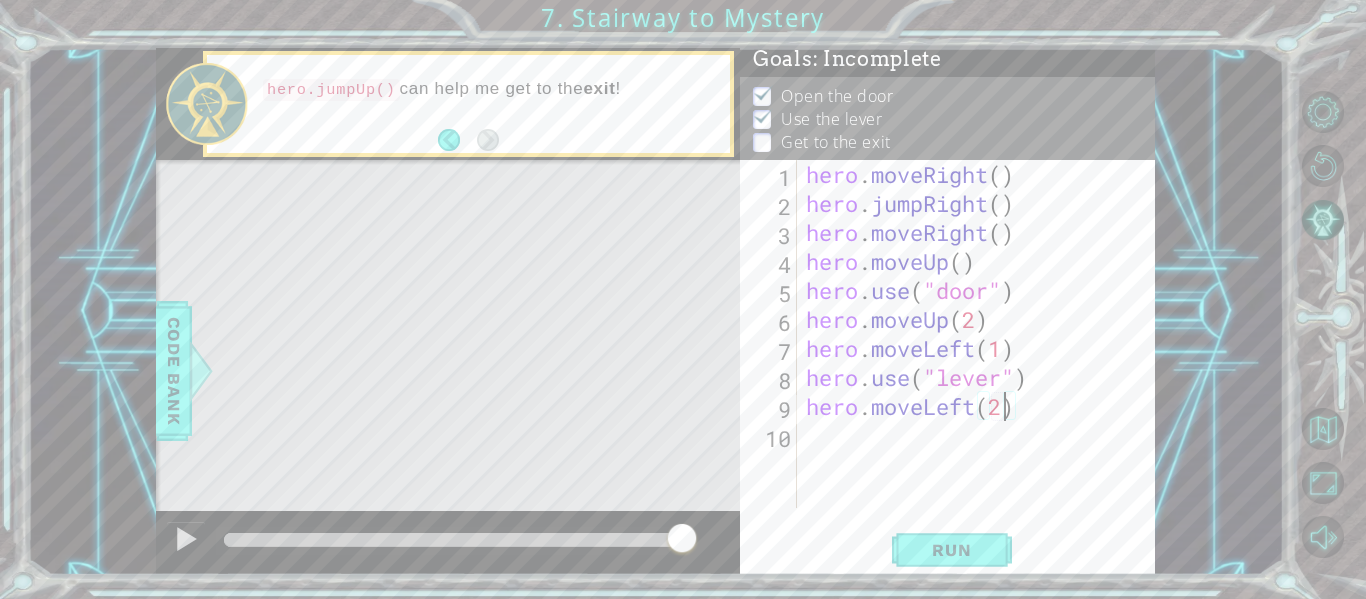 click on "hero . moveRight ( ) hero . jumpRight ( ) hero . moveRight ( ) hero . moveUp ( ) hero . use ( "door" ) hero . moveUp ( 2 ) hero . moveLeft ( 1 ) hero . use ( "lever" ) hero . moveLeft ( 2 )" at bounding box center (981, 363) 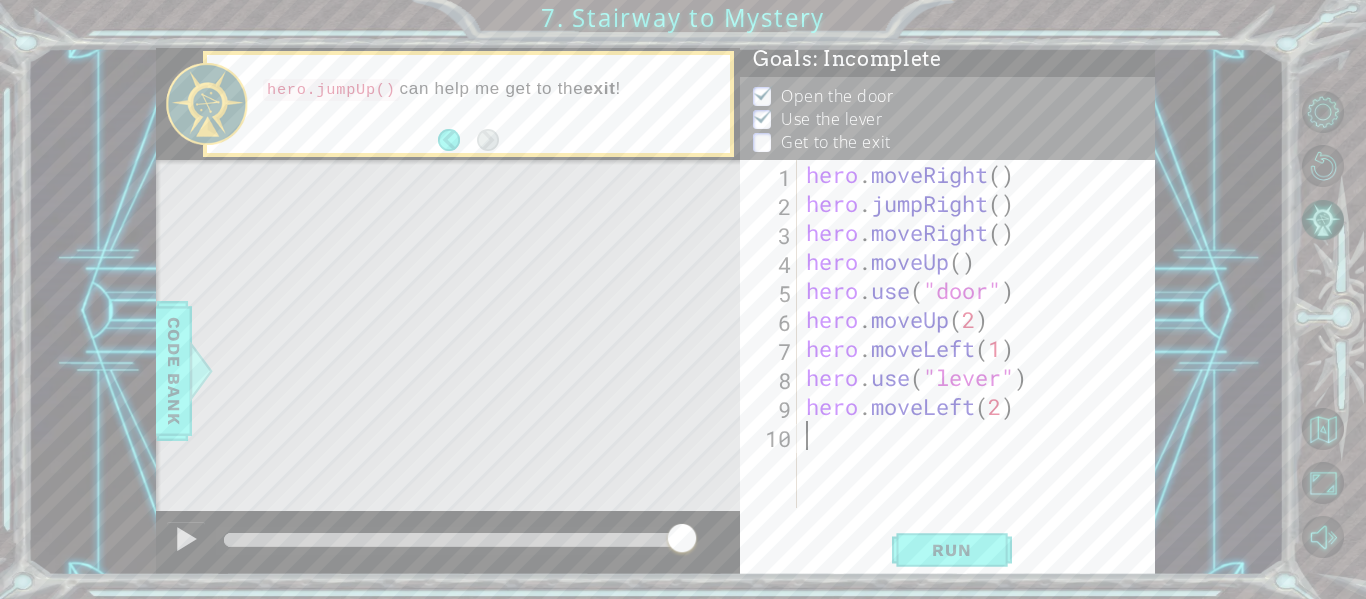 scroll, scrollTop: 0, scrollLeft: 0, axis: both 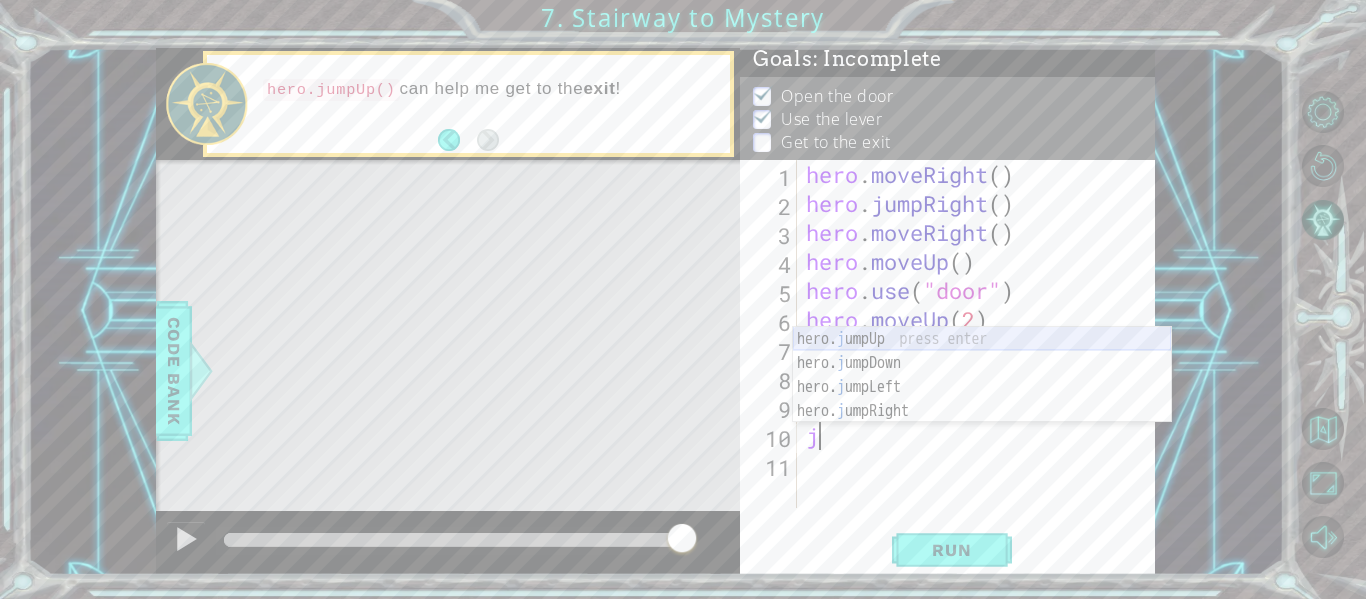 click on "hero. j umpUp press enter hero. j umpDown press enter hero. j umpLeft press enter hero. j umpRight press enter" at bounding box center [982, 399] 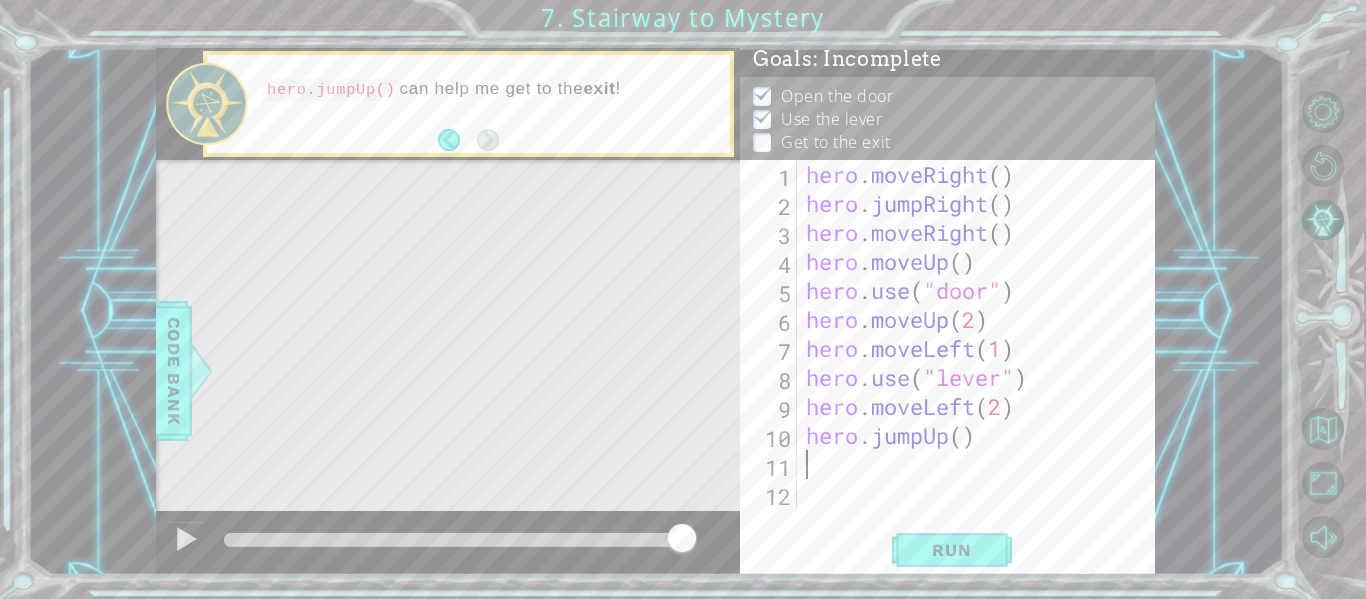 type on "l" 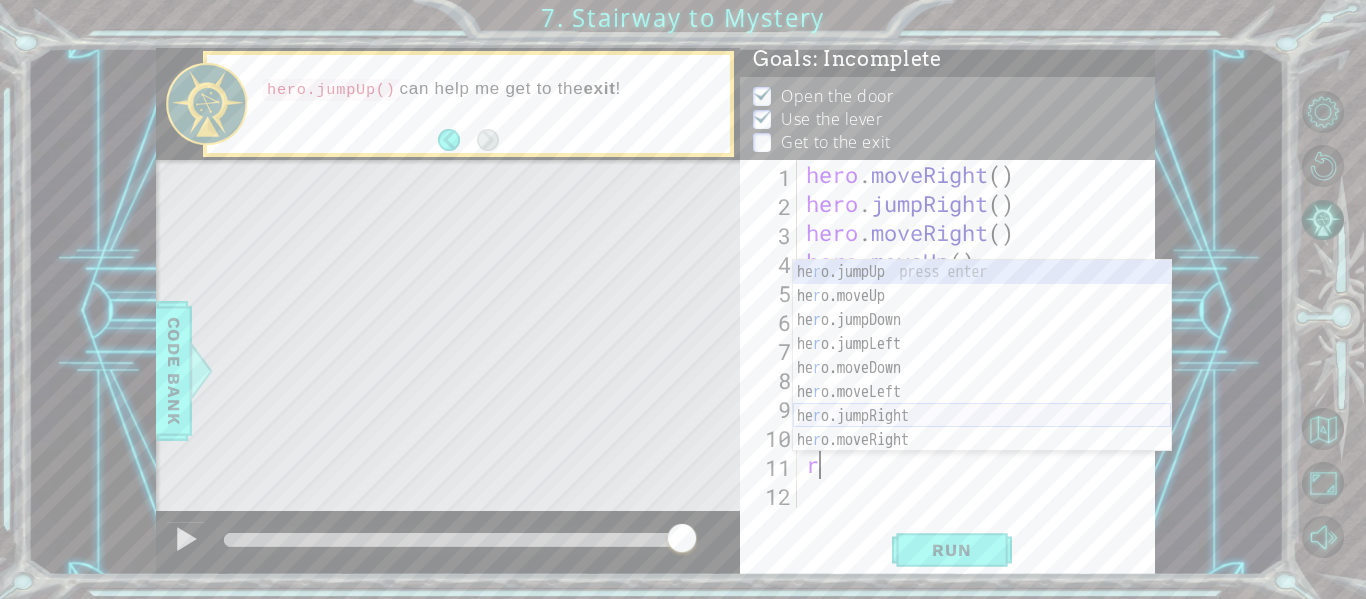click on "he r o.jumpUp press enter he r o.moveUp press enter he r o.jumpDown press enter he r o.jumpLeft press enter he r o.moveDown press enter he r o.moveLeft press enter he r o.jumpRight press enter he r o.moveRight press enter he r o.use press enter" at bounding box center (982, 380) 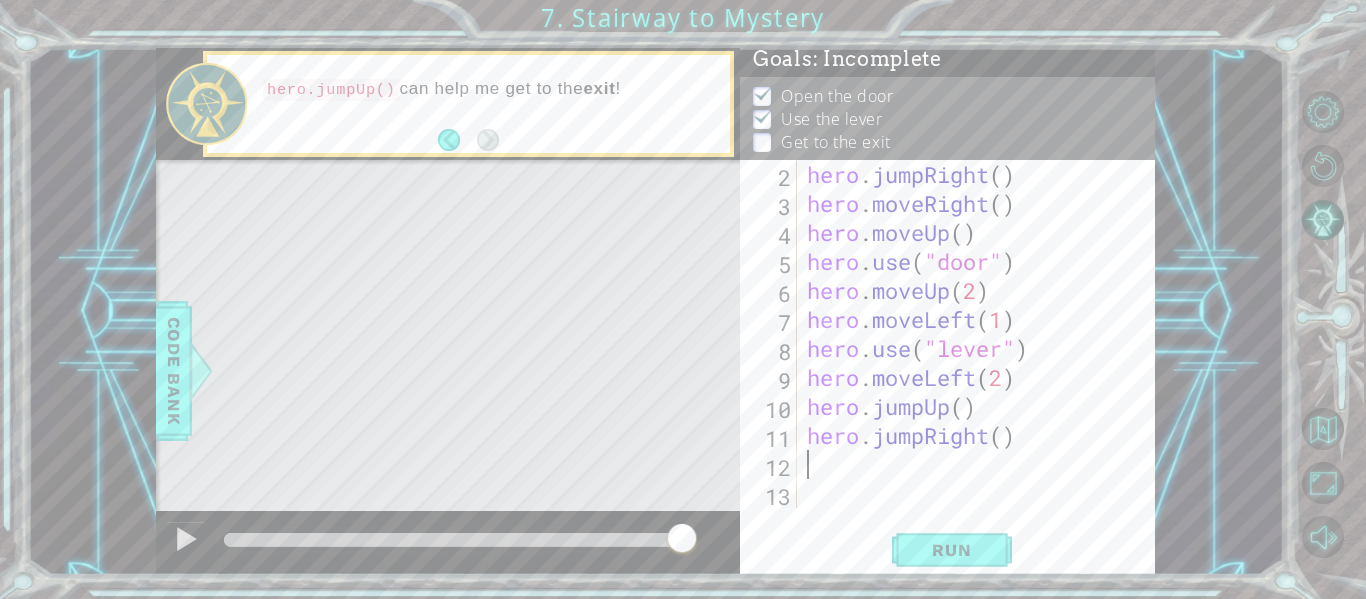 scroll, scrollTop: 29, scrollLeft: 0, axis: vertical 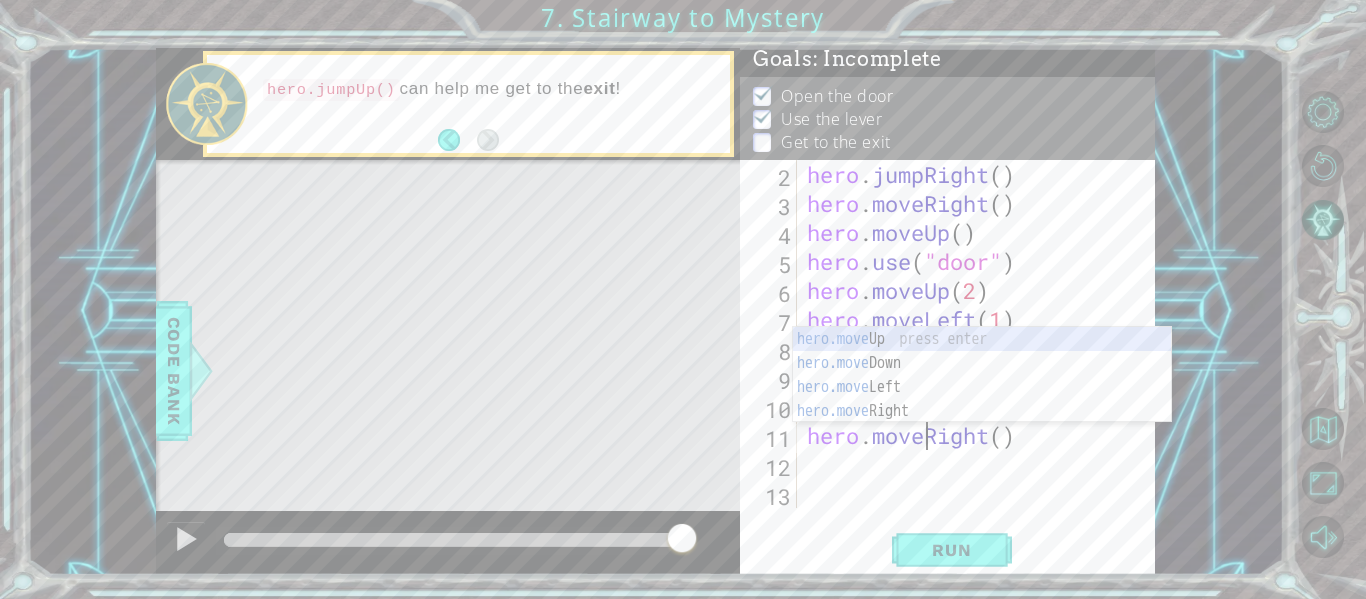 click on "hero . jumpRight ( ) hero . moveRight ( ) hero . moveUp ( ) hero . use ( "door" ) hero . moveUp ( 2 ) hero . moveLeft ( 1 ) hero . use ( "lever" ) hero . moveLeft ( 2 ) hero . jumpUp ( ) hero . moveRight ( )" at bounding box center (982, 363) 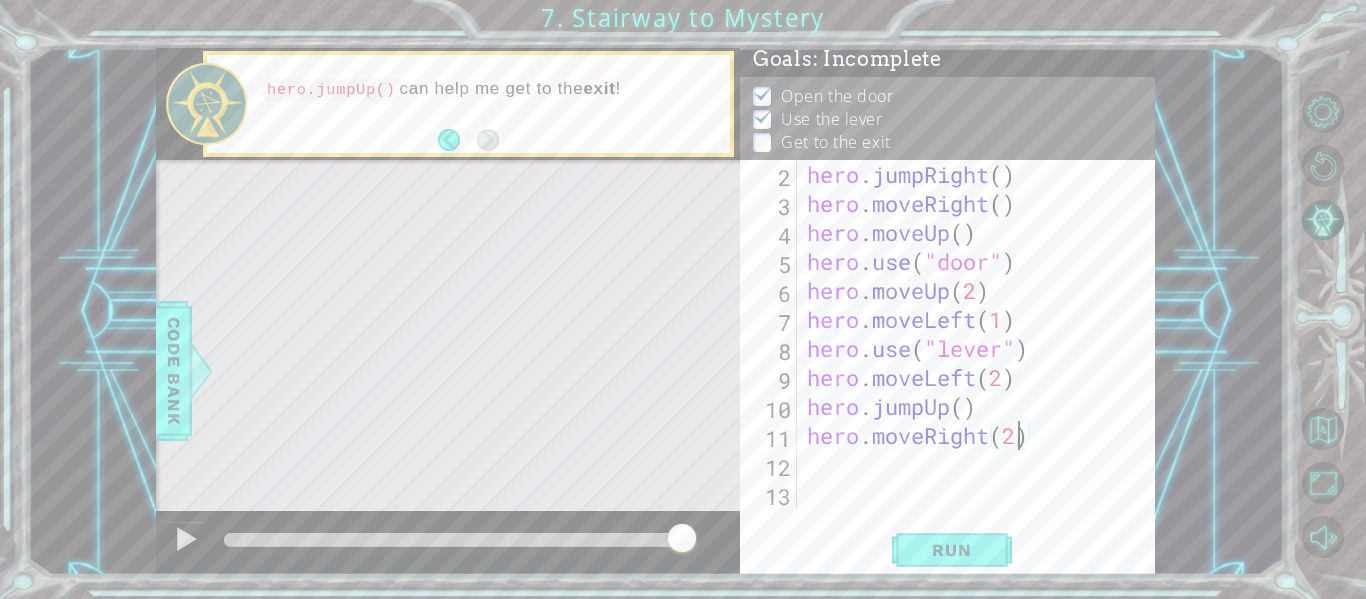 scroll, scrollTop: 0, scrollLeft: 9, axis: horizontal 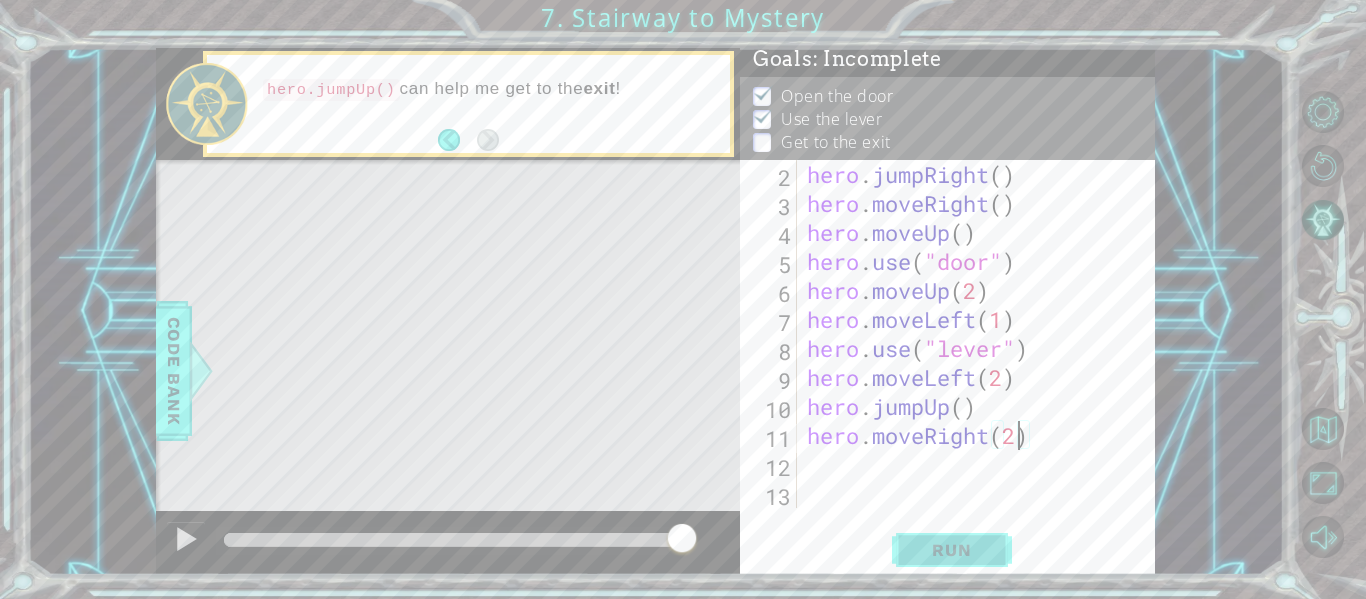 type on "hero.moveRight(2)" 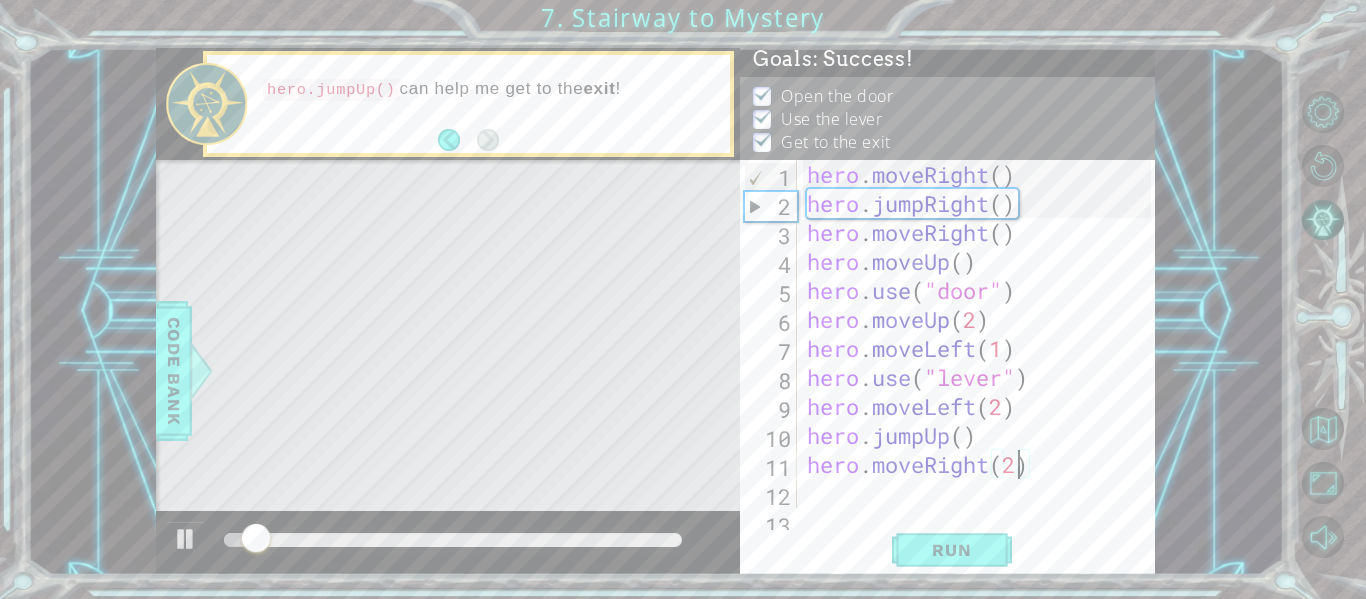 scroll, scrollTop: 29, scrollLeft: 0, axis: vertical 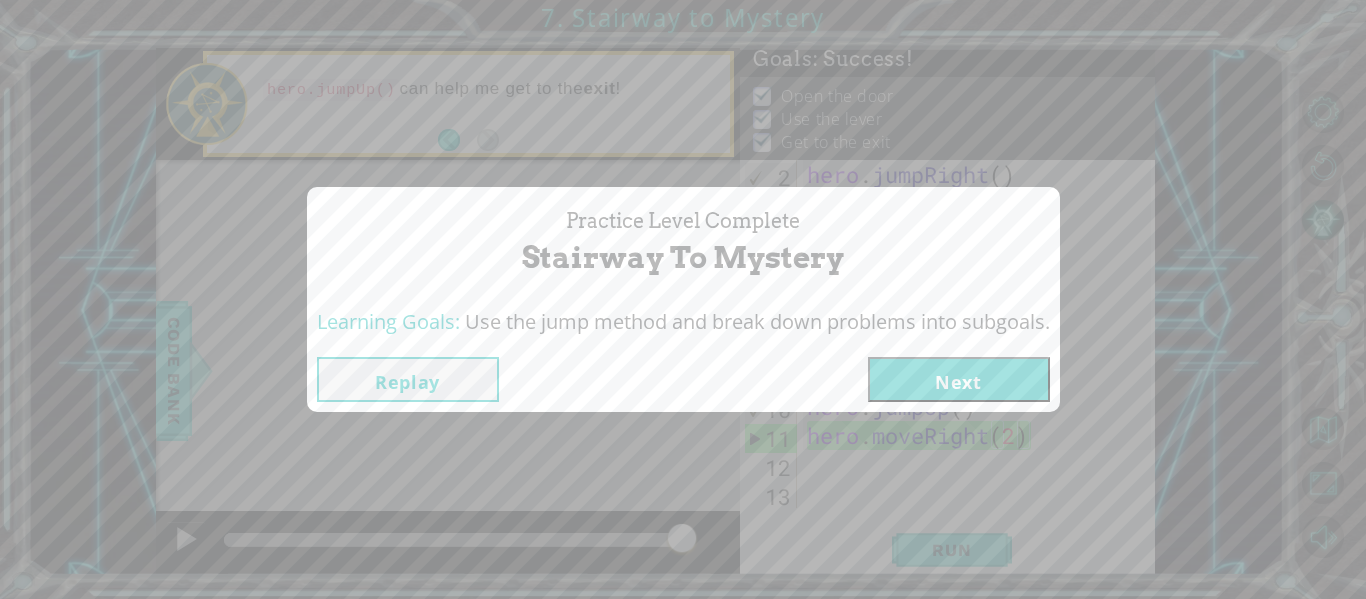 click on "Replay
Next" at bounding box center [683, 379] 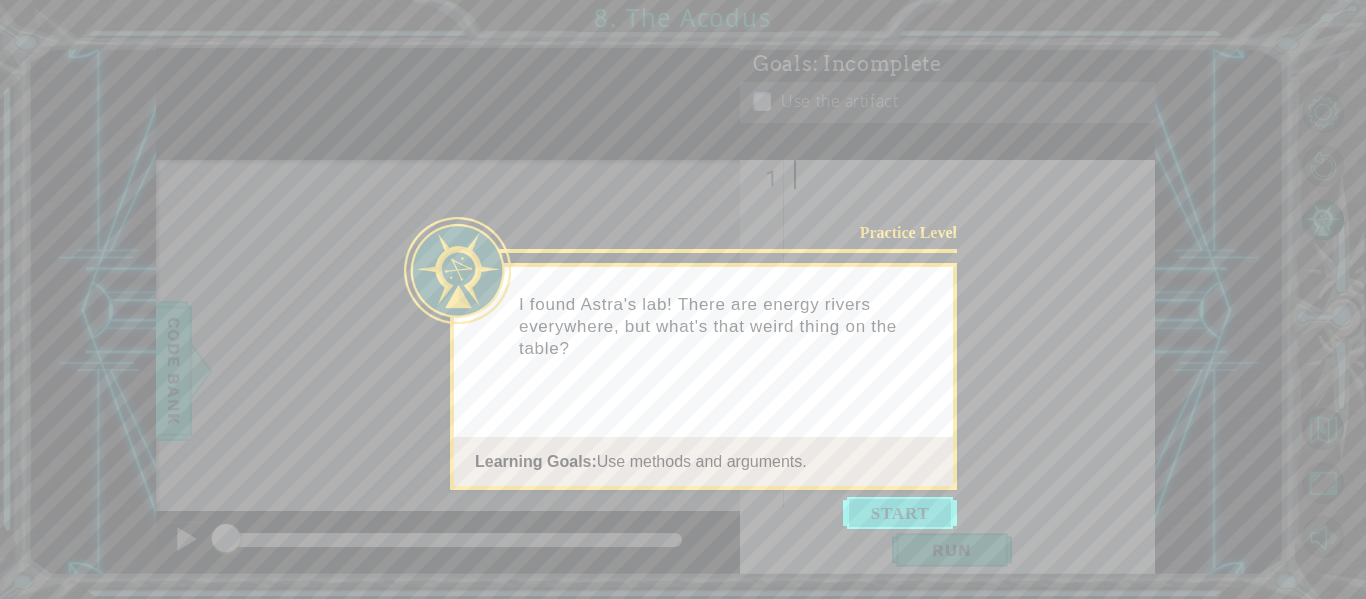 click at bounding box center (900, 513) 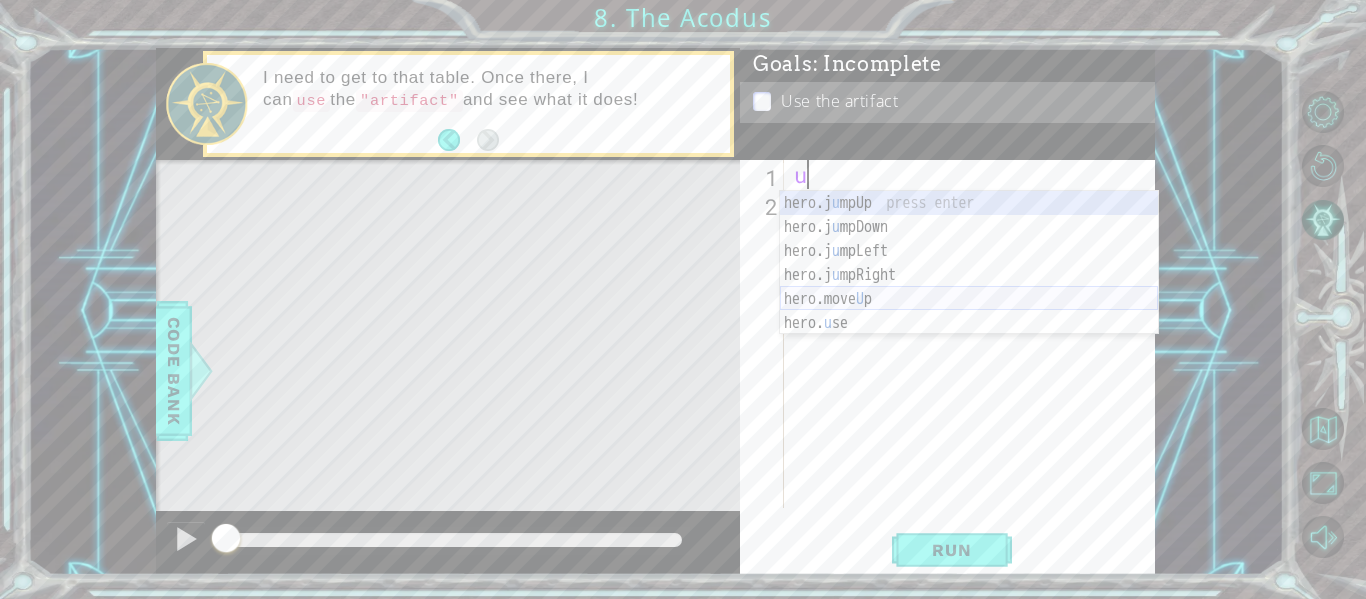 click on "hero.j u mpUp press enter hero.j u mpDown press enter hero.j u mpLeft press enter hero.j u mpRight press enter hero.move U p press enter hero. u se press enter" at bounding box center (969, 287) 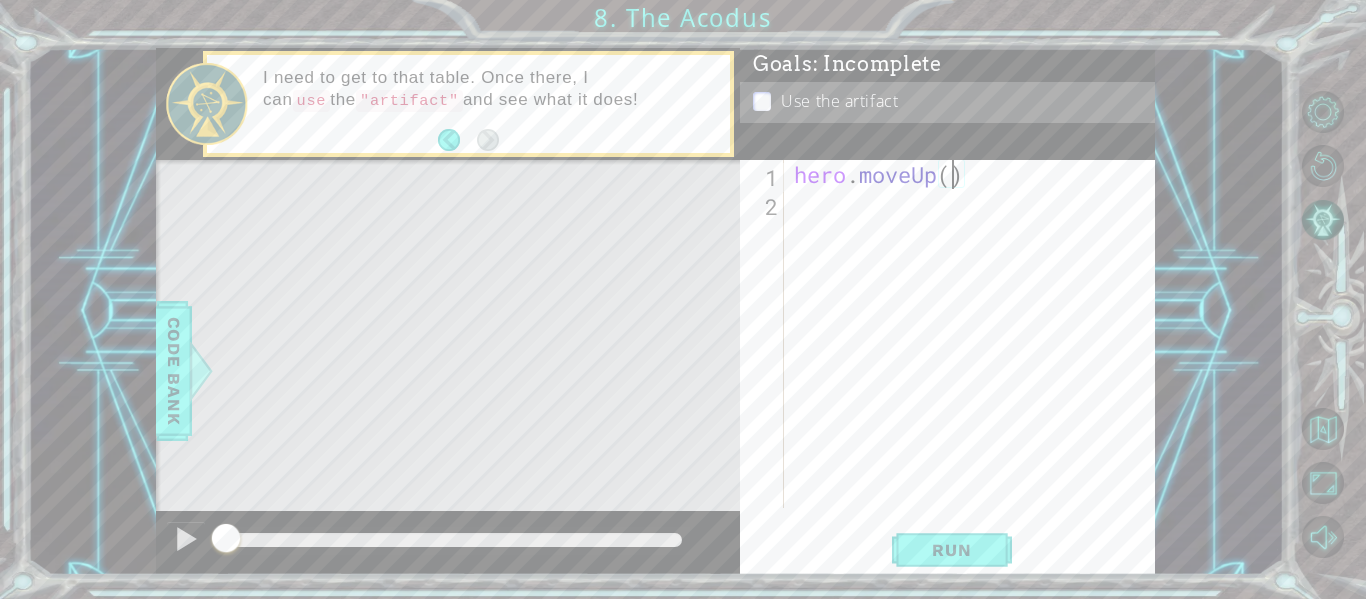 type on "hero.moveUp(2)" 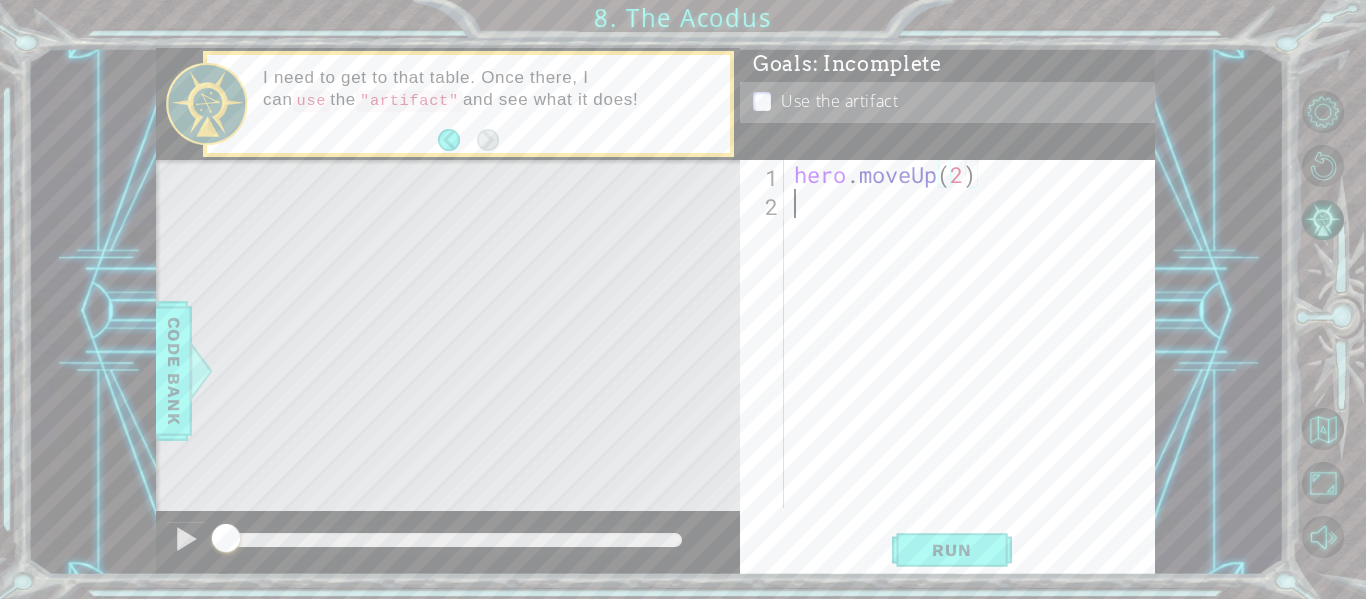 click on "hero . moveUp ( 2 )" at bounding box center (975, 363) 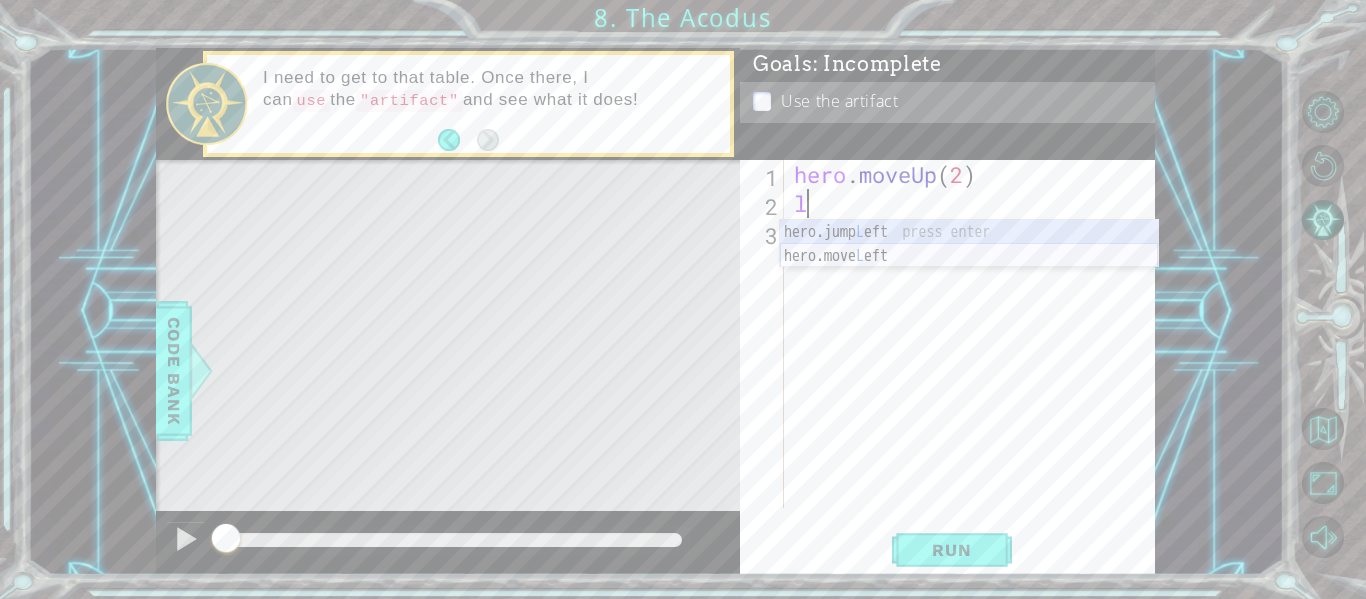 click on "hero.jump L eft press enter hero.move L eft press enter" at bounding box center (969, 268) 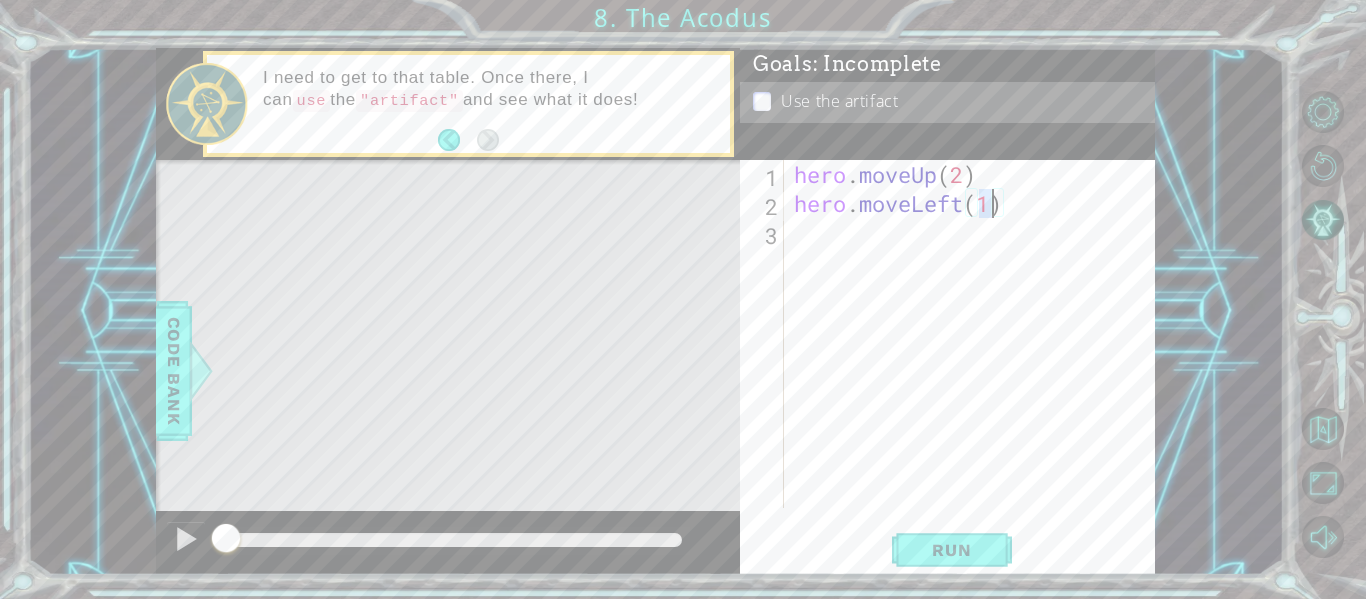 click on "hero . moveUp ( 2 ) hero . moveLeft ( 1 )" at bounding box center (975, 363) 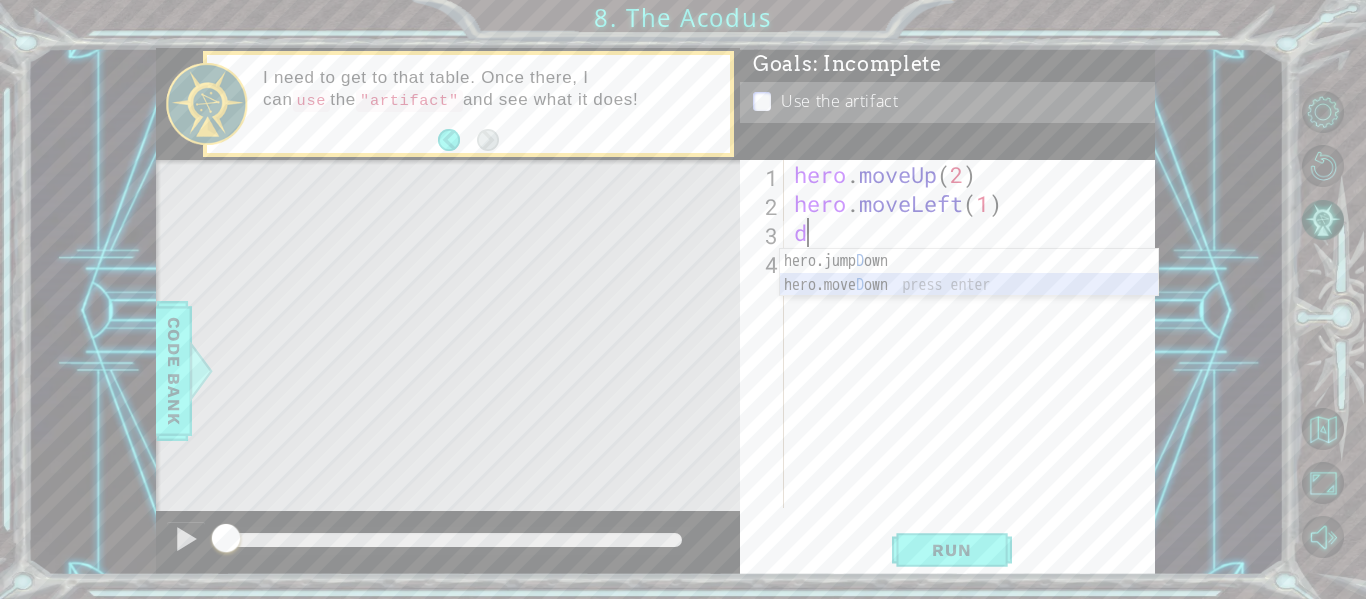 click on "hero.jump D own press enter hero.[PERSON_NAME] own press enter" at bounding box center [969, 297] 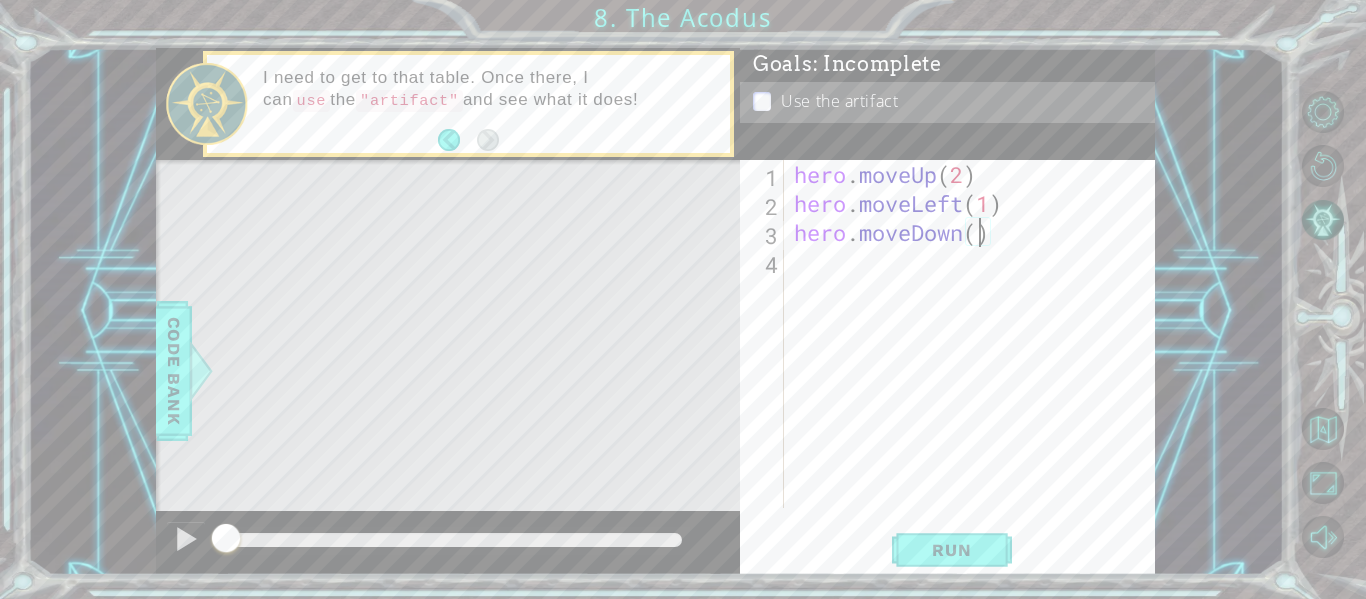 type on "hero.moveDown(2)" 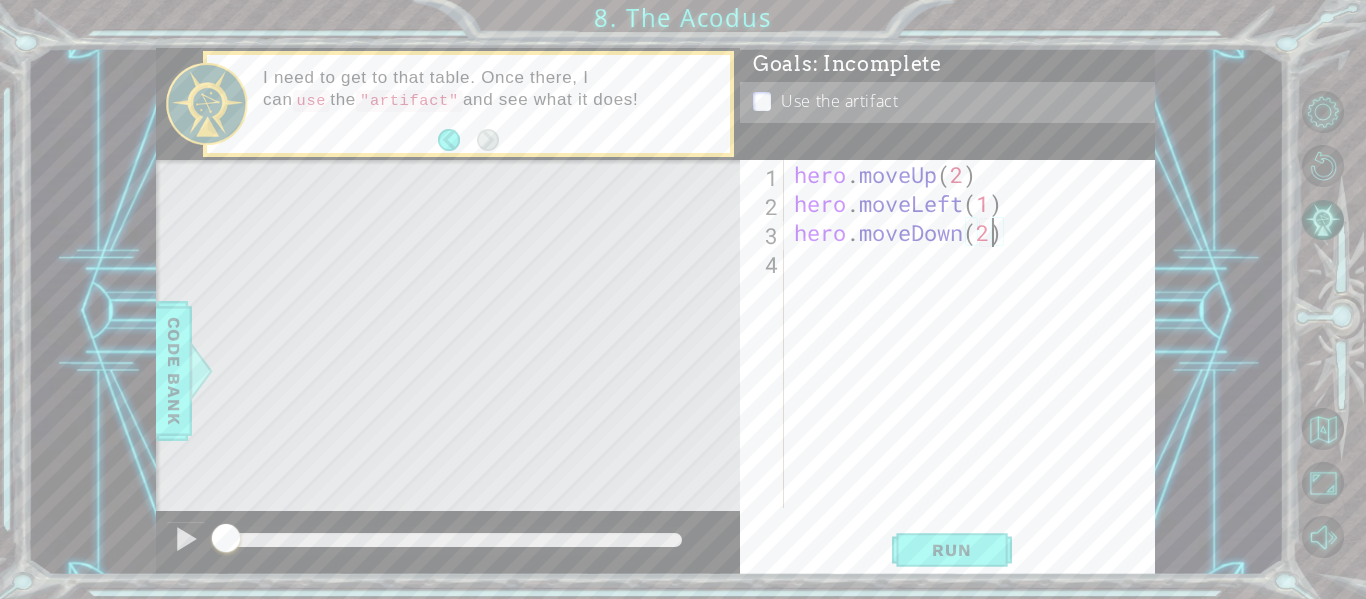 click on "hero . moveUp ( 2 ) hero . moveLeft ( 1 ) hero . moveDown ( 2 )" at bounding box center [975, 363] 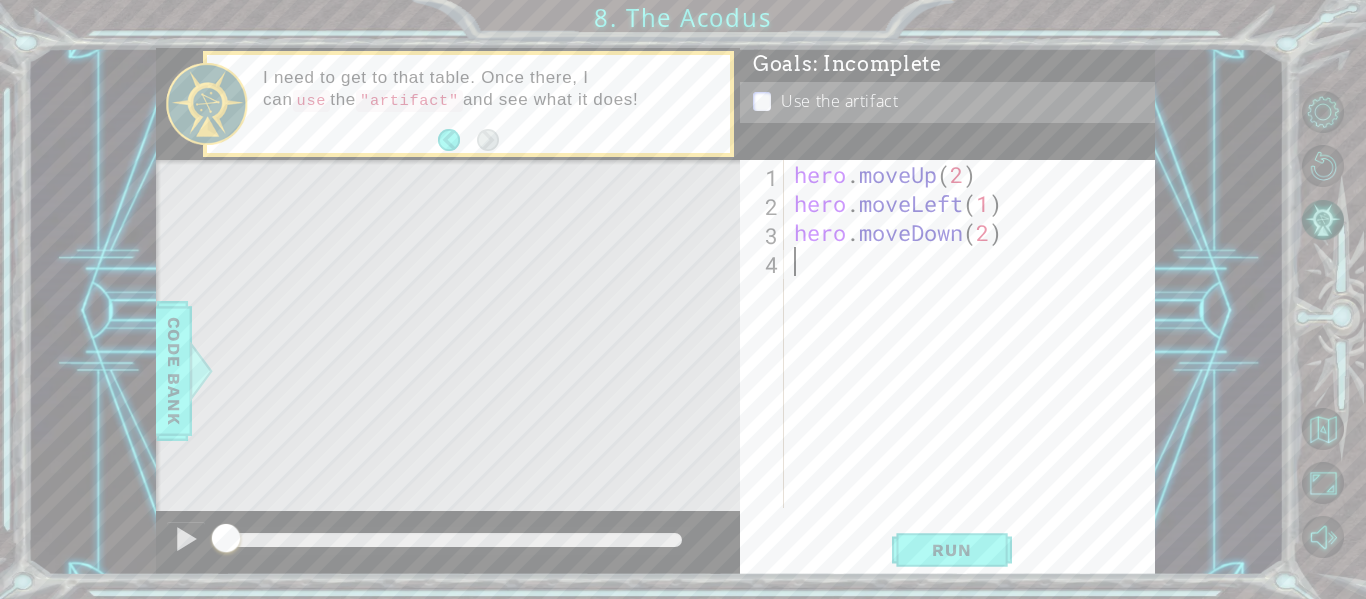 scroll, scrollTop: 0, scrollLeft: 0, axis: both 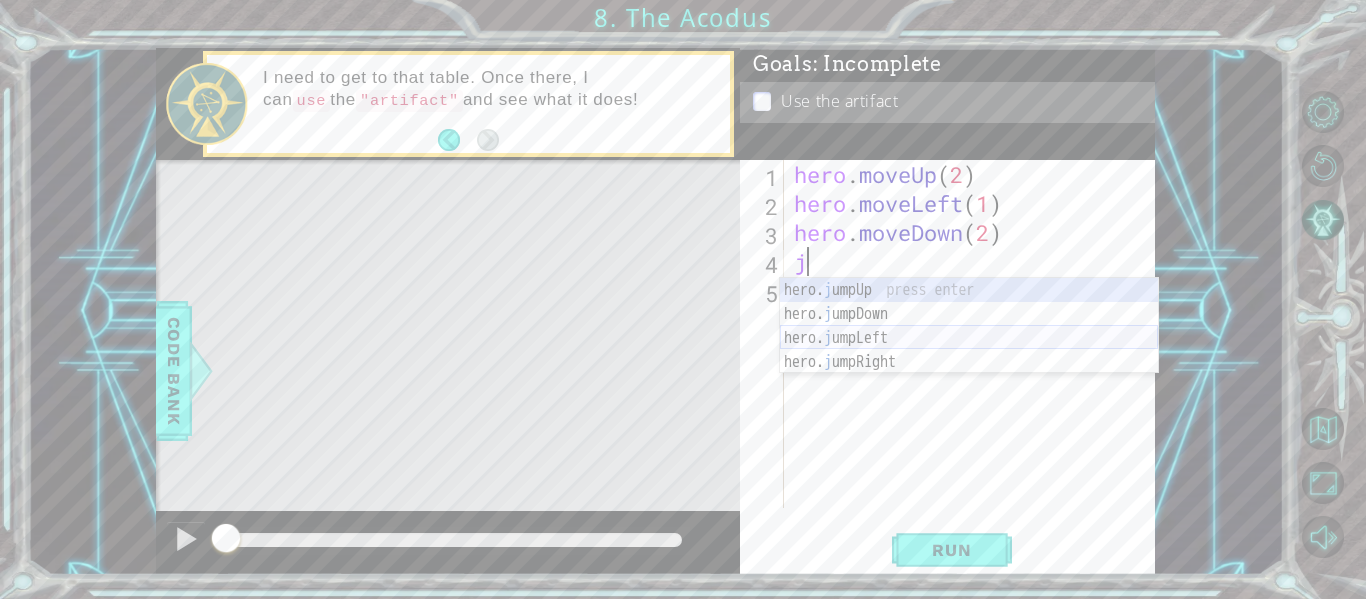 click on "hero. j umpUp press enter hero. j umpDown press enter hero. j umpLeft press enter hero. j umpRight press enter" at bounding box center (969, 350) 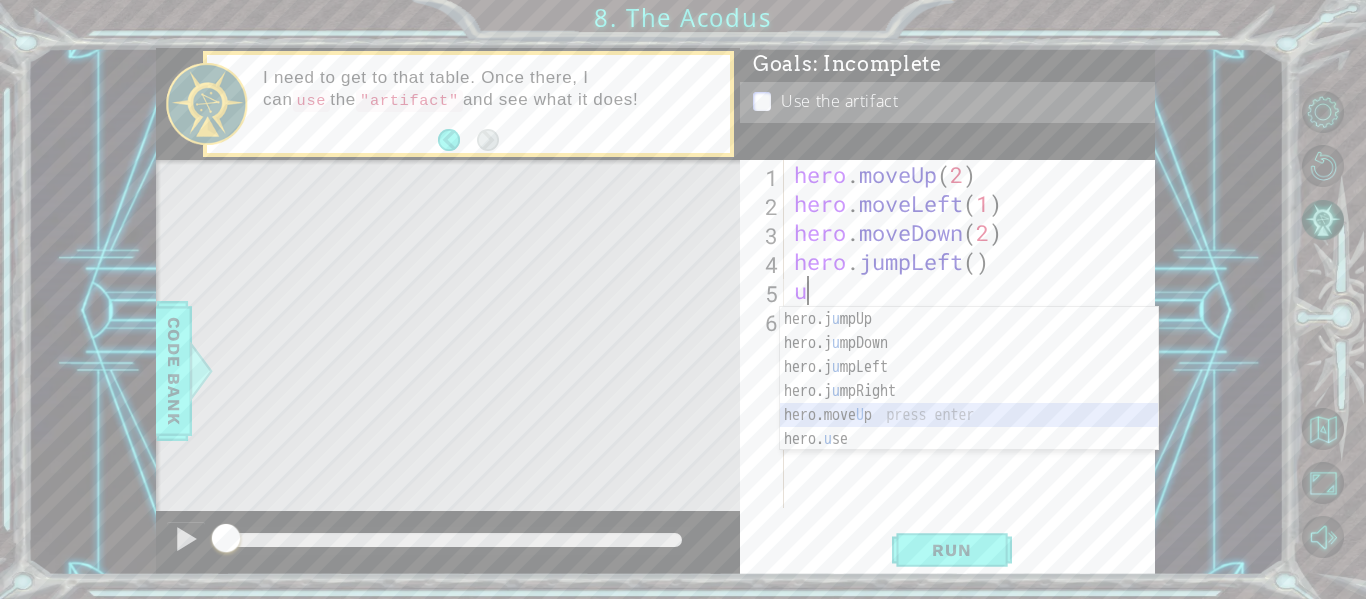 click on "hero.j u mpUp press enter hero.j u mpDown press enter hero.j u mpLeft press enter hero.j u mpRight press enter hero.move U p press enter hero. u se press enter" at bounding box center (969, 403) 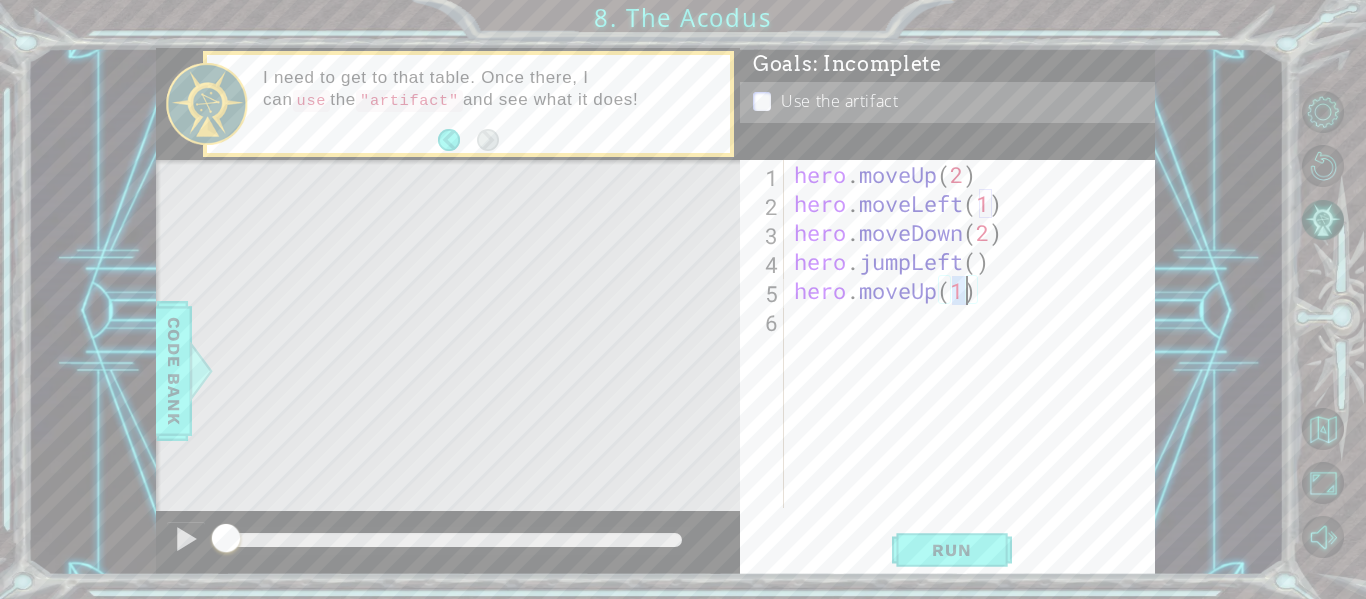 type on "hero.moveUp(2)" 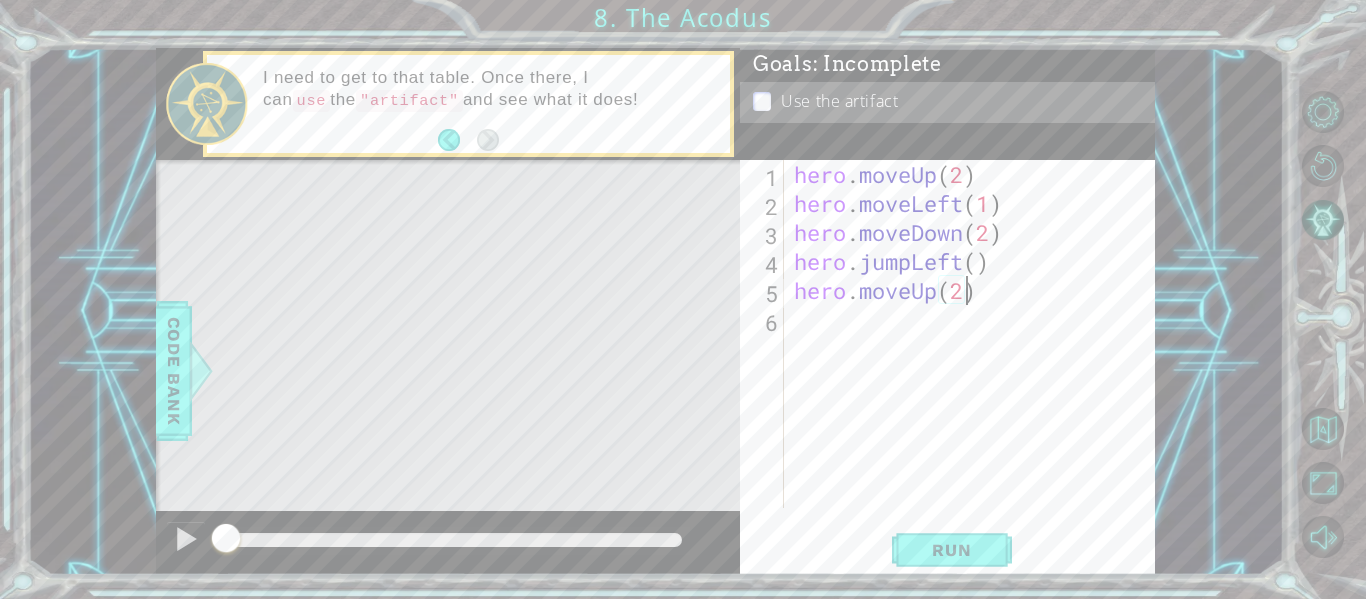 scroll, scrollTop: 0, scrollLeft: 7, axis: horizontal 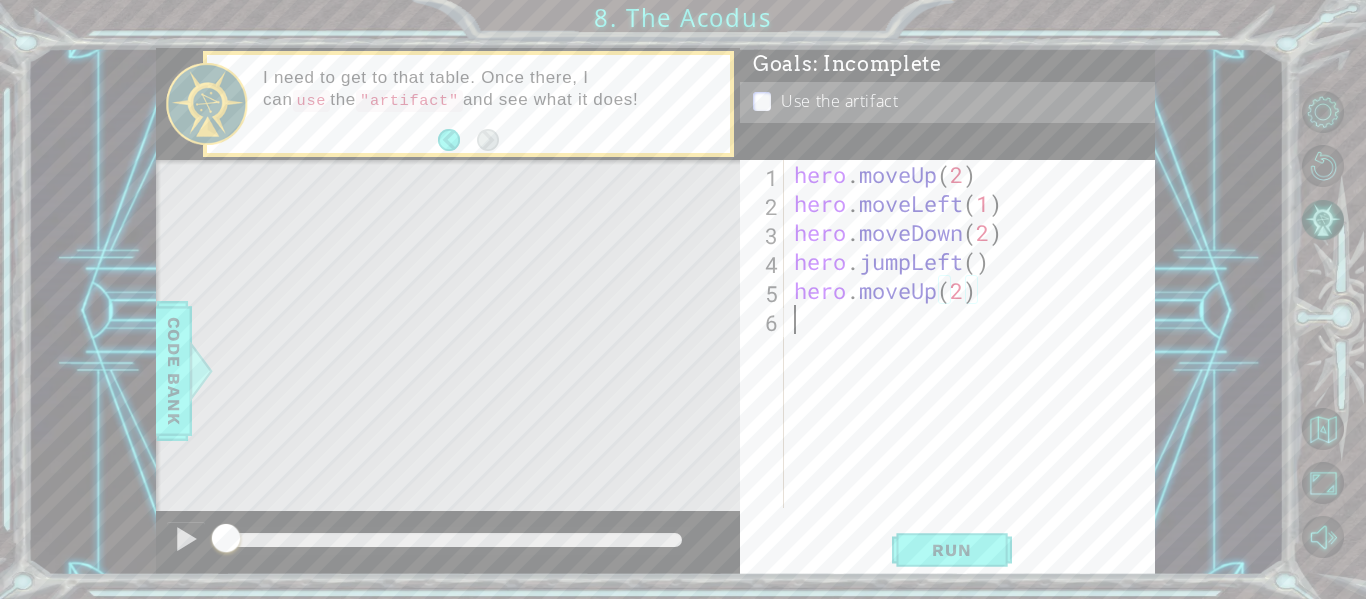 click on "hero . moveUp ( 2 ) hero . moveLeft ( 1 ) hero . moveDown ( 2 ) hero . jumpLeft ( ) hero . moveUp ( 2 )" at bounding box center [975, 363] 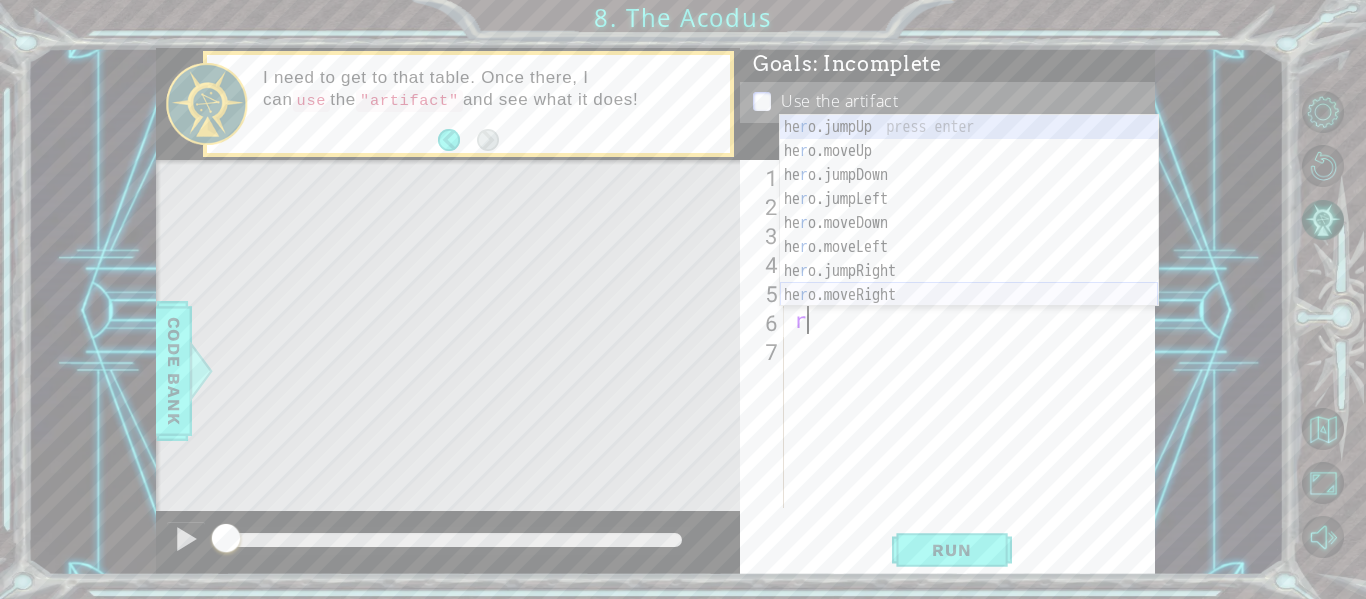 click on "he r o.jumpUp press enter he r o.moveUp press enter he r o.jumpDown press enter he r o.jumpLeft press enter he r o.moveDown press enter he r o.moveLeft press enter he r o.jumpRight press enter he r o.moveRight press enter he r o.use press enter" at bounding box center (969, 235) 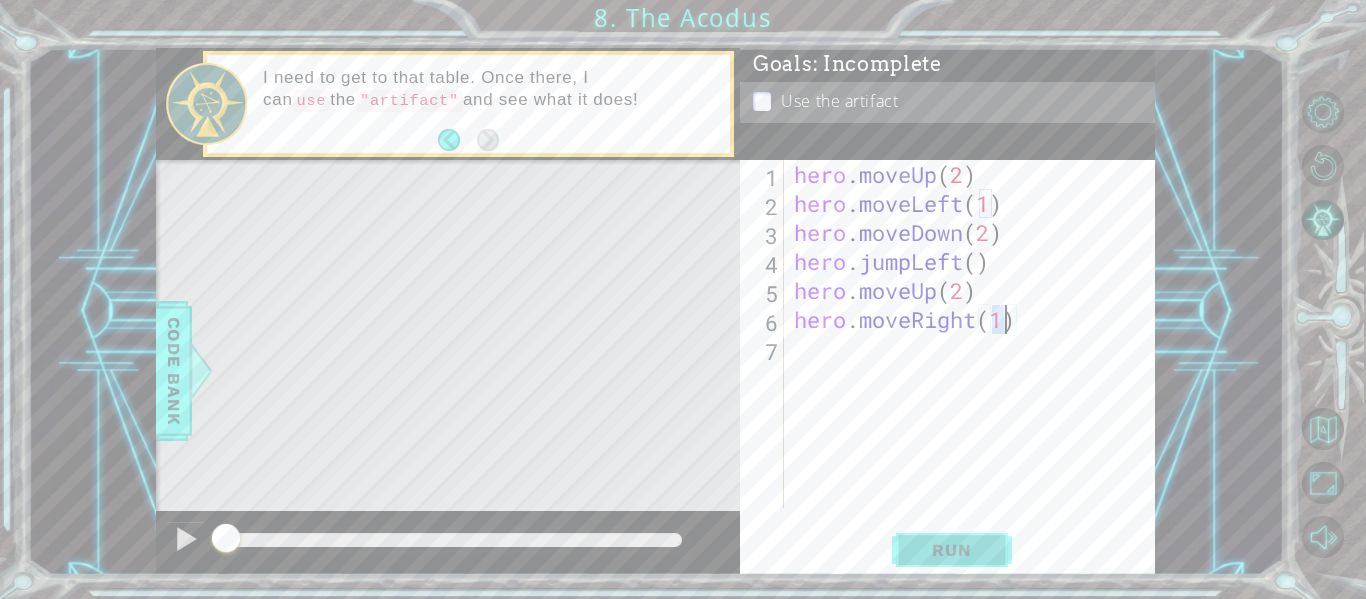 type on "hero.moveRight(1)" 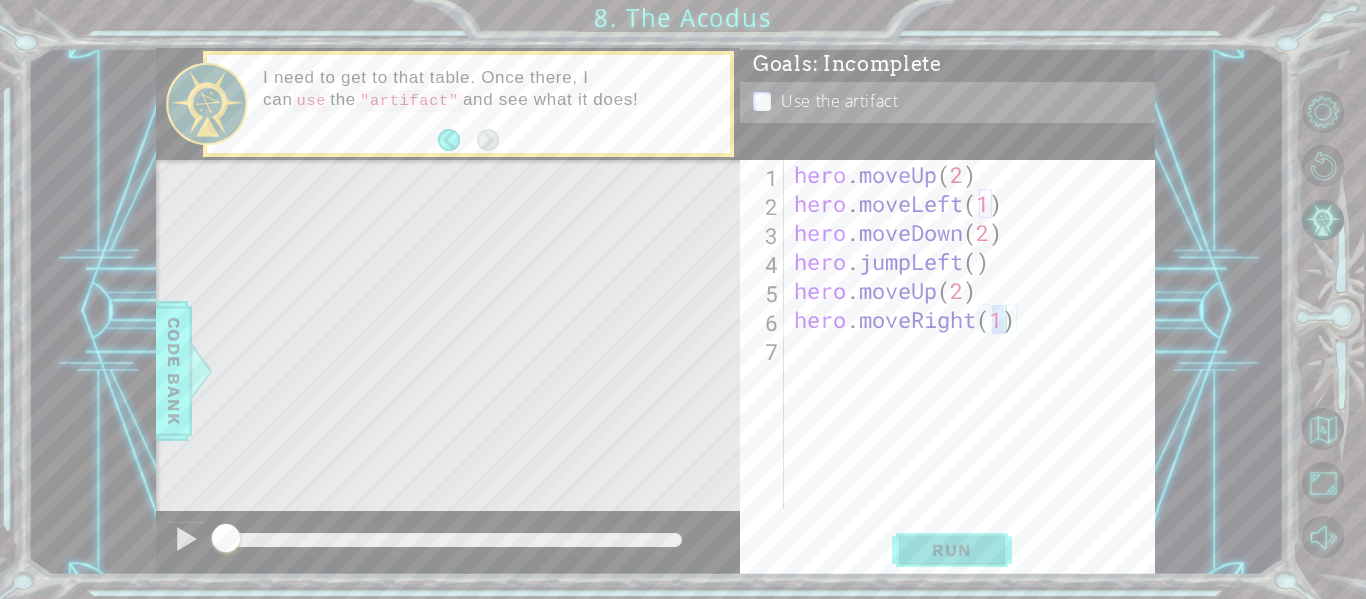 click on "Run" at bounding box center [951, 550] 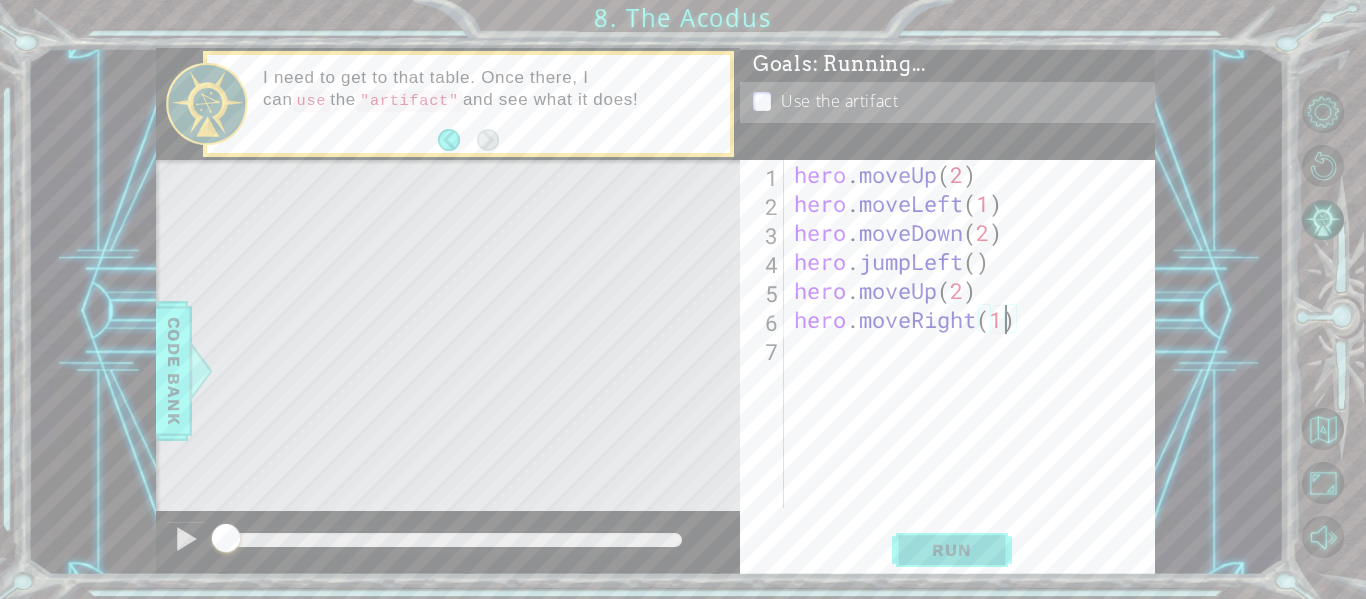 click on "Run" at bounding box center [951, 550] 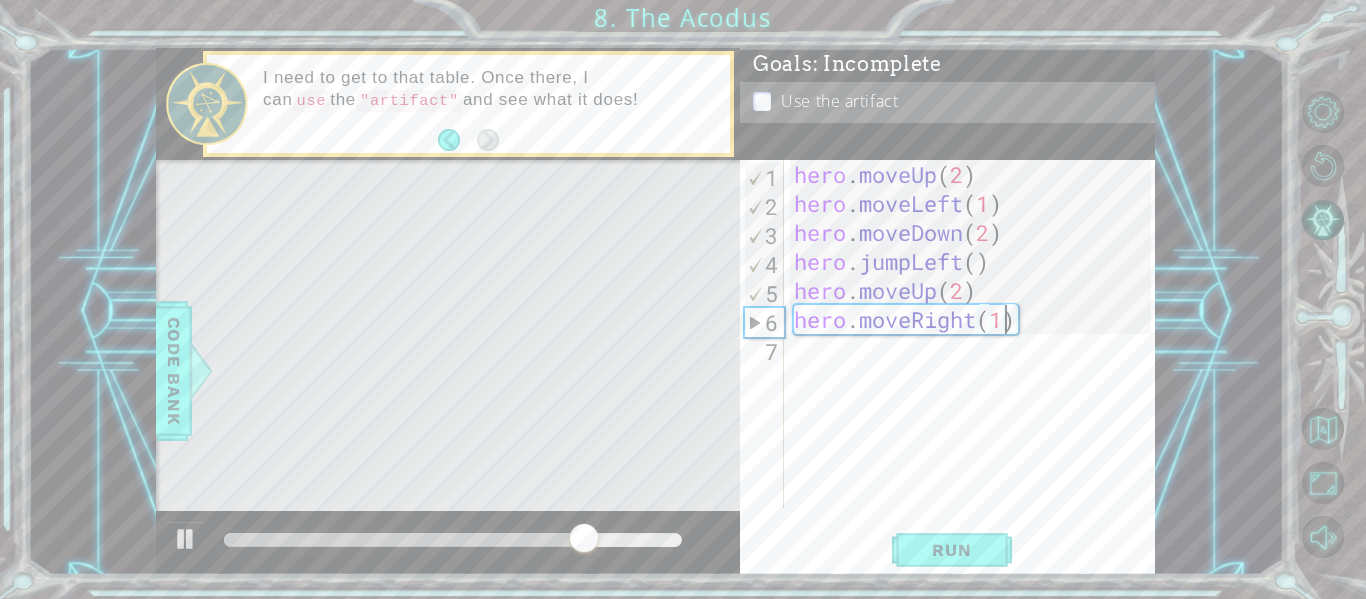 click on "hero . moveUp ( 2 ) hero . moveLeft ( 1 ) hero . moveDown ( 2 ) hero . jumpLeft ( ) hero . moveUp ( 2 ) hero . moveRight ( 1 )" at bounding box center [975, 363] 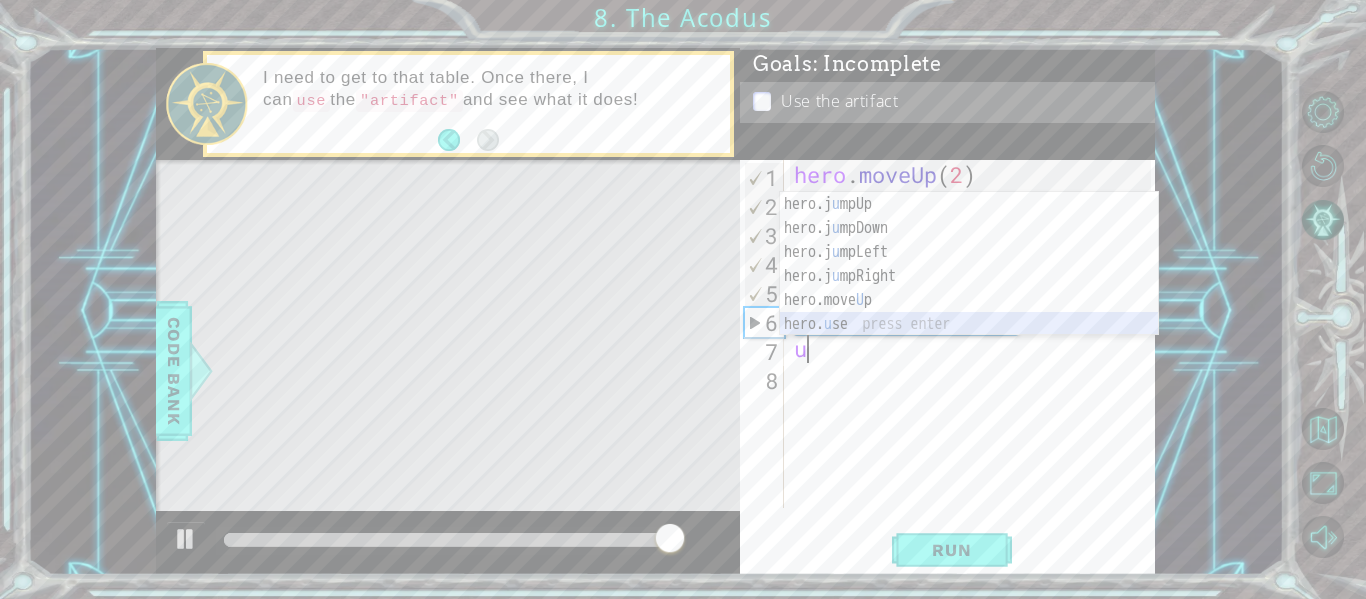 click on "hero.j u mpUp press enter hero.j u mpDown press enter hero.j u mpLeft press enter hero.j u mpRight press enter hero.move U p press enter hero. u se press enter" at bounding box center (969, 288) 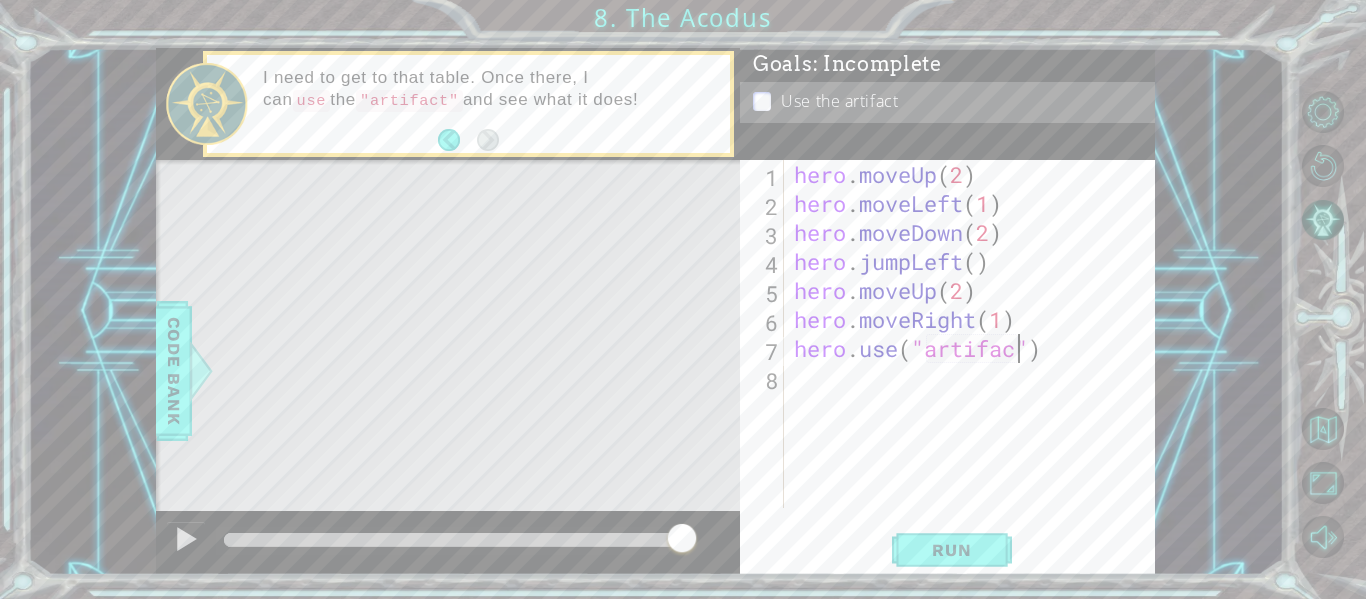 scroll, scrollTop: 0, scrollLeft: 11, axis: horizontal 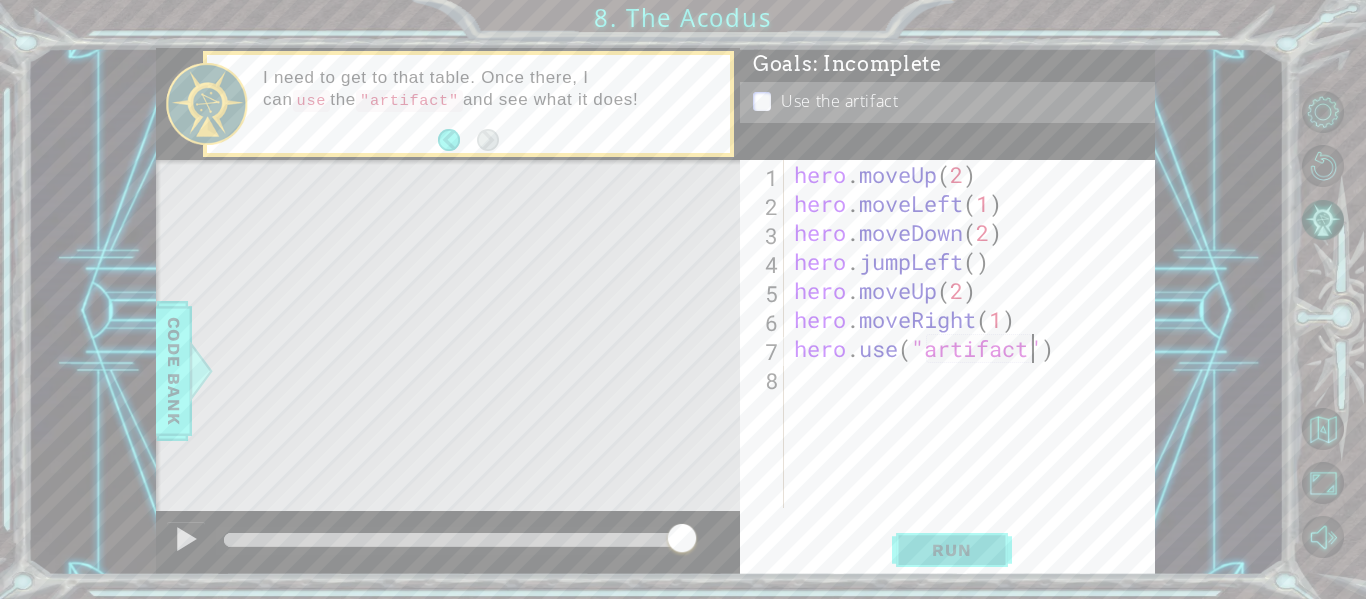 type on "hero.use("artifact")" 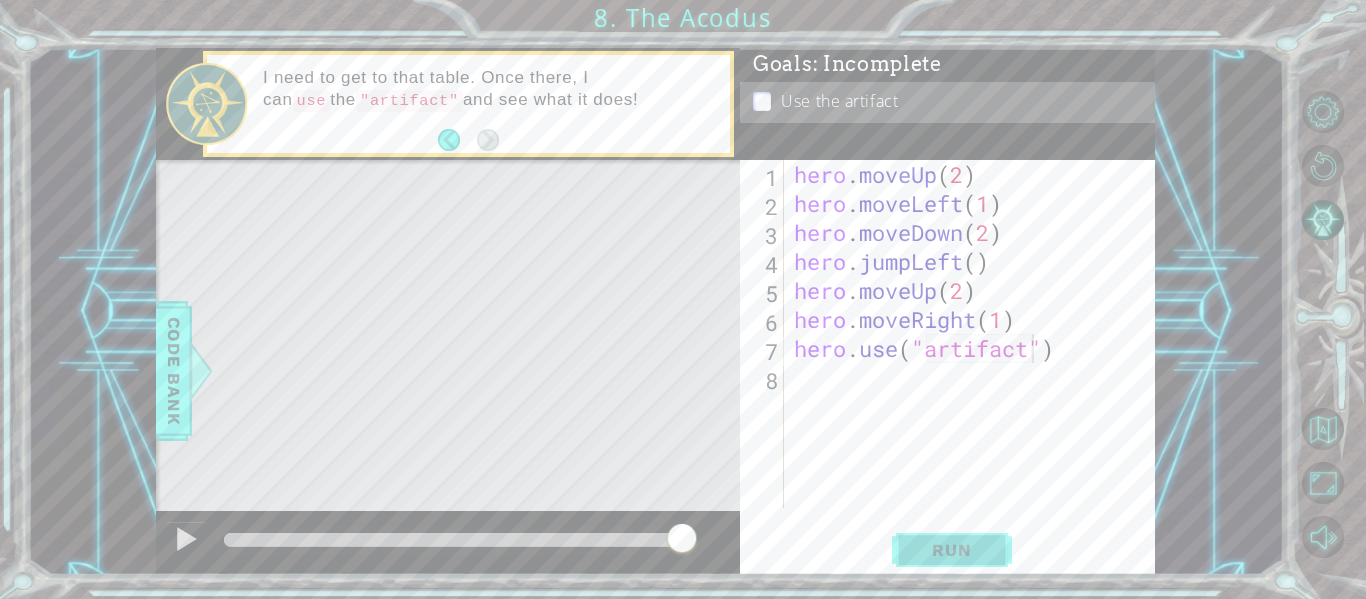 click on "Run" at bounding box center [952, 550] 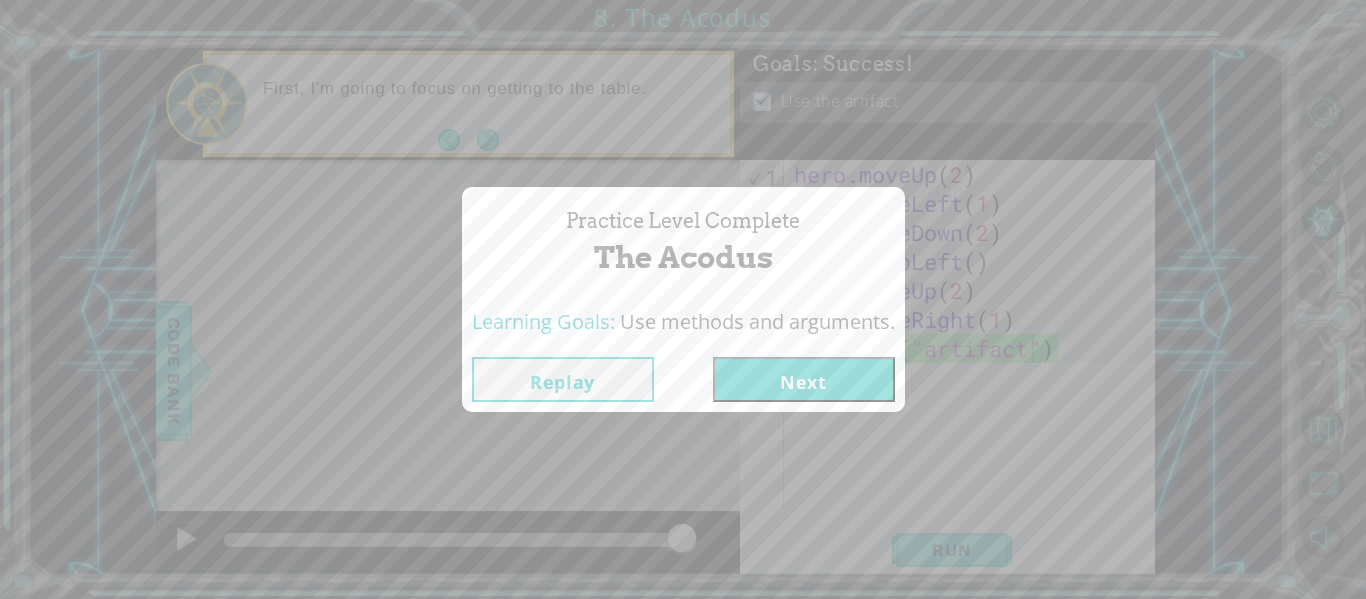 click on "Next" at bounding box center [804, 379] 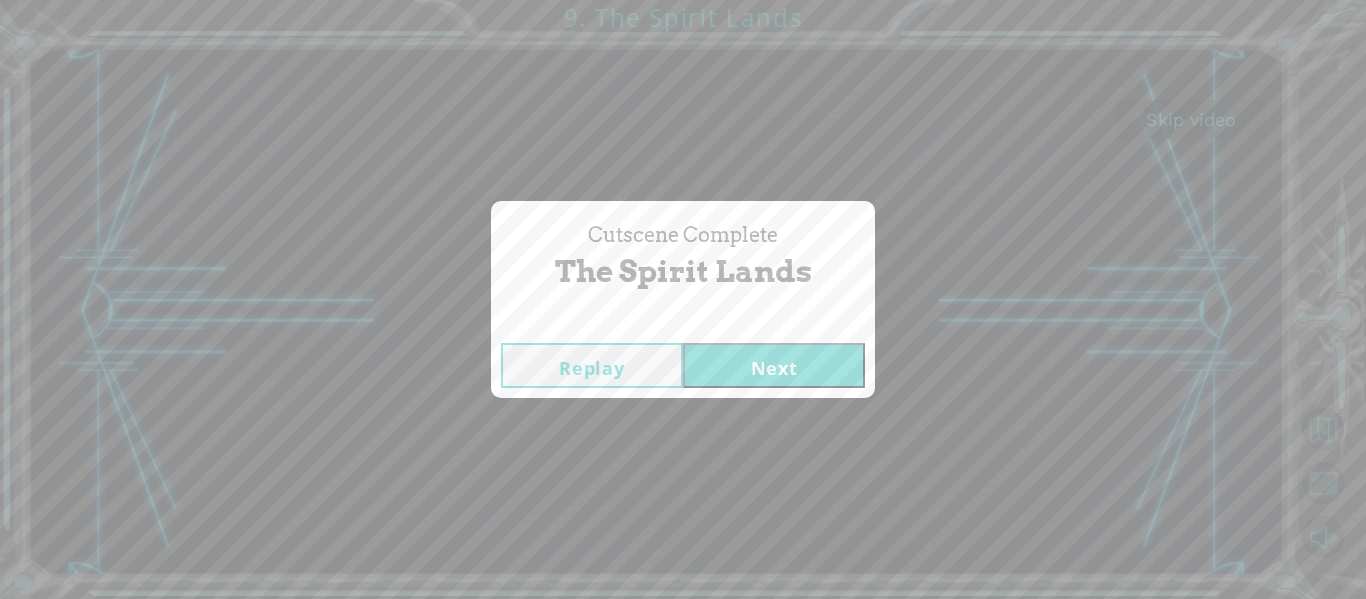 click on "Next" at bounding box center [774, 365] 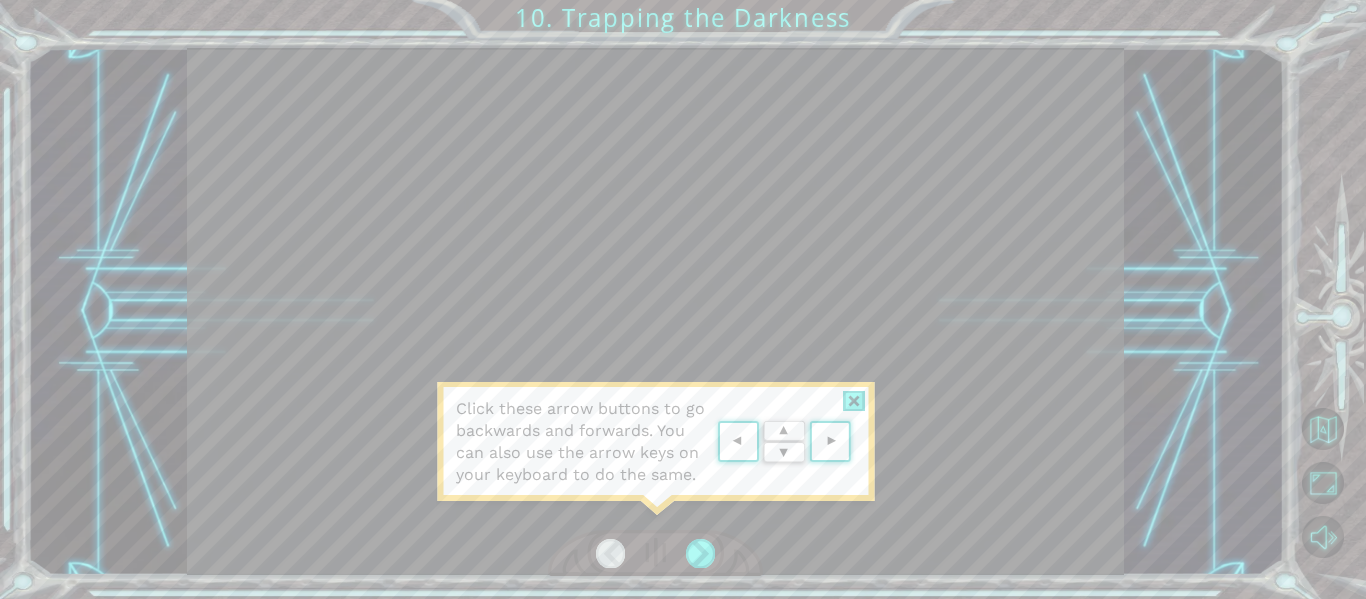 click at bounding box center (854, 401) 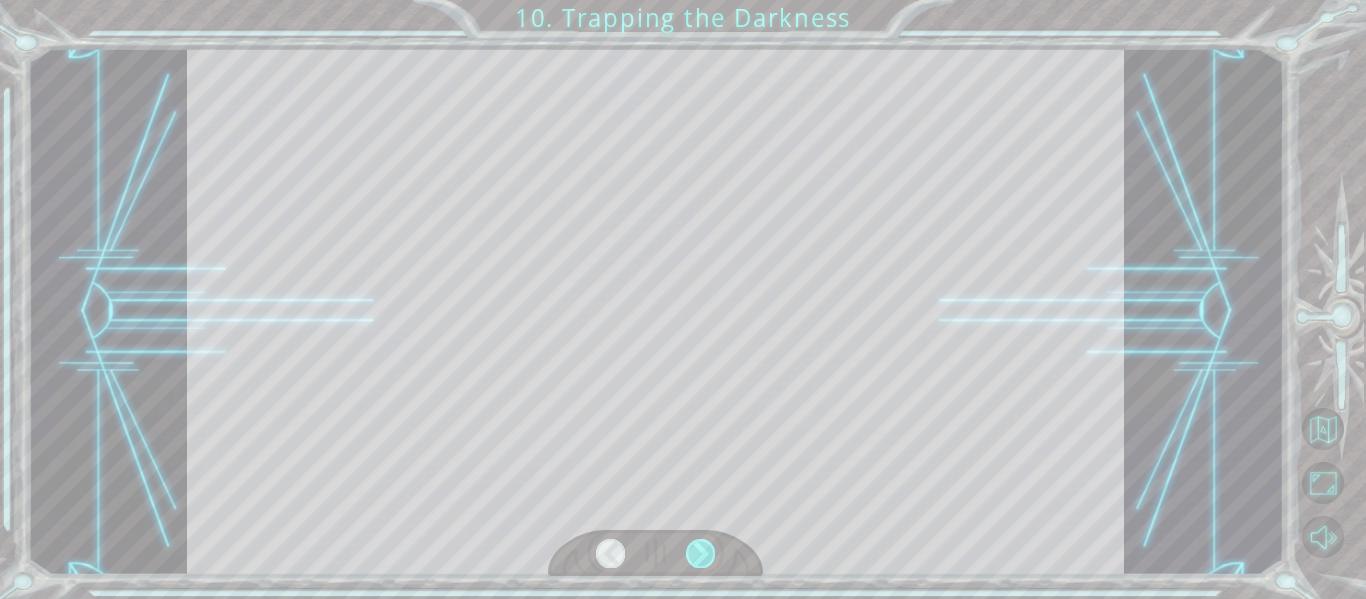 click at bounding box center (700, 553) 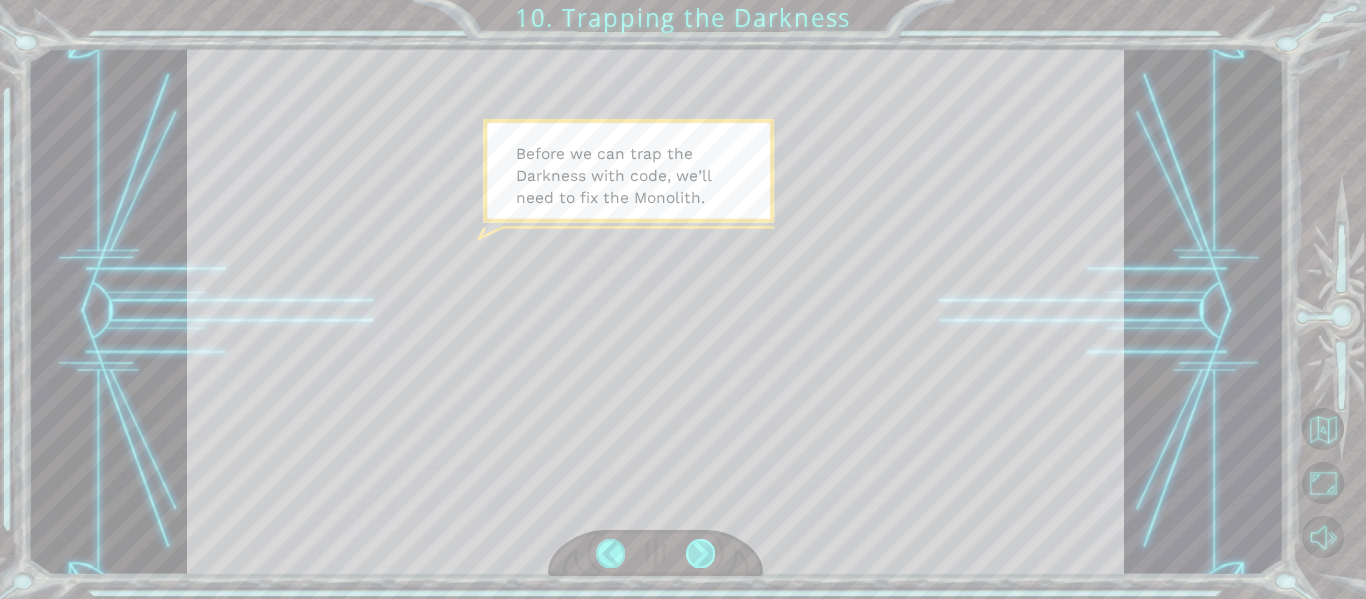 click at bounding box center (700, 553) 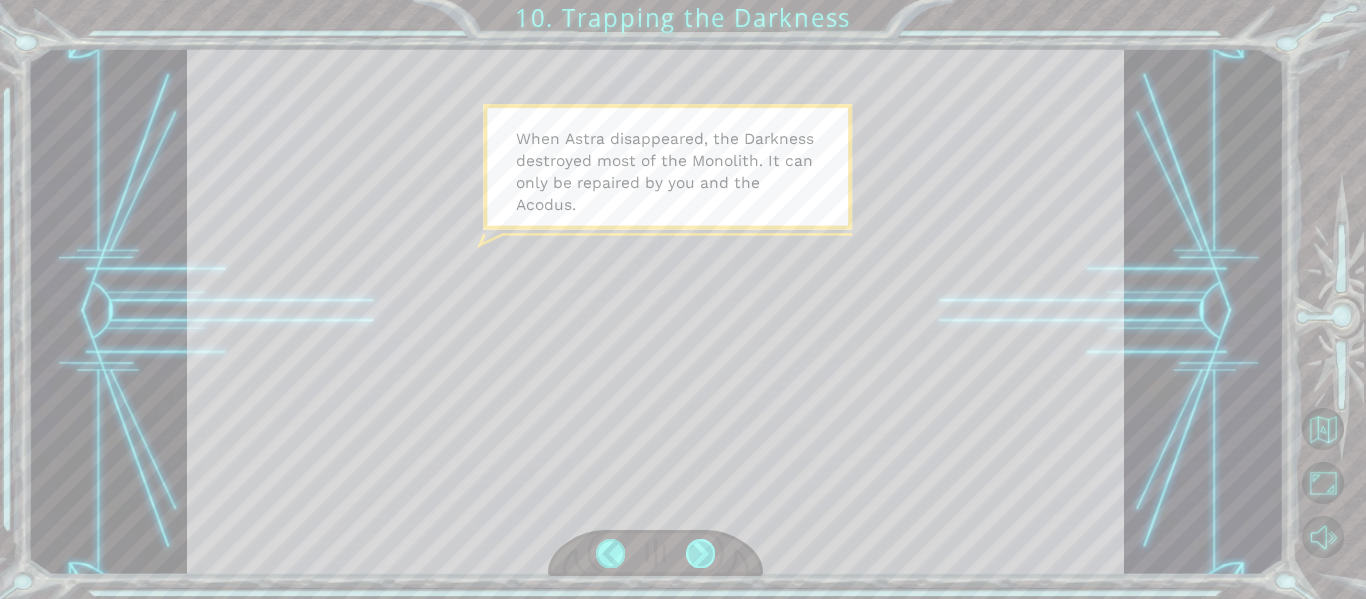 click at bounding box center [700, 553] 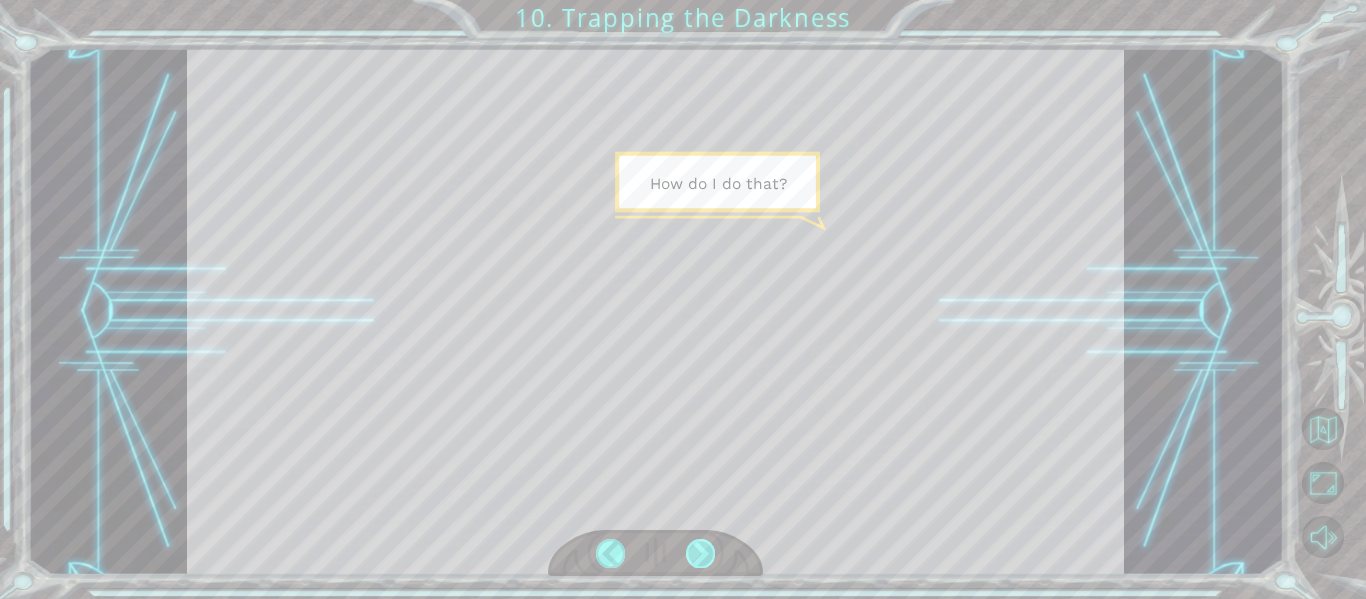 click at bounding box center (700, 553) 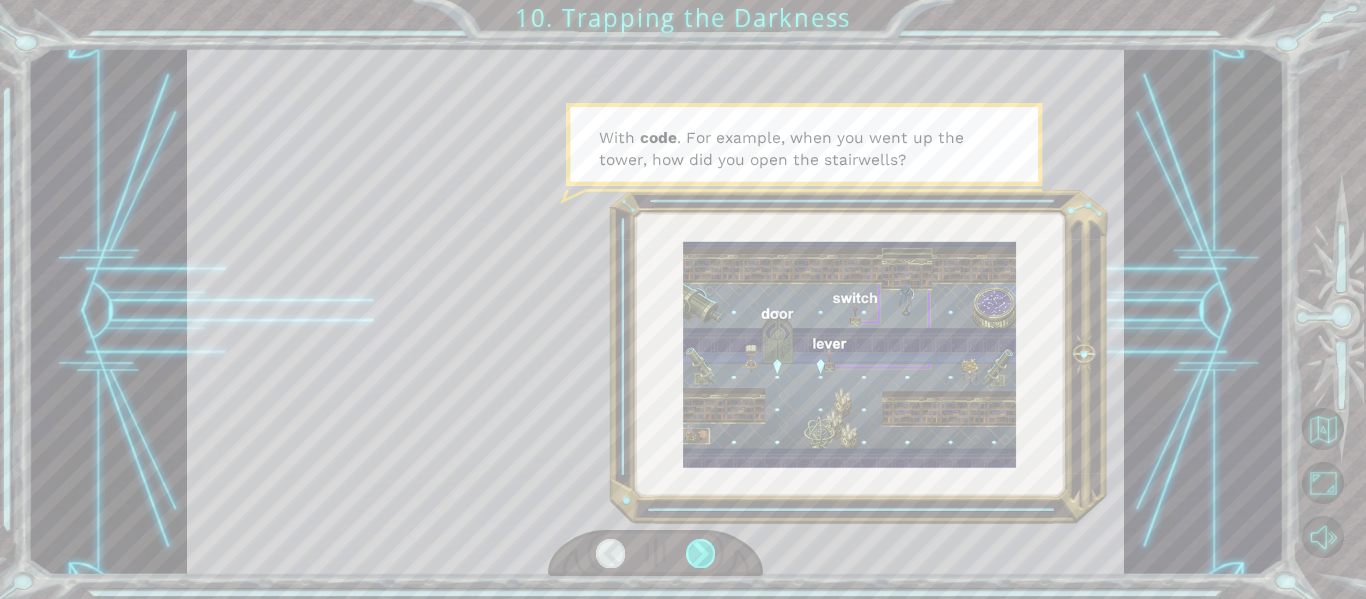 click at bounding box center (700, 553) 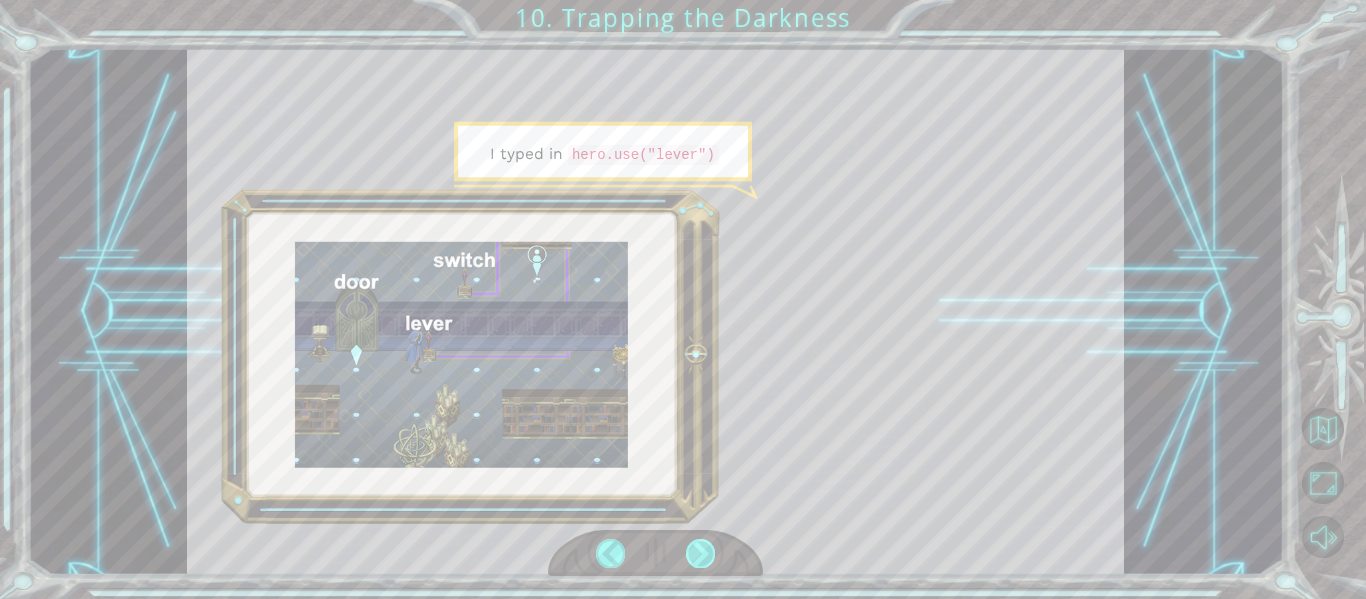 click at bounding box center [700, 553] 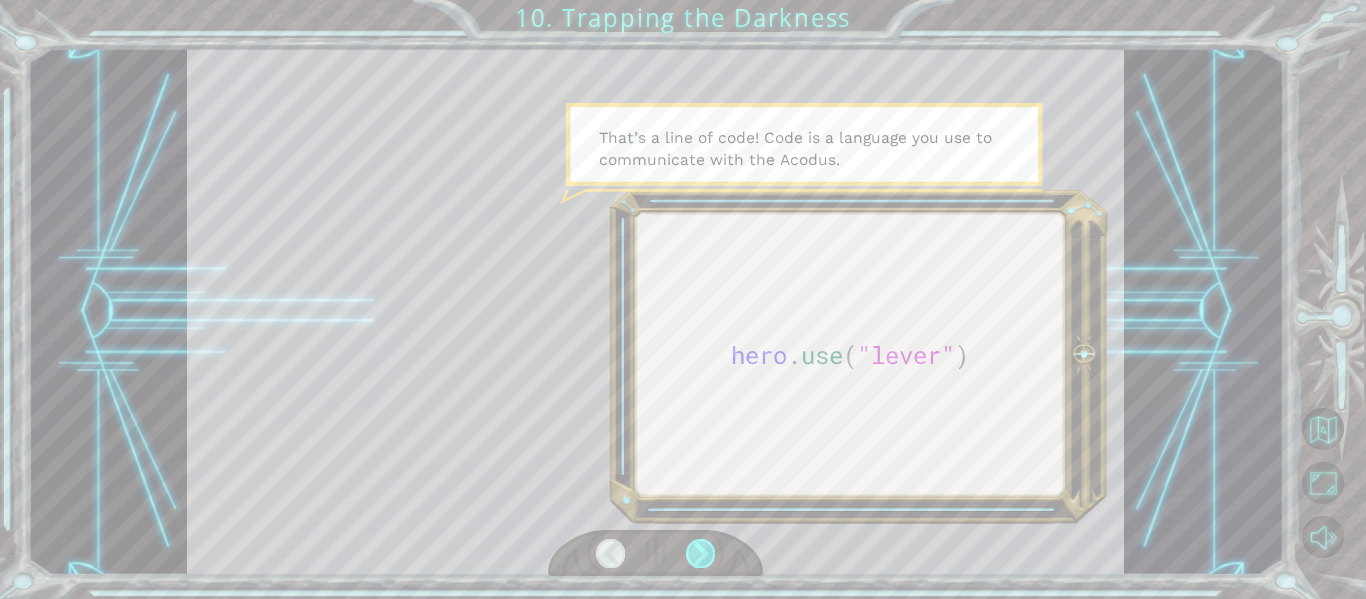 click at bounding box center [700, 553] 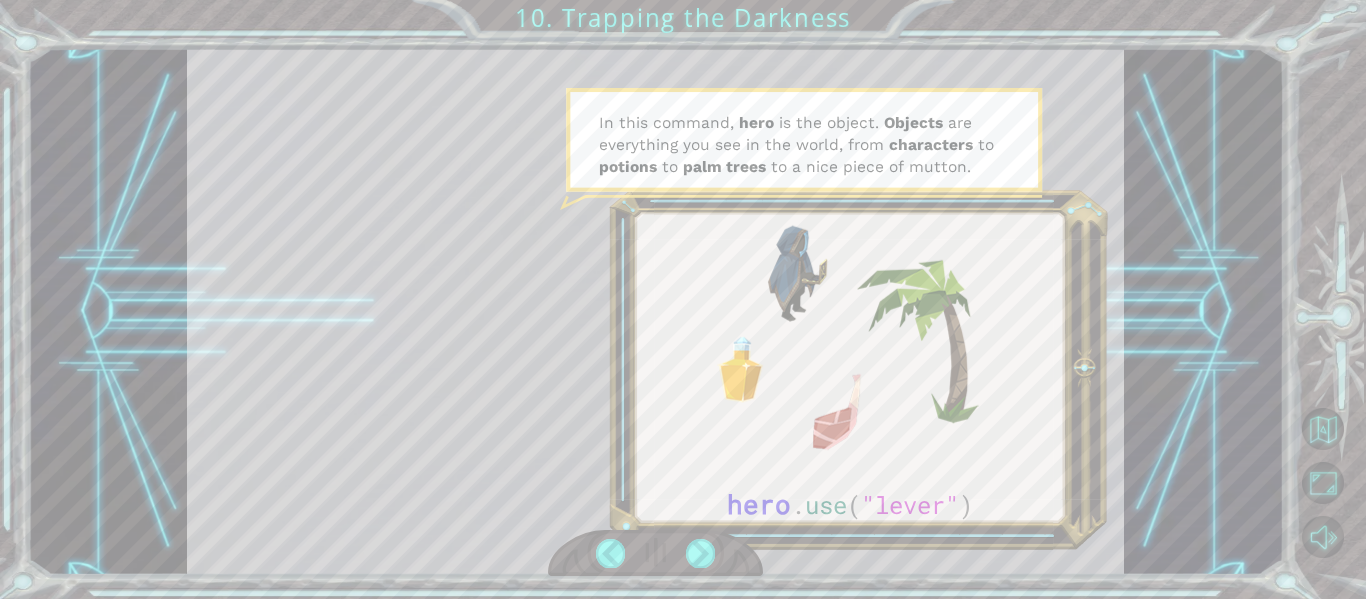 click on "hero . use ( "lever" )
B e f o r e   w e   c a n   t r a p   t h e   D a r k n e s s   w i t h   c o d e ,   w e ’ l l   n e e d   t o   f i x   t h e   M o n o l i t h . W h e n   A s t r a   d i s a p p e a r e d ,   t h e   D a r k n e s s   d e s t r o y e d   m o s t   o f   t h e   M o n o l i t h .   I t   c a n   o n l y   b e   r e p a i r e d   b y   y o u   a n d   t h e   A c o d u s . H o w   d o   I   d o   t h a t ? W i t h   c o d e .   F o r   e x a m p l e ,   w h e n   y o u   w e n t   u p   t h e   t o w e r ,   h o w   d i d   y o u   o p e n   t h e   s t a i r [PERSON_NAME] ? I   t y p e d   i n   h e r o . u s e ( " l e v e r " ) T h a t ’ s   a   l i n e   o f   c o d e !   C o d e   i s   a   l a n g u a g e   y o u   u s e   t o   c o m m u n i c a t e   w i t h   t h e   A c o d u s . I n   t h i s   c o m m a n d ,   h e r o   i s   t h e   o b j e c t .   O b j e c t s   a r e   e v e r y t h i n g   y o u   s e e   i n   t h e   w o r l d ,   f r o m   c h a" at bounding box center (655, 311) 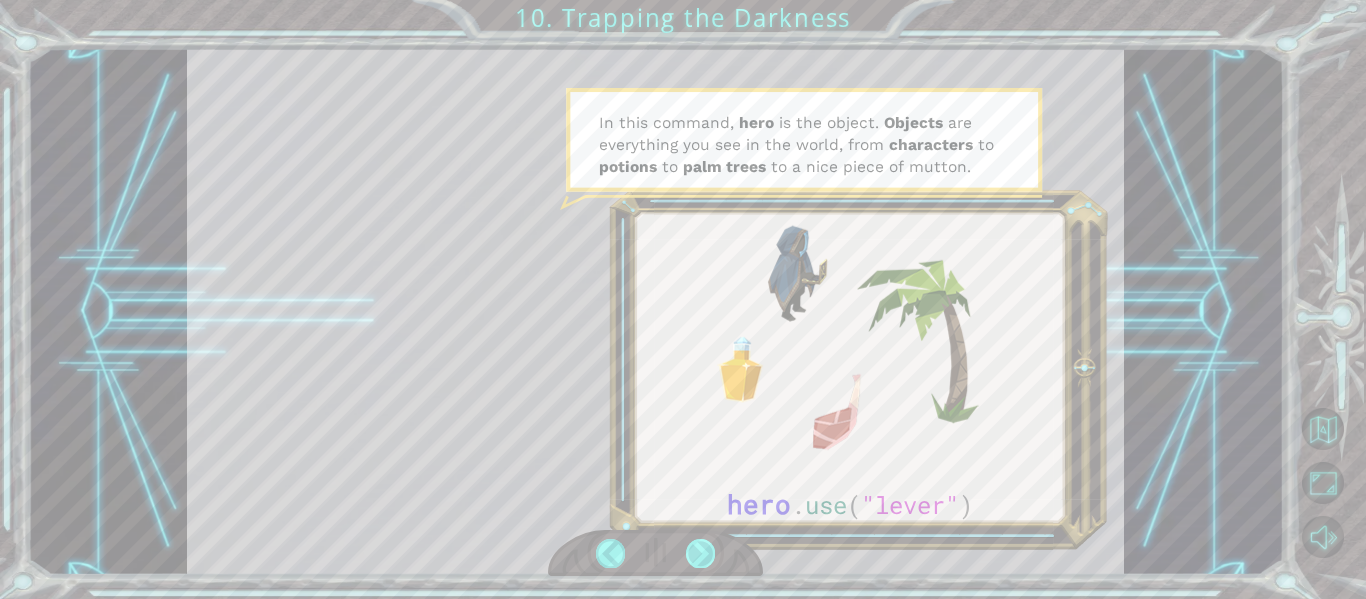 click at bounding box center (700, 553) 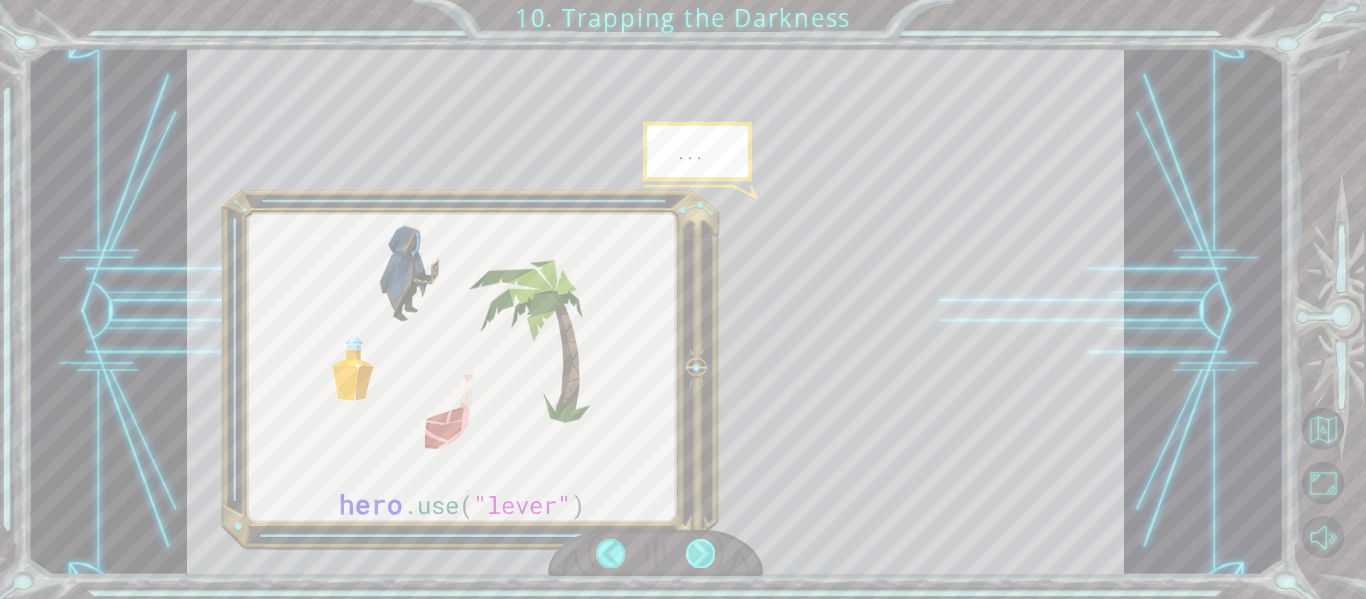 click at bounding box center (700, 553) 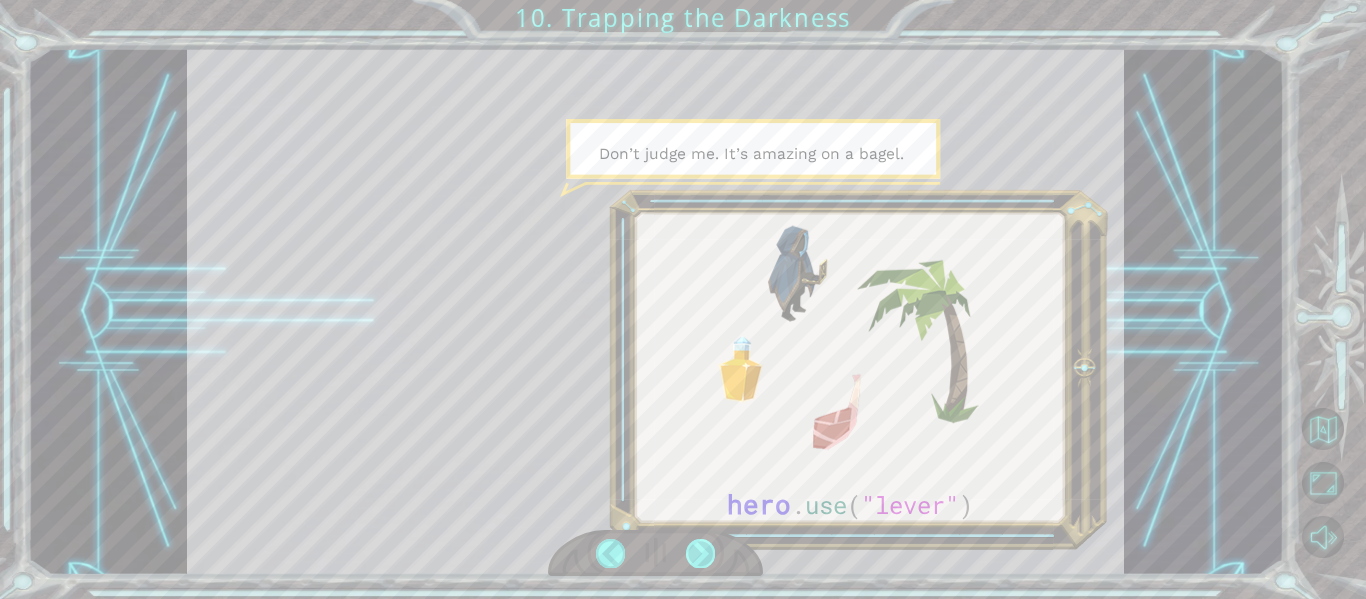 click at bounding box center [700, 553] 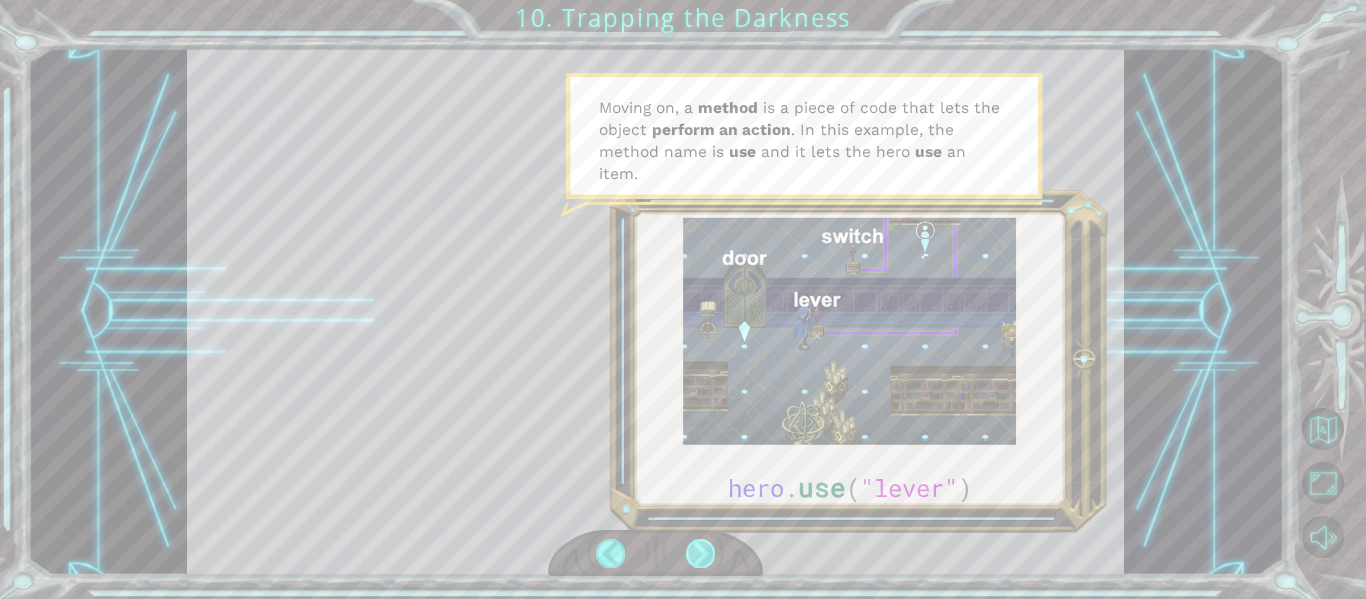 click at bounding box center [700, 553] 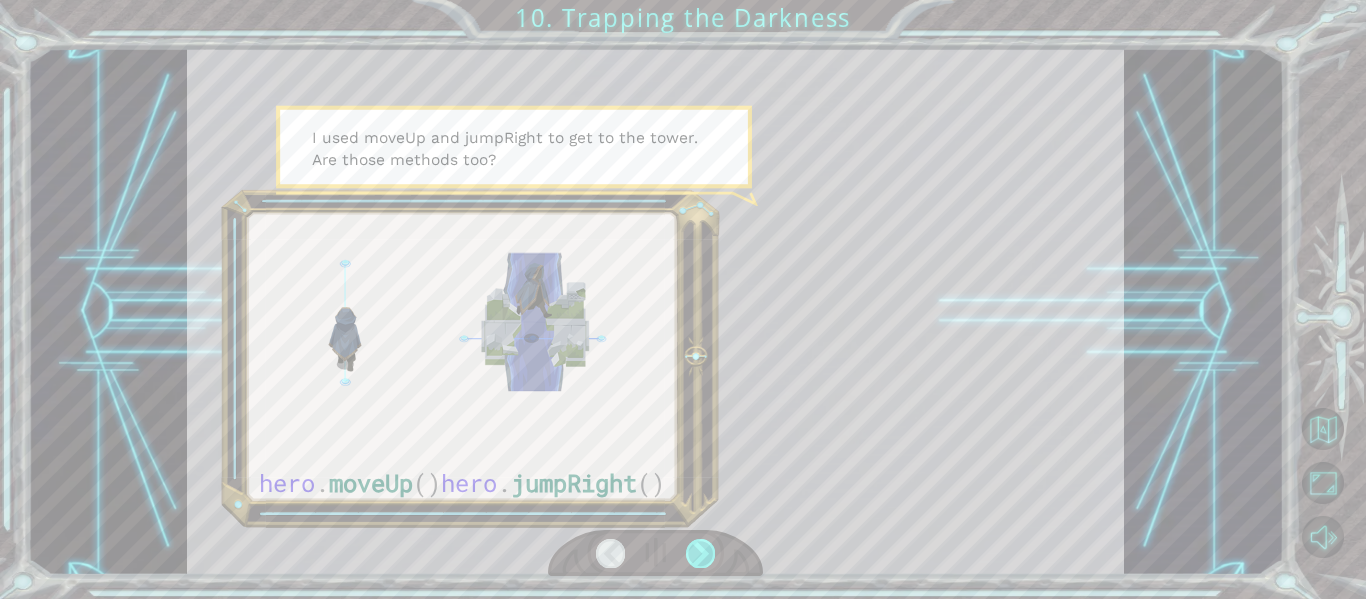 click at bounding box center [700, 553] 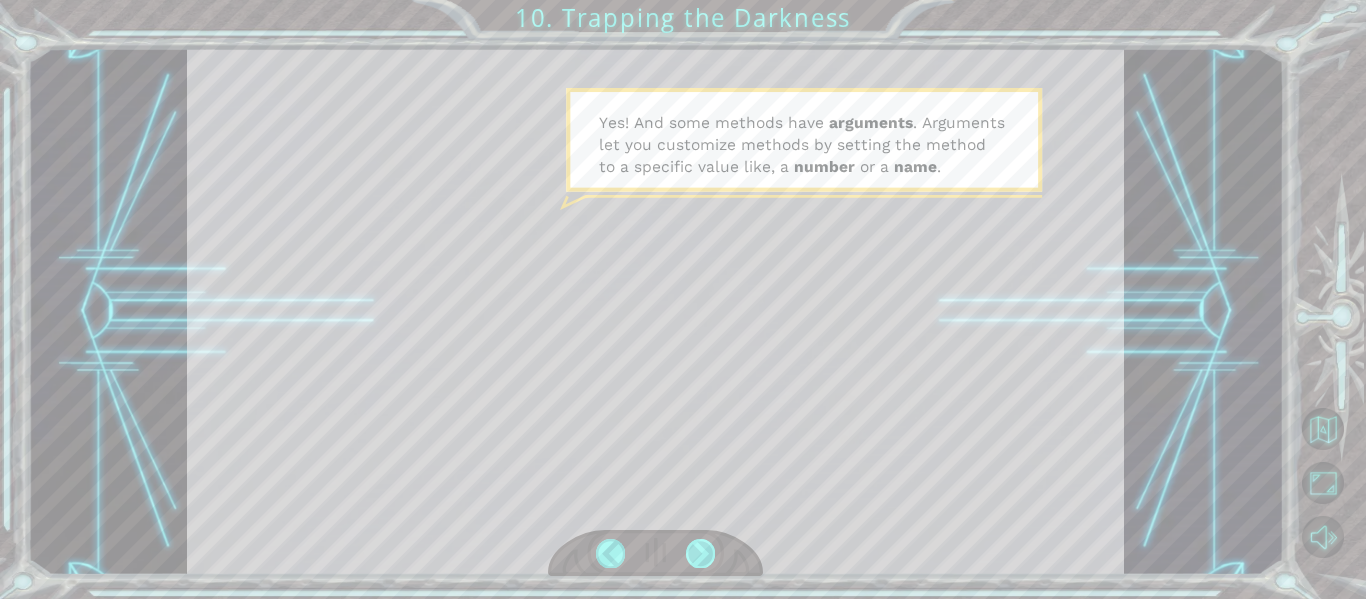 click at bounding box center (700, 553) 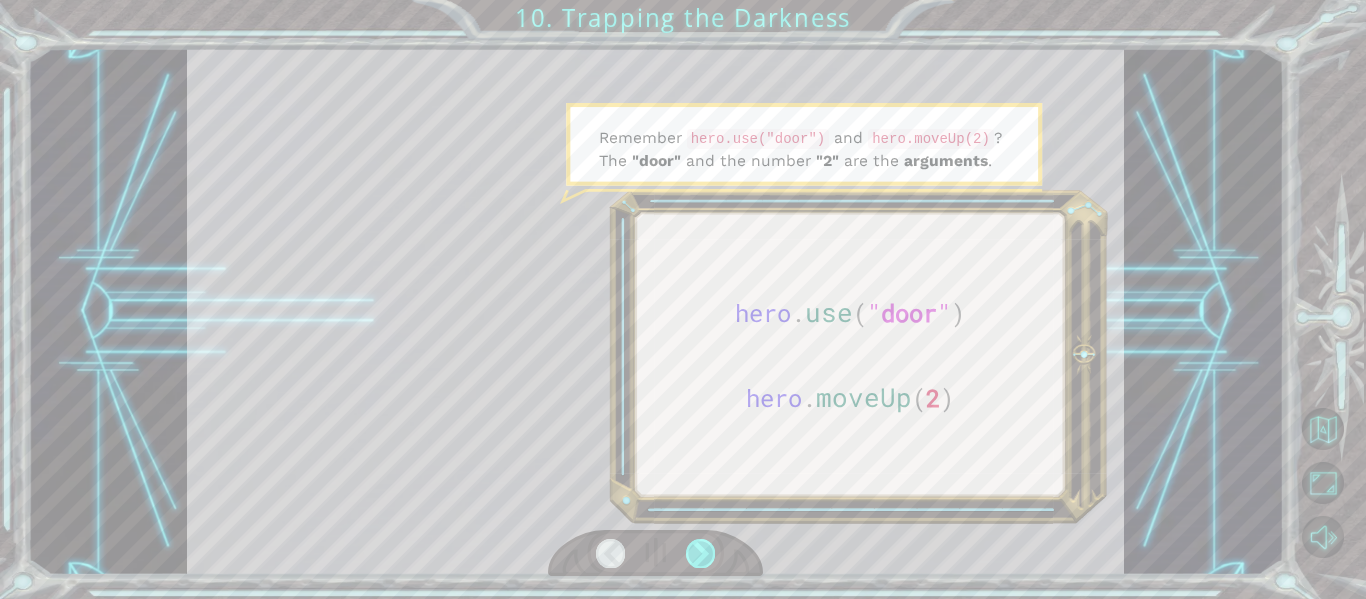 click at bounding box center [700, 553] 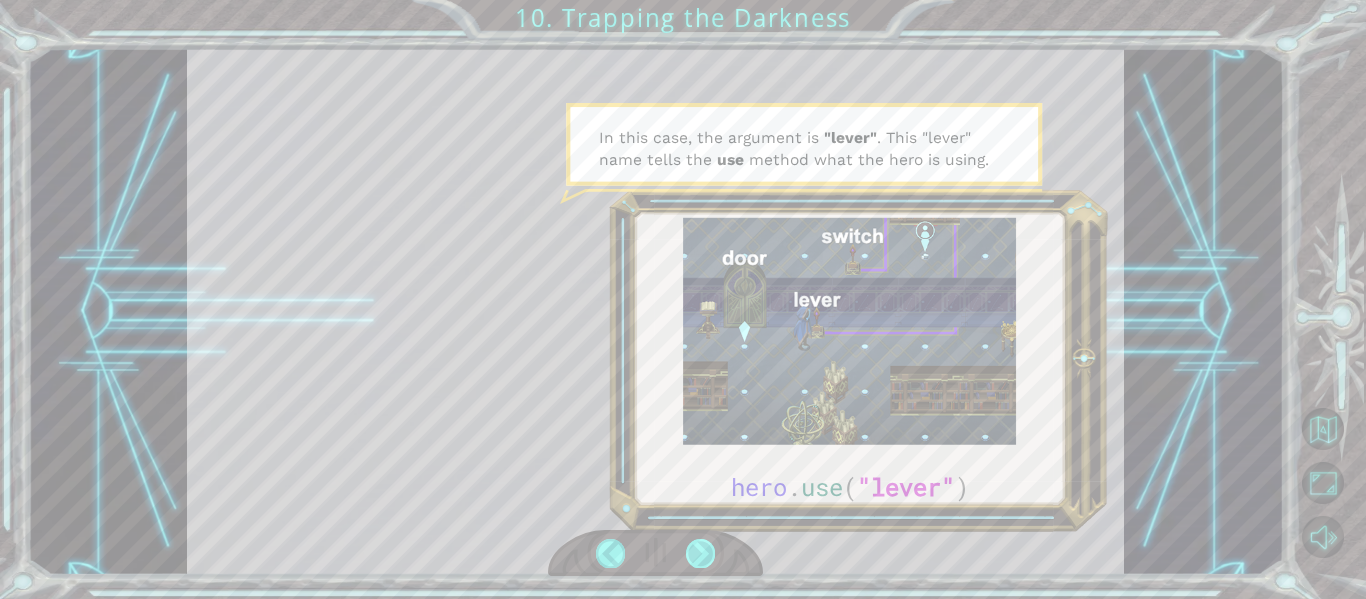 click at bounding box center [700, 553] 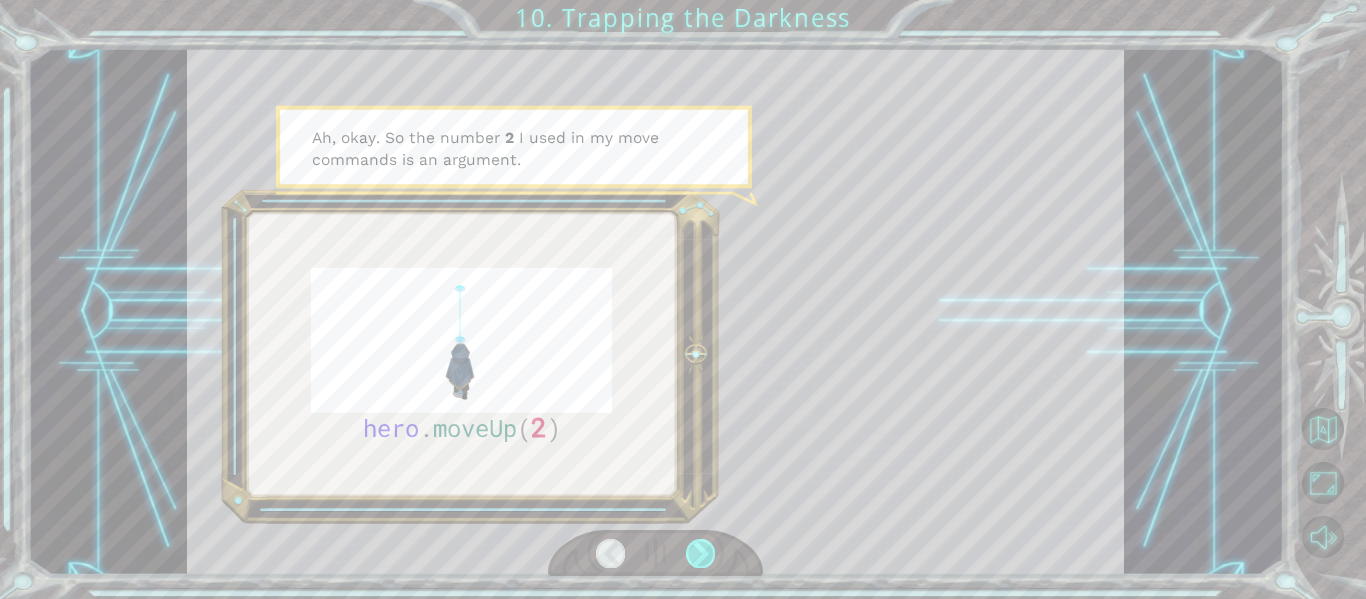 click at bounding box center (700, 553) 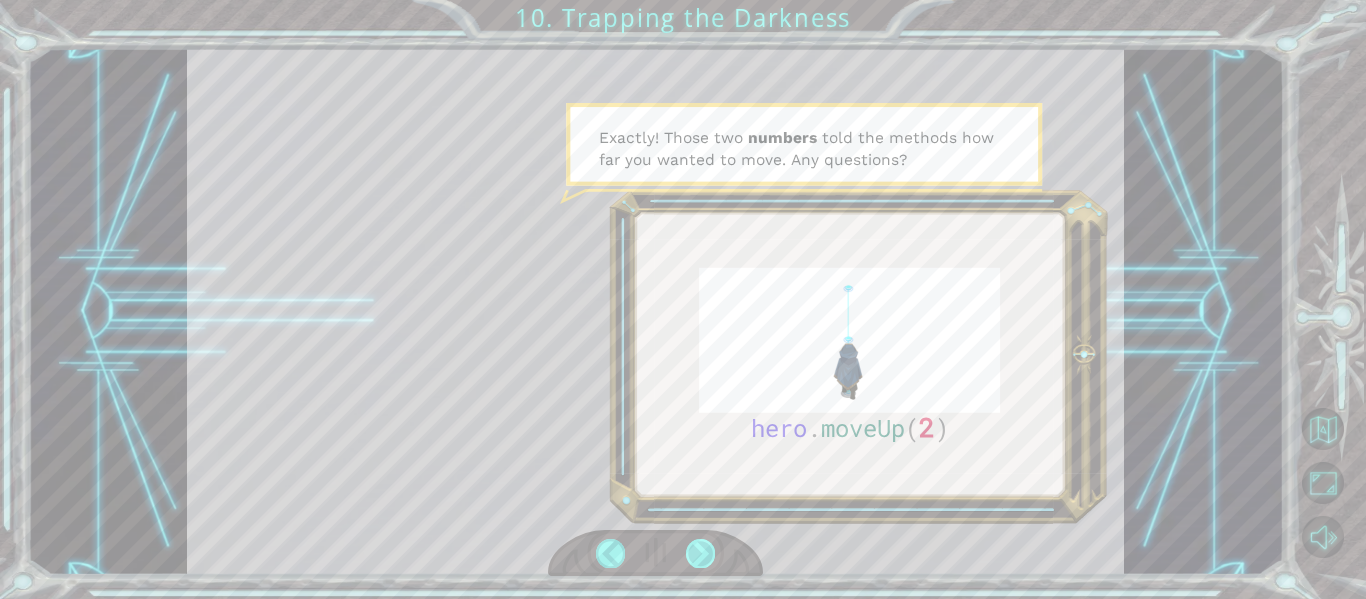 click at bounding box center (700, 553) 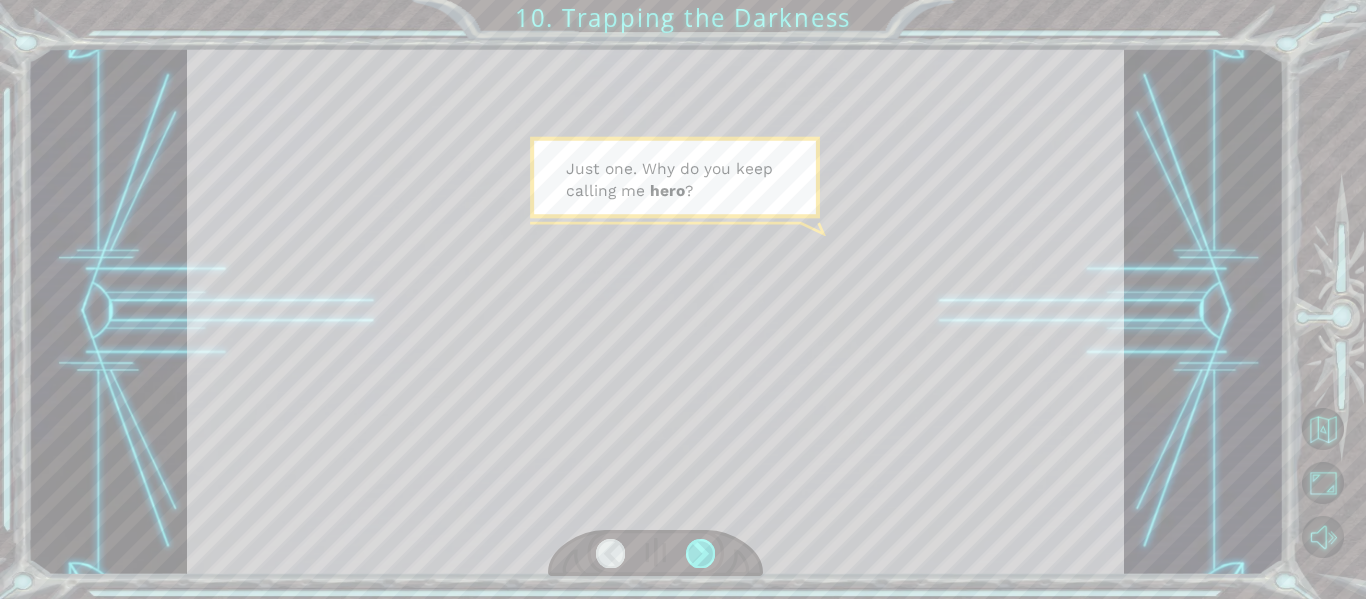 click at bounding box center [700, 553] 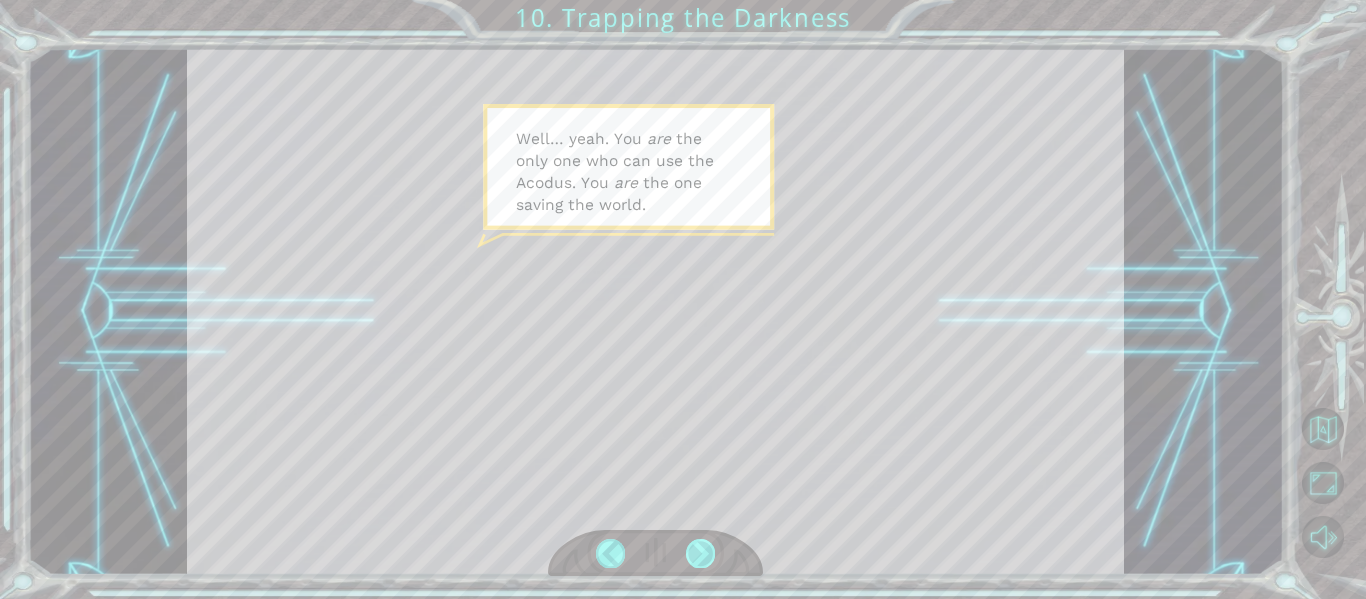 click at bounding box center [700, 553] 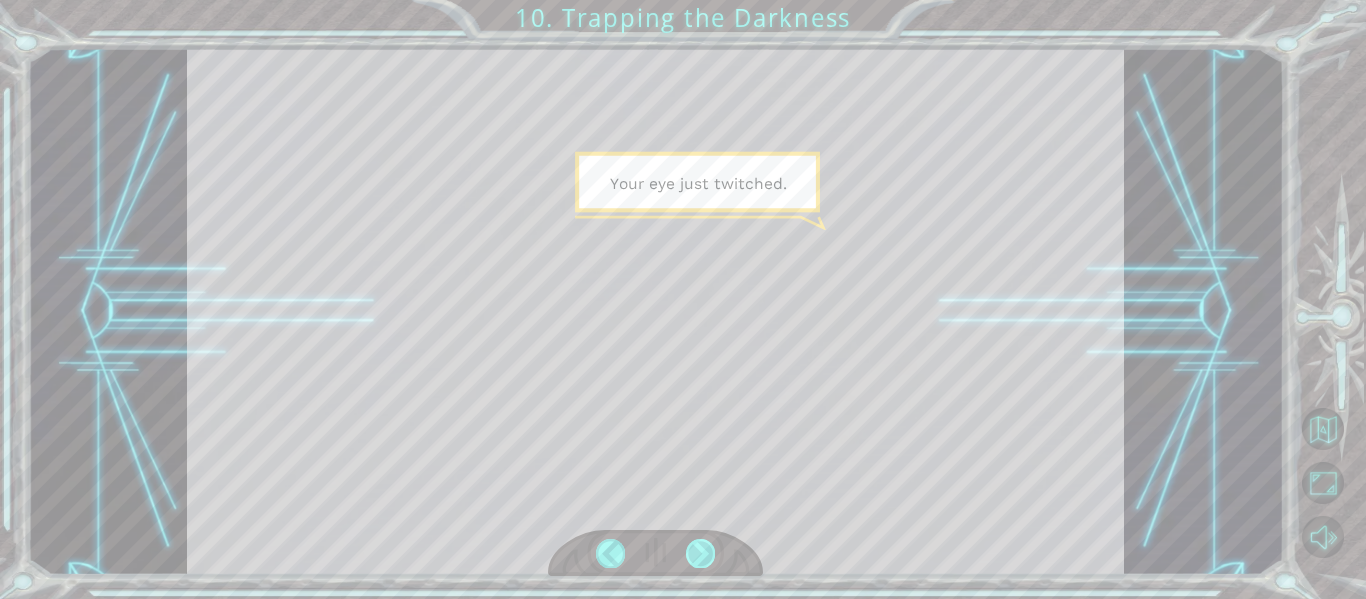 click at bounding box center (700, 553) 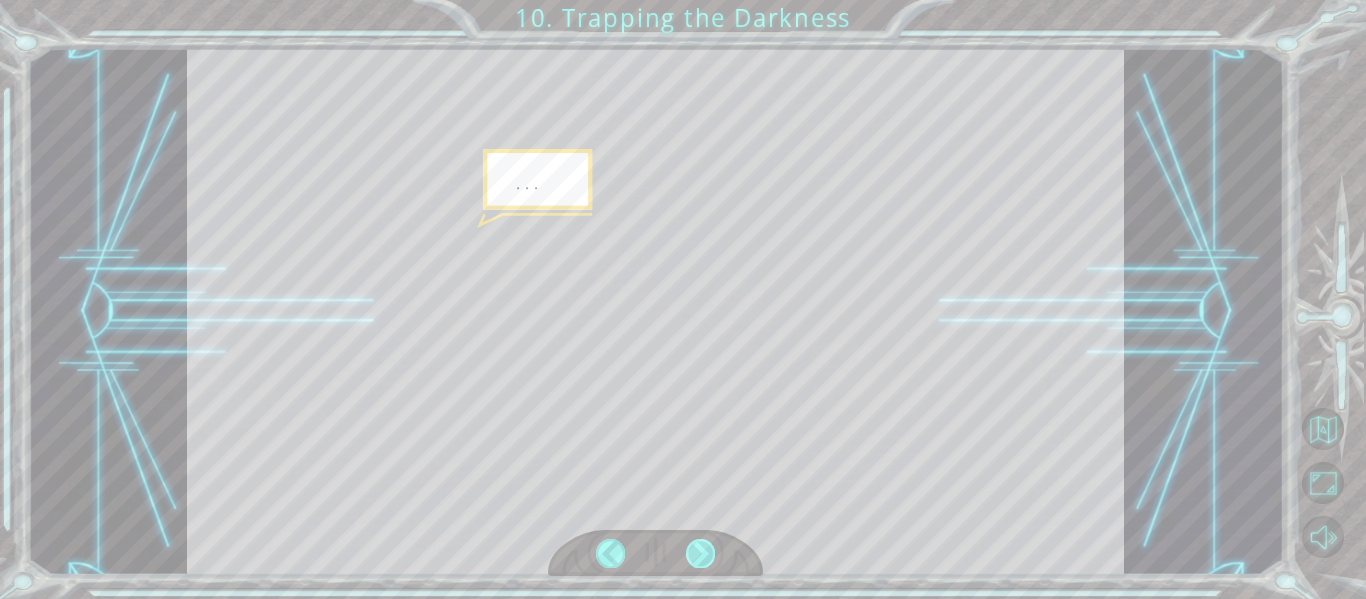 click at bounding box center (700, 553) 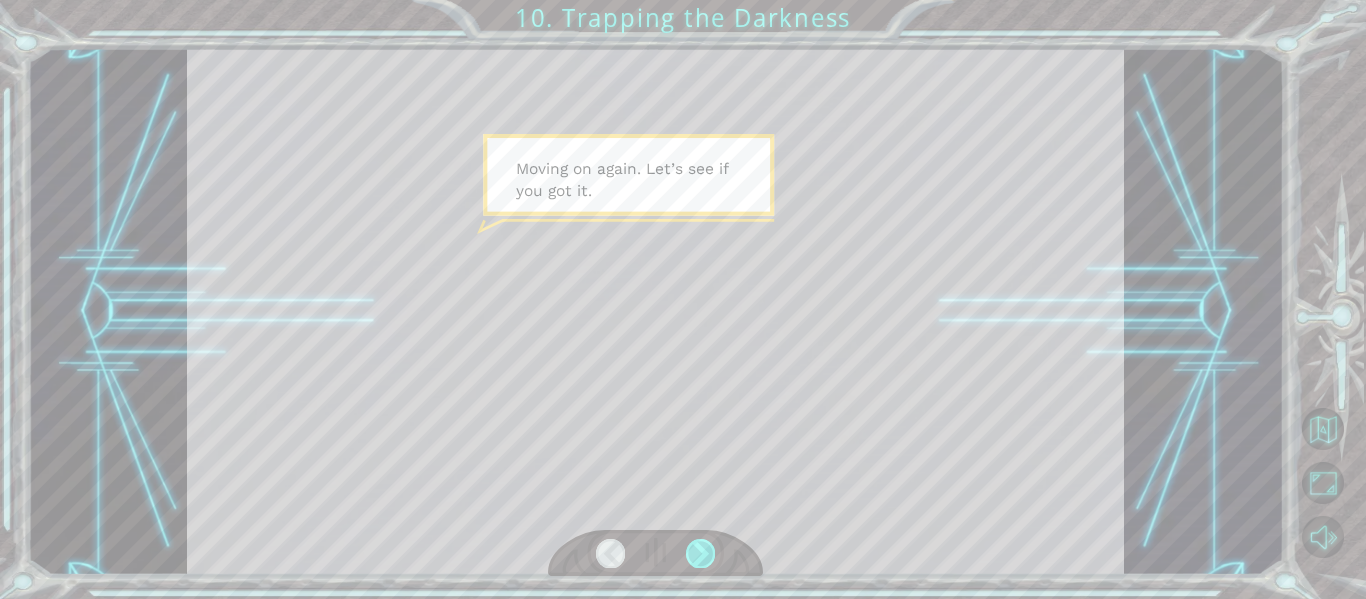 click at bounding box center [700, 553] 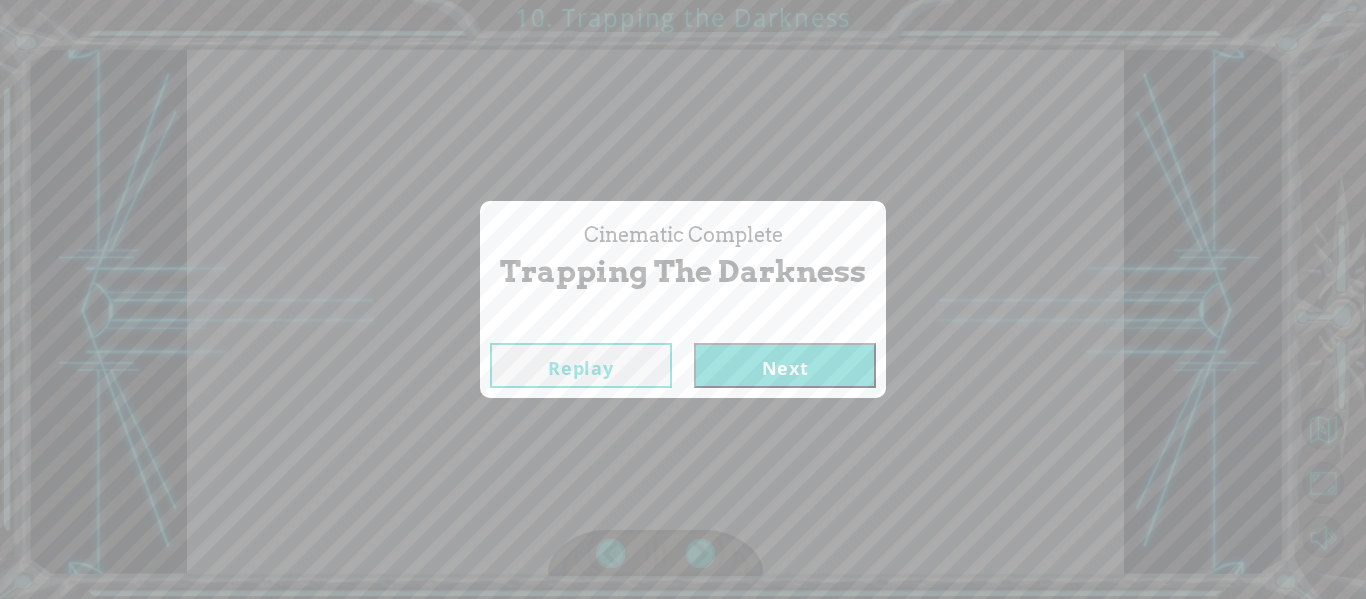 click on "Next" at bounding box center [785, 365] 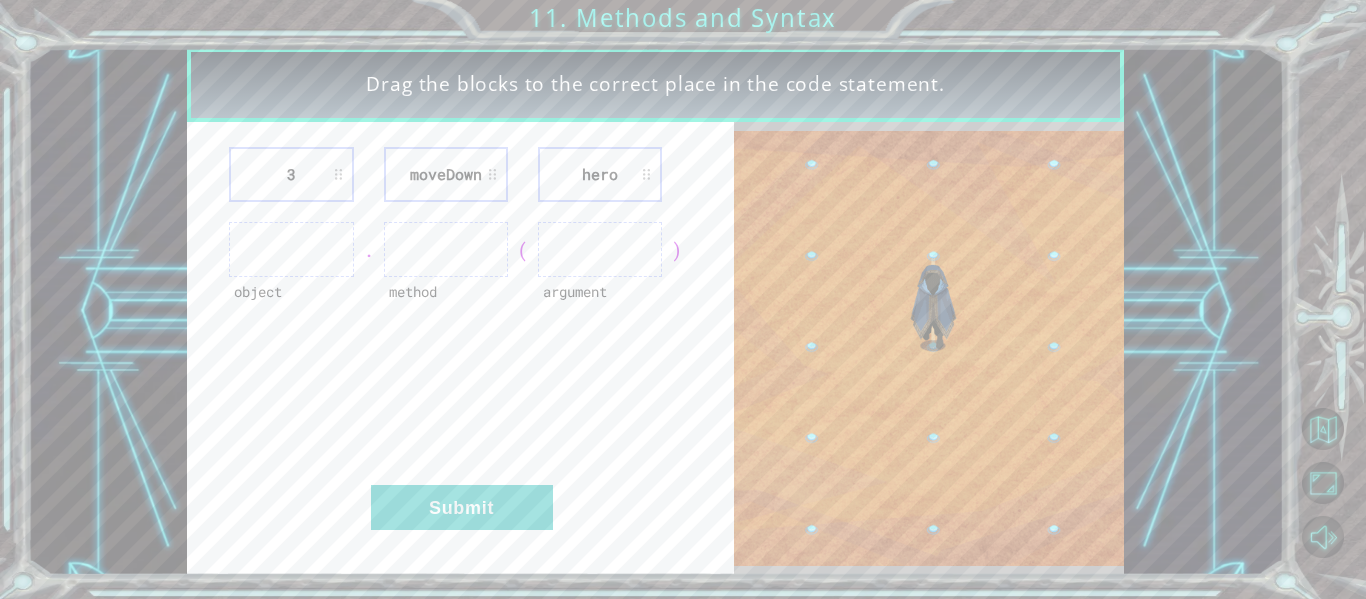 type 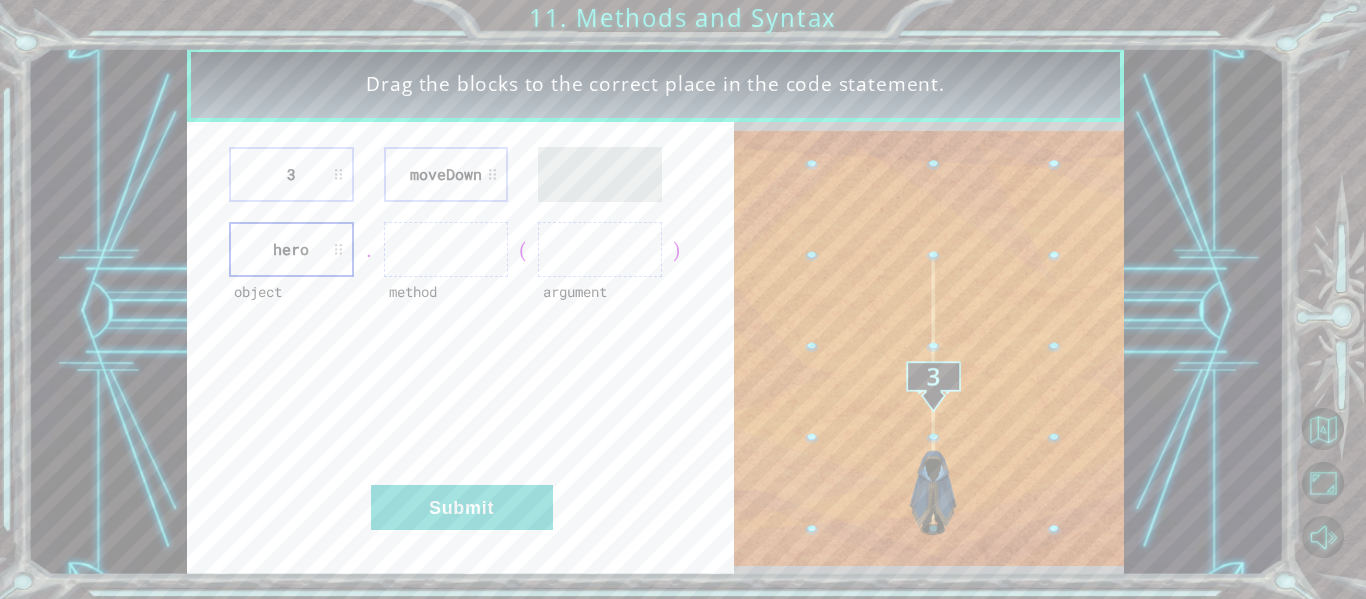 type 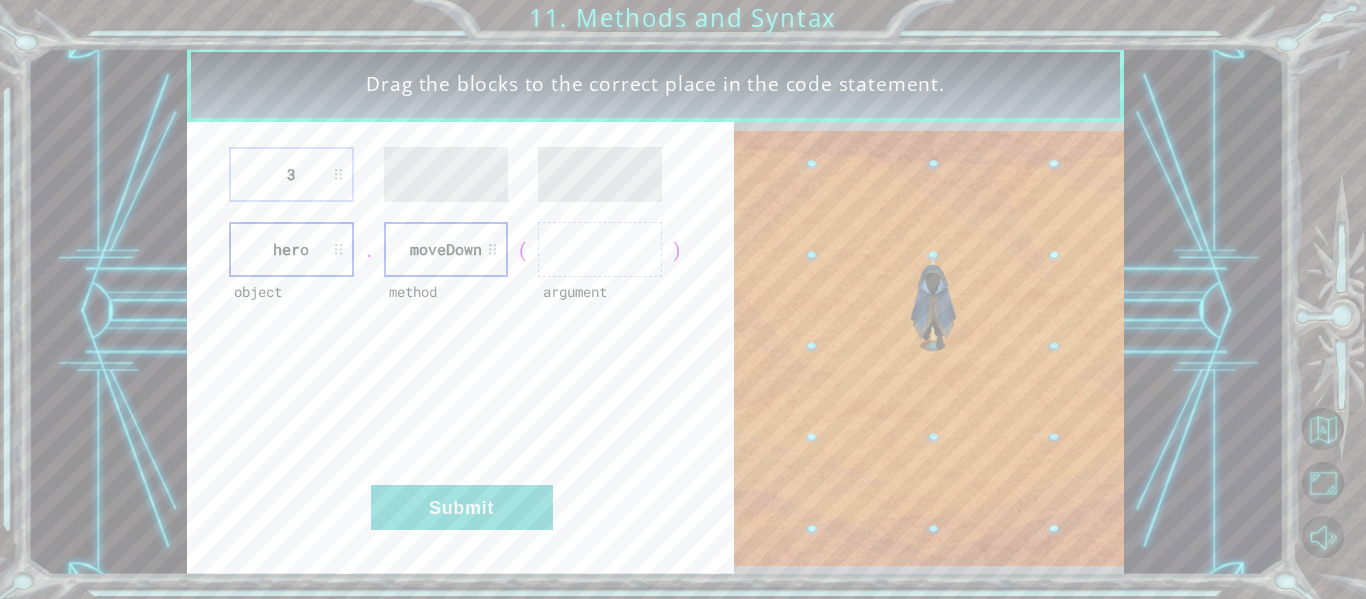 type 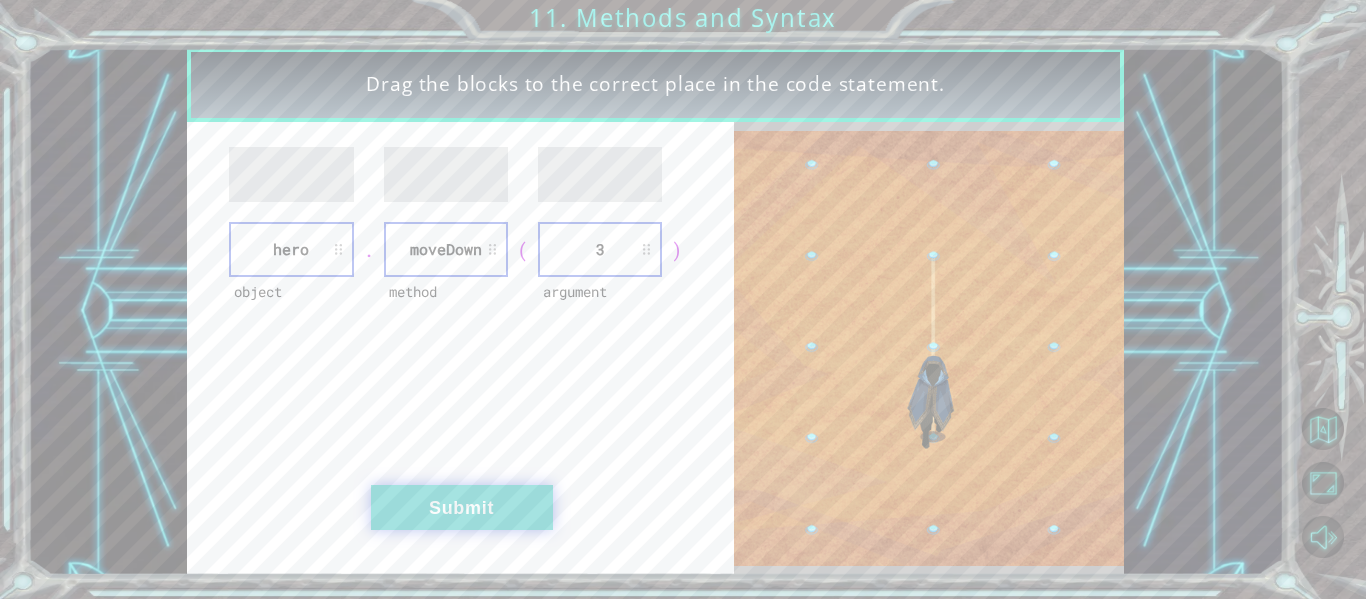 click on "Submit" at bounding box center [462, 507] 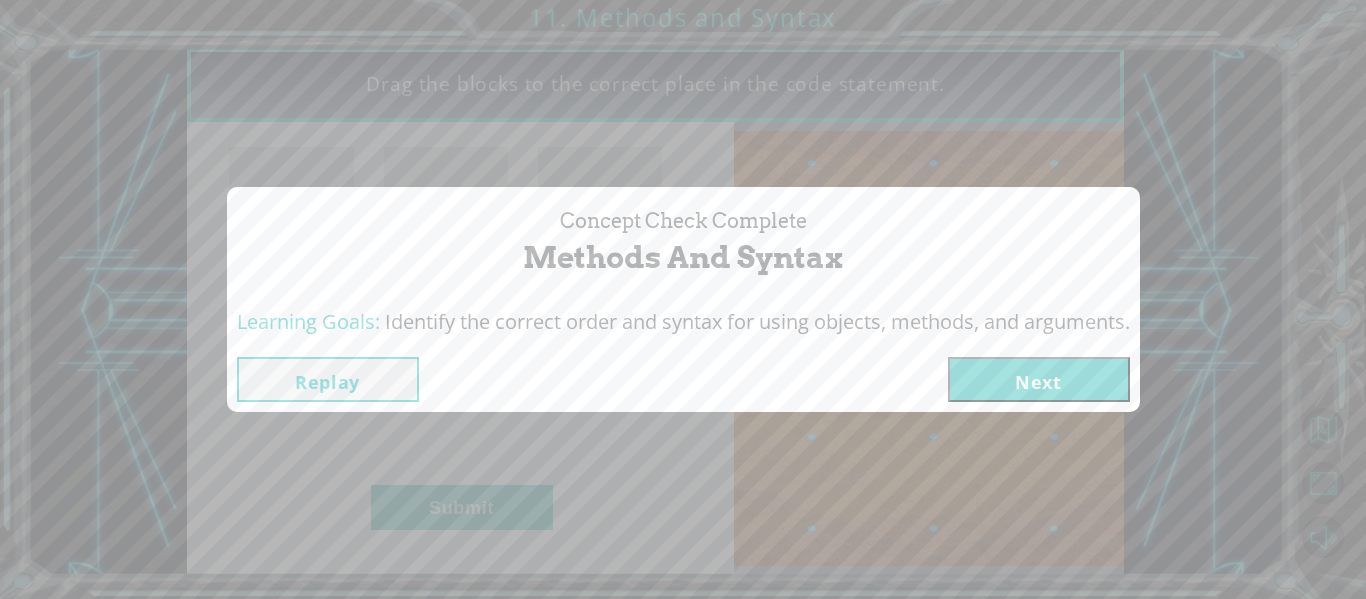 click on "Next" at bounding box center [1039, 379] 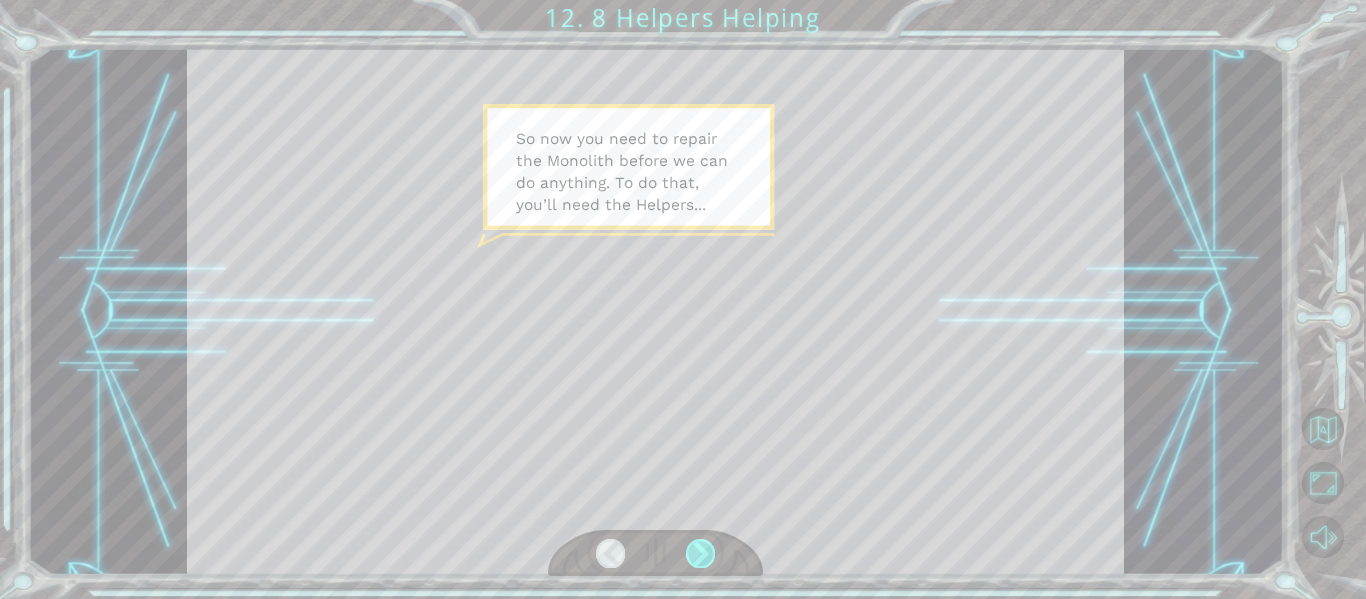 click at bounding box center (700, 553) 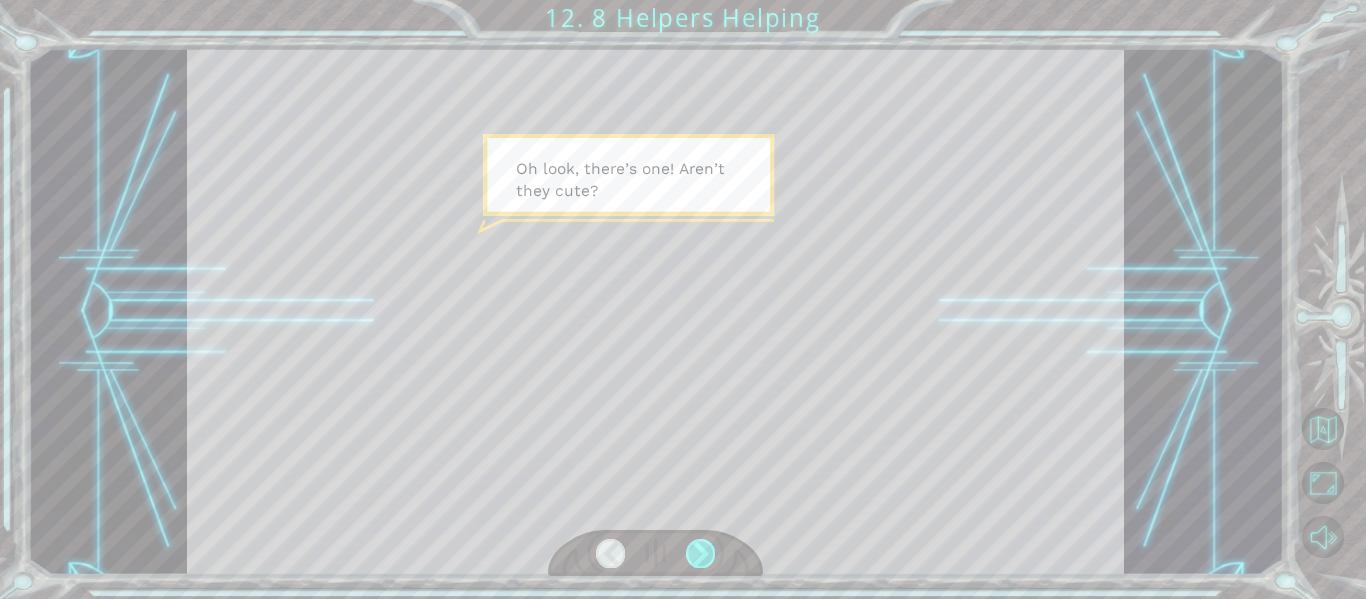 click at bounding box center (700, 553) 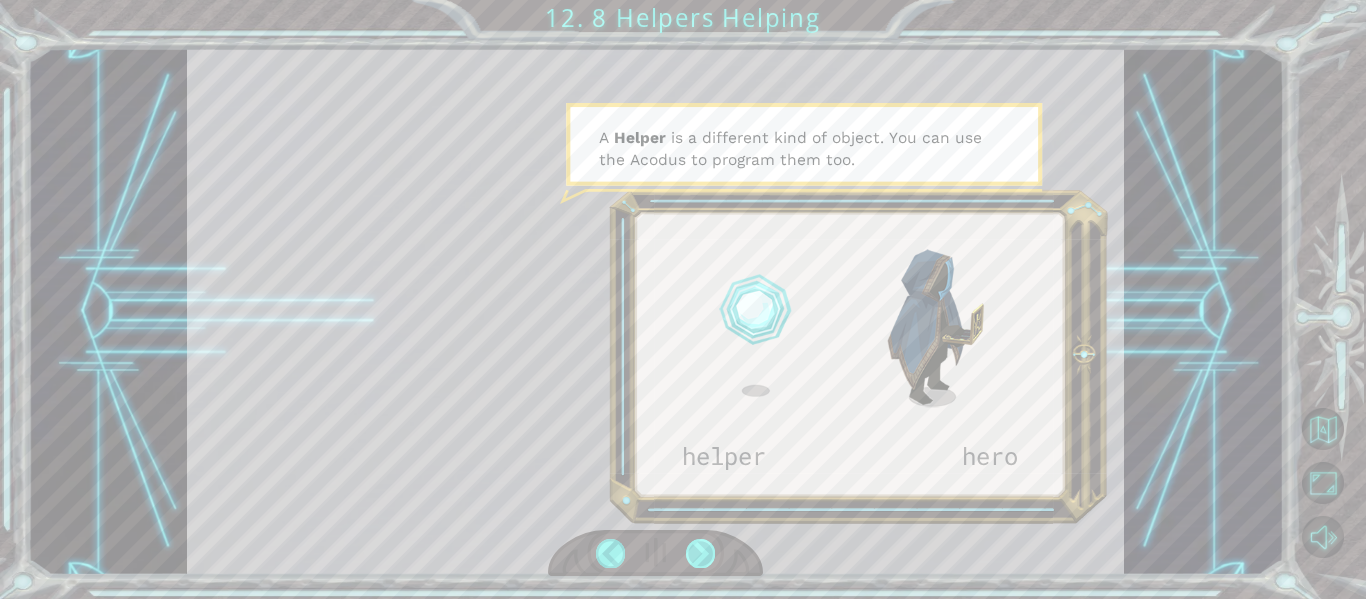 click at bounding box center (700, 553) 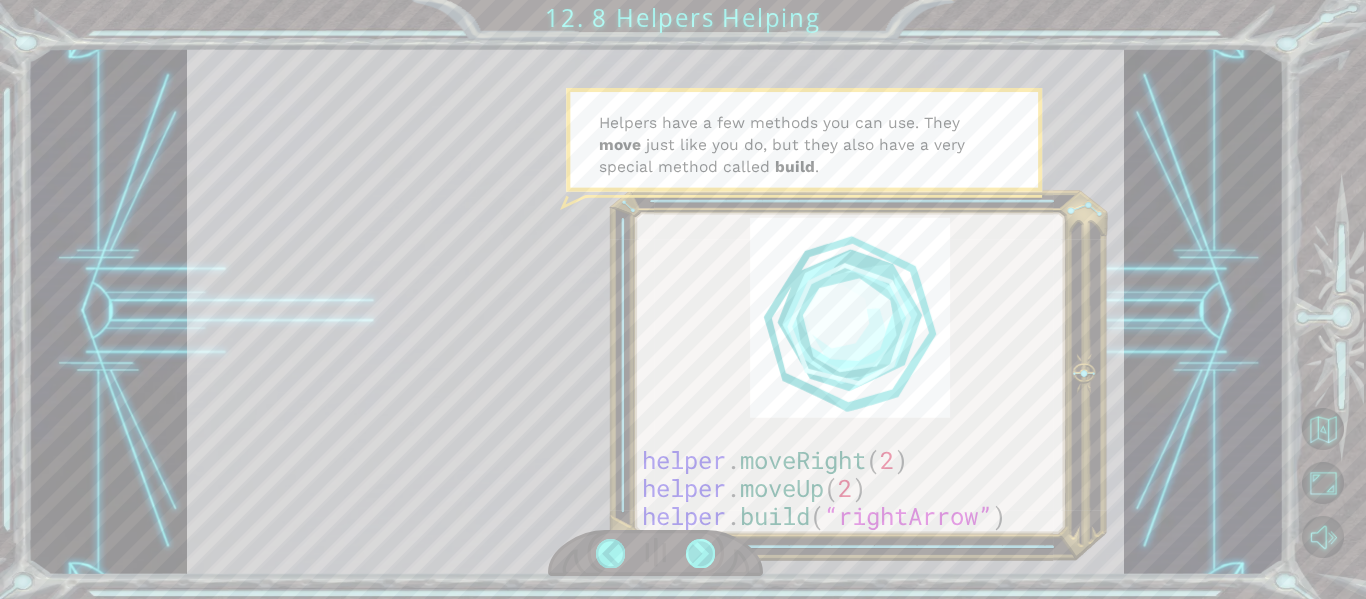 click at bounding box center [700, 553] 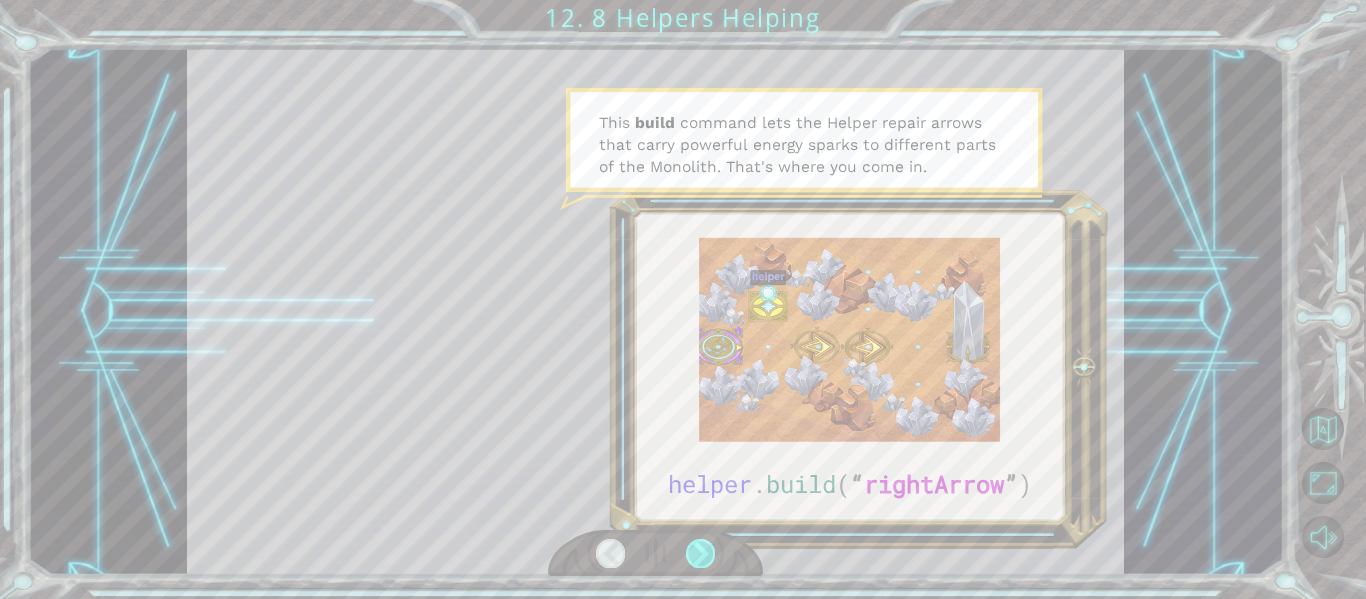 click at bounding box center (700, 553) 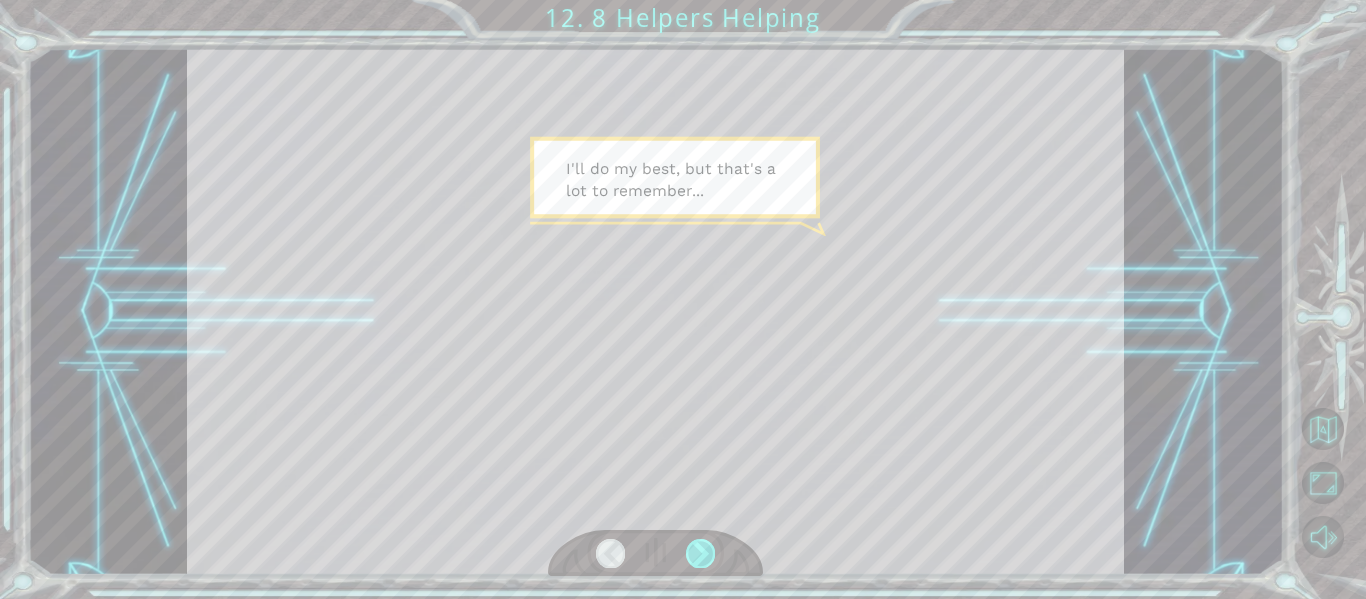 click at bounding box center (700, 553) 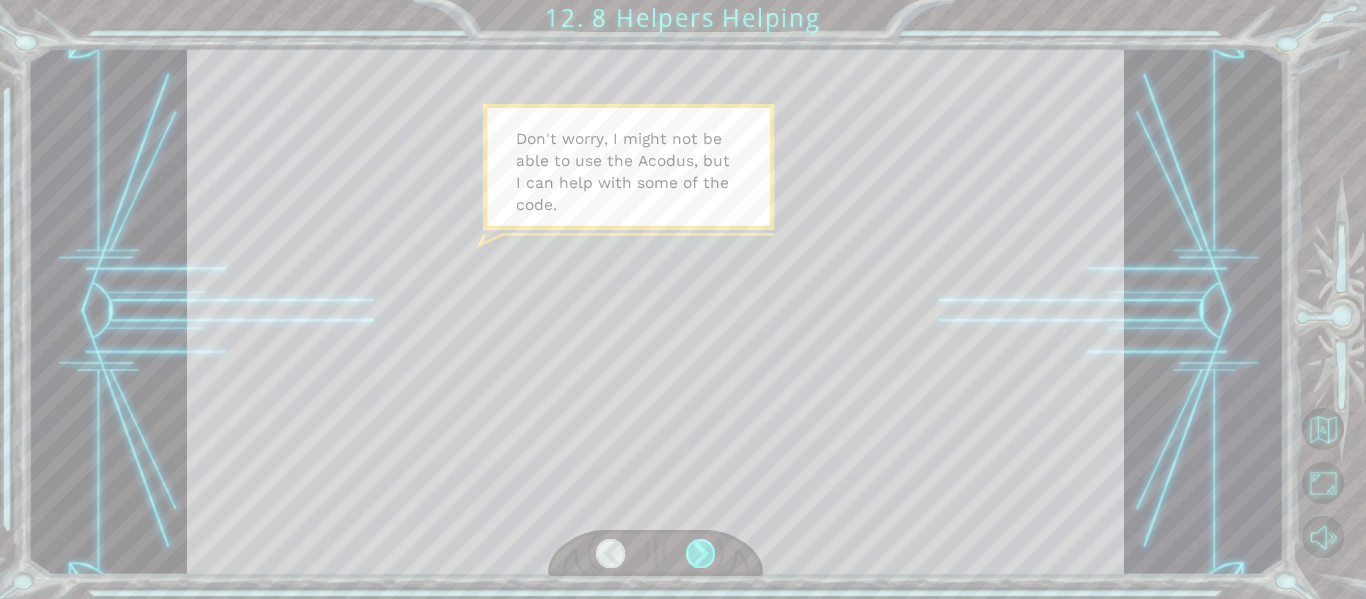 click at bounding box center (700, 553) 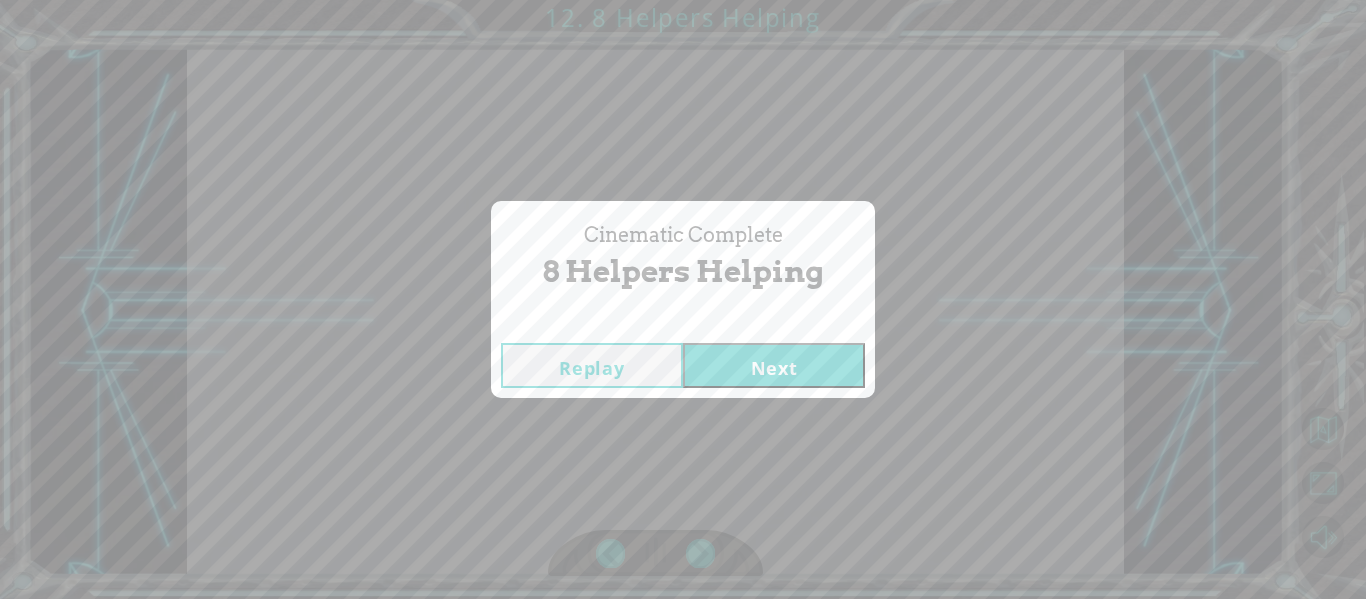 click on "Replay
Next" at bounding box center [683, 365] 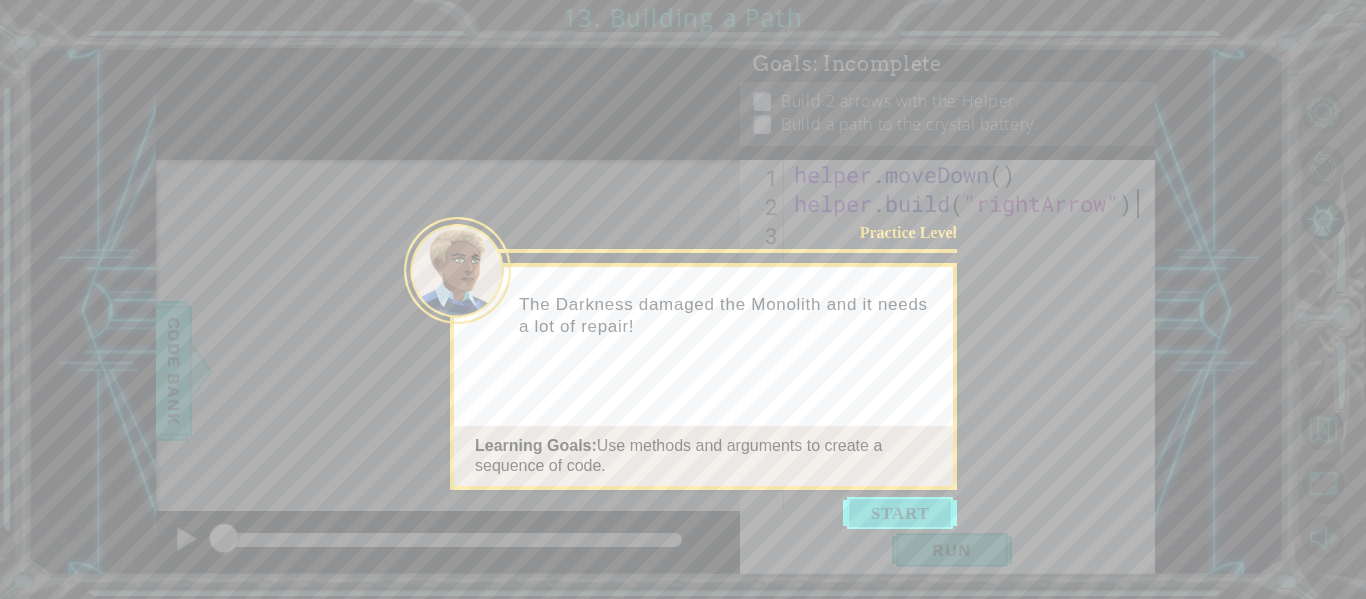 click at bounding box center (900, 513) 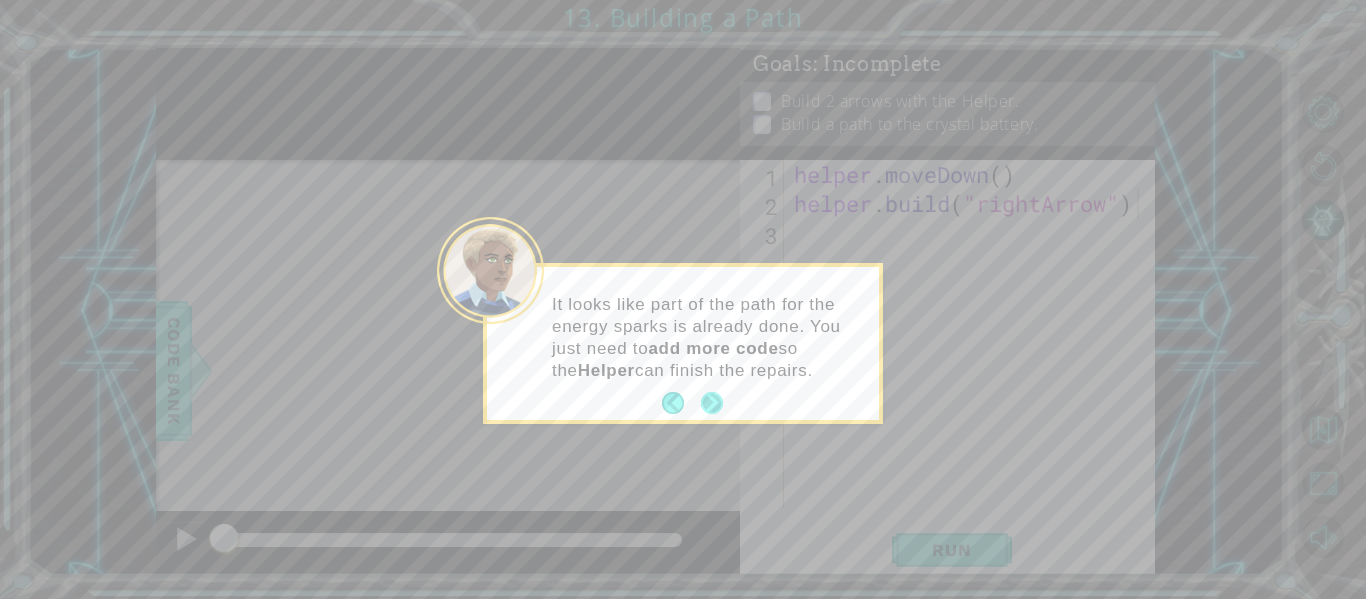 click at bounding box center (712, 403) 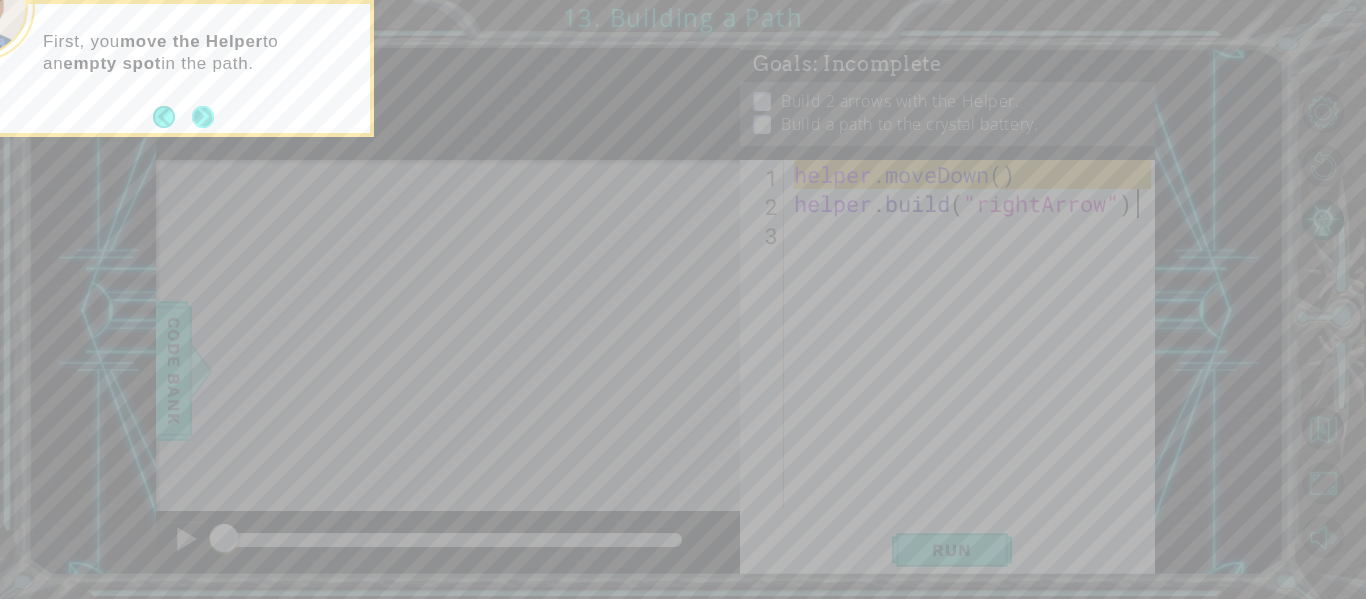 click at bounding box center (203, 116) 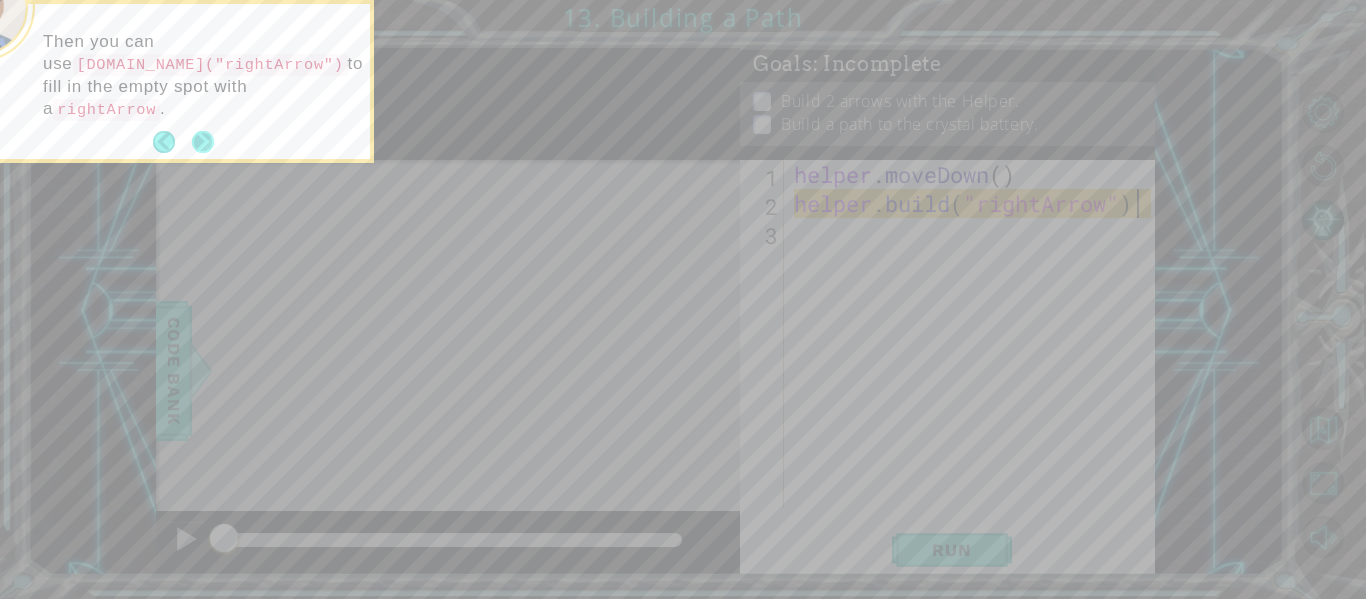 click at bounding box center [203, 142] 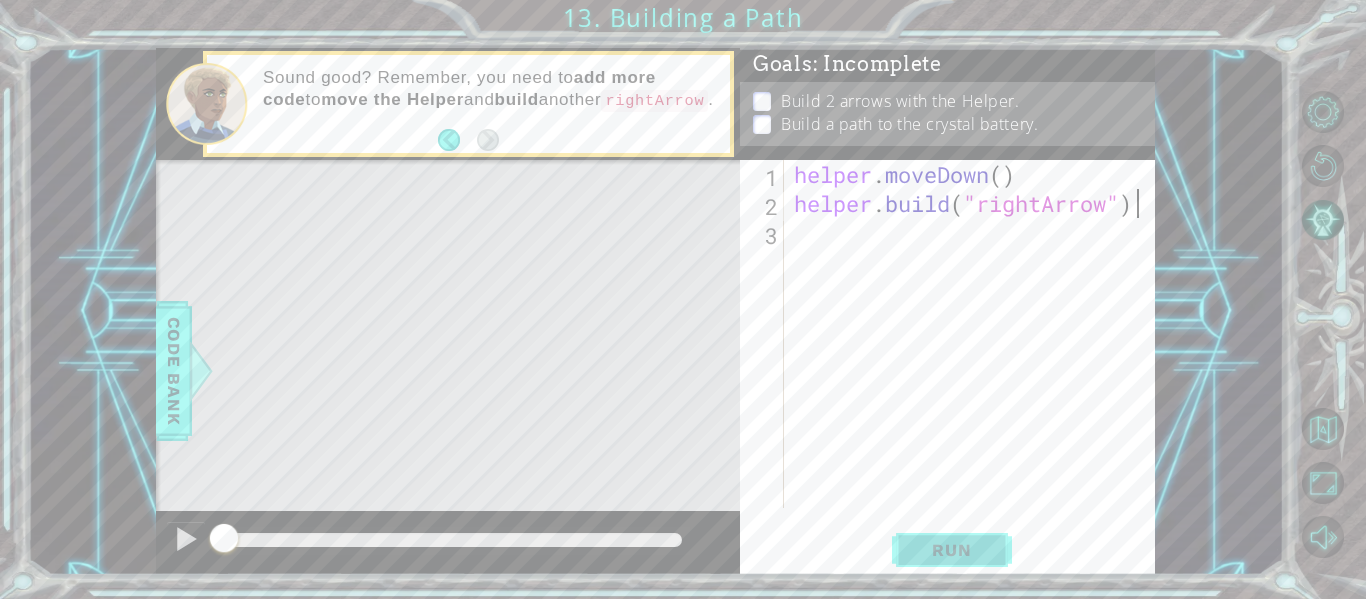 click on "Run" at bounding box center (951, 550) 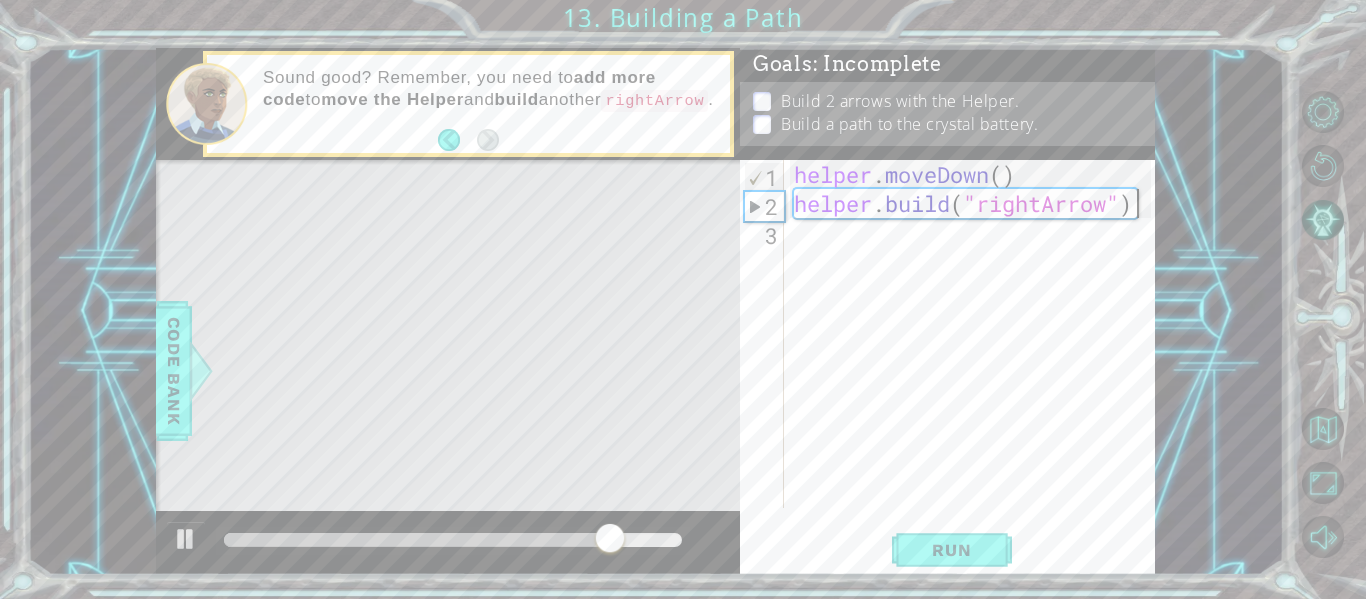 click on "helper . moveDown ( ) helper . build ( "rightArrow" )" at bounding box center [975, 363] 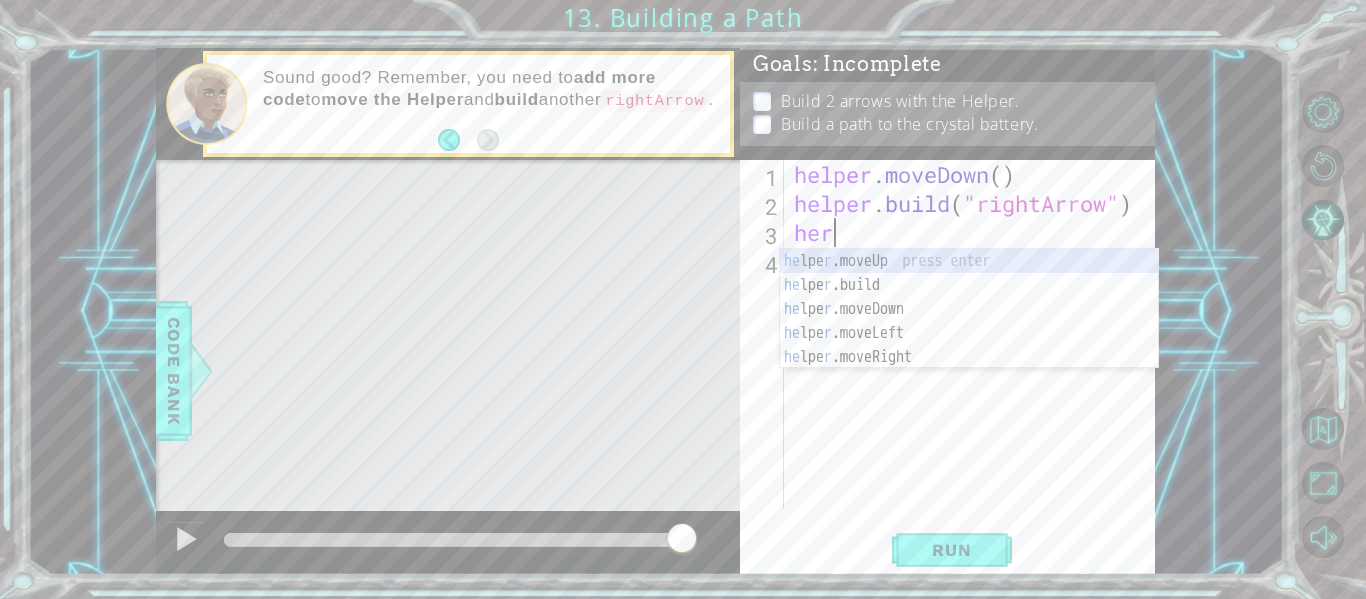 scroll, scrollTop: 0, scrollLeft: 1, axis: horizontal 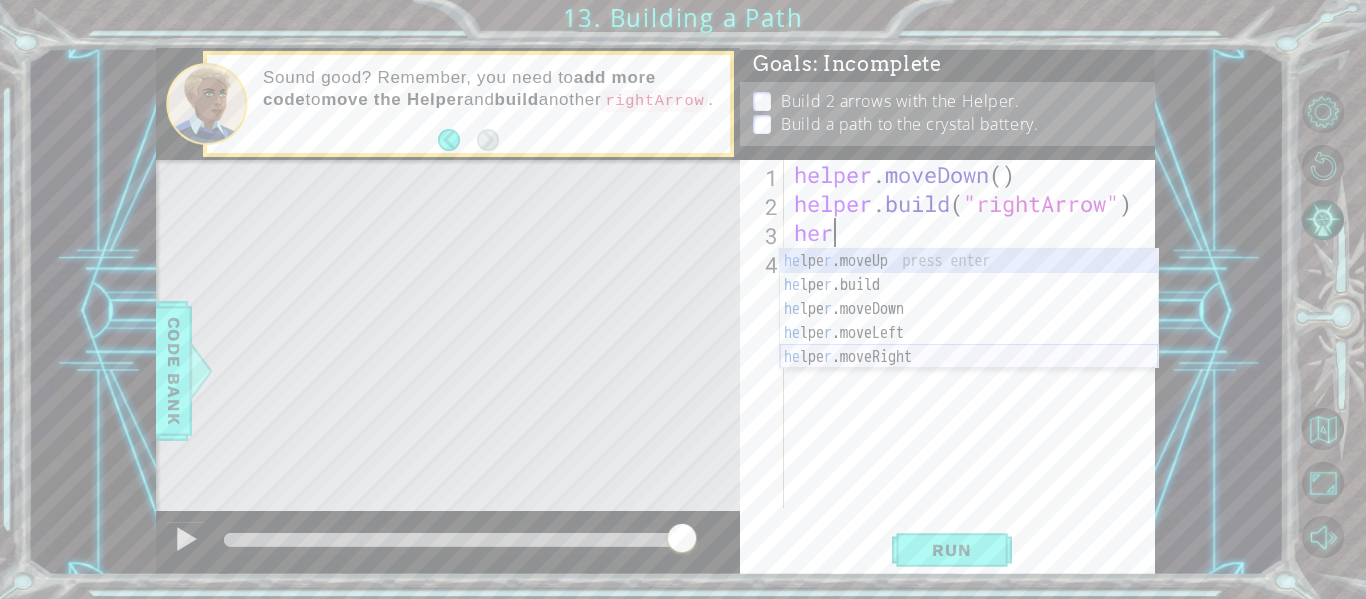 click on "he lpe r .moveUp press enter he lpe r .build press enter he lpe r .moveDown press enter he lpe r .moveLeft press enter he lpe r .moveRight press enter" at bounding box center (969, 333) 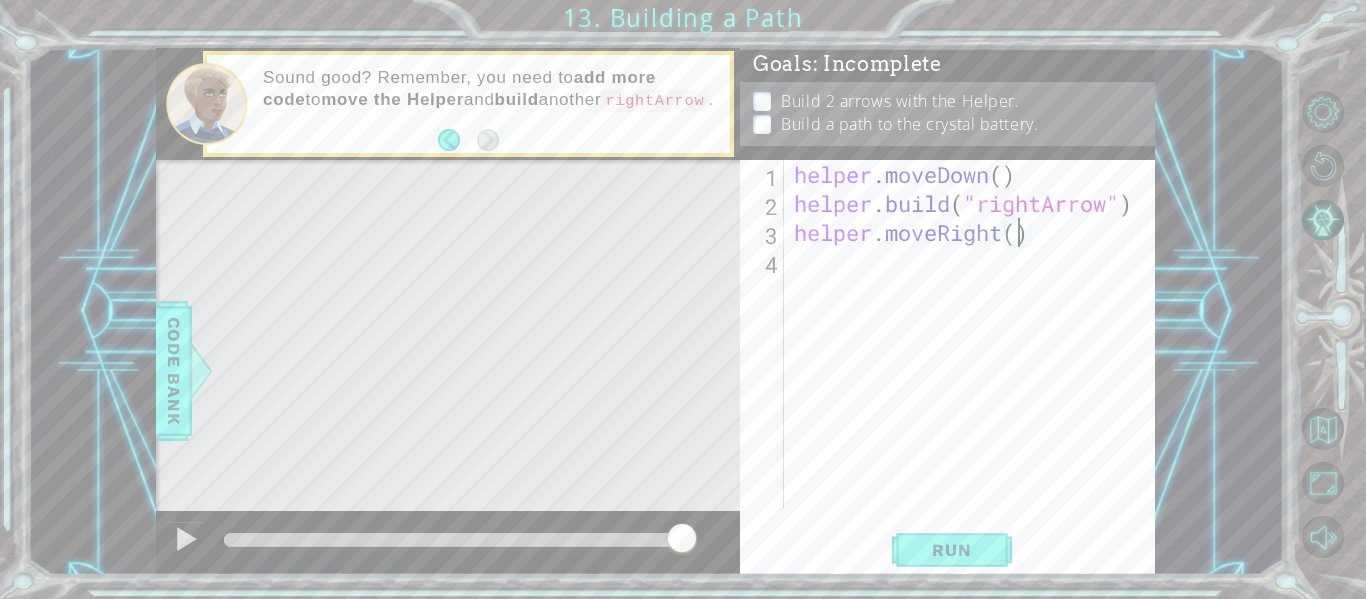 type on "helper.moveRight(3)" 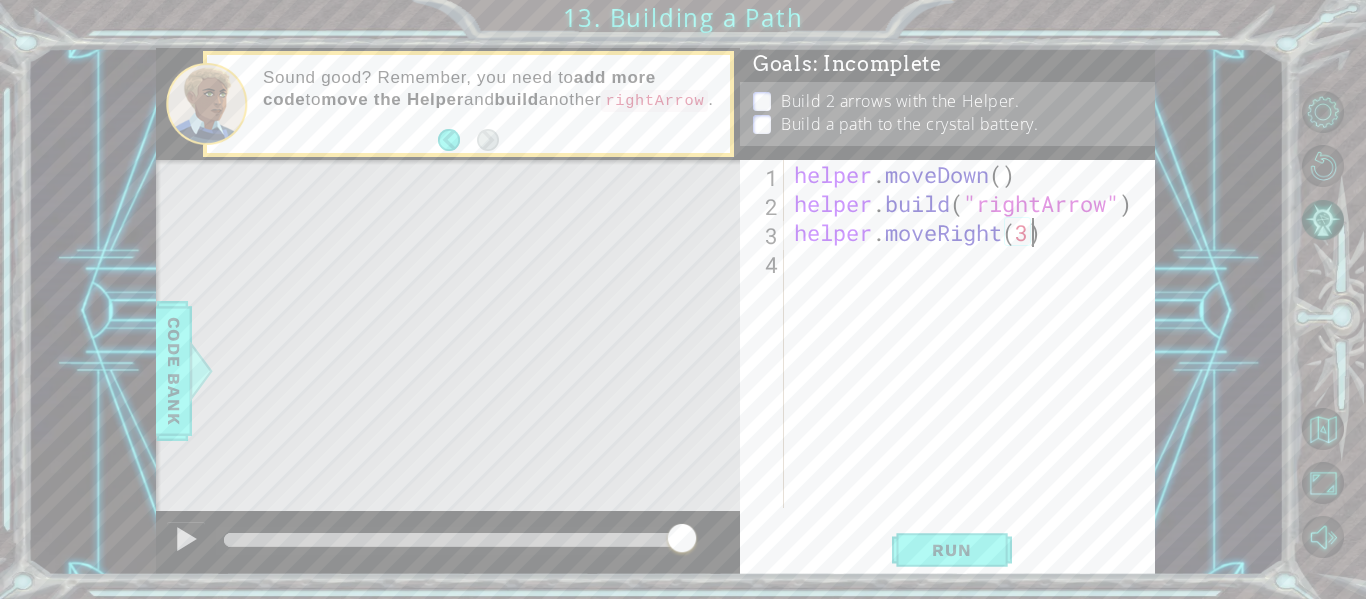 scroll, scrollTop: 0, scrollLeft: 10, axis: horizontal 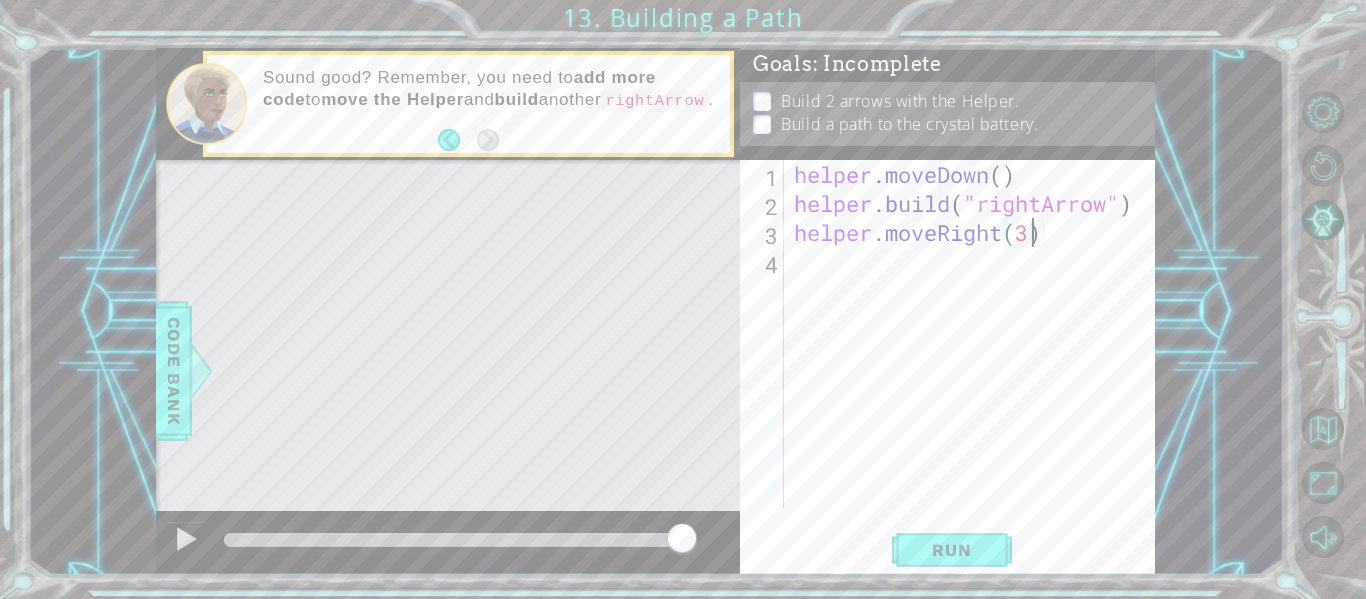 click on "helper . moveDown ( ) helper . build ( "rightArrow" ) helper . moveRight ( 3 )" at bounding box center [975, 363] 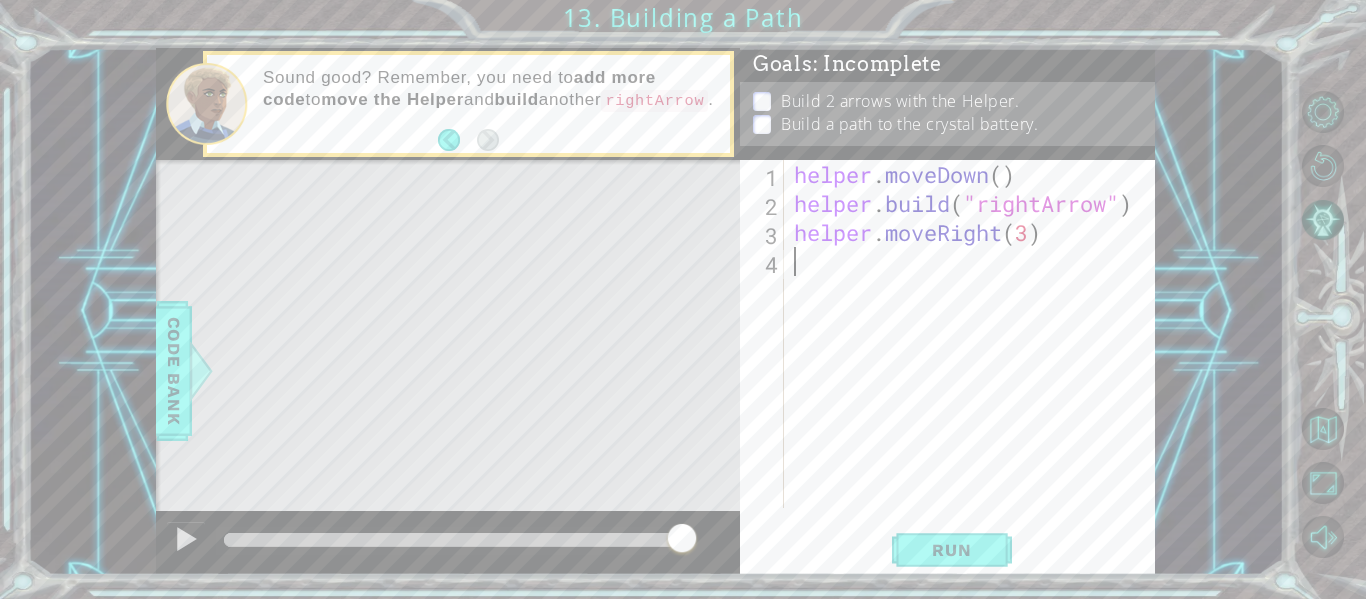 scroll, scrollTop: 0, scrollLeft: 0, axis: both 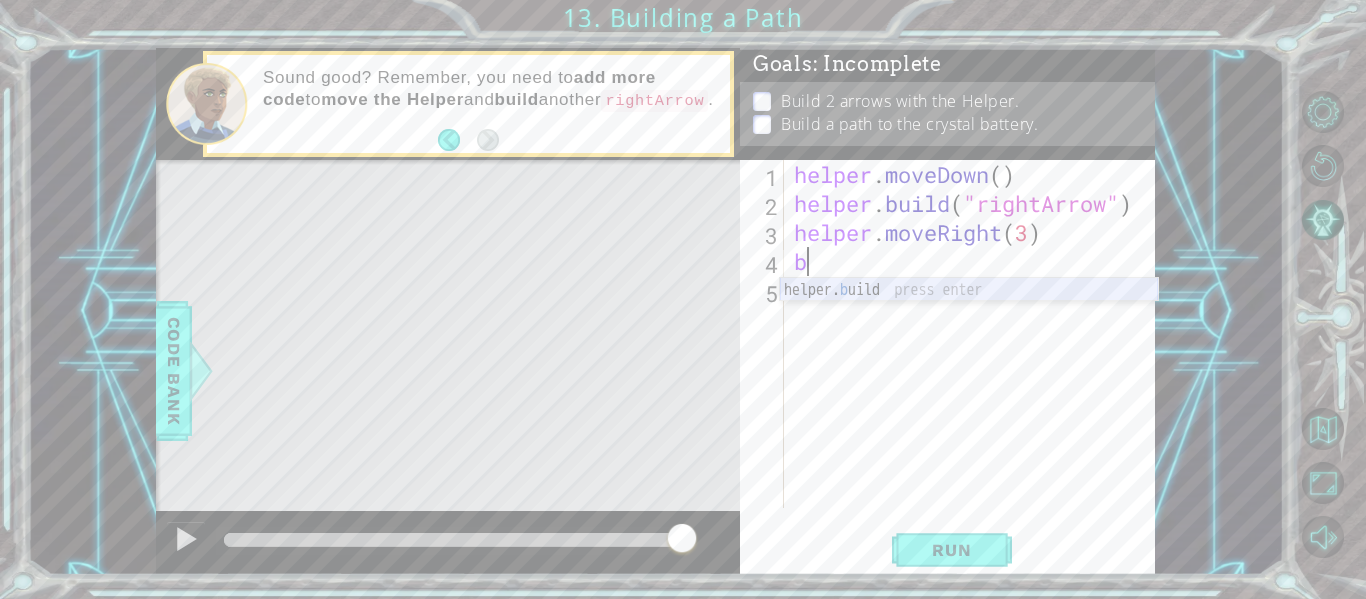 click on "helper. b uild press enter" at bounding box center [969, 314] 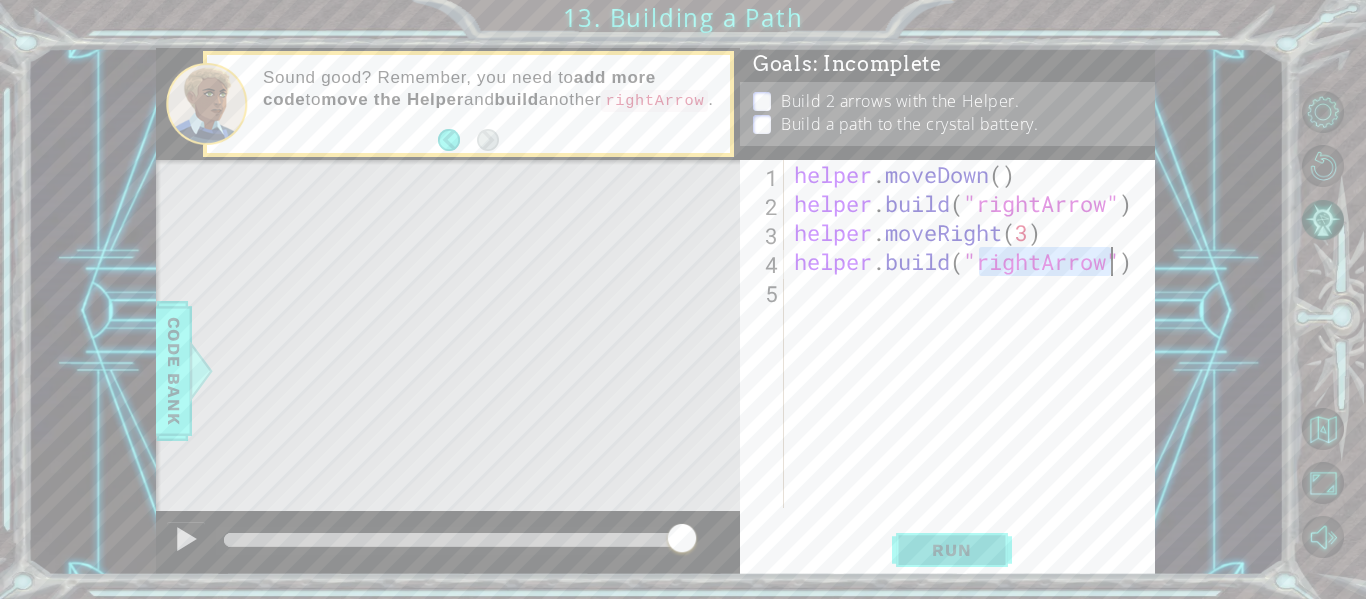 type on "[DOMAIN_NAME]("rightArrow")" 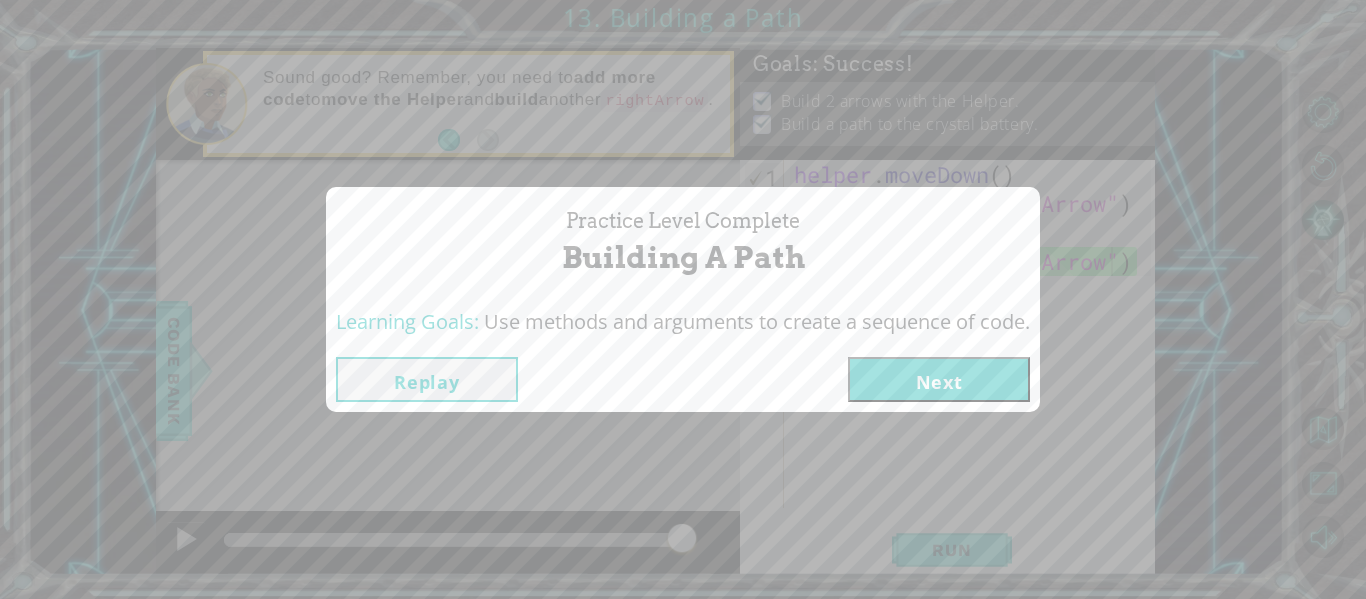 click on "Next" at bounding box center (939, 379) 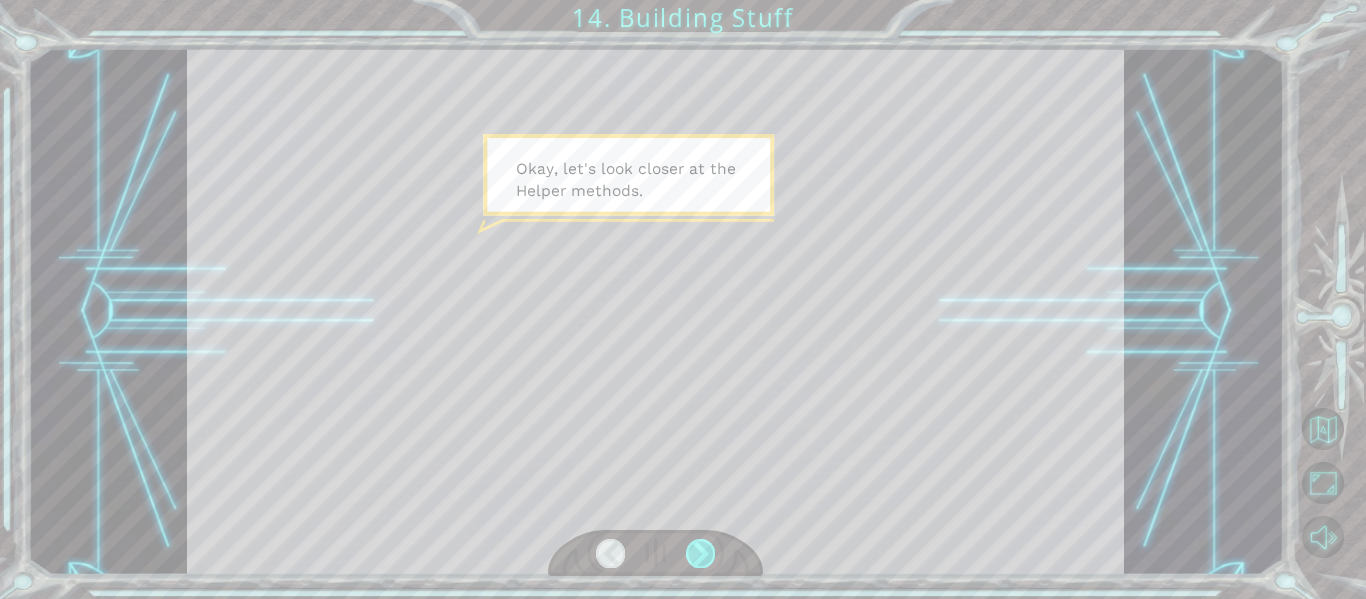 click at bounding box center [700, 553] 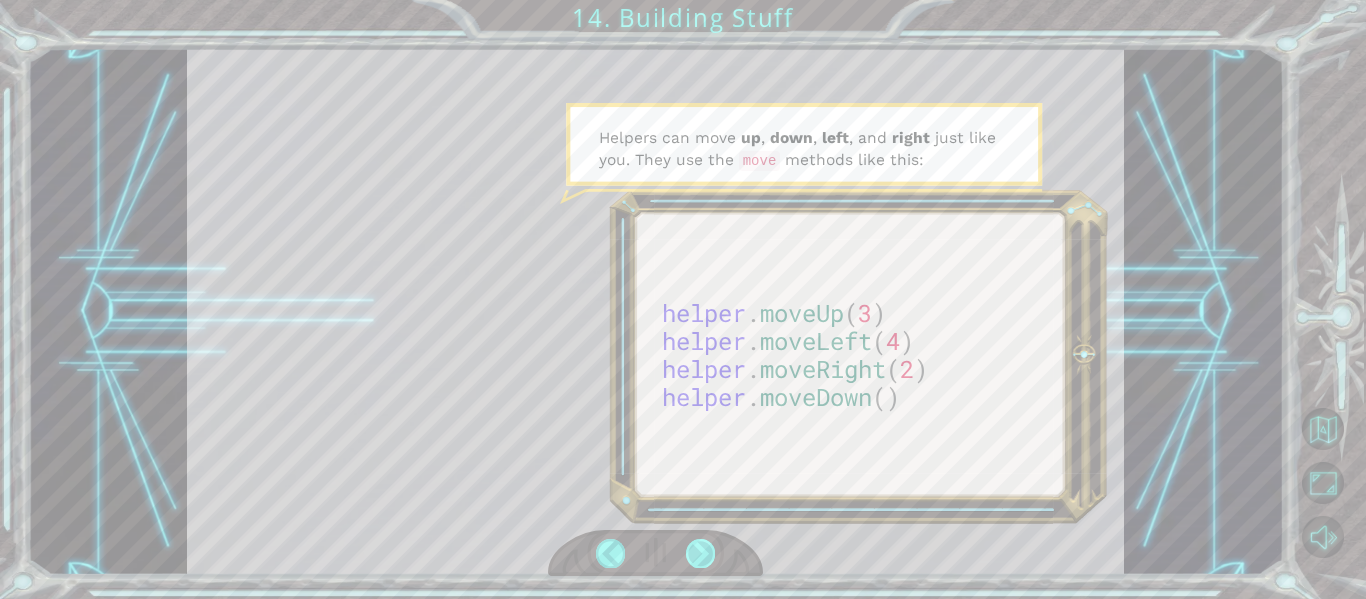 click at bounding box center [700, 553] 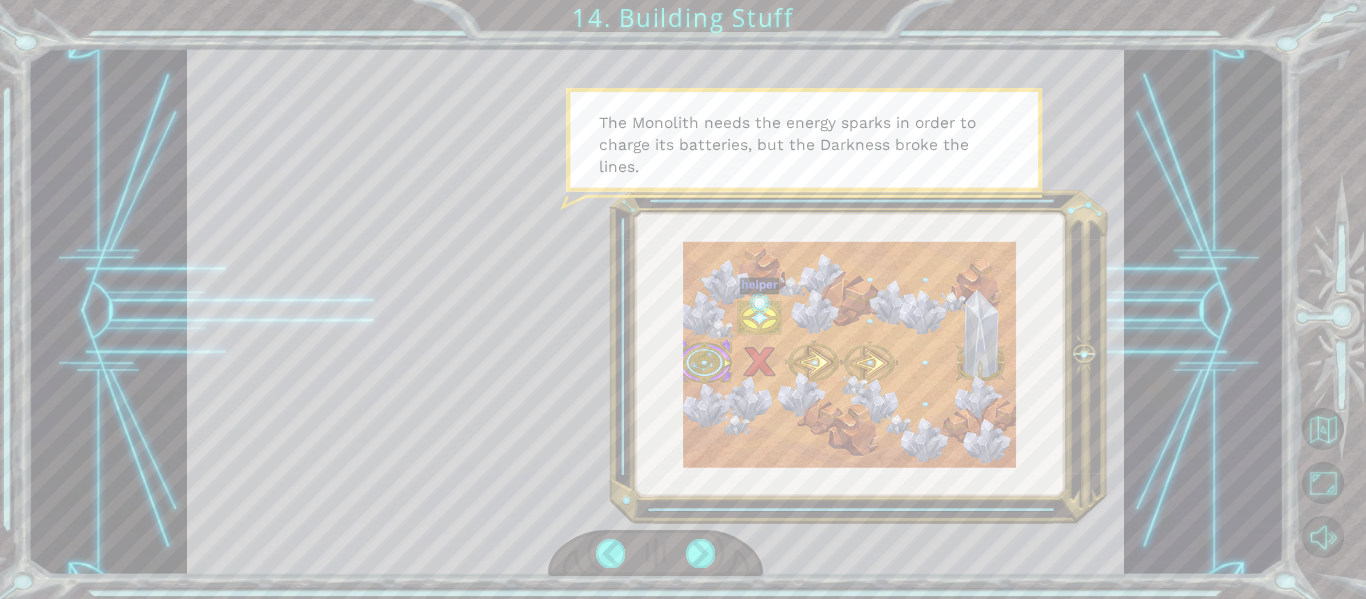 click at bounding box center (656, 553) 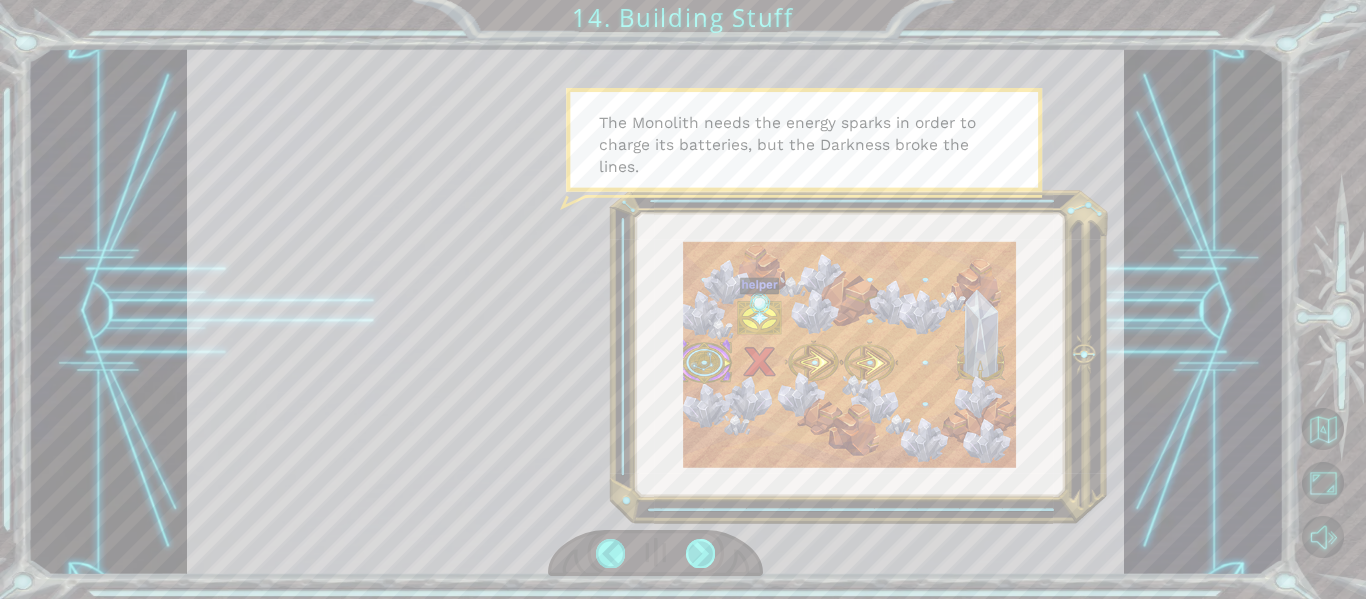 click at bounding box center (700, 553) 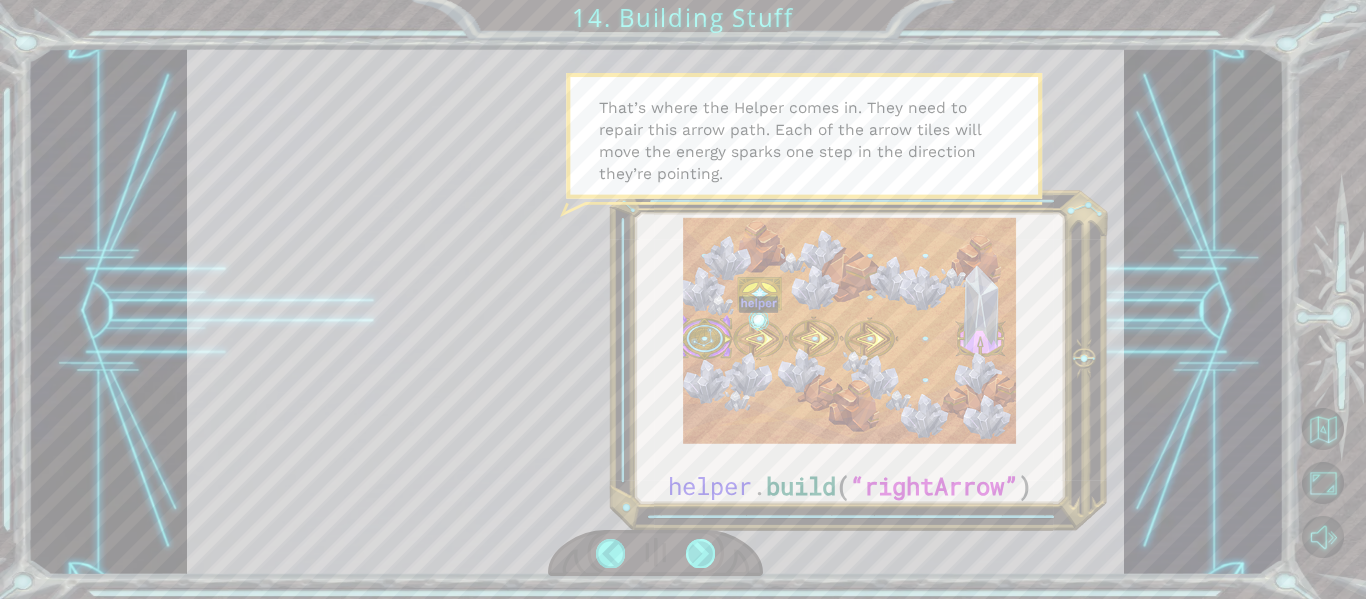 click at bounding box center [700, 553] 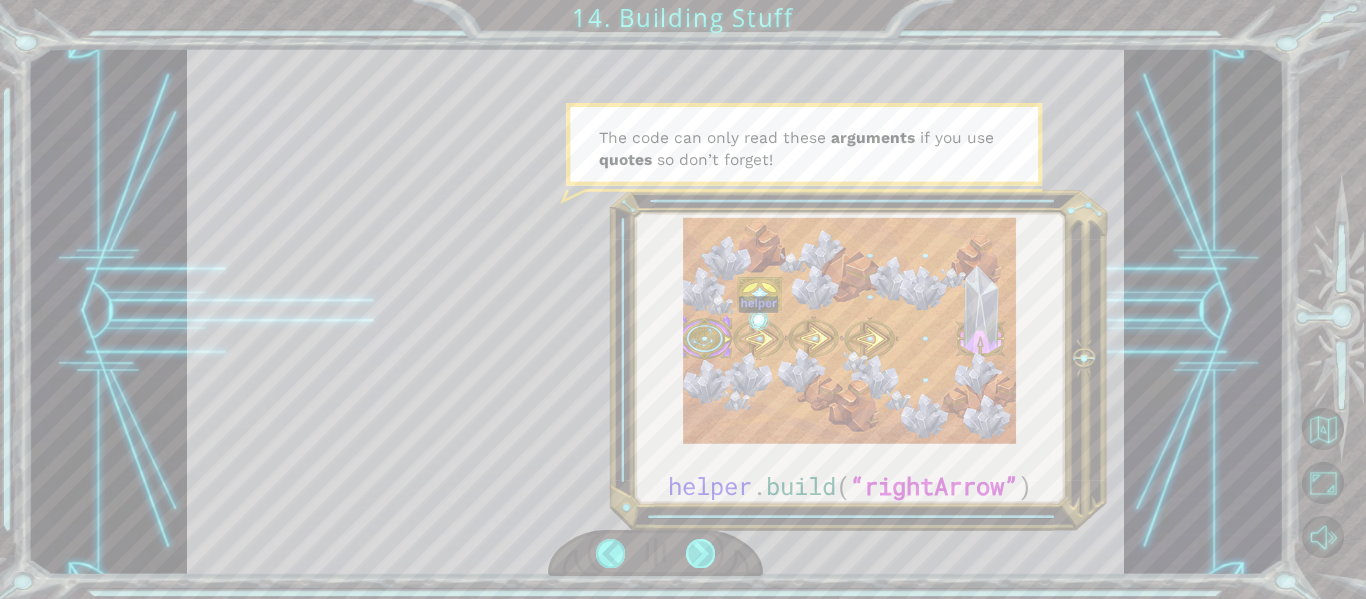 click at bounding box center [700, 553] 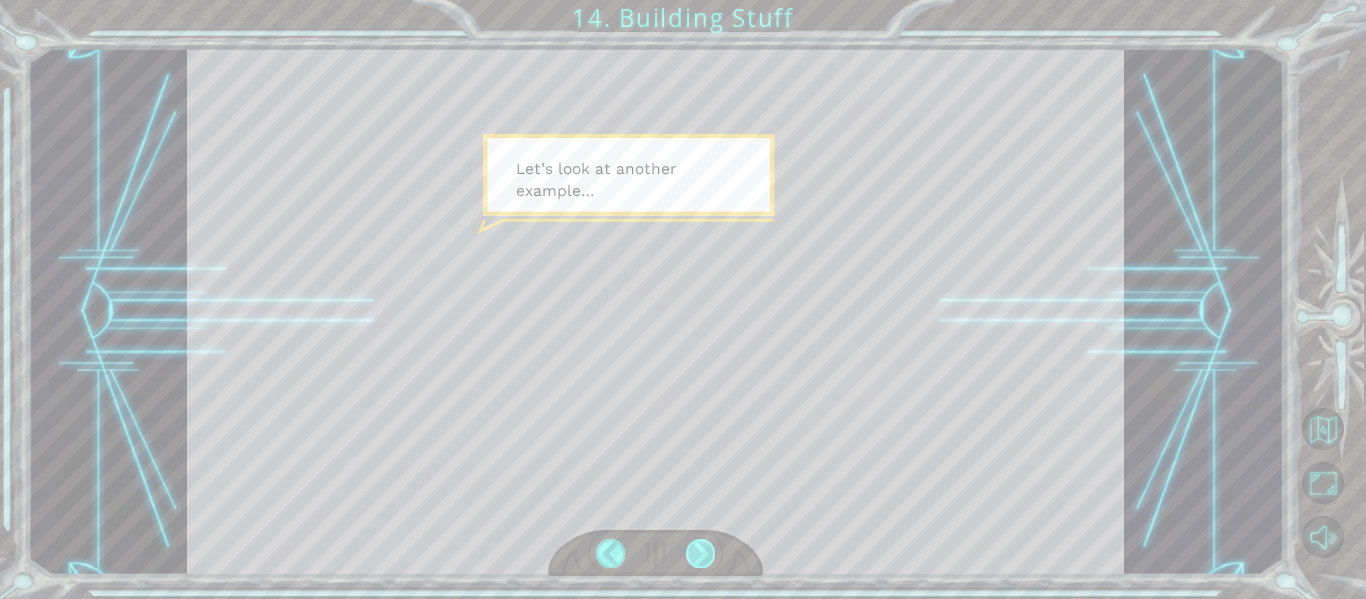click at bounding box center (700, 553) 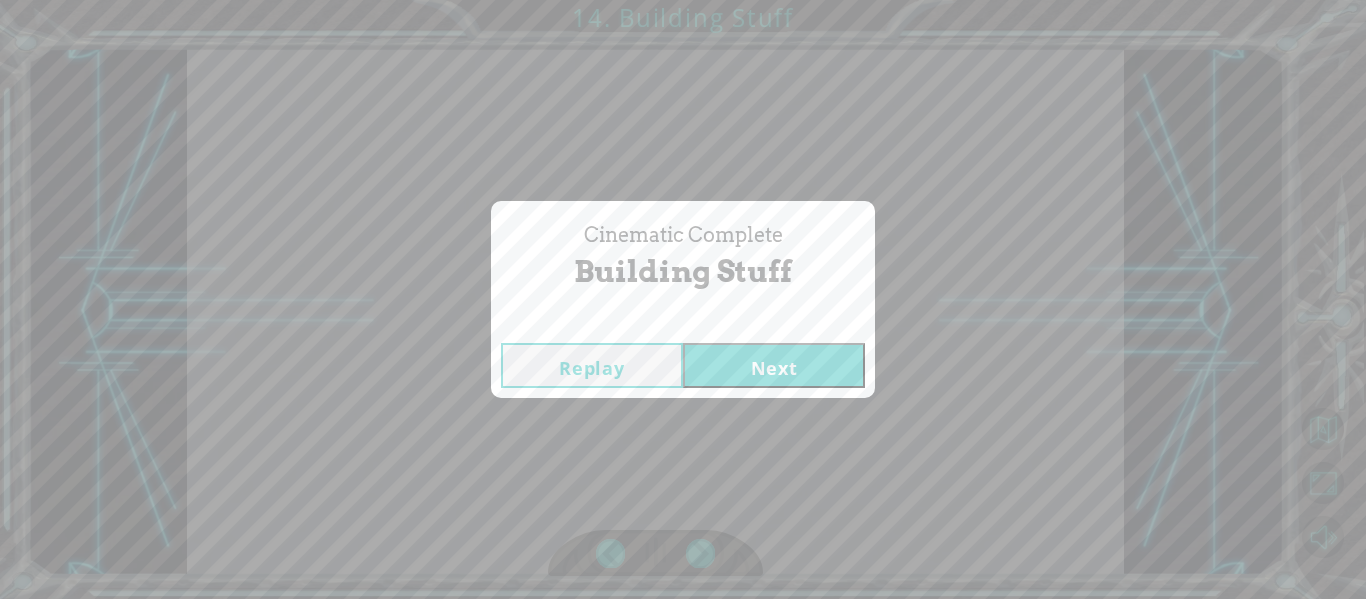click on "Next" at bounding box center (774, 365) 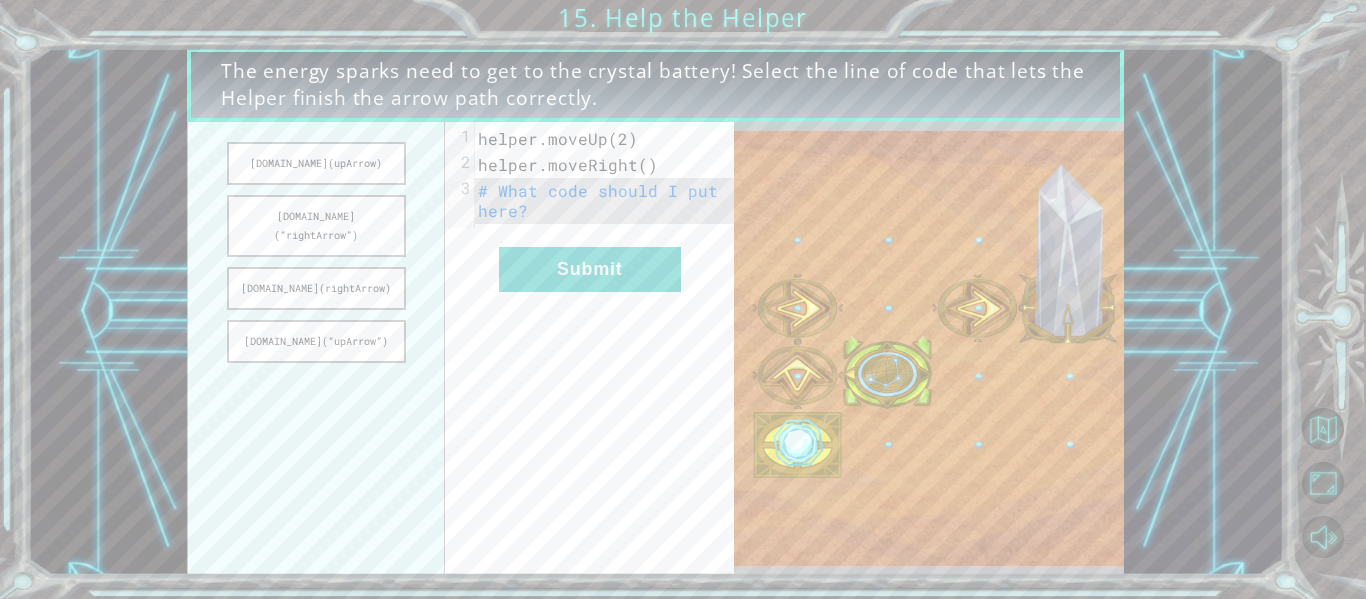 drag, startPoint x: 374, startPoint y: 210, endPoint x: 505, endPoint y: 327, distance: 175.64168 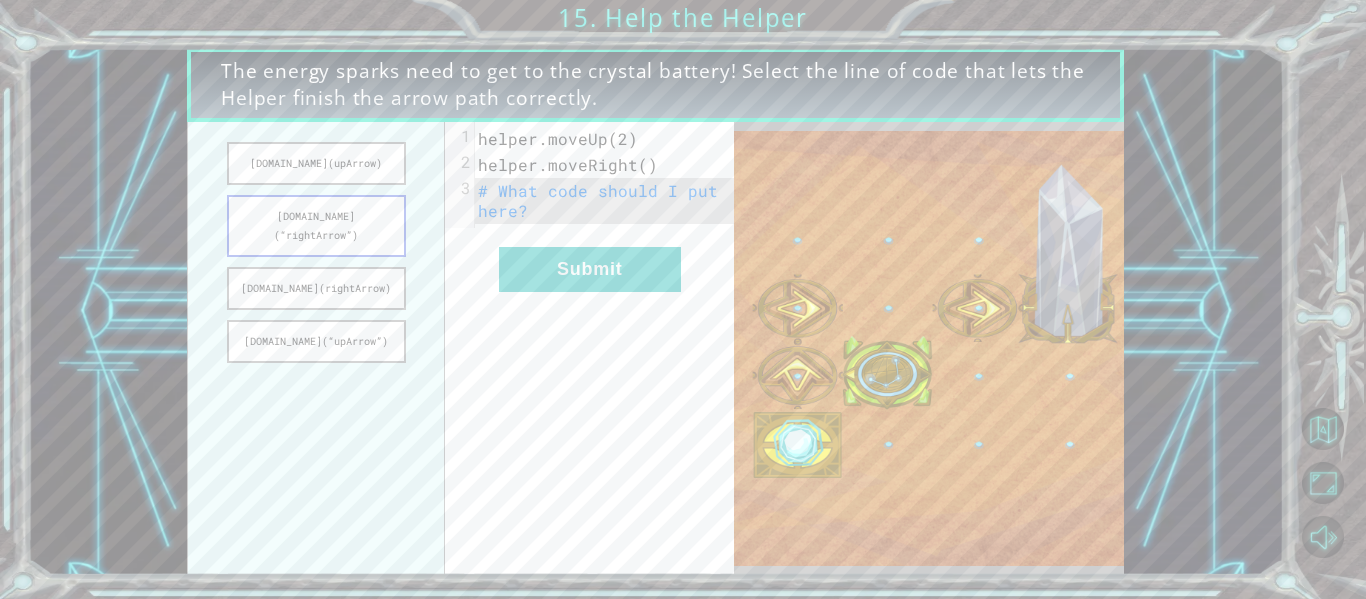 click on "[DOMAIN_NAME](“rightArrow”)" at bounding box center [316, 226] 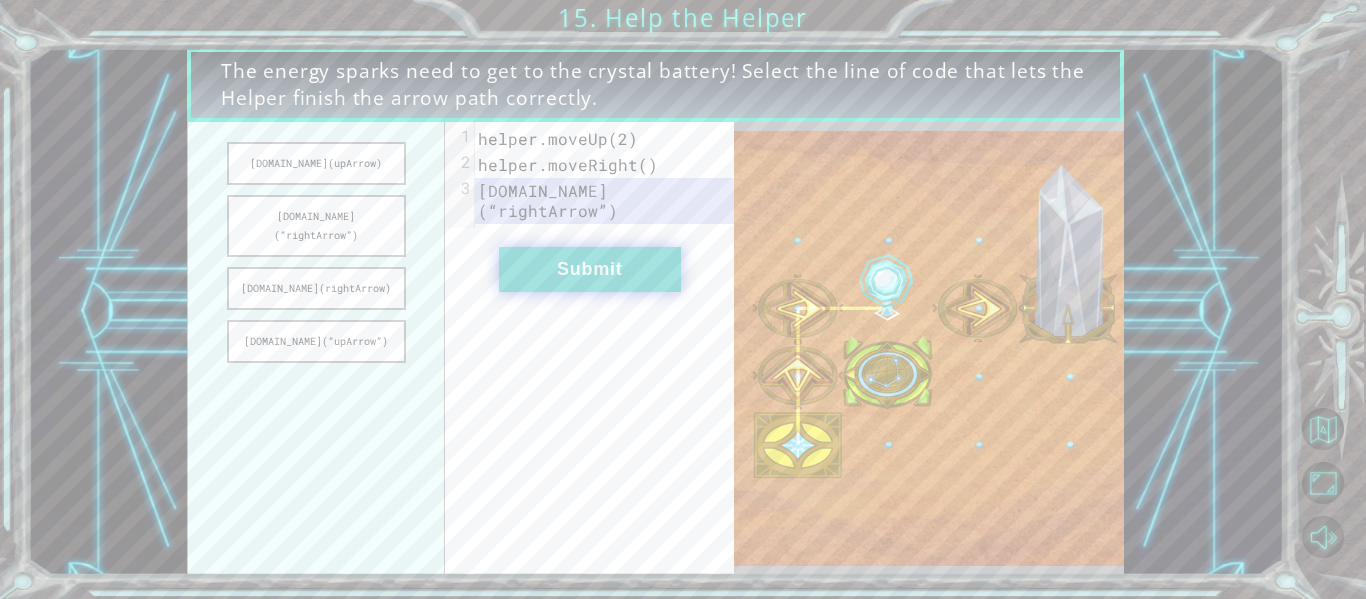 click on "Submit" at bounding box center [590, 269] 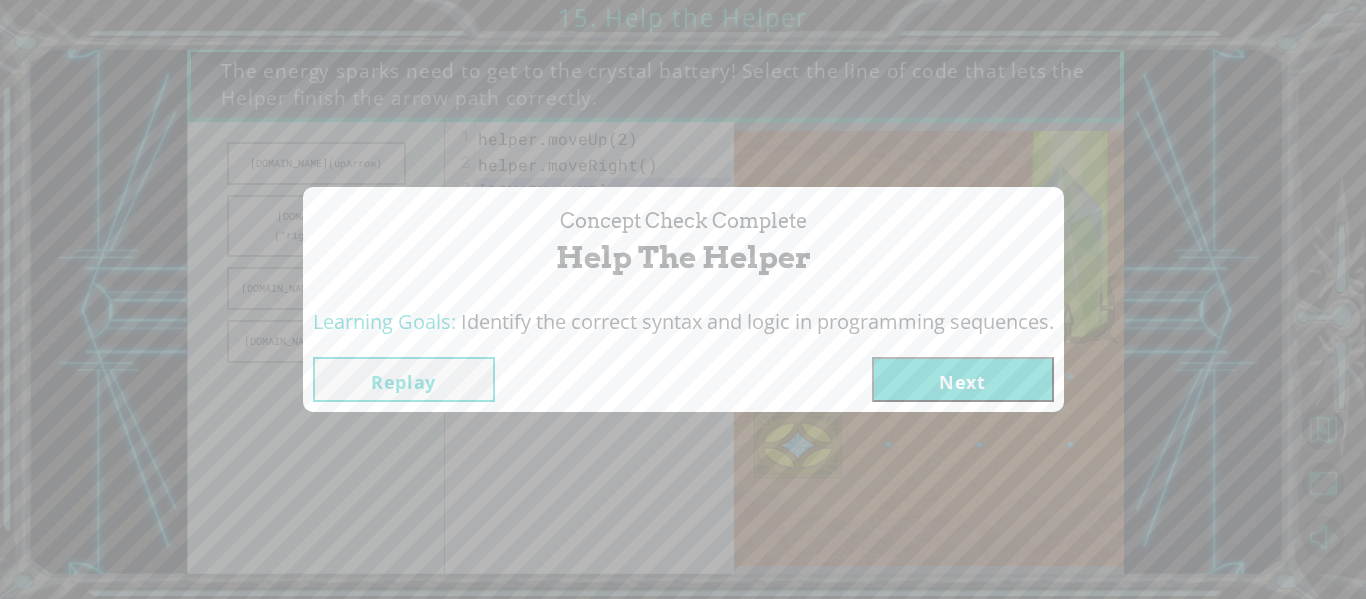 click on "Next" at bounding box center (963, 379) 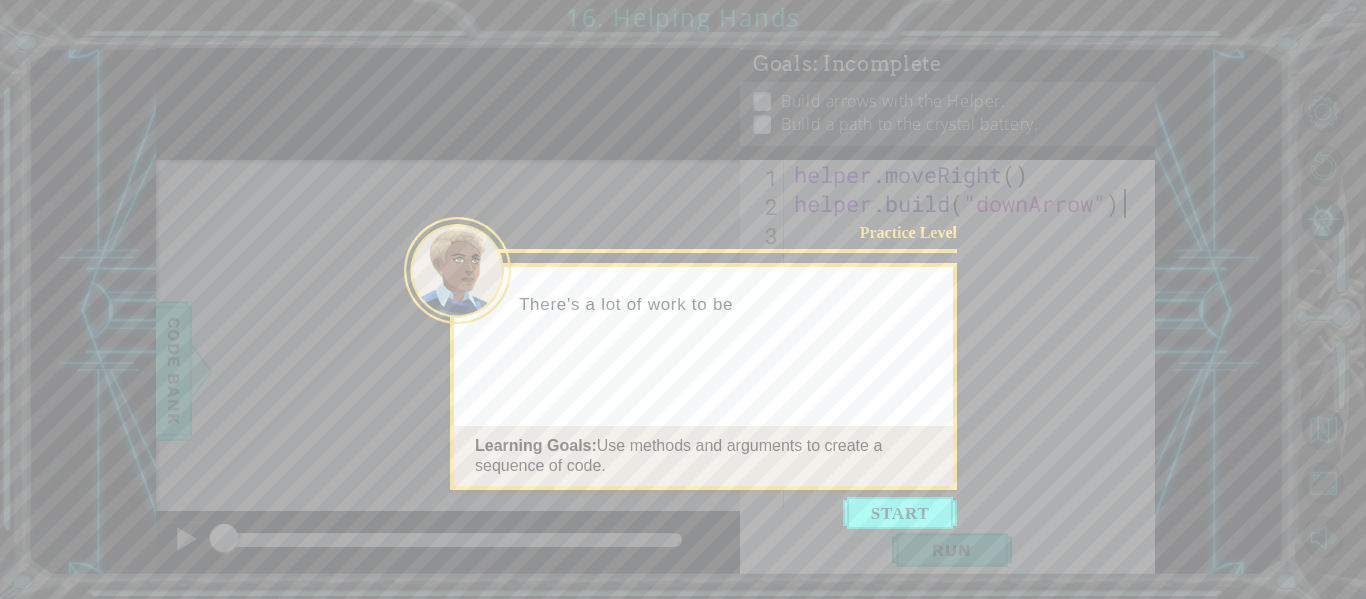 click on "Learning Goals:  Use methods and arguments to create a sequence of code." 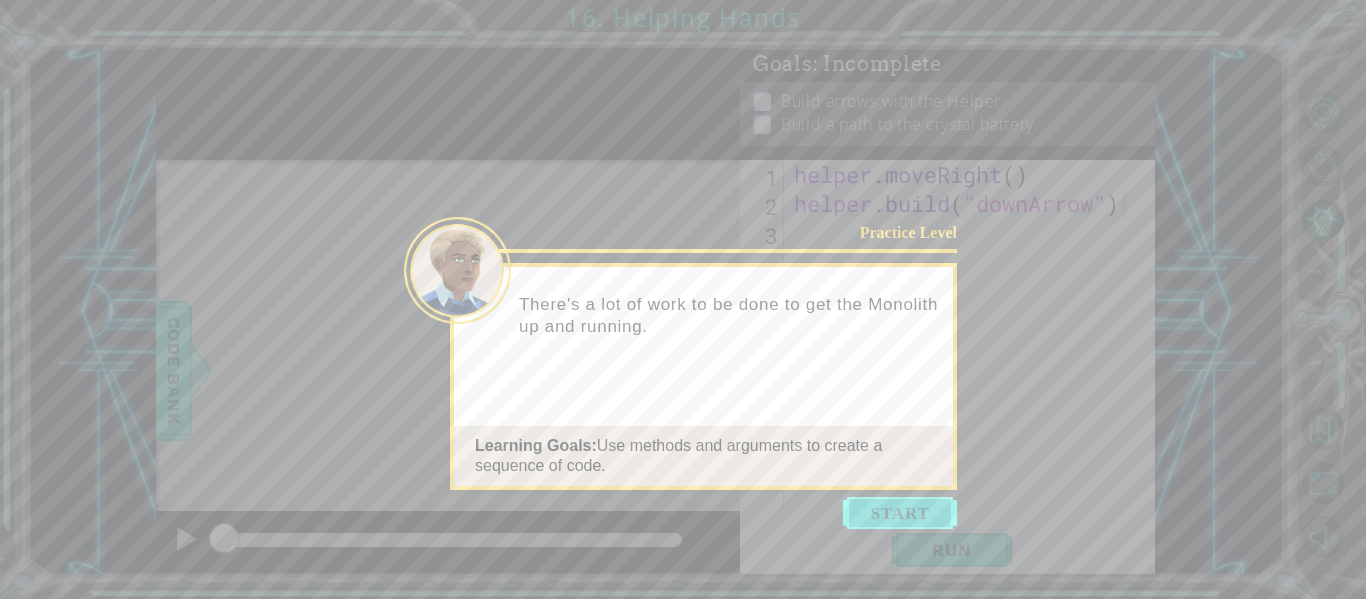 click at bounding box center (900, 513) 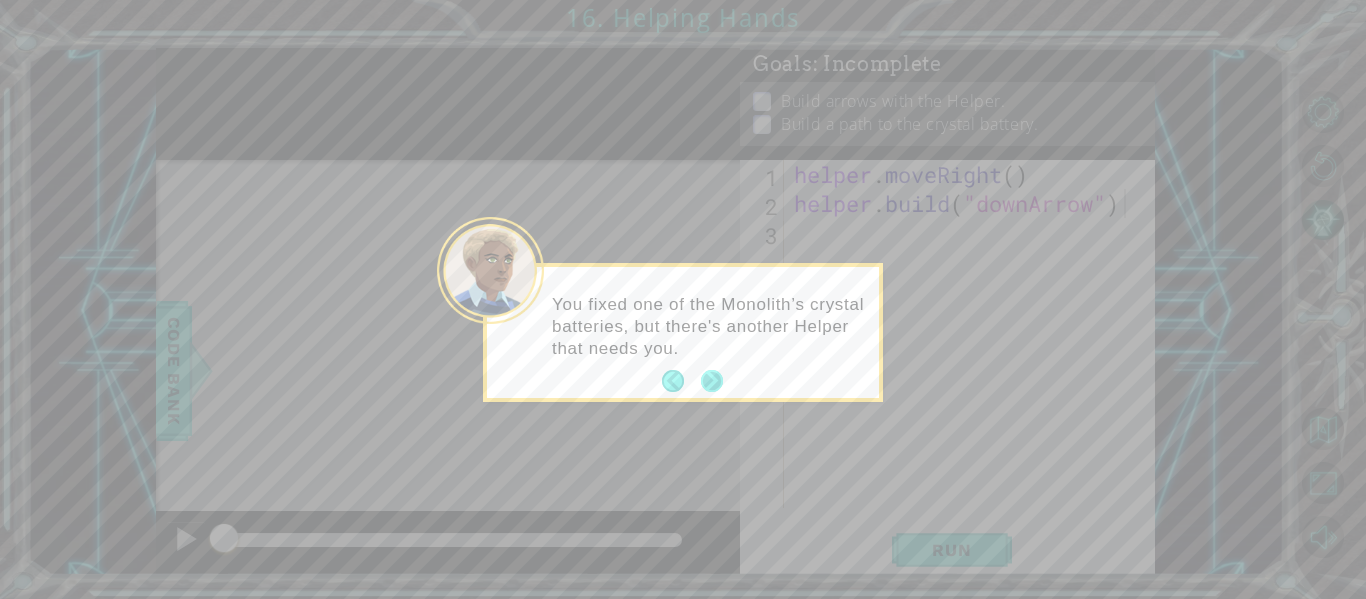 click at bounding box center [712, 381] 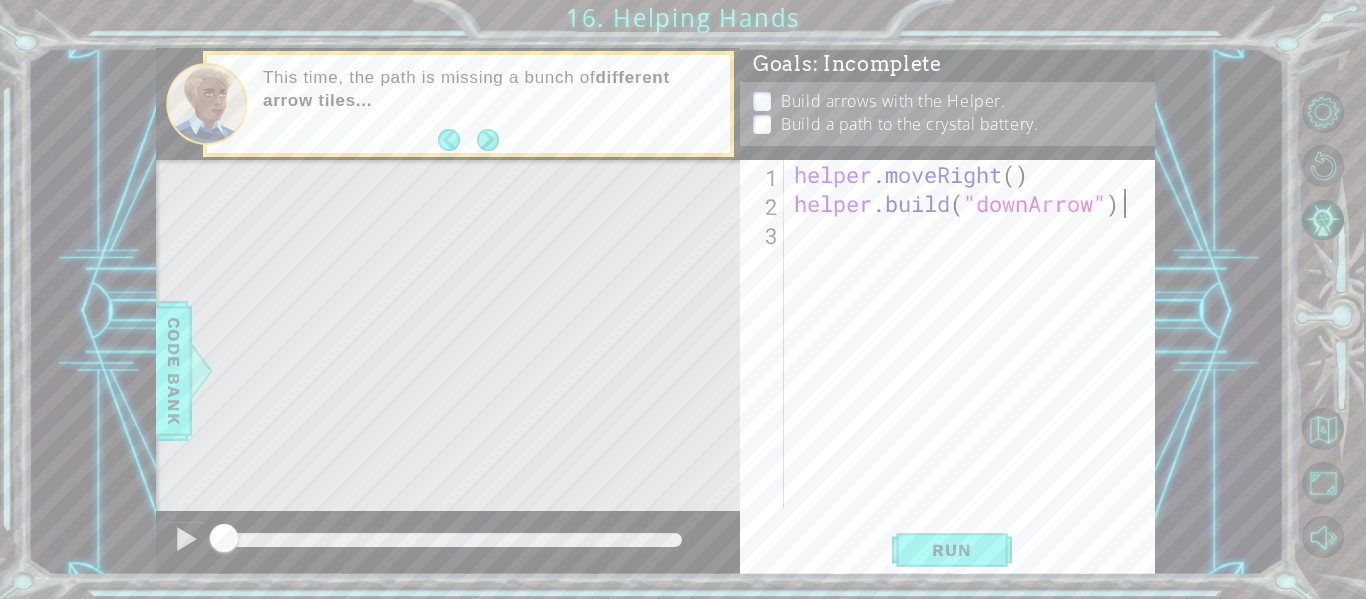 click on "helper . moveRight ( ) helper . build ( "downArrow" )" at bounding box center [975, 363] 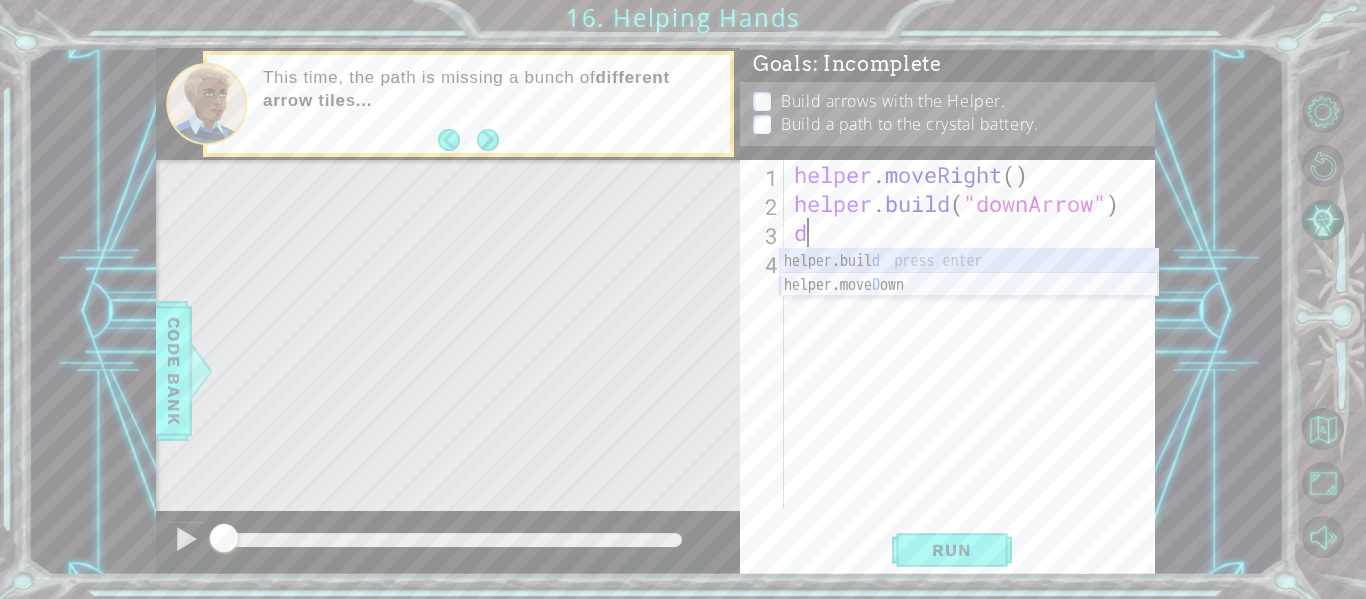 click on "helper.buil d press enter helper.[PERSON_NAME] own press enter" at bounding box center (969, 297) 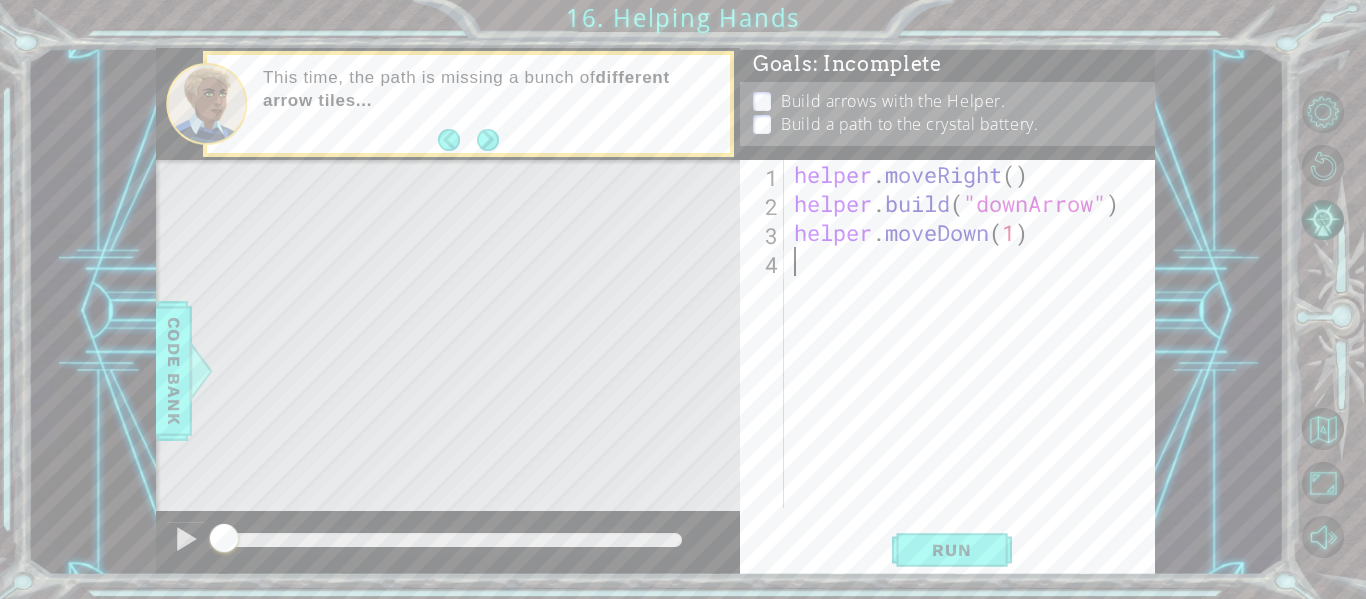 click on "helper . moveRight ( ) helper . build ( "downArrow" ) helper . moveDown ( 1 )" at bounding box center [975, 363] 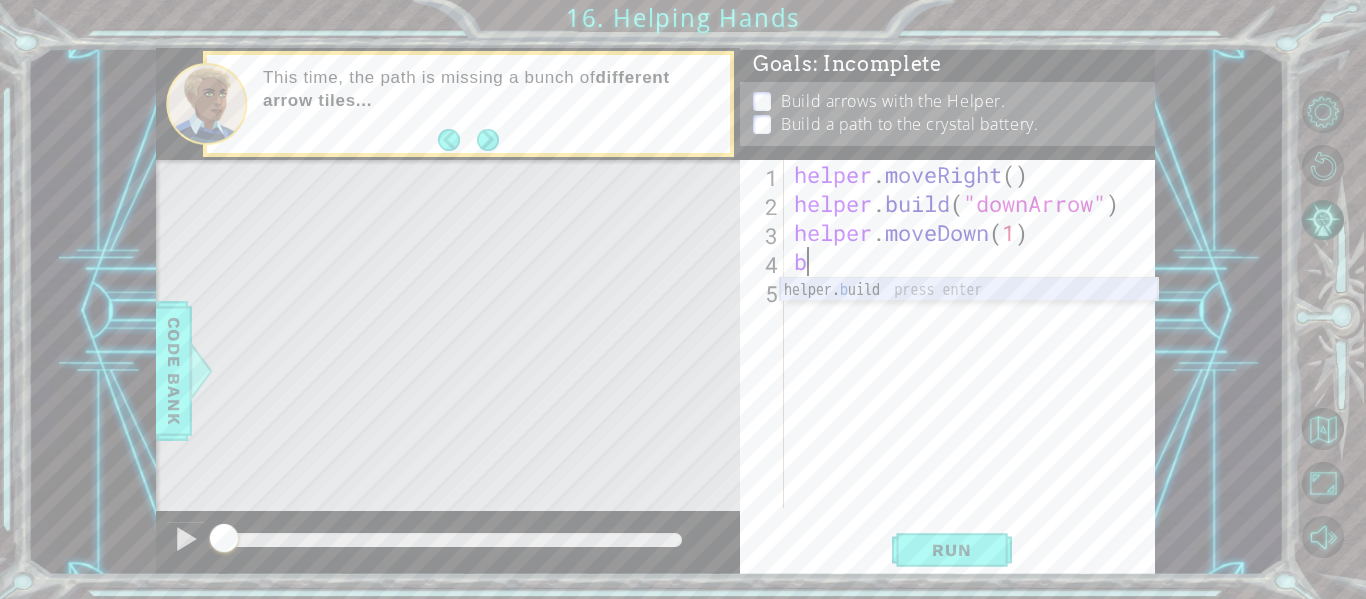 click on "helper. b uild press enter" at bounding box center (969, 314) 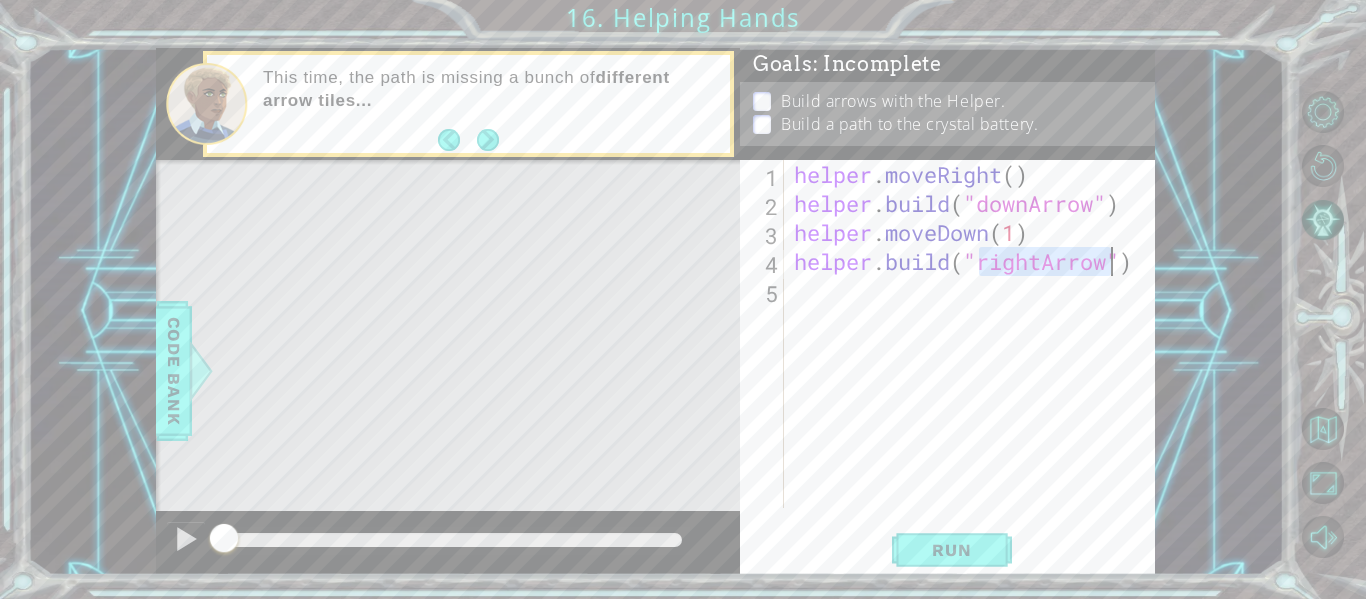 click on "helper . moveRight ( ) helper . build ( "downArrow" ) helper . moveDown ( 1 ) helper . build ( "rightArrow" )" at bounding box center [970, 334] 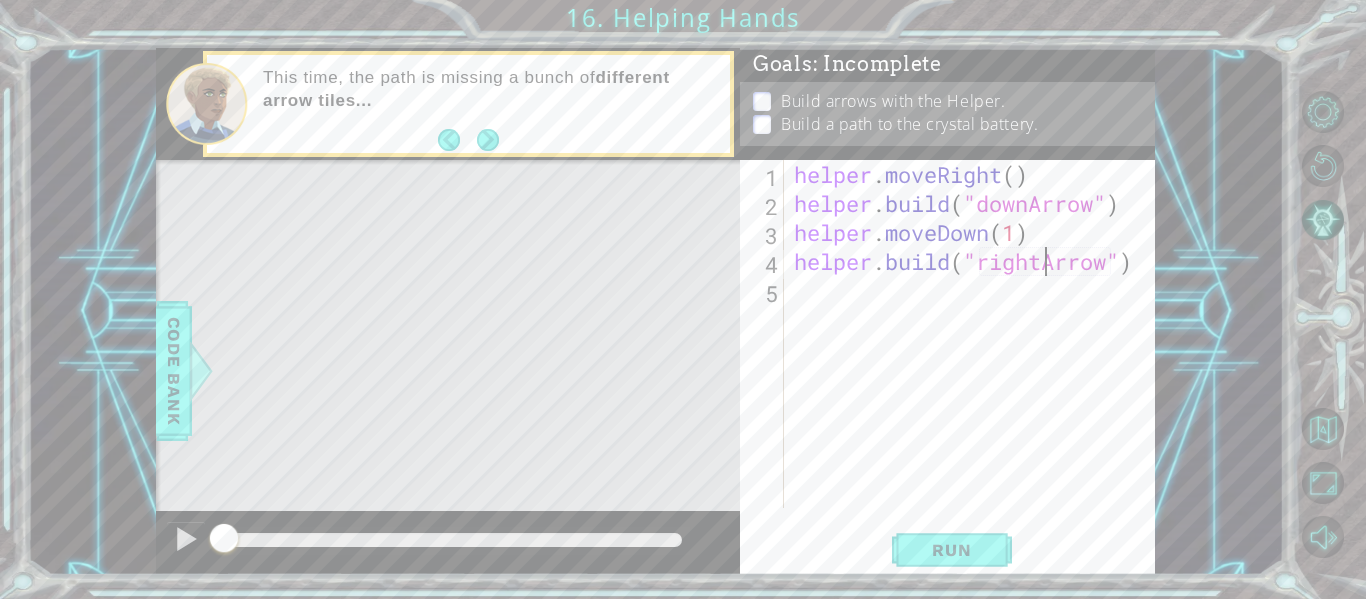 click on "helper . moveRight ( ) helper . build ( "downArrow" ) helper . moveDown ( 1 ) helper . build ( "rightArrow" )" at bounding box center (975, 363) 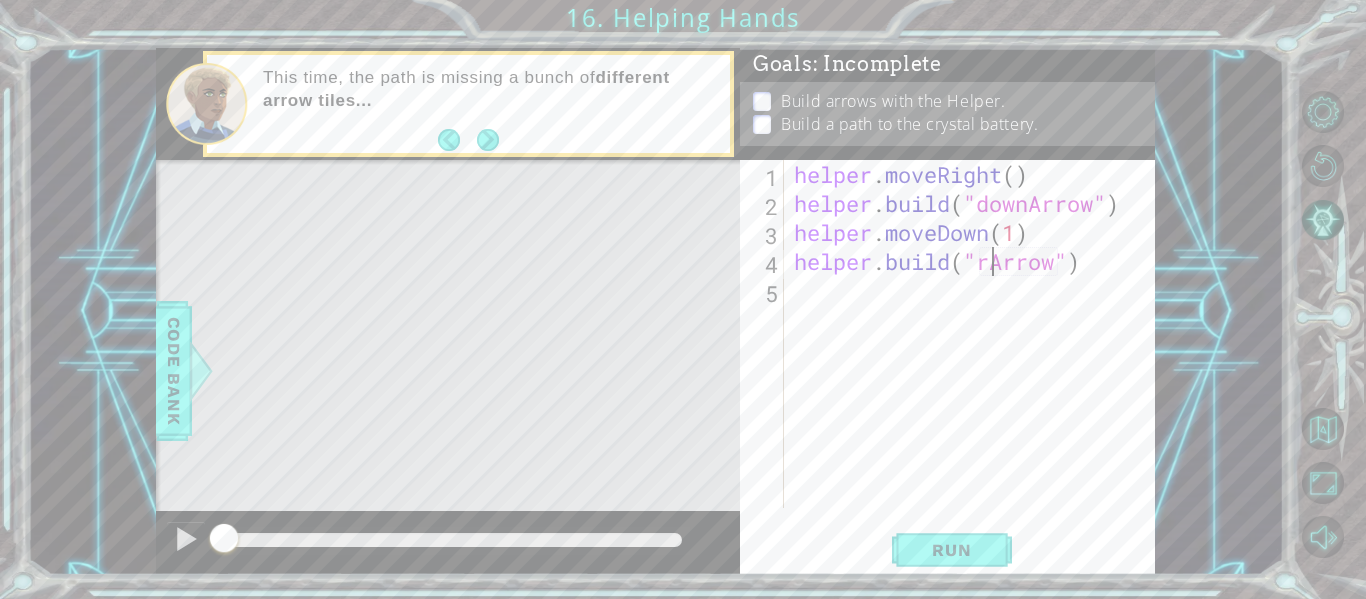 click on "helper . moveRight ( ) helper . build ( "downArrow" ) helper . moveDown ( 1 ) helper . build ( "rArrow" )" at bounding box center (975, 363) 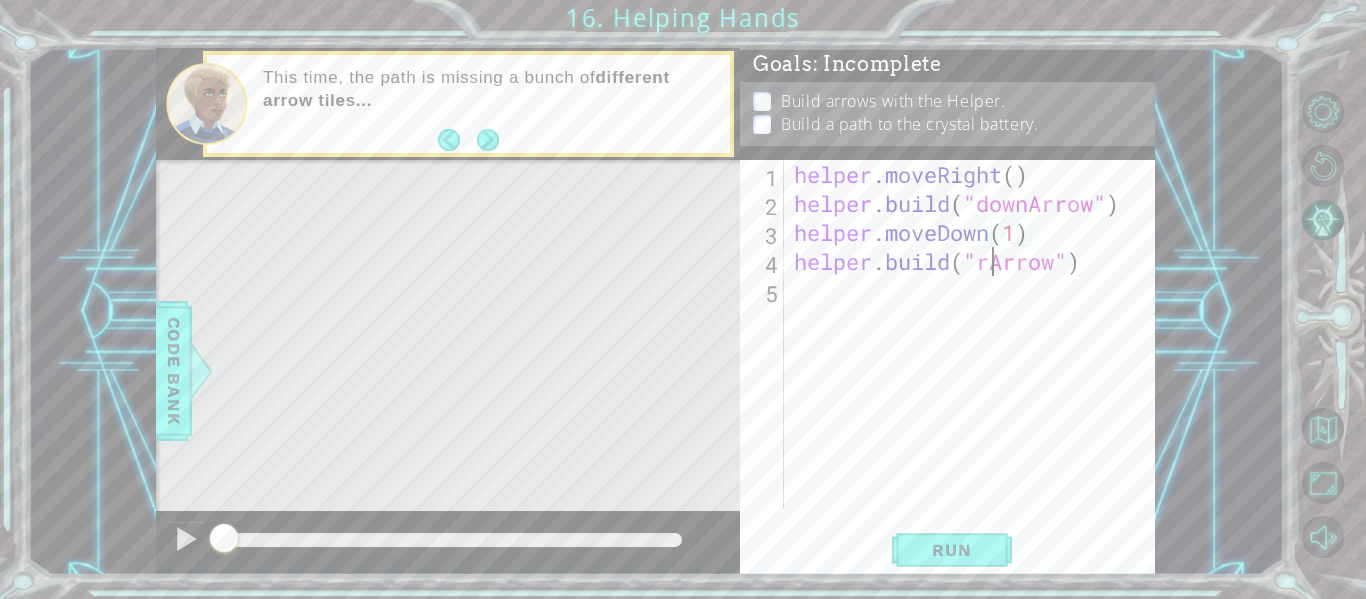 click on "helper . moveRight ( ) helper . build ( "downArrow" ) helper . moveDown ( 1 ) helper . build ( "rArrow" )" at bounding box center (975, 363) 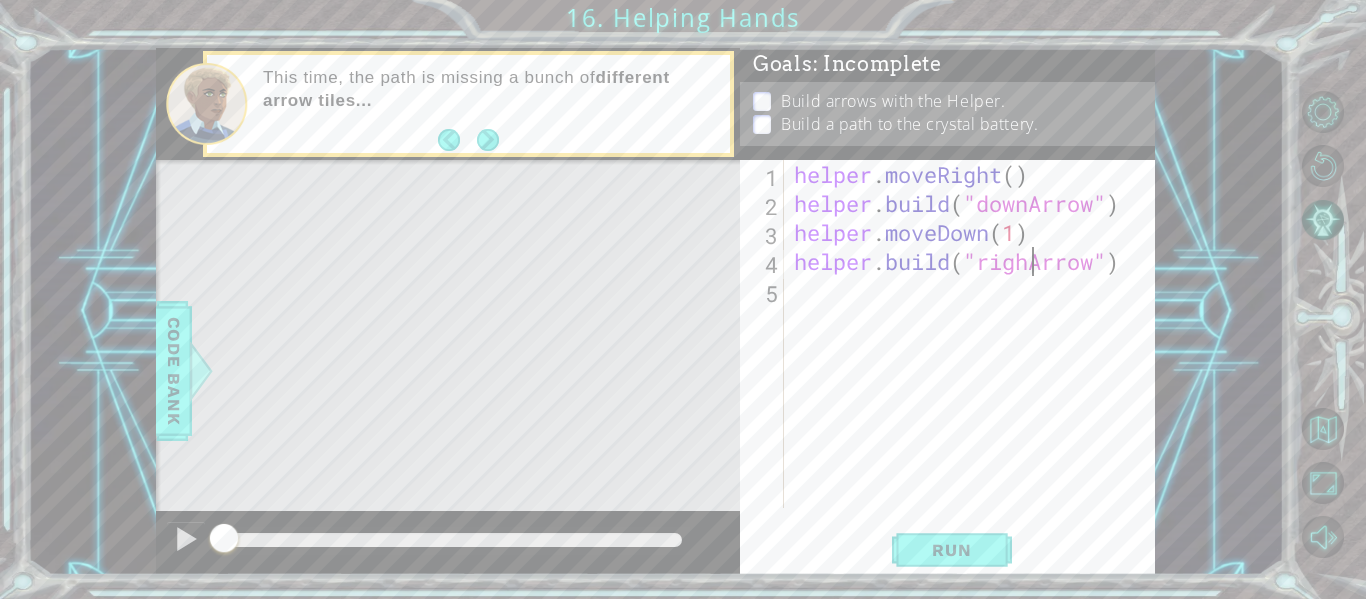 scroll, scrollTop: 0, scrollLeft: 12, axis: horizontal 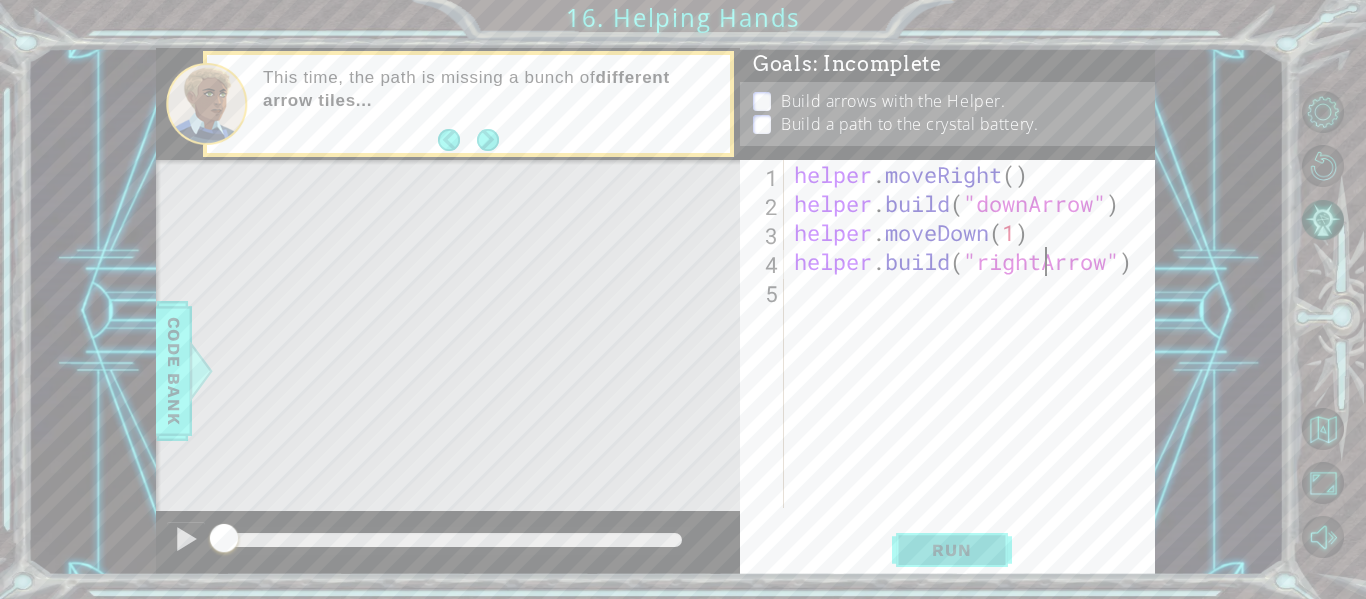 type on "[DOMAIN_NAME]("rightArrow")" 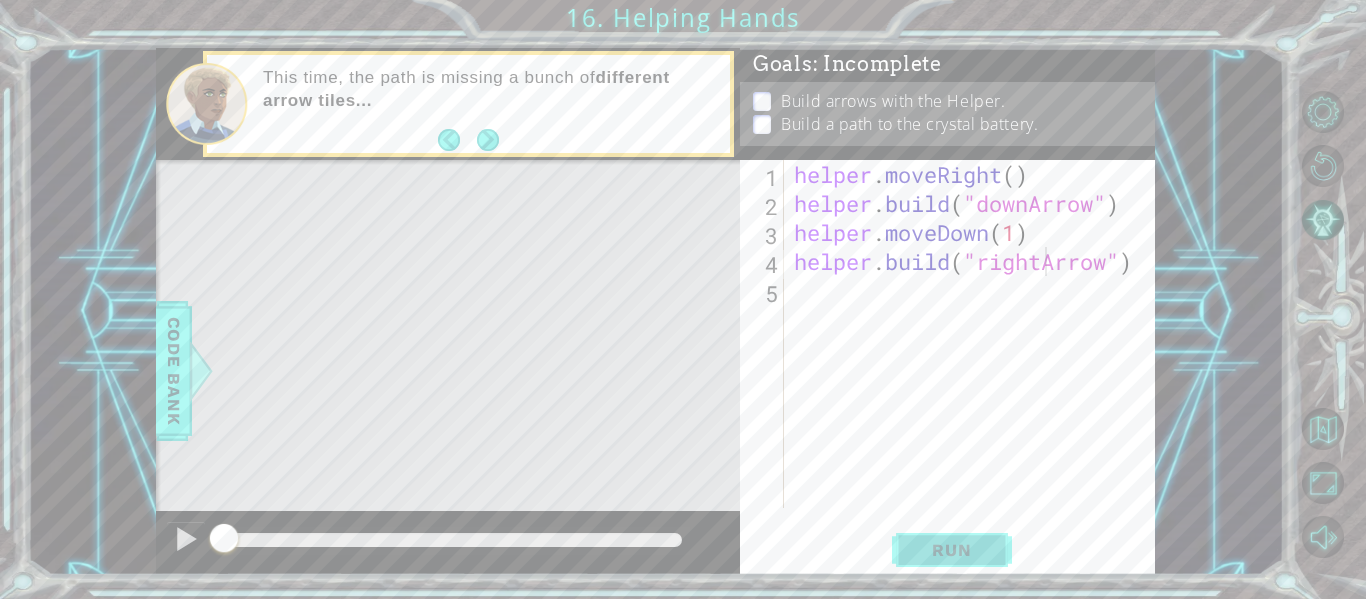 click on "Run" at bounding box center [951, 550] 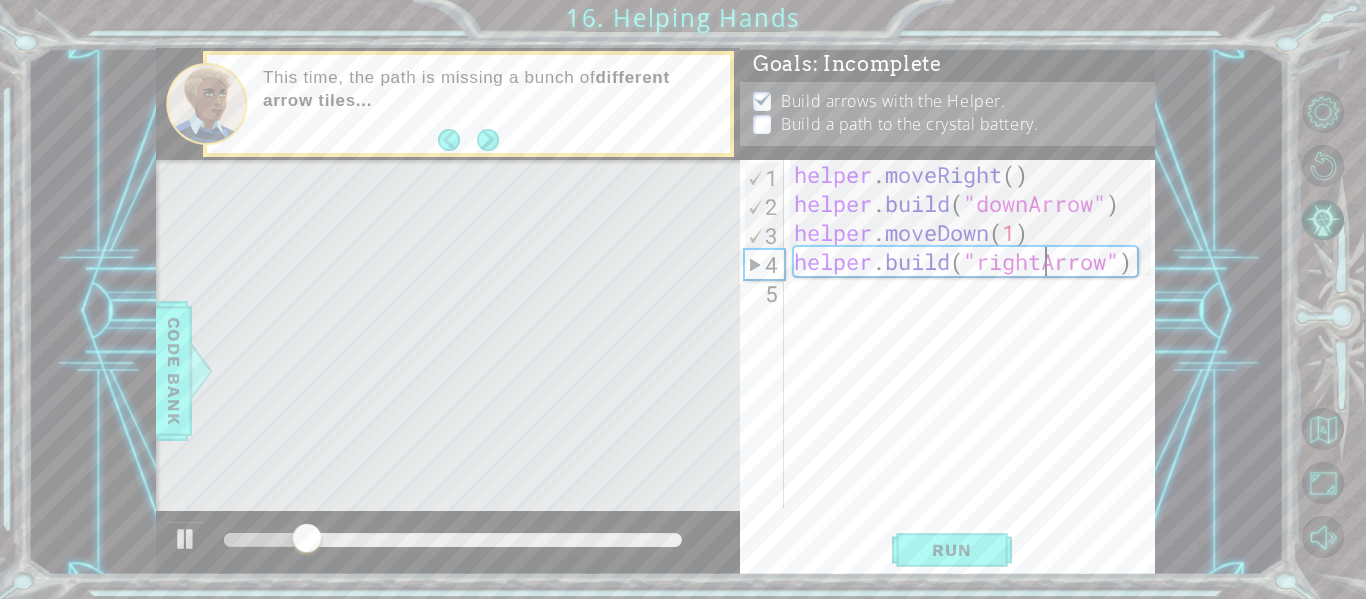 click on "helper . moveRight ( ) helper . build ( "downArrow" ) helper . moveDown ( 1 ) helper . build ( "rightArrow" )" at bounding box center [975, 363] 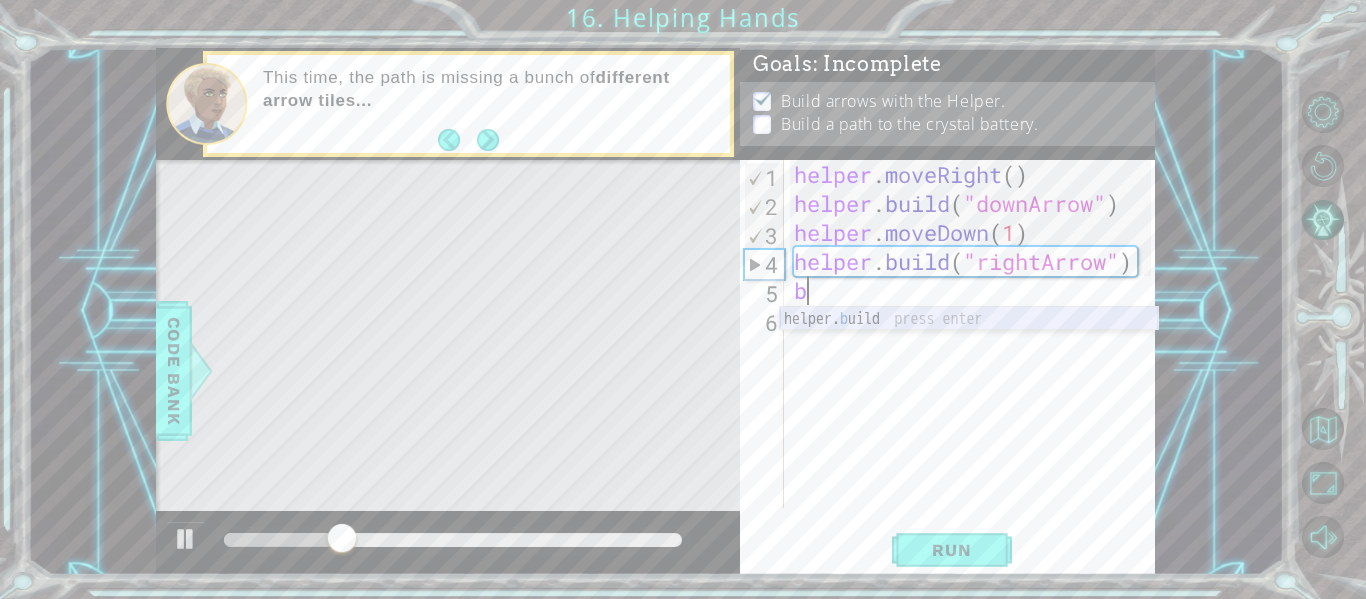 click on "helper. b uild press enter" at bounding box center (969, 343) 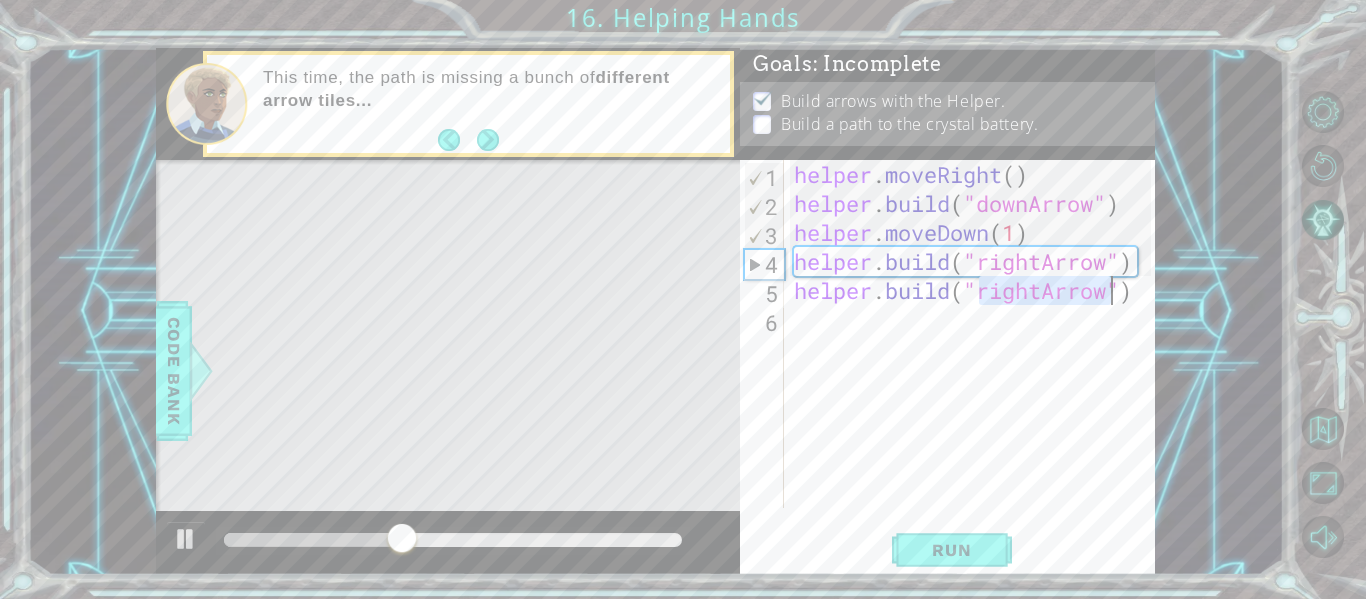 click on "helper . moveRight ( ) helper . build ( "downArrow" ) helper . moveDown ( 1 ) helper . build ( "rightArrow" ) helper . build ( "rightArrow" )" at bounding box center (975, 363) 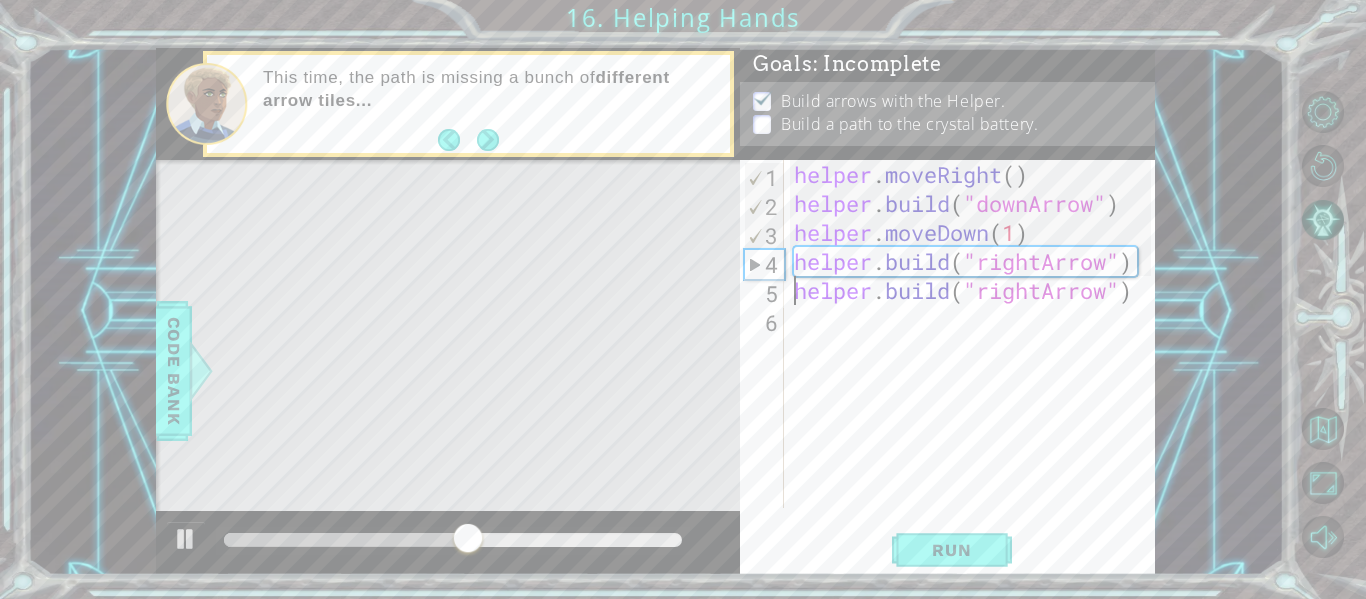 click on "helper . moveRight ( ) helper . build ( "downArrow" ) helper . moveDown ( 1 ) helper . build ( "rightArrow" ) helper . build ( "rightArrow" )" at bounding box center (975, 363) 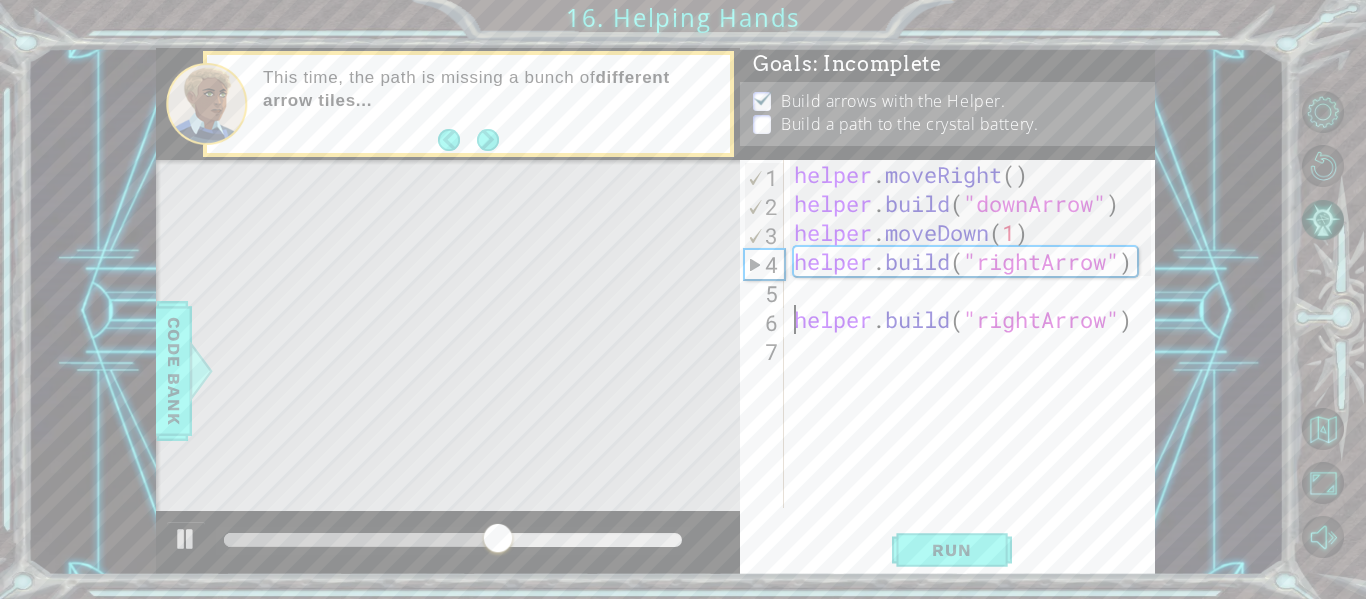 click on "helper . moveRight ( ) helper . build ( "downArrow" ) helper . moveDown ( 1 ) helper . build ( "rightArrow" ) helper . build ( "rightArrow" )" at bounding box center (975, 363) 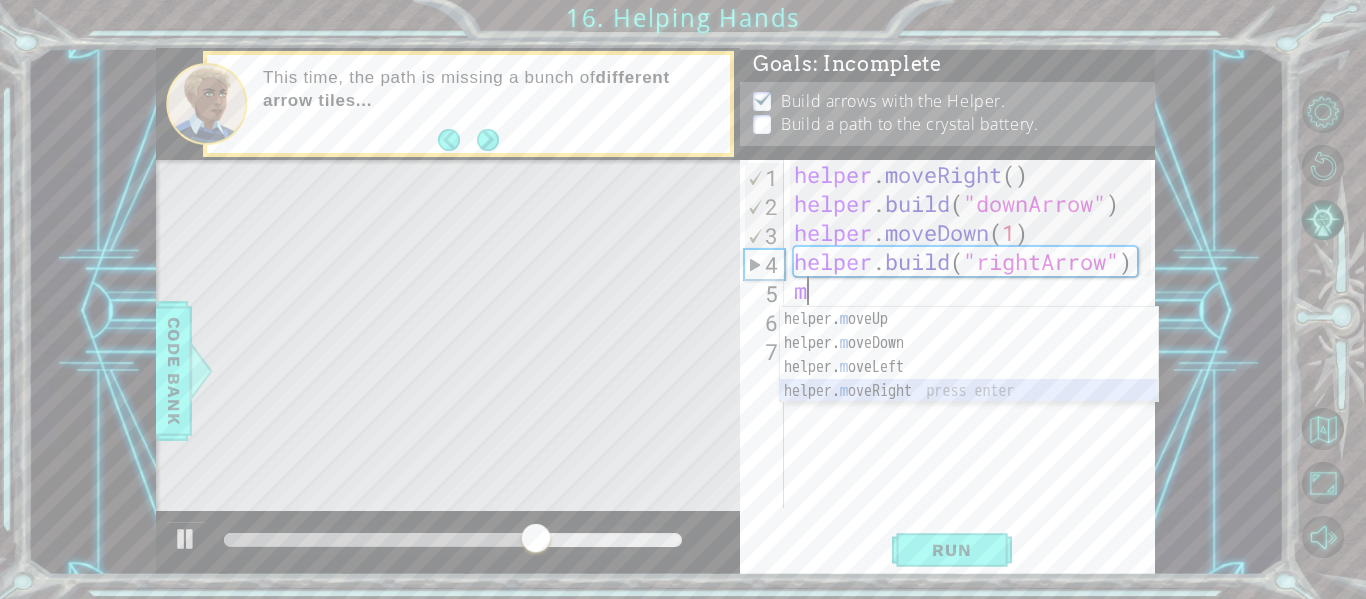 click on "helper. m oveUp press enter helper. m oveDown press enter helper. m oveLeft press enter helper. m oveRight press enter" at bounding box center [969, 379] 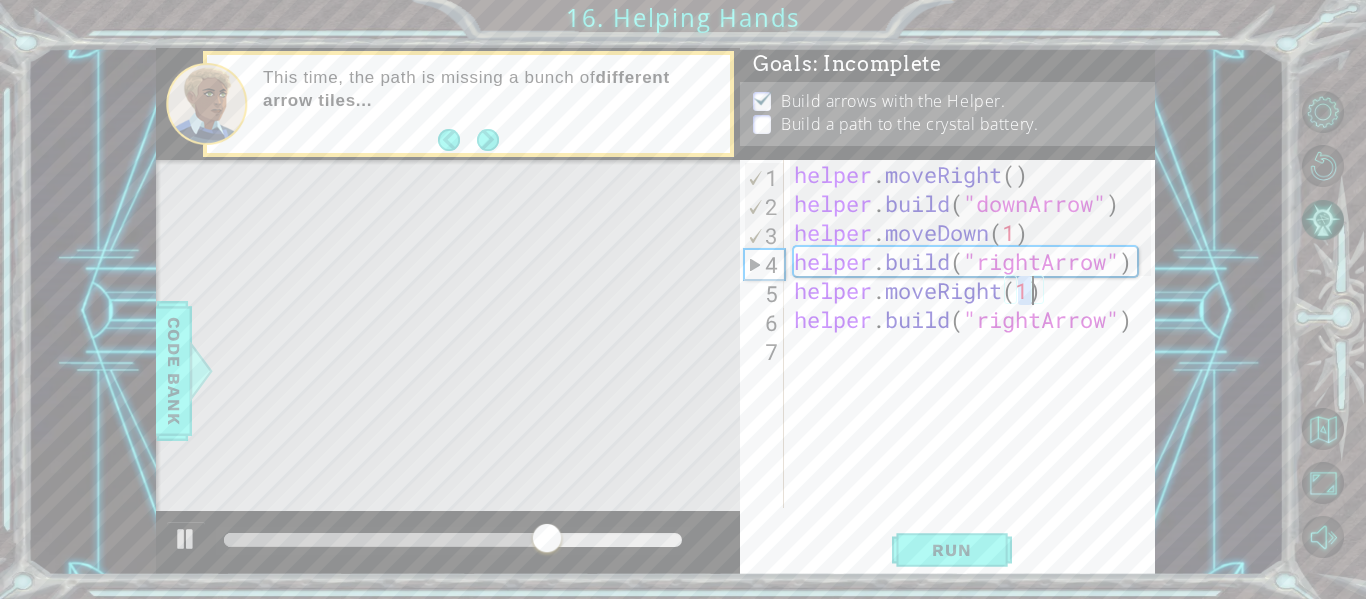 click on "helper . moveRight ( ) helper . build ( "downArrow" ) helper . moveDown ( 1 ) helper . build ( "rightArrow" ) helper . moveRight ( 1 ) helper . build ( "rightArrow" )" at bounding box center [975, 363] 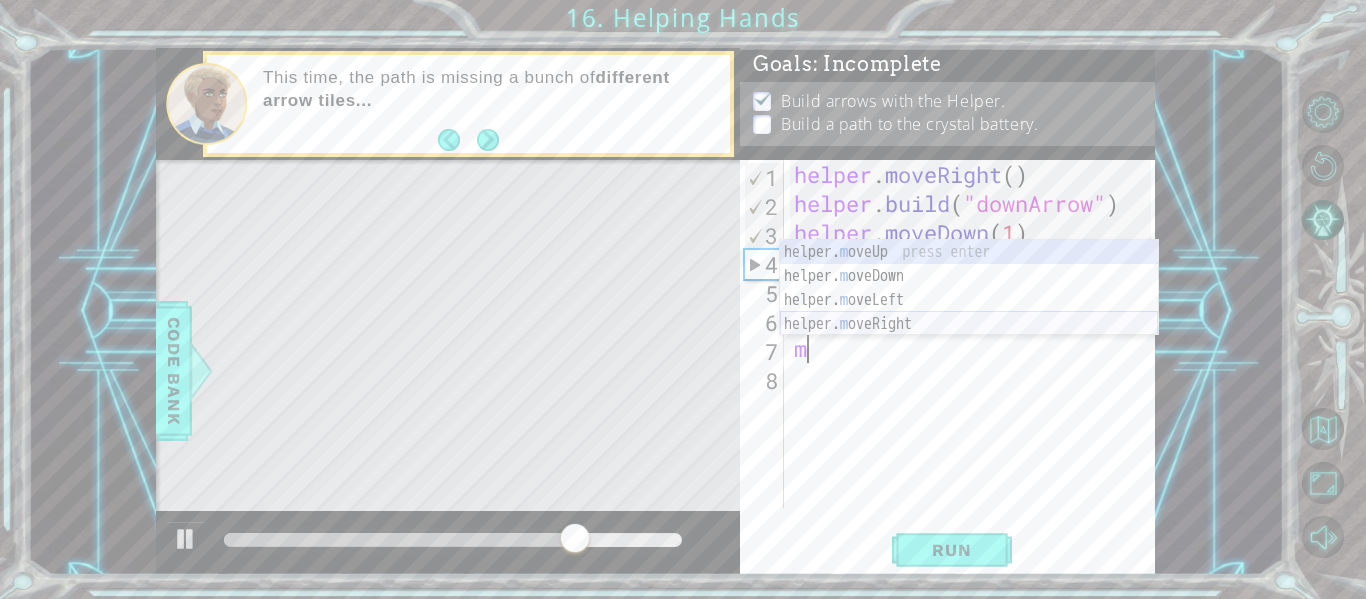 click on "helper. m oveUp press enter helper. m oveDown press enter helper. m oveLeft press enter helper. m oveRight press enter" at bounding box center (969, 312) 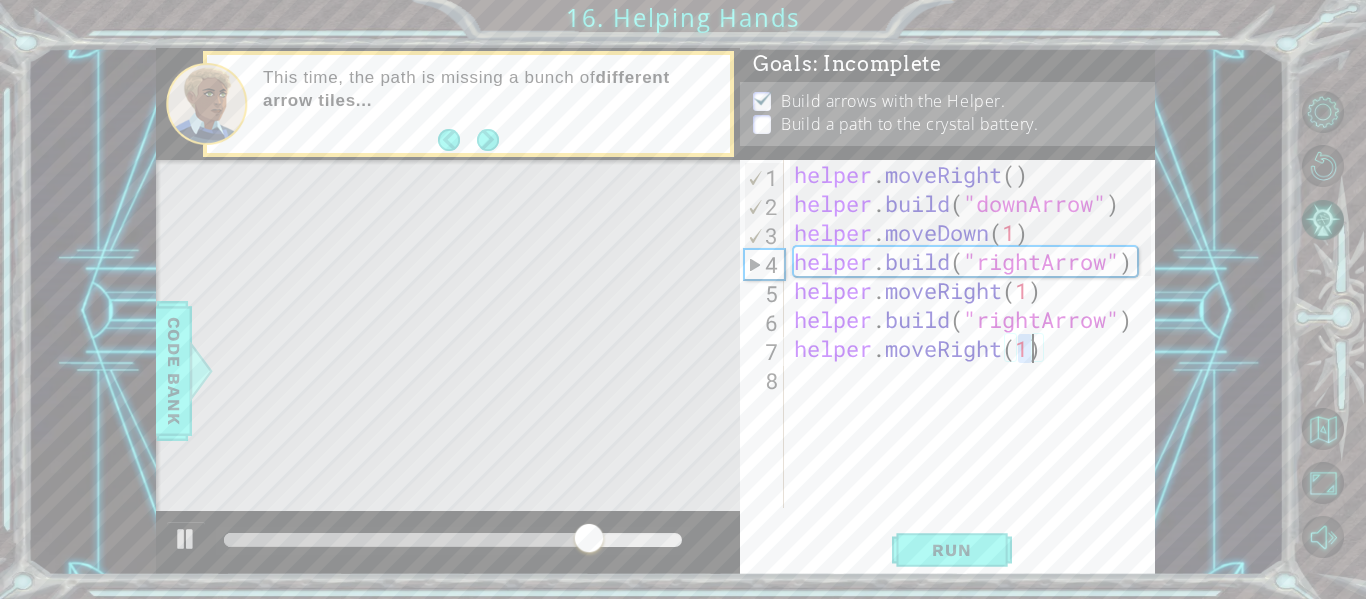 click on "helper . moveRight ( ) helper . build ( "downArrow" ) helper . moveDown ( 1 ) helper . build ( "rightArrow" ) helper . moveRight ( 1 ) helper . build ( "rightArrow" ) helper . moveRight ( 1 )" at bounding box center [975, 363] 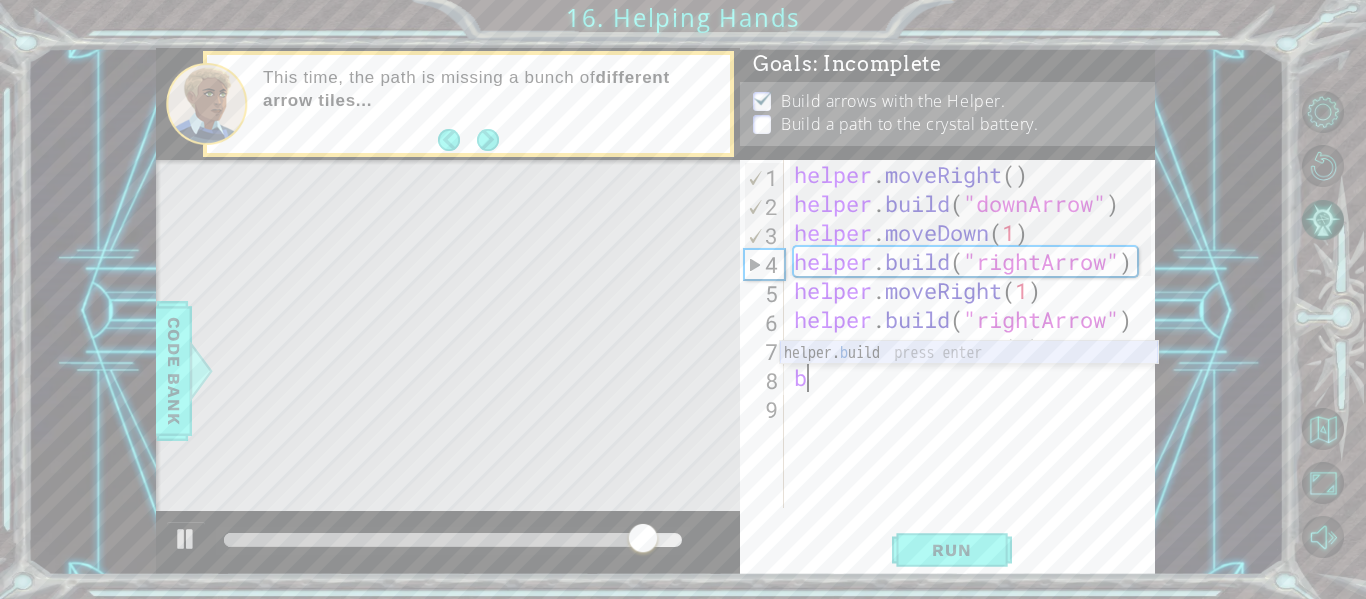 click on "helper. b uild press enter" at bounding box center [969, 377] 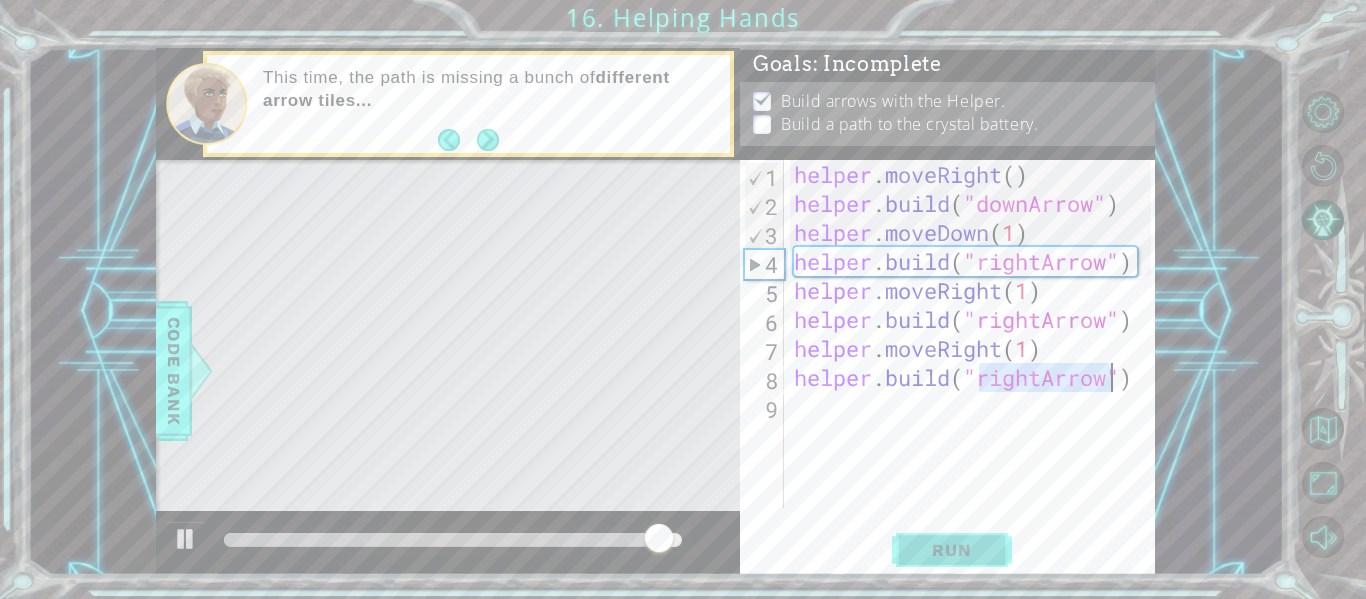 click on "Run" at bounding box center (951, 550) 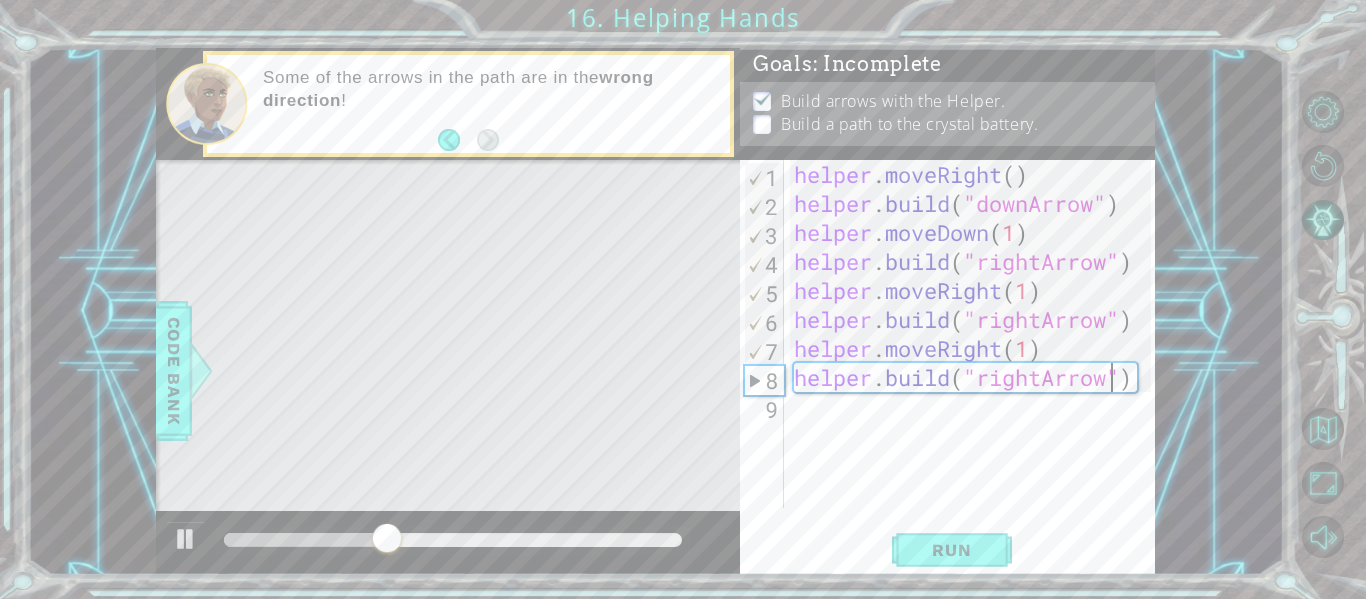 click on "helper . moveRight ( ) helper . build ( "downArrow" ) helper . moveDown ( 1 ) helper . build ( "rightArrow" ) helper . moveRight ( 1 ) helper . build ( "rightArrow" ) helper . moveRight ( 1 ) helper . build ( "rightArrow" )" at bounding box center (975, 363) 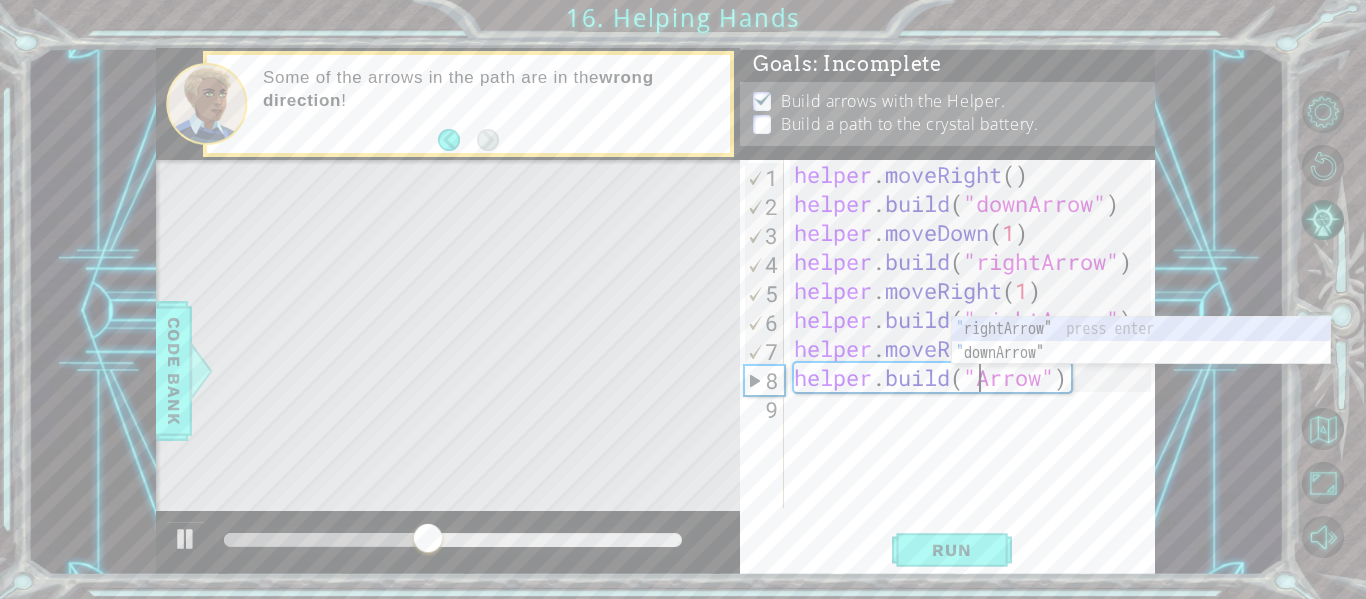 scroll, scrollTop: 0, scrollLeft: 10, axis: horizontal 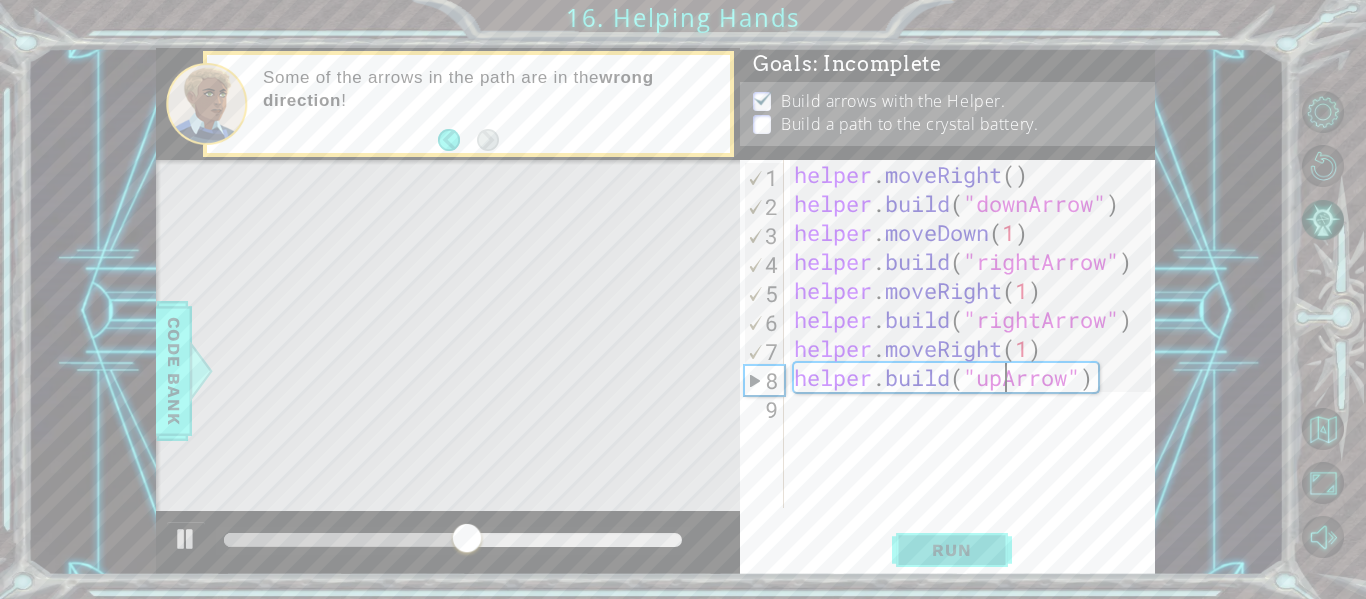 type on "[DOMAIN_NAME]("upArrow")" 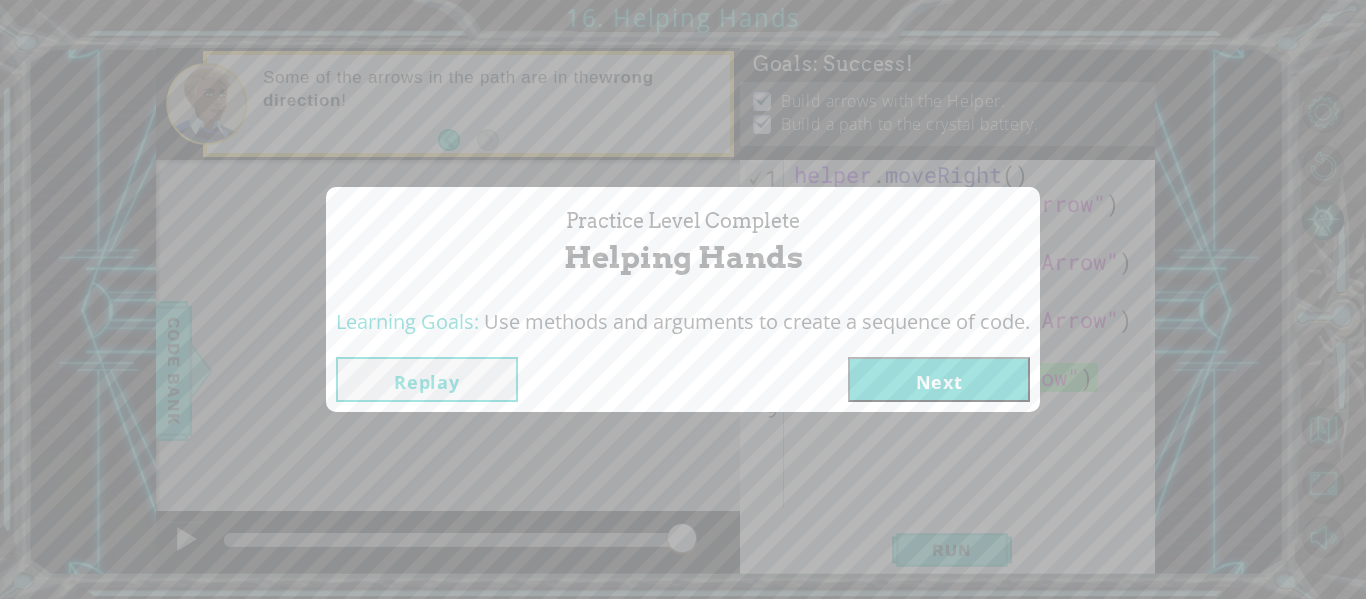 click on "Next" at bounding box center [939, 379] 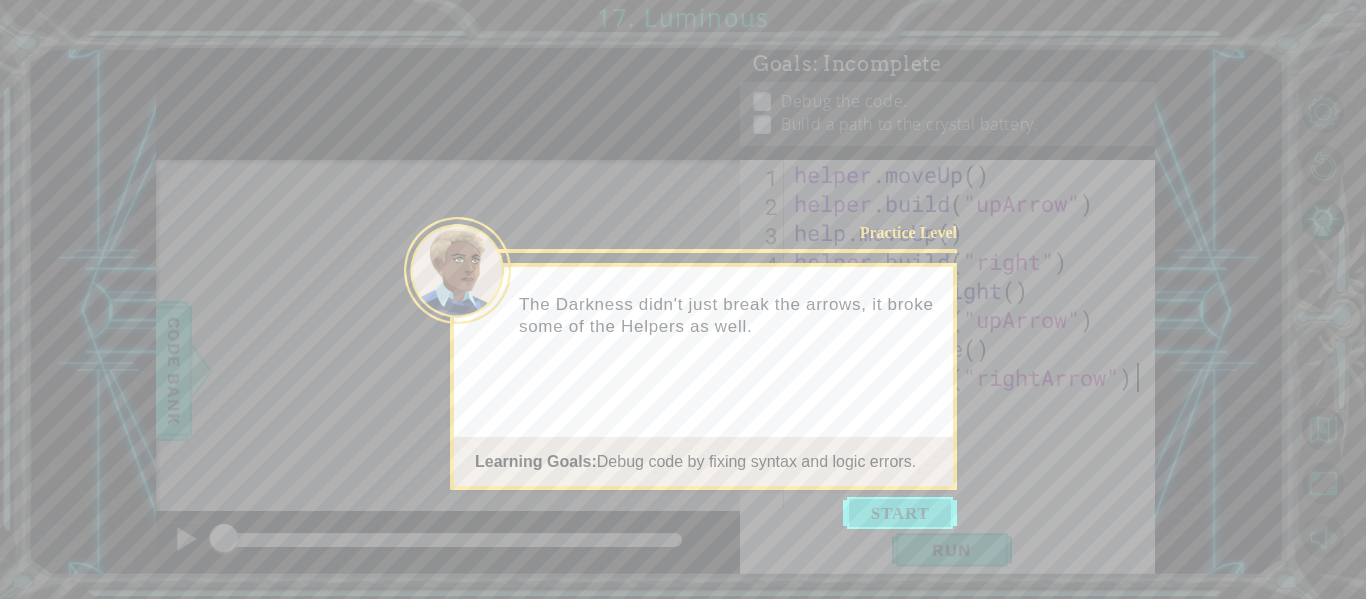 click at bounding box center [900, 513] 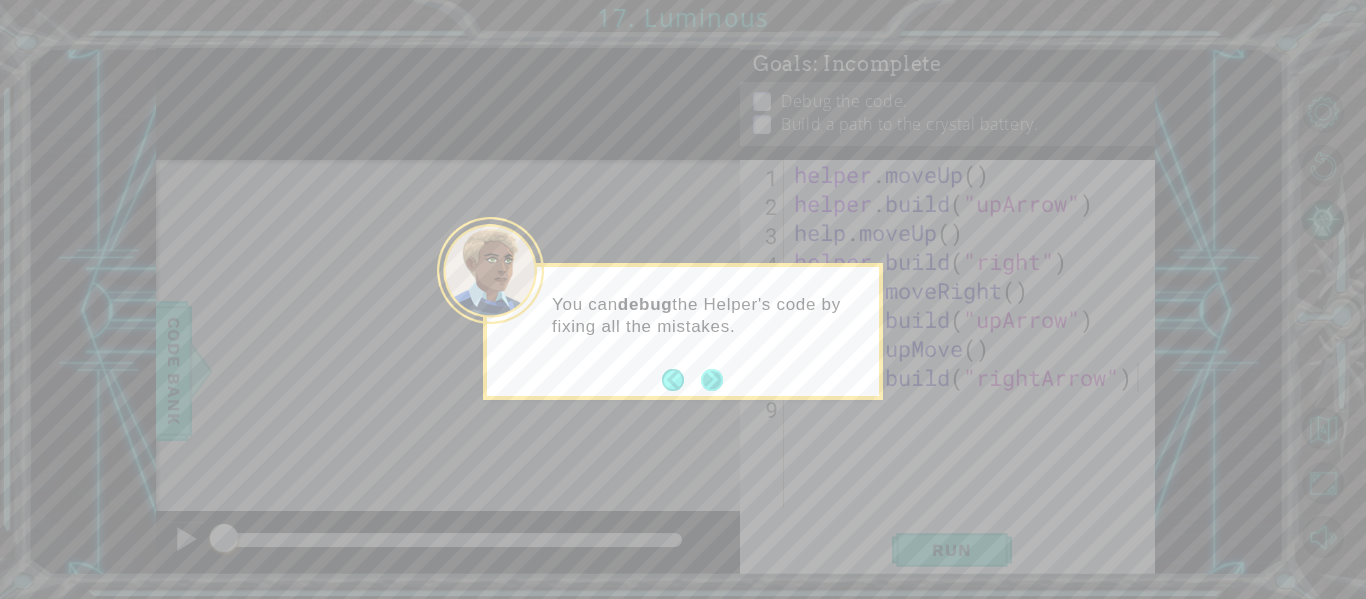 click at bounding box center (712, 380) 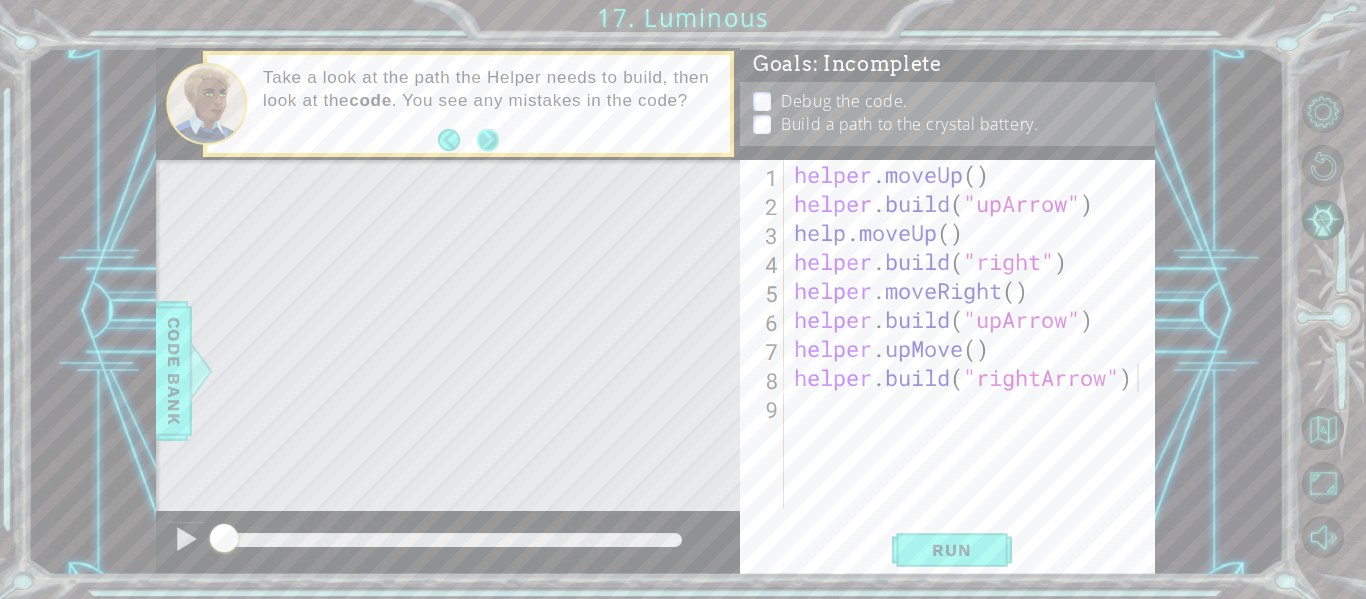 click at bounding box center [488, 139] 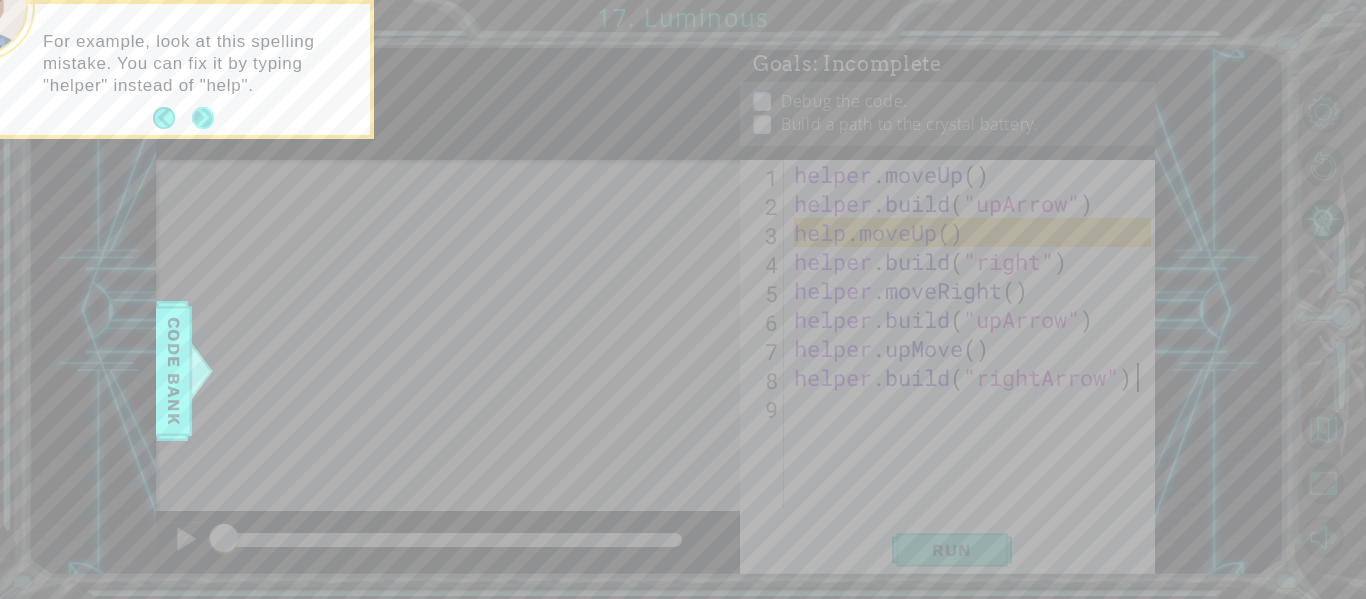click at bounding box center (203, 118) 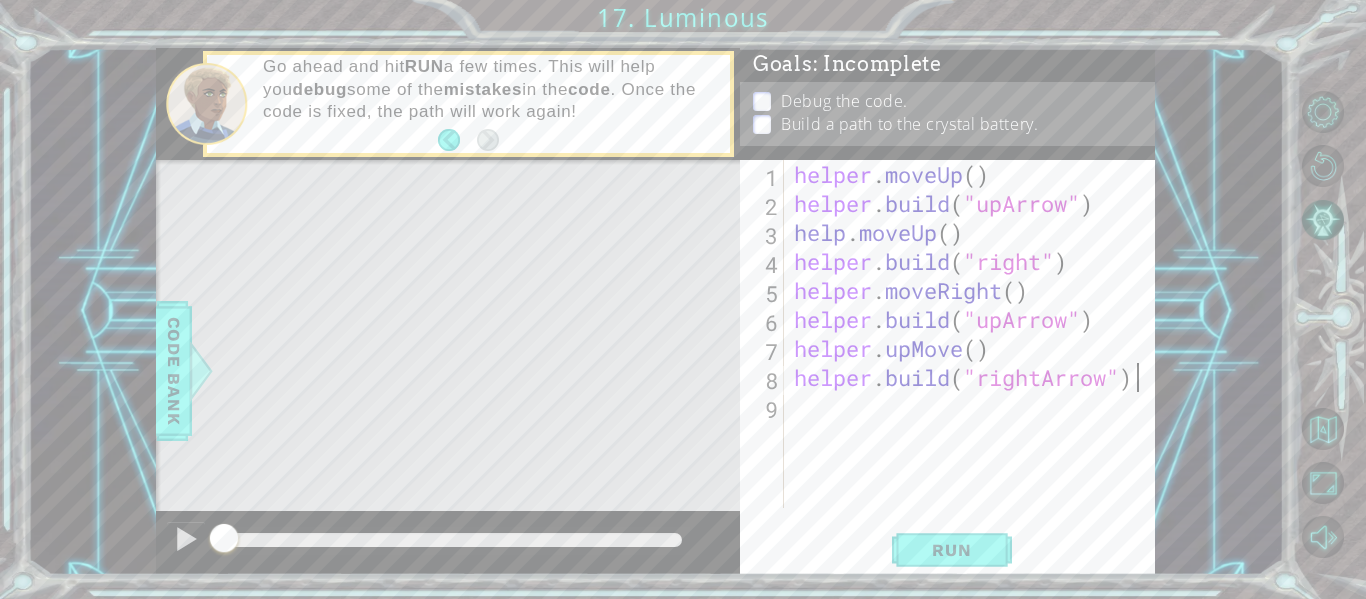 click on "helper . moveUp ( ) helper . build ( "upArrow" ) help . moveUp ( ) helper . build ( "right" ) helper . moveRight ( ) helper . build ( "upArrow" ) helper . upMove ( ) helper . build ( "rightArrow" )" at bounding box center (975, 363) 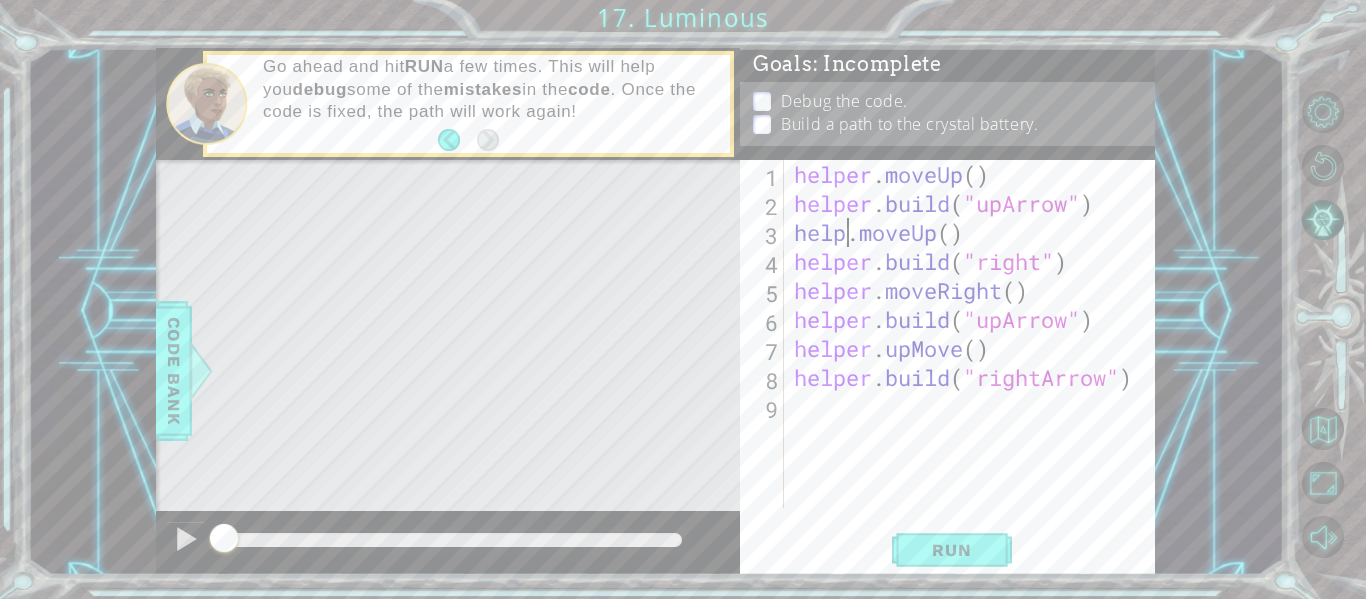 scroll, scrollTop: 0, scrollLeft: 4, axis: horizontal 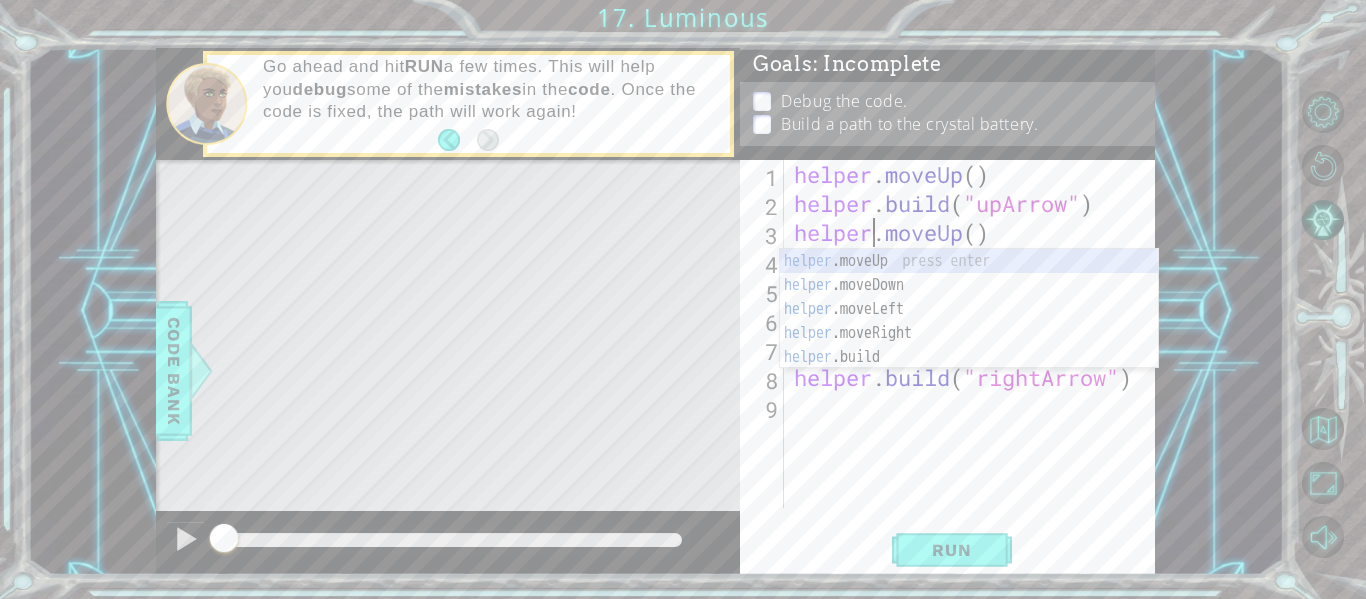 click on "helper . moveUp ( ) helper . build ( "upArrow" ) helper . moveUp ( ) helper . build ( "right" ) helper . moveRight ( ) helper . build ( "upArrow" ) helper . upMove ( ) helper . build ( "rightArrow" )" at bounding box center (975, 363) 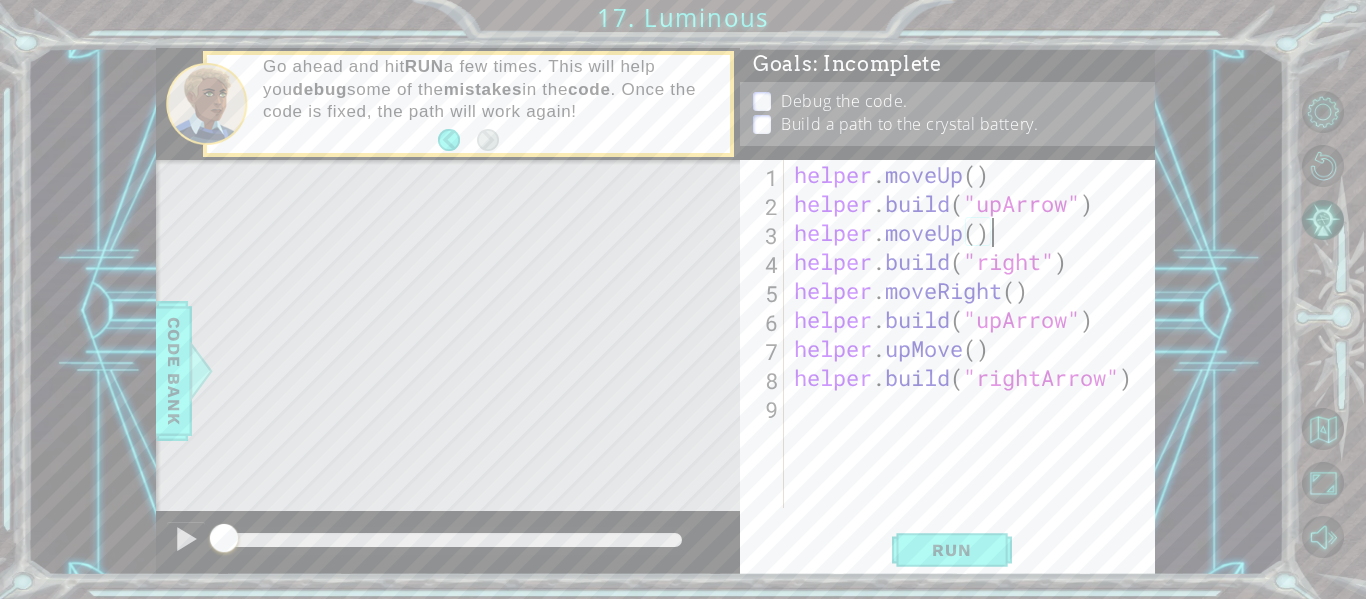 click on "helper . moveUp ( ) helper . build ( "upArrow" ) helper . moveUp ( ) helper . build ( "right" ) helper . moveRight ( ) helper . build ( "upArrow" ) helper . upMove ( ) helper . build ( "rightArrow" )" at bounding box center (975, 363) 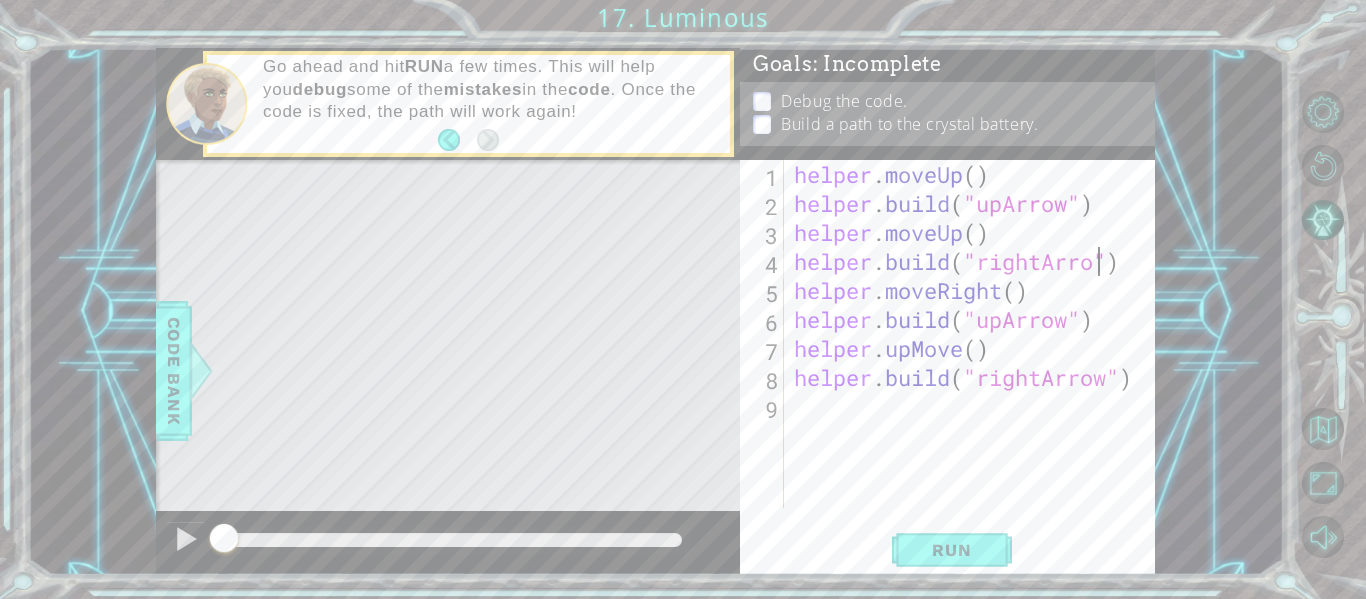 scroll, scrollTop: 0, scrollLeft: 15, axis: horizontal 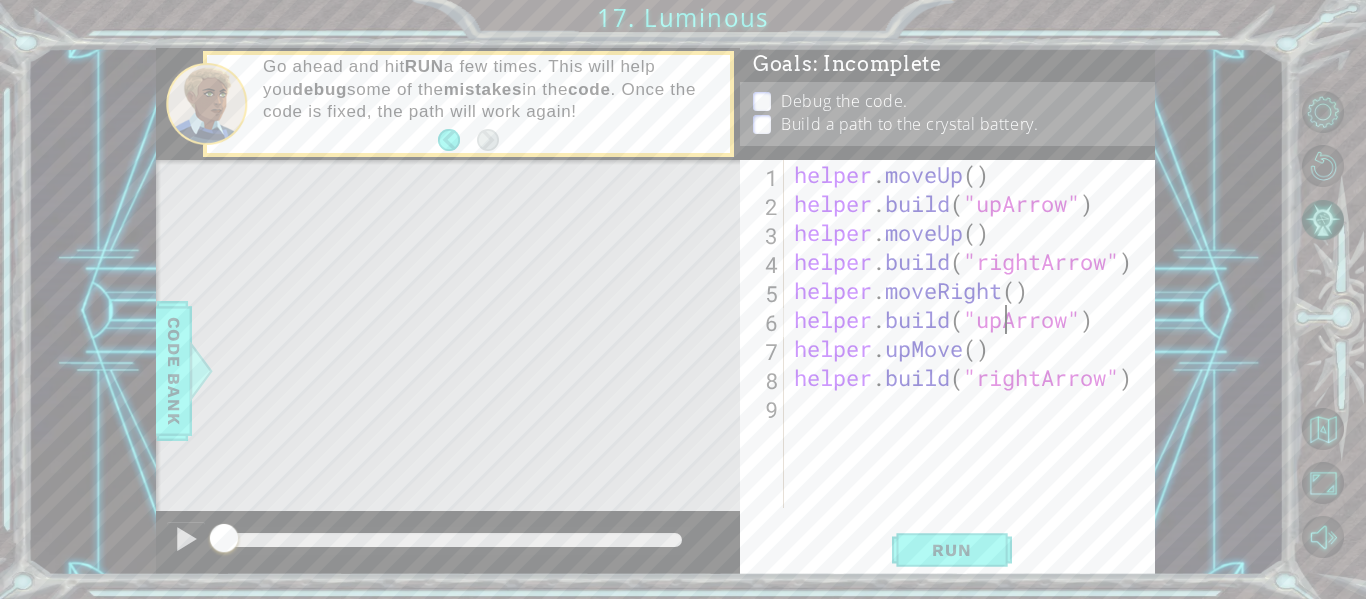 click on "helper . moveUp ( ) helper . build ( "upArrow" ) helper . moveUp ( ) helper . build ( "rightArrow" ) helper . moveRight ( ) helper . build ( "upArrow" ) helper . upMove ( ) helper . build ( "rightArrow" )" at bounding box center (975, 363) 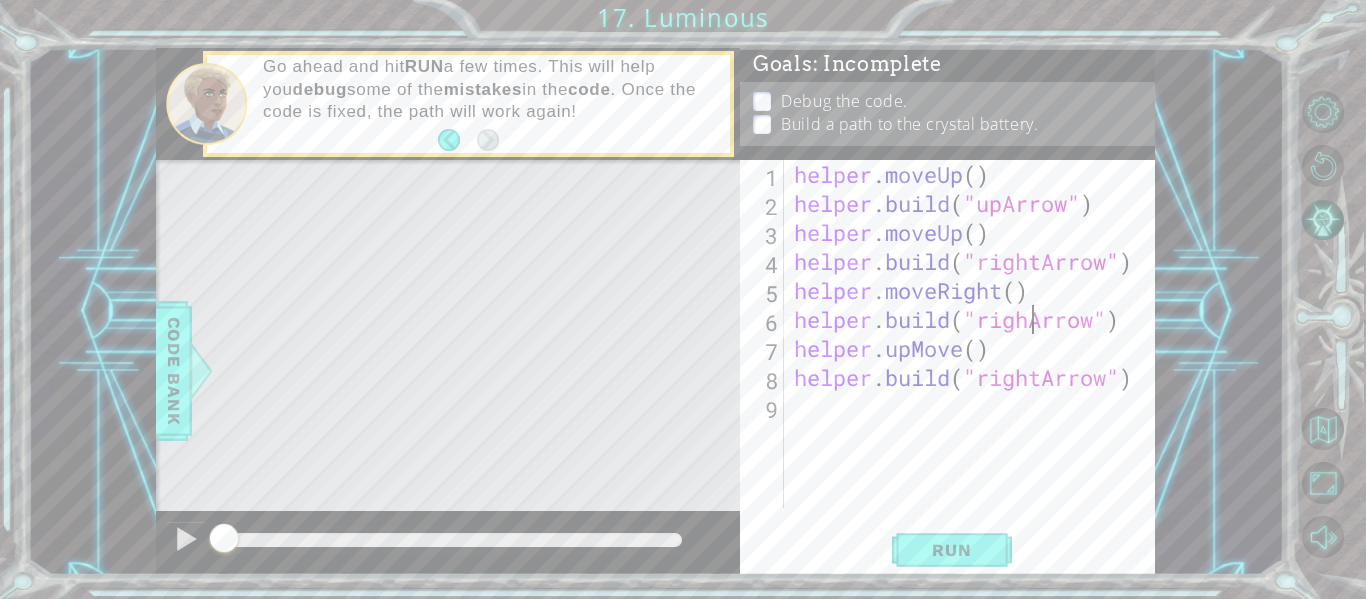 scroll, scrollTop: 0, scrollLeft: 12, axis: horizontal 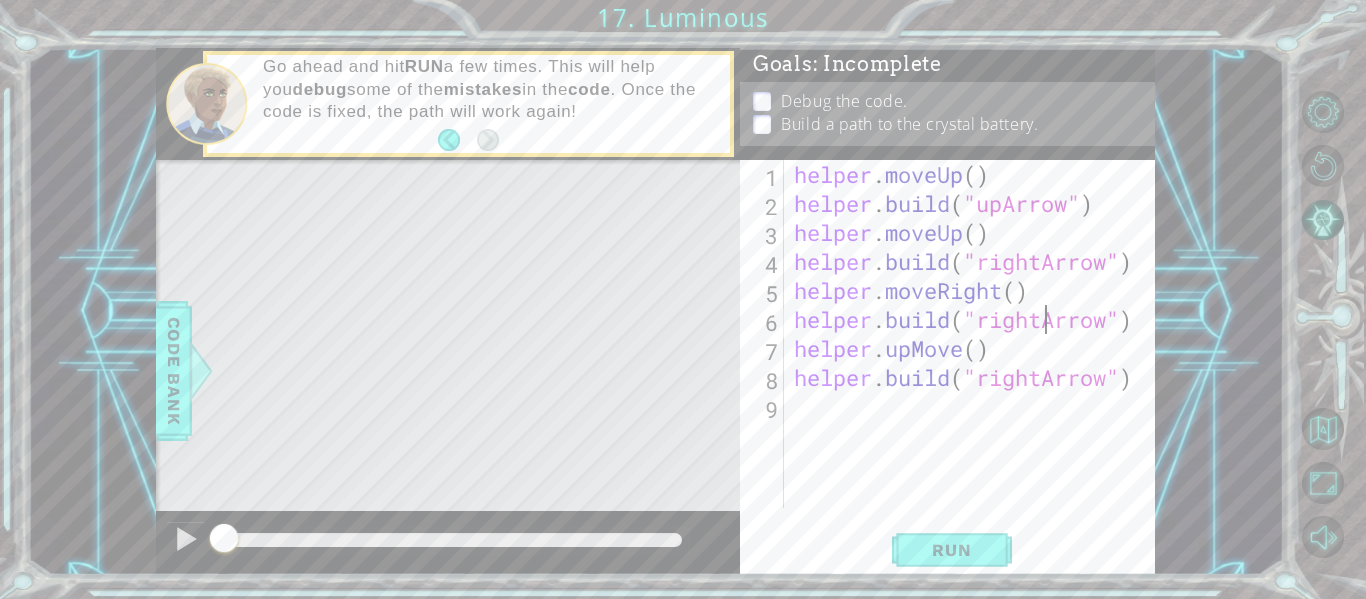 click on "helper . moveUp ( ) helper . build ( "upArrow" ) helper . moveUp ( ) helper . build ( "rightArrow" ) helper . moveRight ( ) helper . build ( "rightArrow" ) helper . upMove ( ) helper . build ( "rightArrow" )" at bounding box center (975, 363) 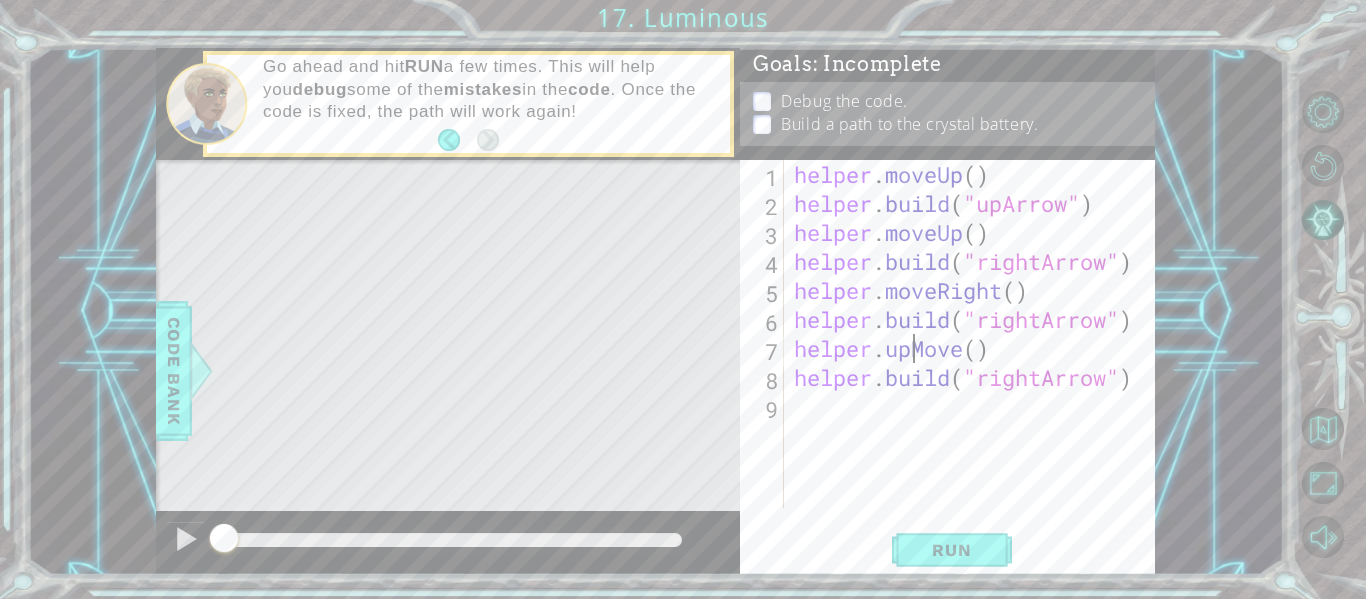 click on "helper . moveUp ( ) helper . build ( "upArrow" ) helper . moveUp ( ) helper . build ( "rightArrow" ) helper . moveRight ( ) helper . build ( "rightArrow" ) helper . upMove ( ) helper . build ( "rightArrow" )" at bounding box center [975, 363] 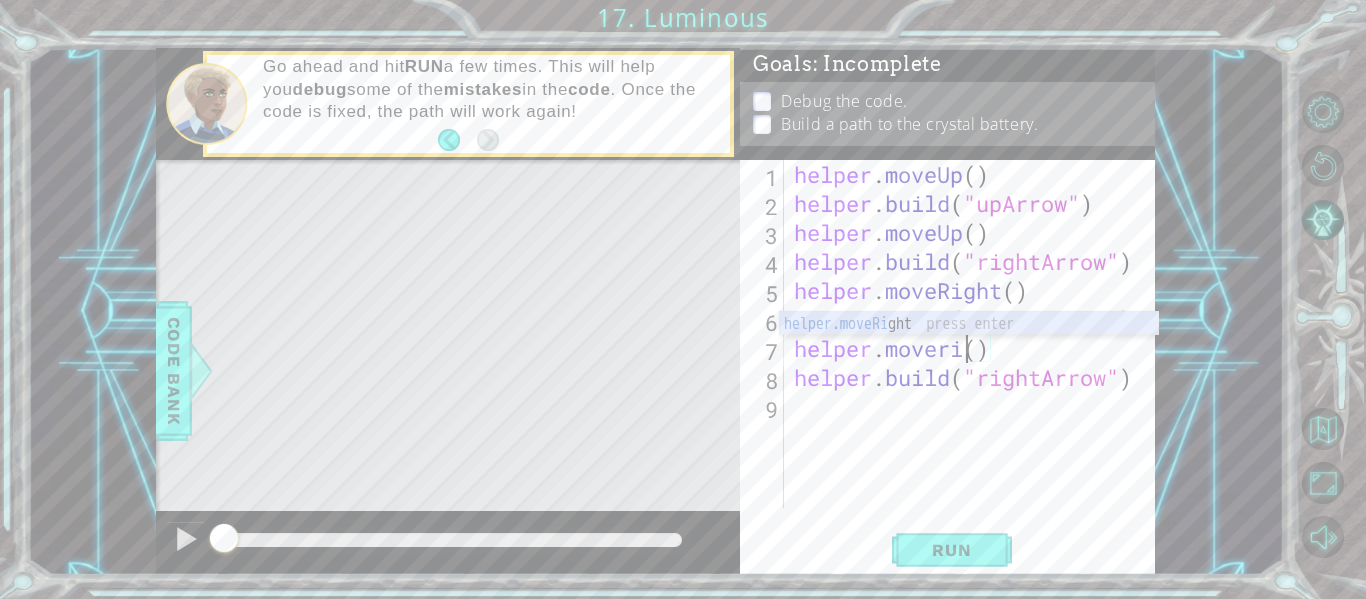 scroll, scrollTop: 0, scrollLeft: 8, axis: horizontal 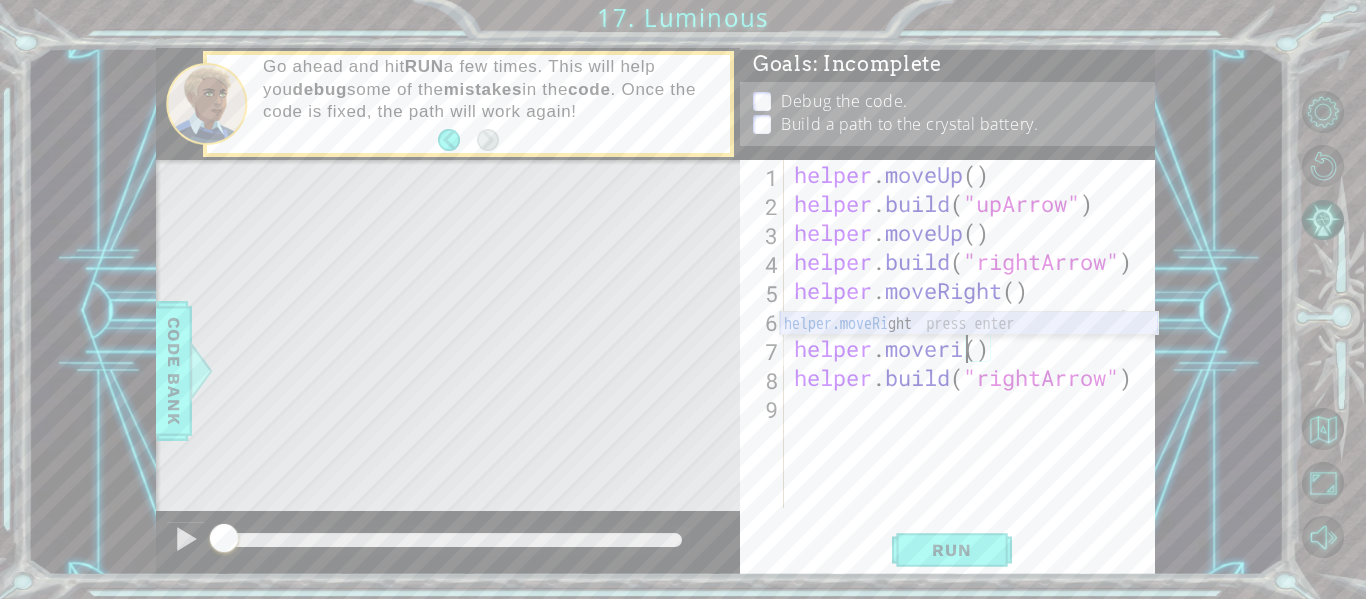 click on "helper.moveRi ght press enter" at bounding box center [969, 348] 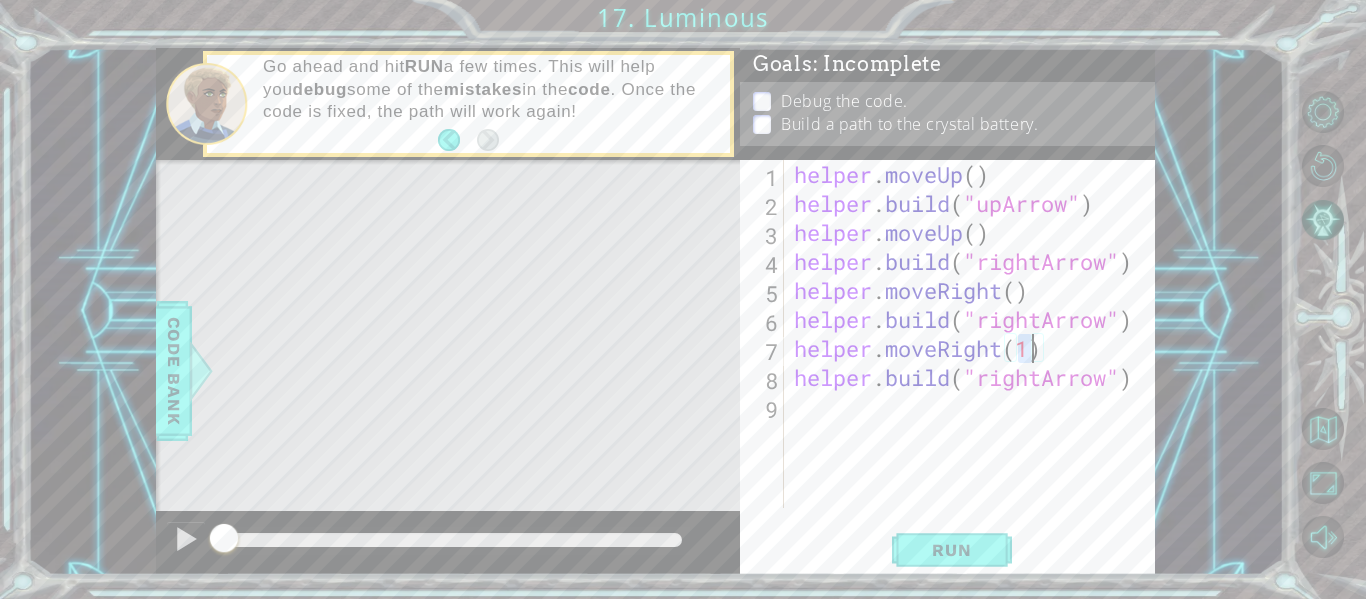 click on "helper . moveUp ( ) helper . build ( "upArrow" ) helper . moveUp ( ) helper . build ( "rightArrow" ) helper . moveRight ( ) helper . build ( "rightArrow" ) helper . moveRight ( 1 ) helper . build ( "rightArrow" )" at bounding box center (975, 363) 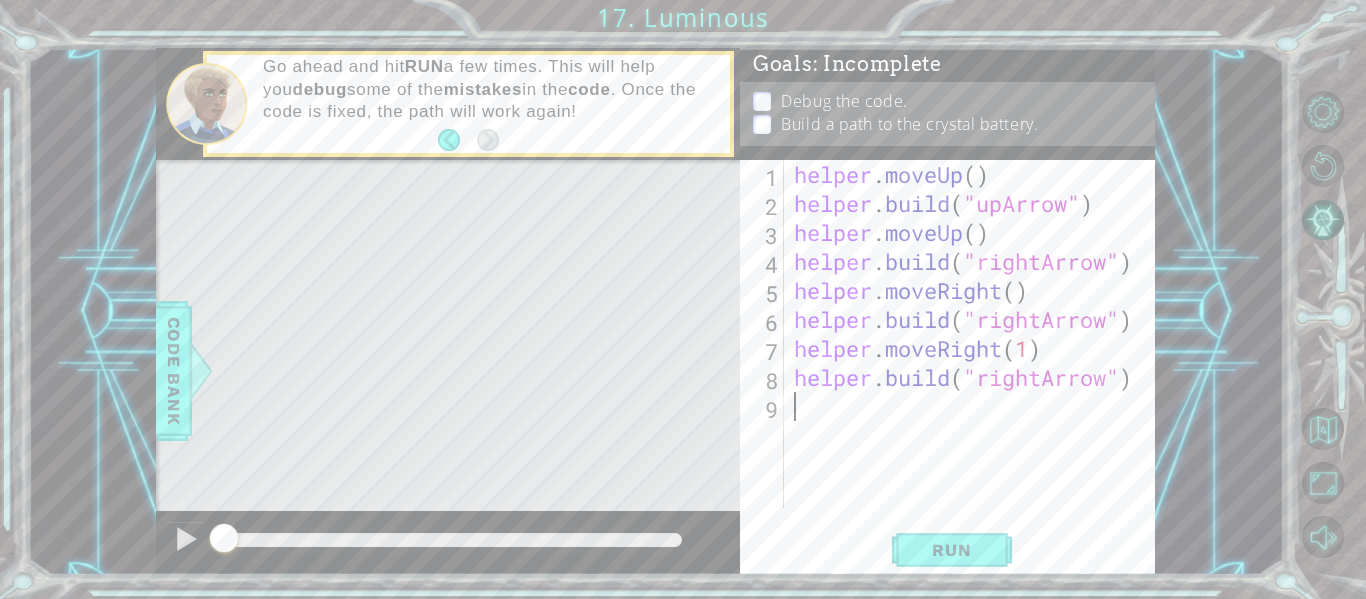 scroll, scrollTop: 0, scrollLeft: 0, axis: both 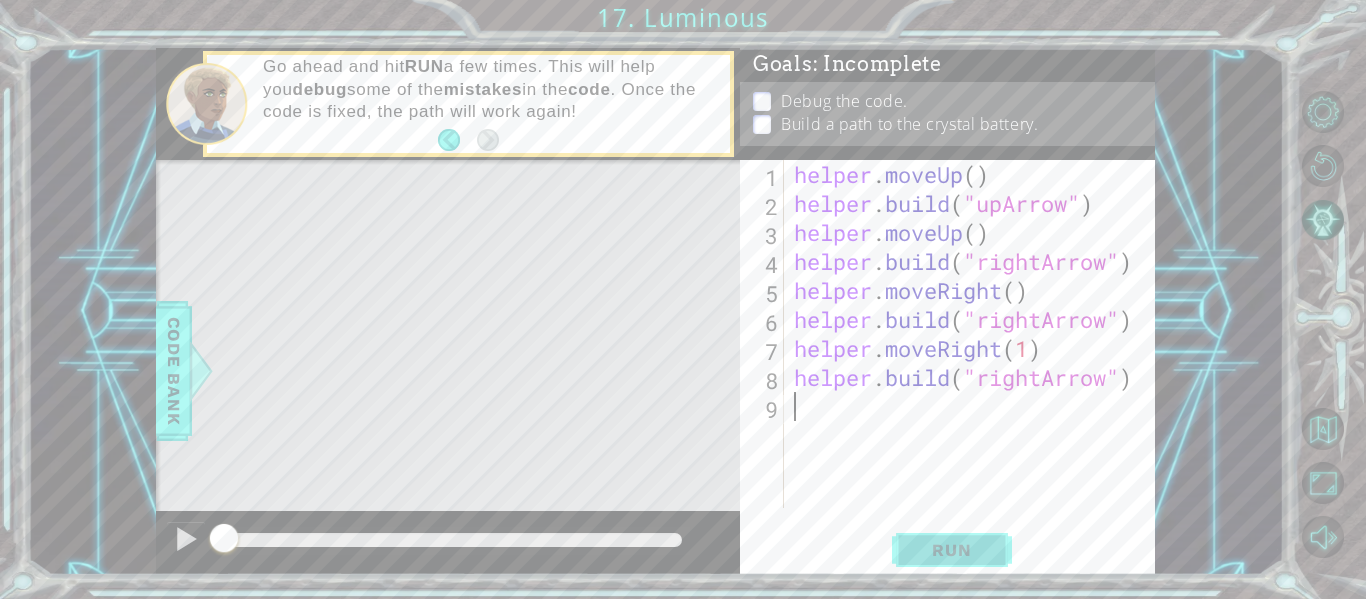 click on "Run" at bounding box center [952, 550] 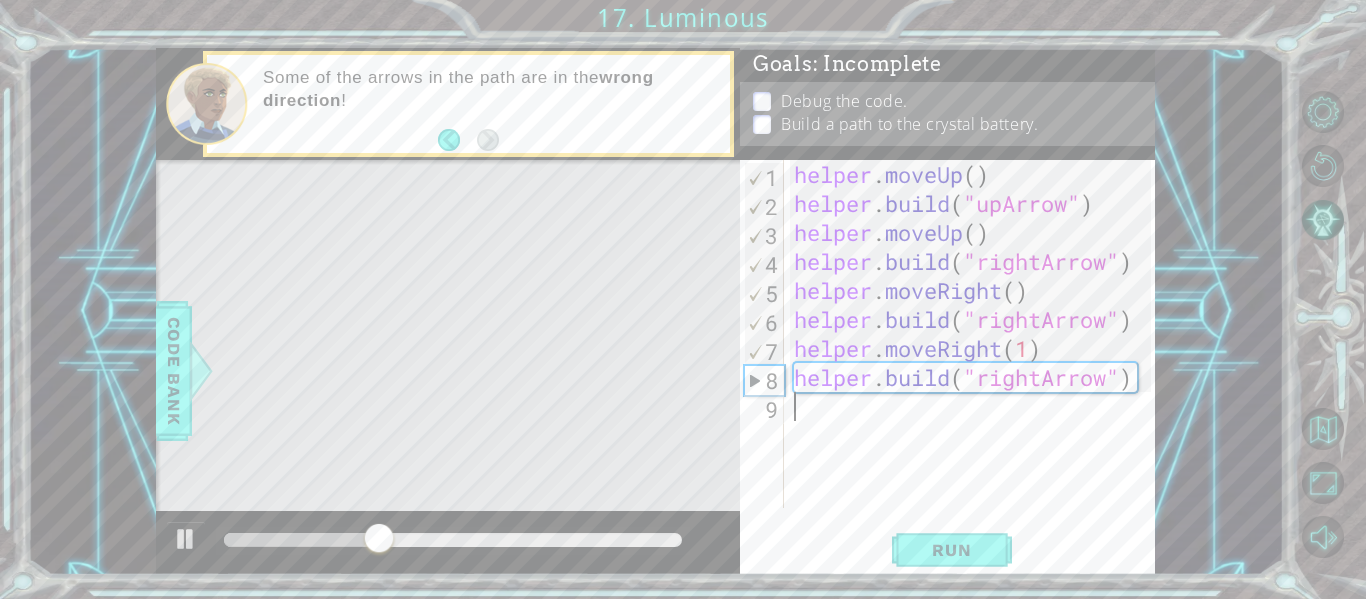 click on "helper . moveUp ( ) helper . build ( "upArrow" ) helper . moveUp ( ) helper . build ( "rightArrow" ) helper . moveRight ( ) helper . build ( "rightArrow" ) helper . moveRight ( 1 ) helper . build ( "rightArrow" )" at bounding box center [975, 363] 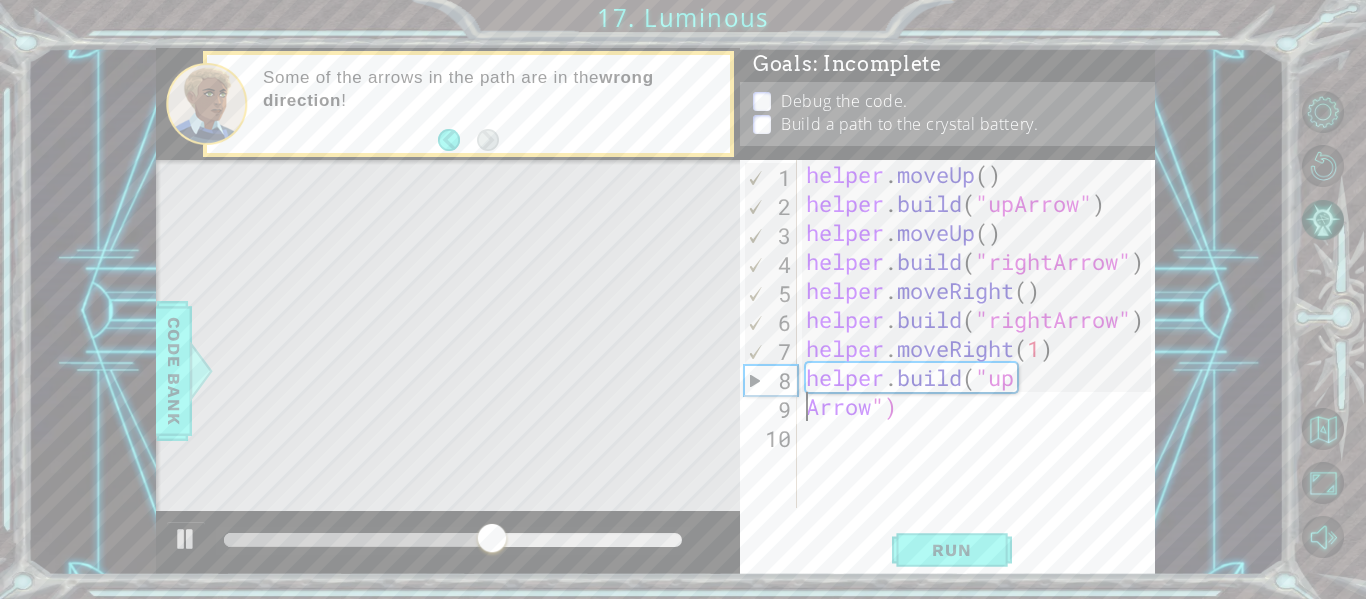 scroll, scrollTop: 0, scrollLeft: 3, axis: horizontal 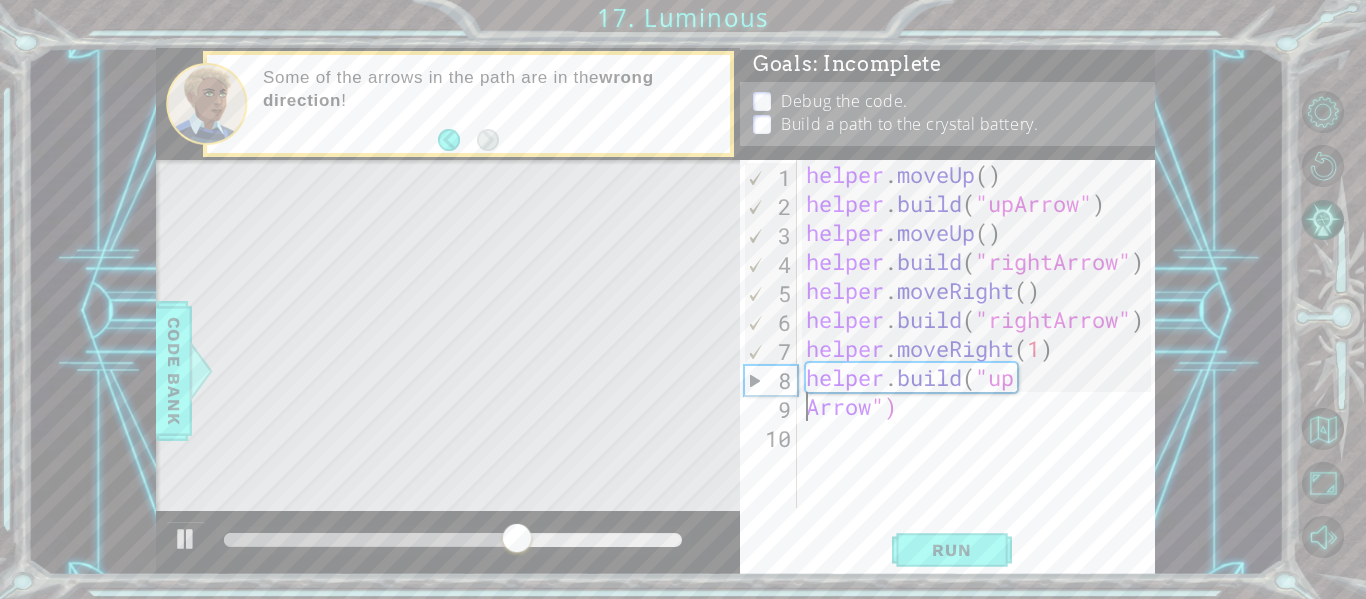 type on "[DOMAIN_NAME]("upArrow")" 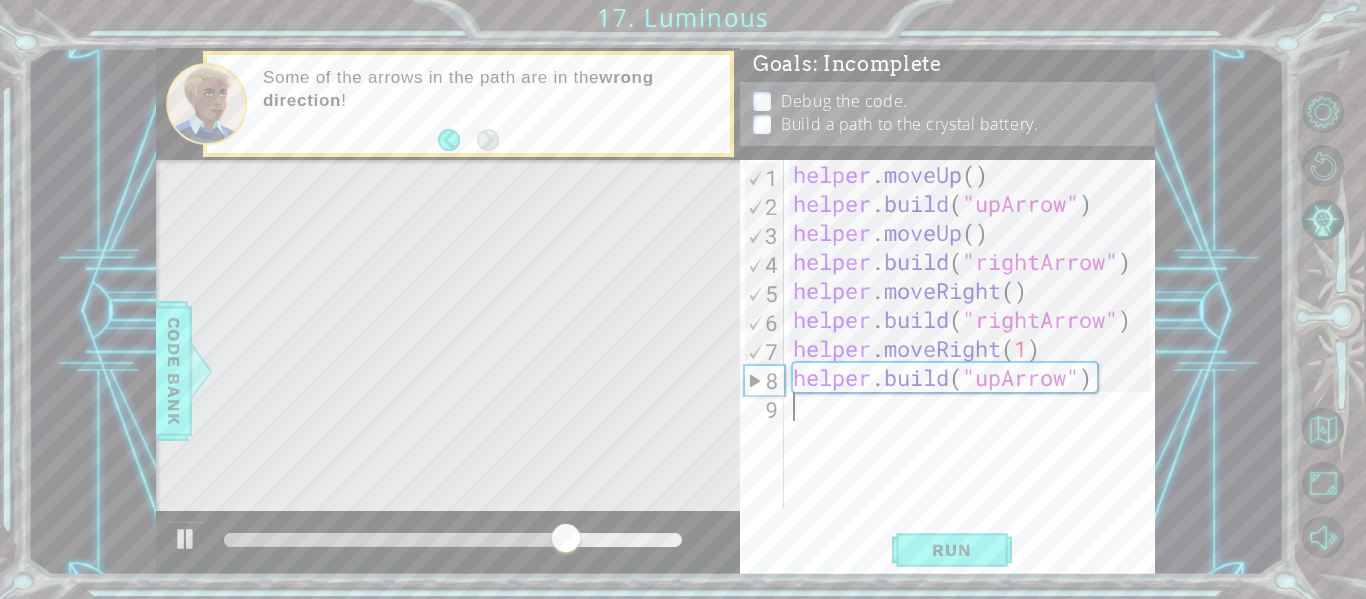 click on "helper . moveUp ( ) helper . build ( "upArrow" ) helper . moveUp ( ) helper . build ( "rightArrow" ) helper . moveRight ( ) helper . build ( "rightArrow" ) helper . moveRight ( 1 ) helper . build ( "upArrow" )" at bounding box center [975, 363] 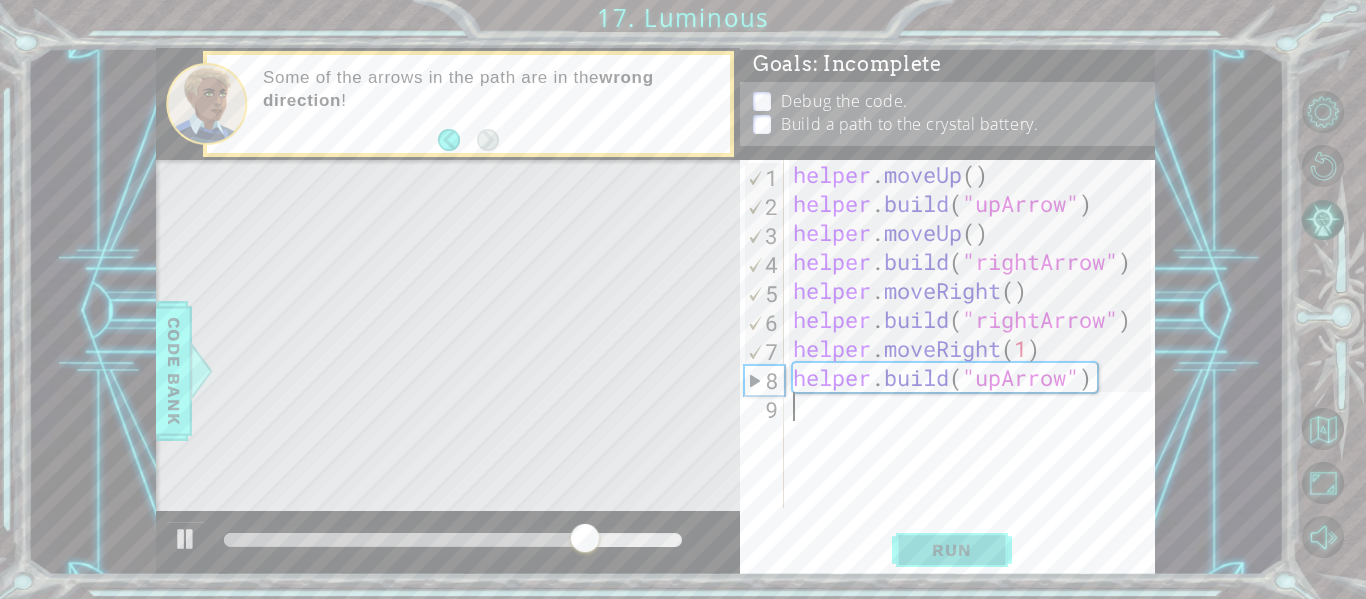 type 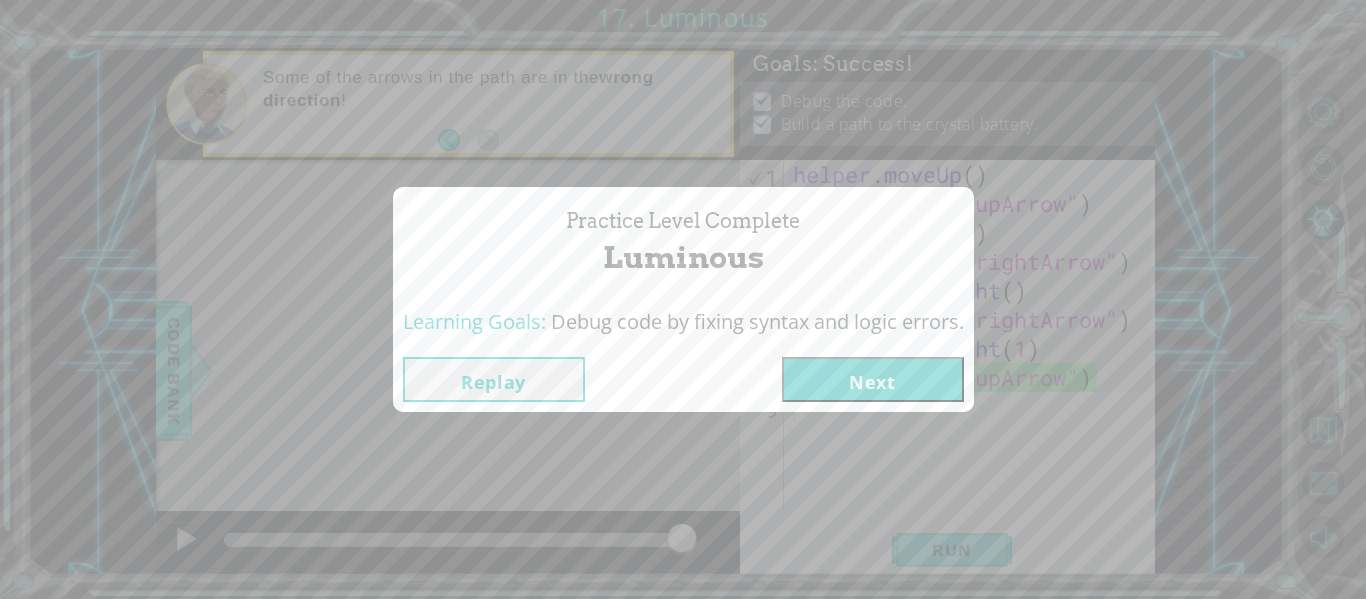 click on "Next" at bounding box center (873, 379) 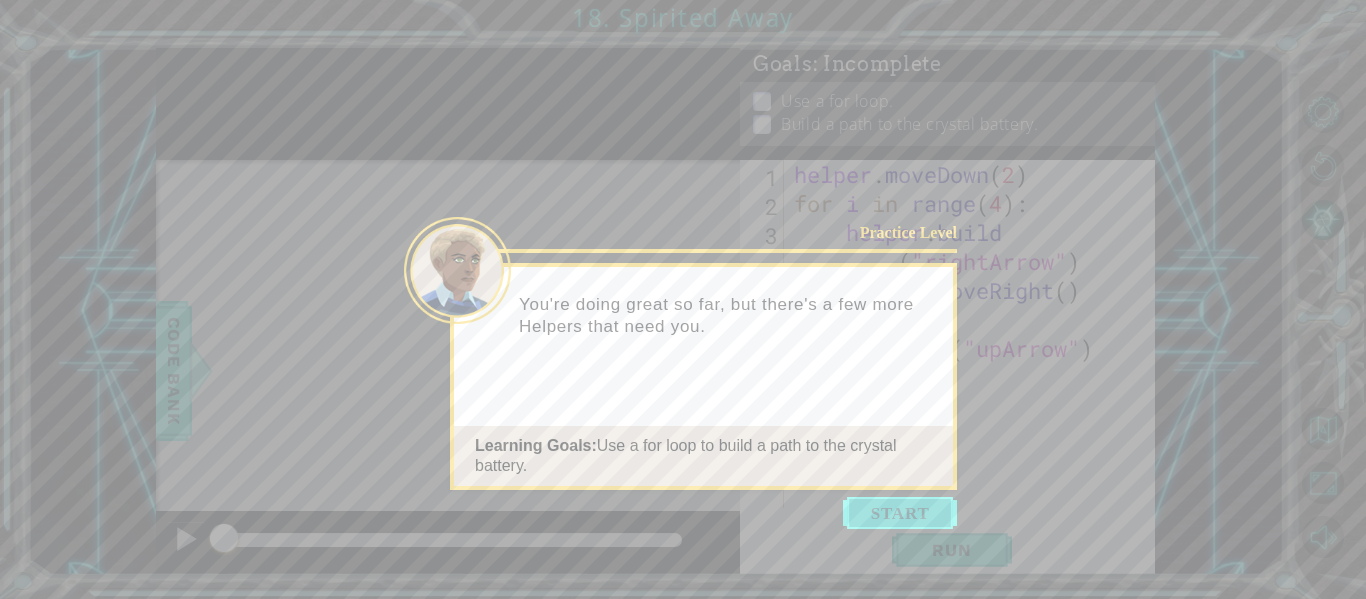 click at bounding box center (900, 513) 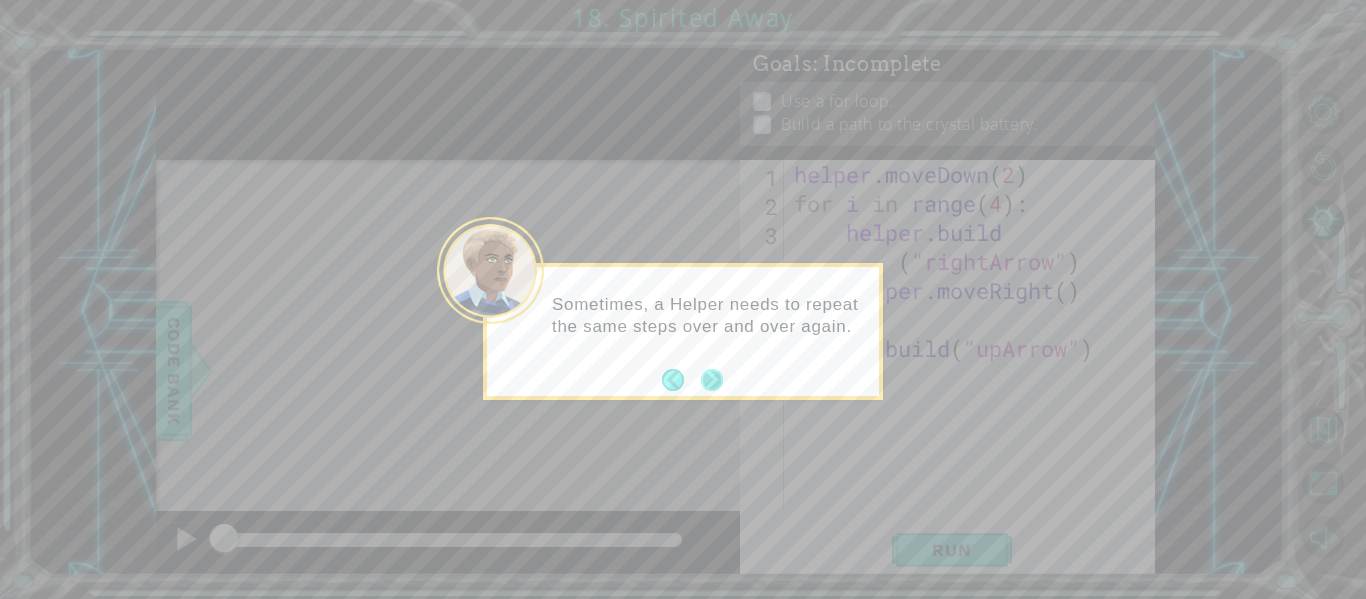 click at bounding box center [712, 380] 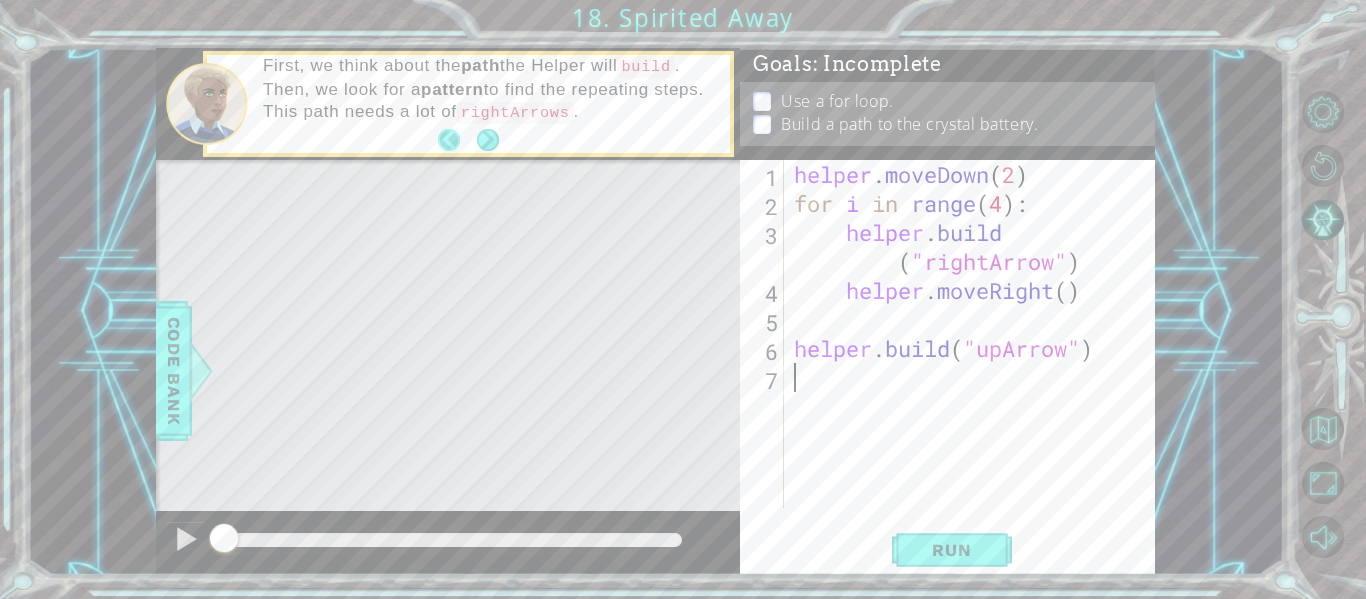 click at bounding box center (457, 140) 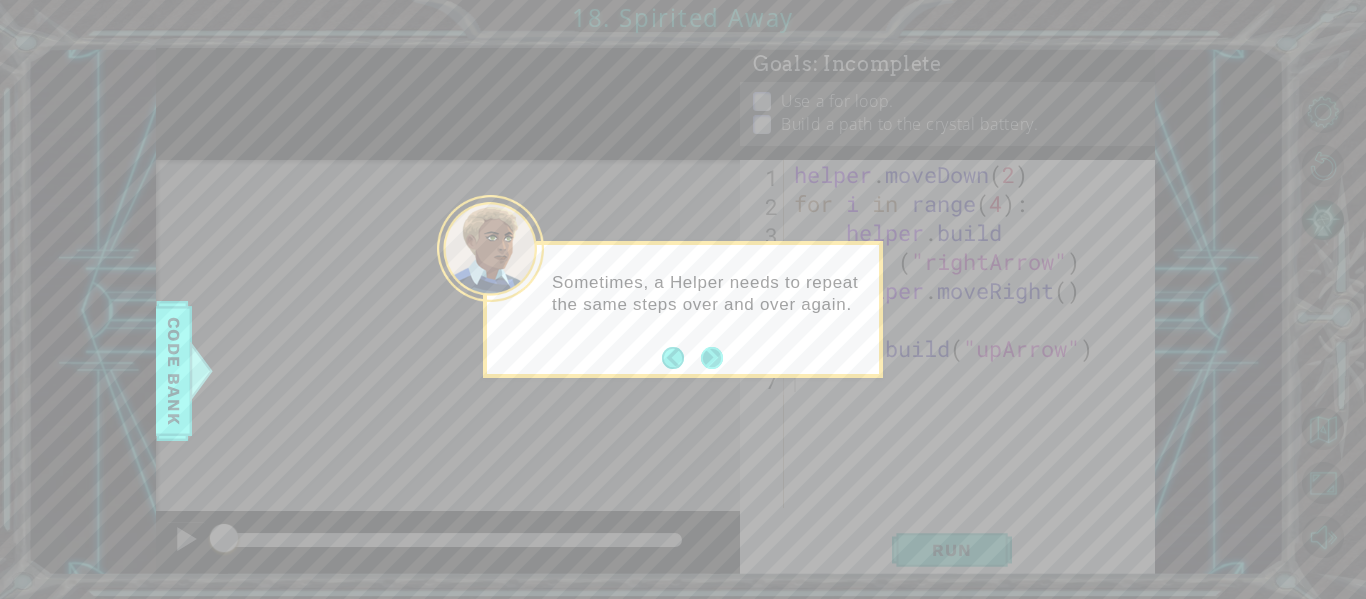 click at bounding box center (711, 357) 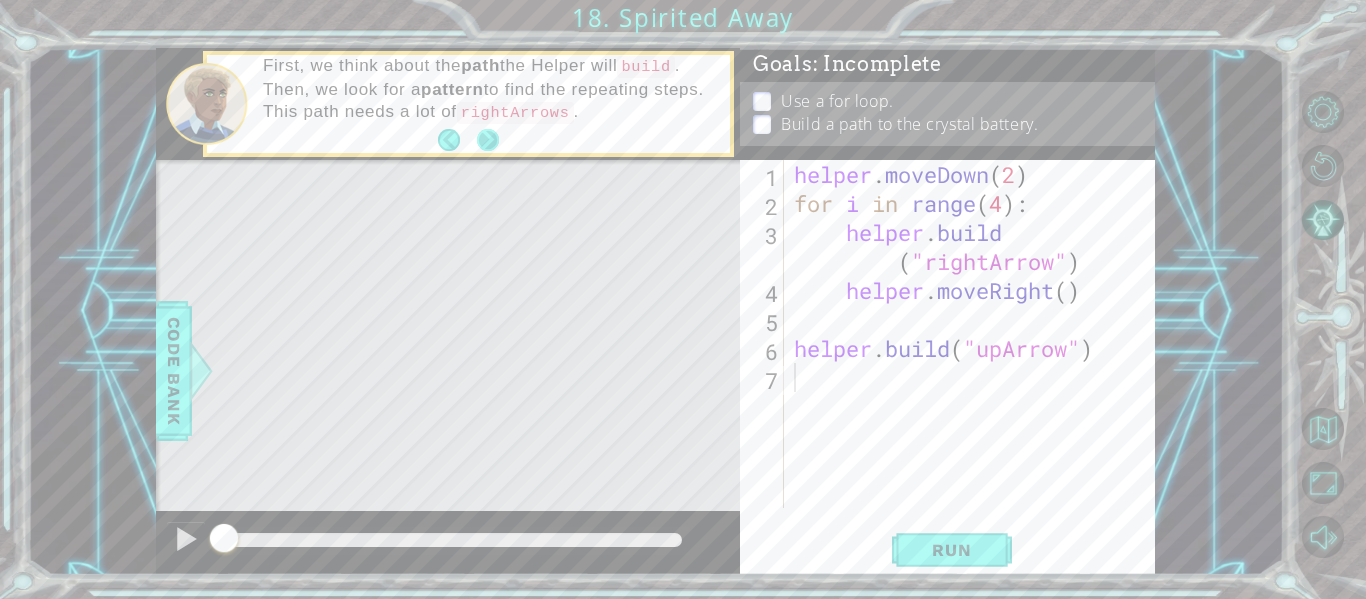 click at bounding box center [488, 140] 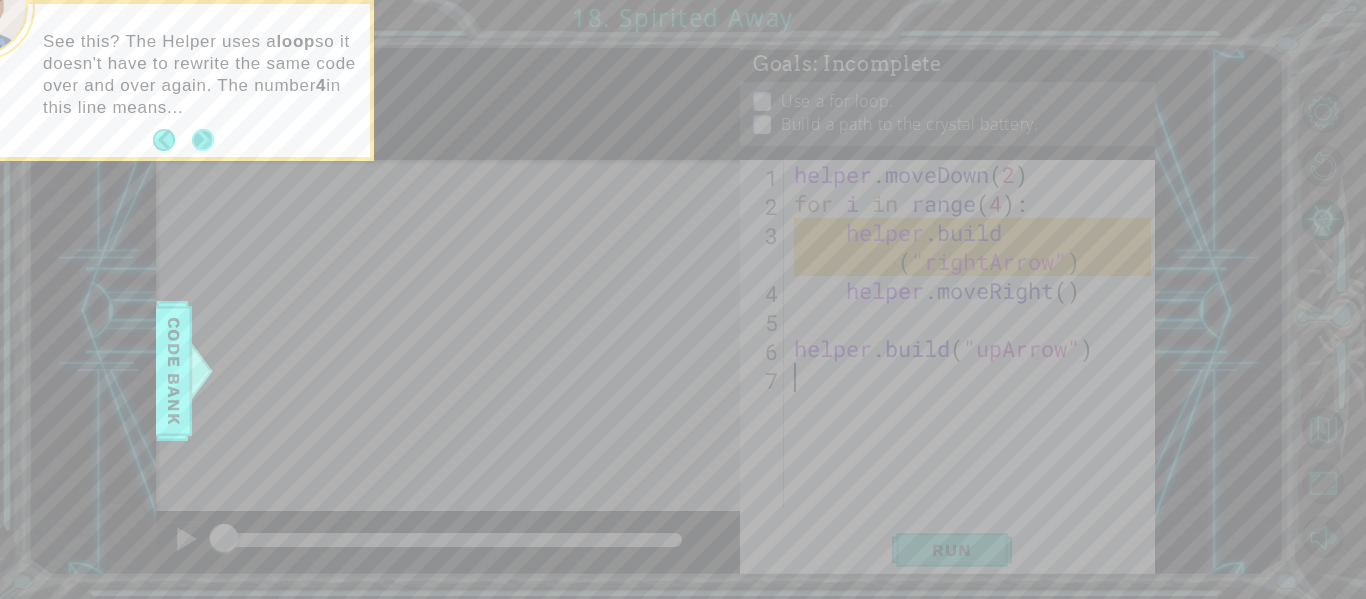 click at bounding box center (203, 140) 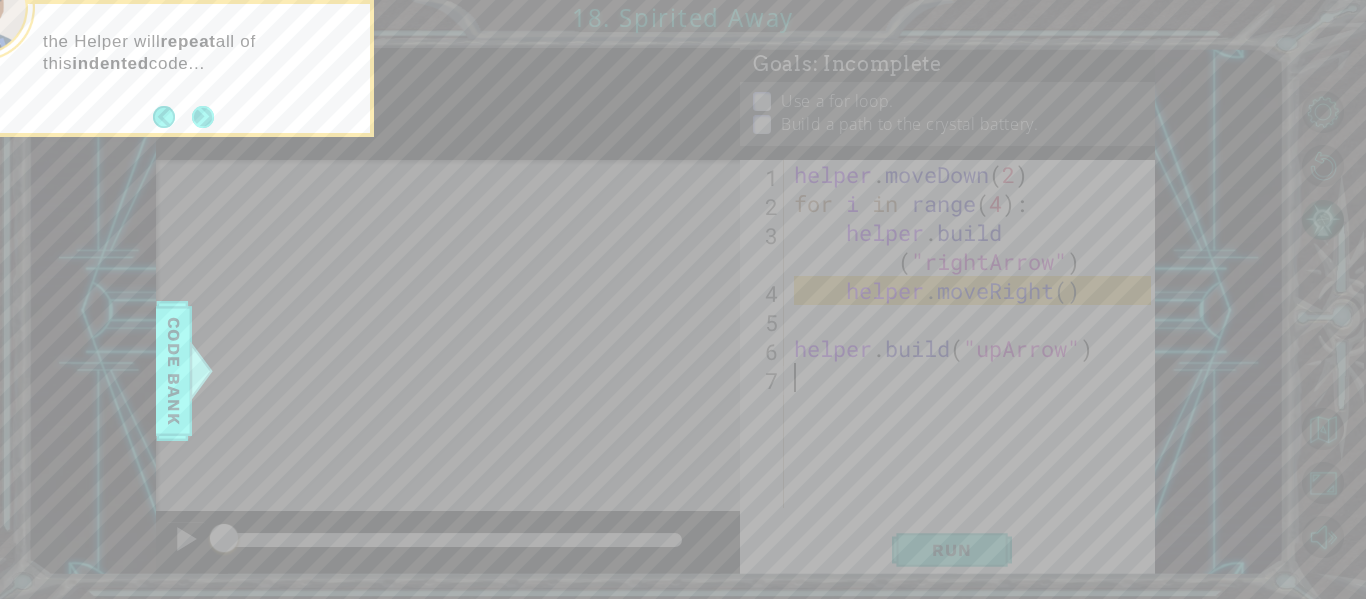 click at bounding box center [203, 117] 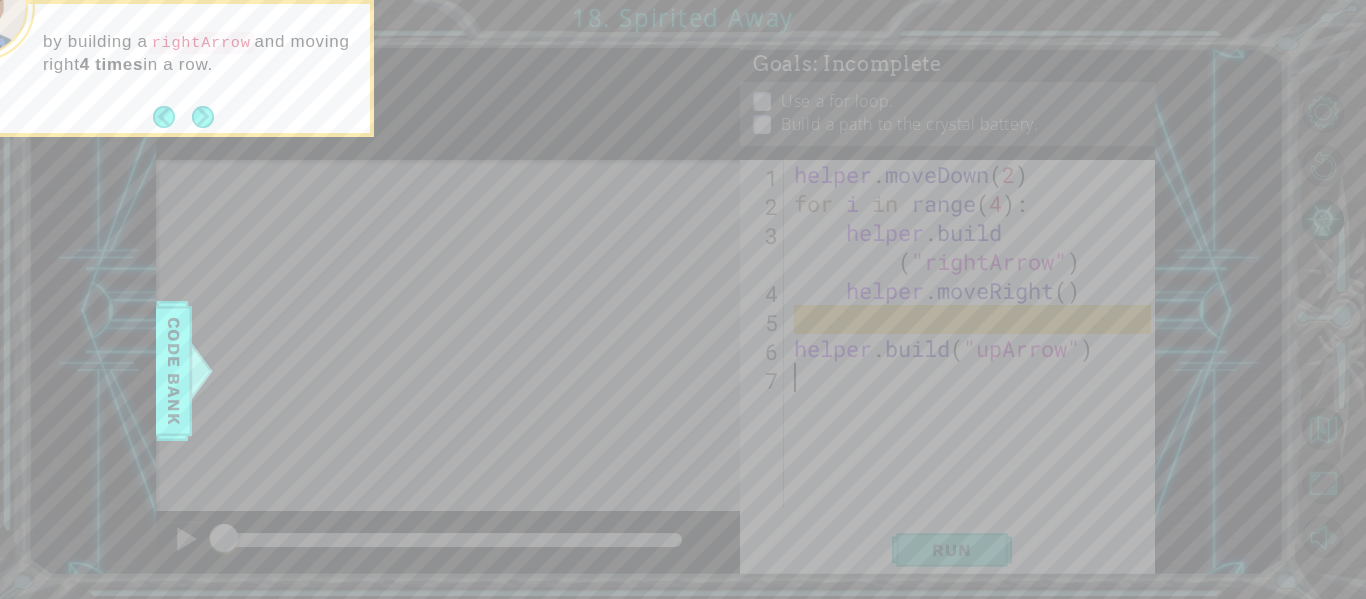 click at bounding box center [203, 116] 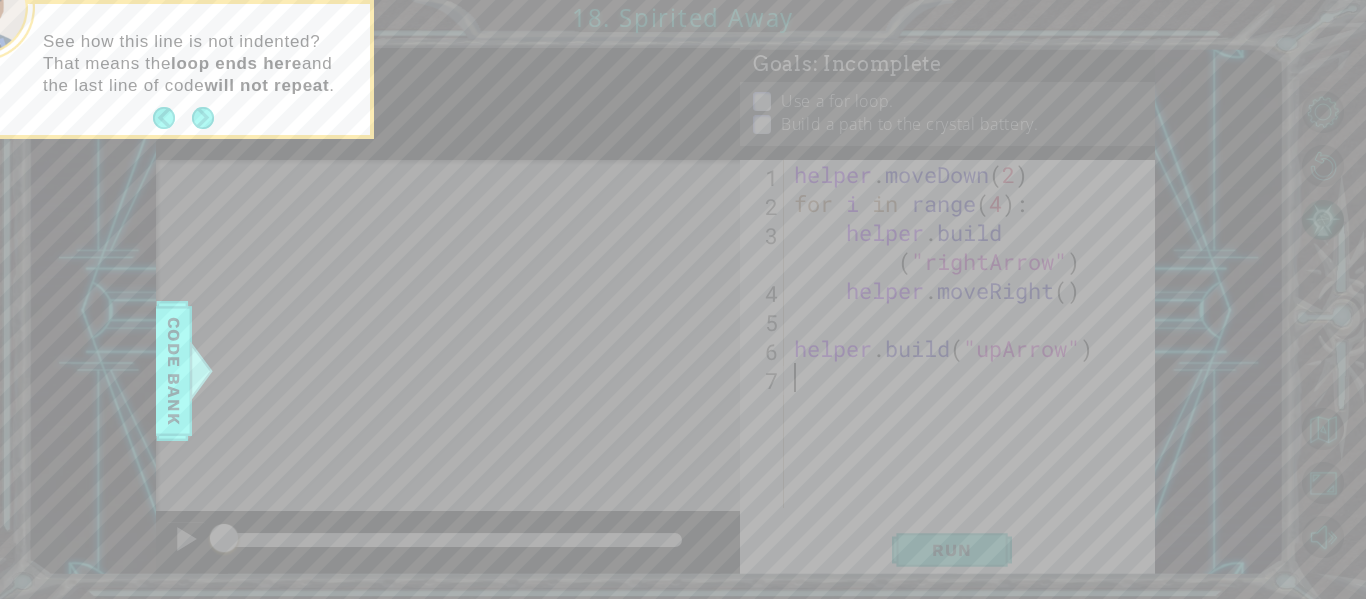 click at bounding box center [203, 118] 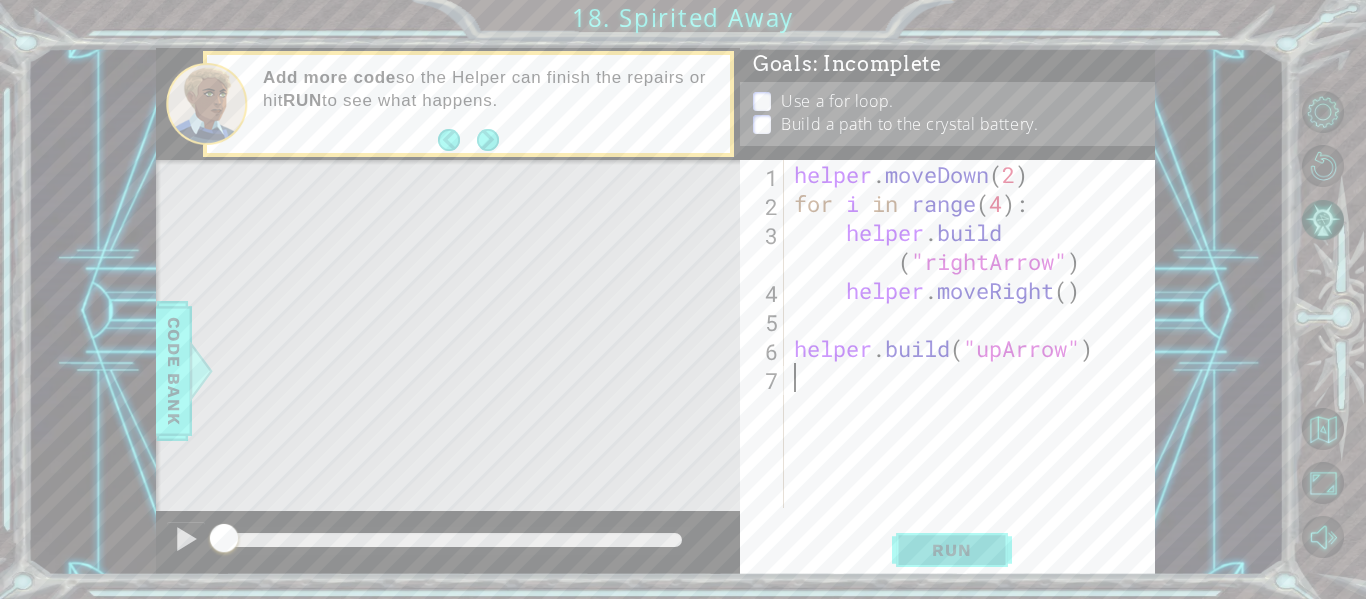 click on "Run" at bounding box center [952, 550] 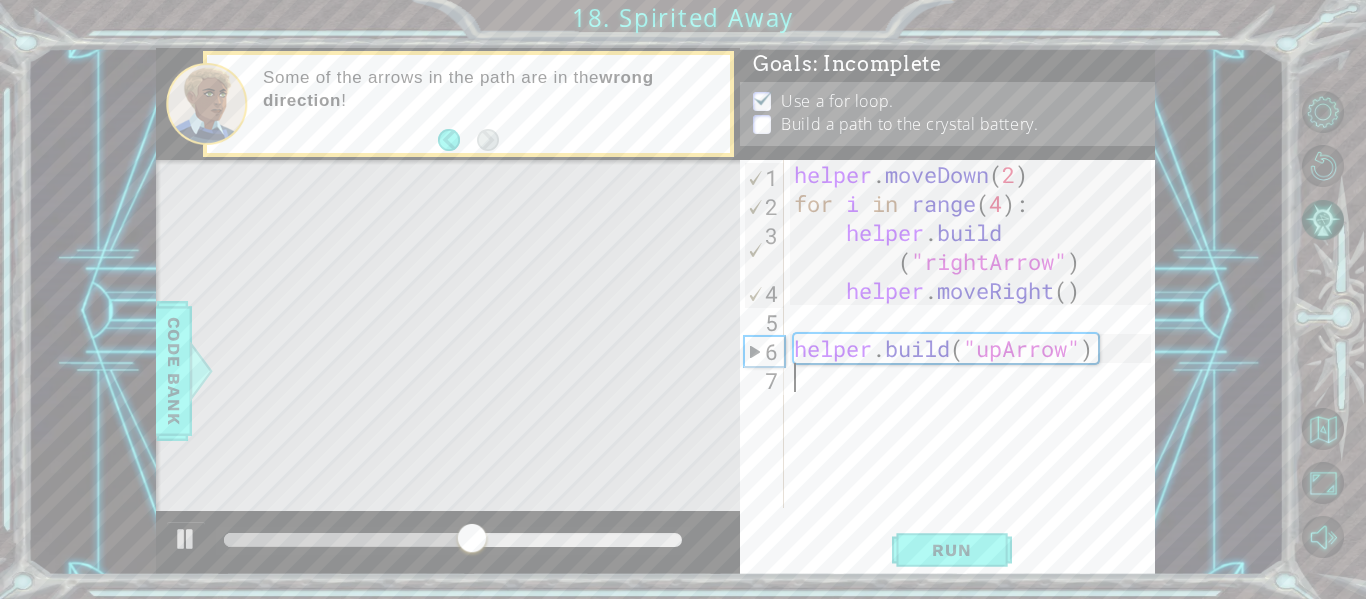 click on "helper . moveDown ( 2 ) for   i   in   range ( 4 ) :      helper . build          ( "rightArrow" )      helper . moveRight ( ) helper . build ( "upArrow" )" at bounding box center (975, 363) 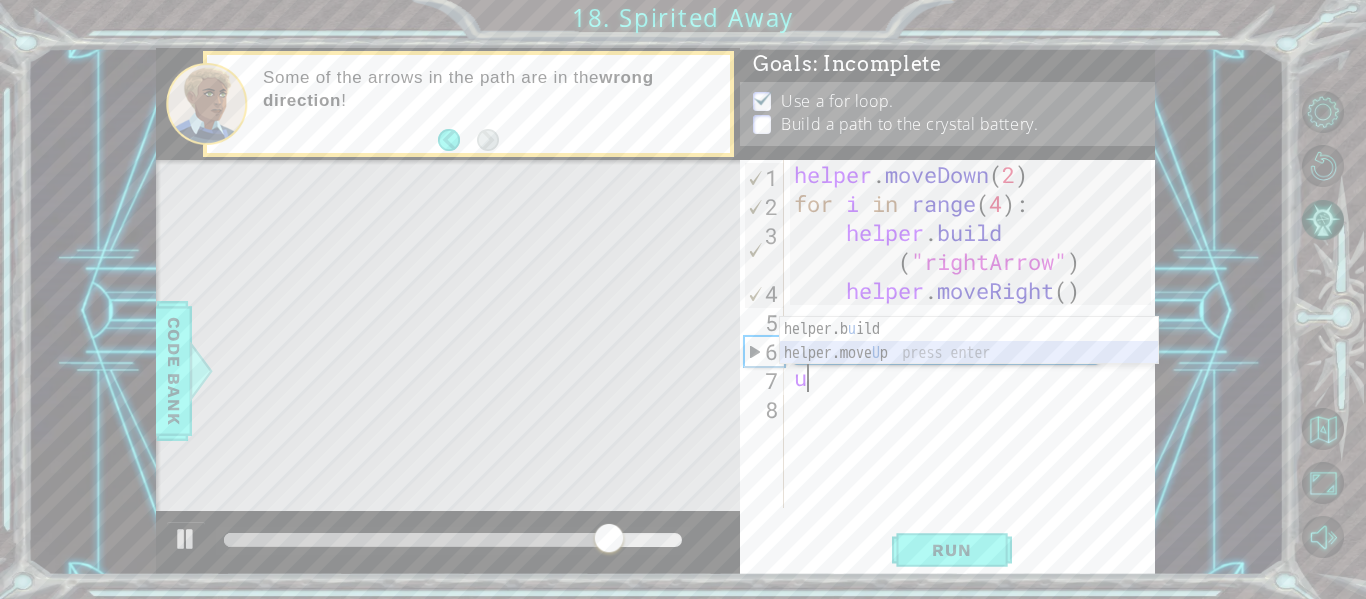 click on "helper.b u ild press enter helper.move U p press enter" at bounding box center [969, 365] 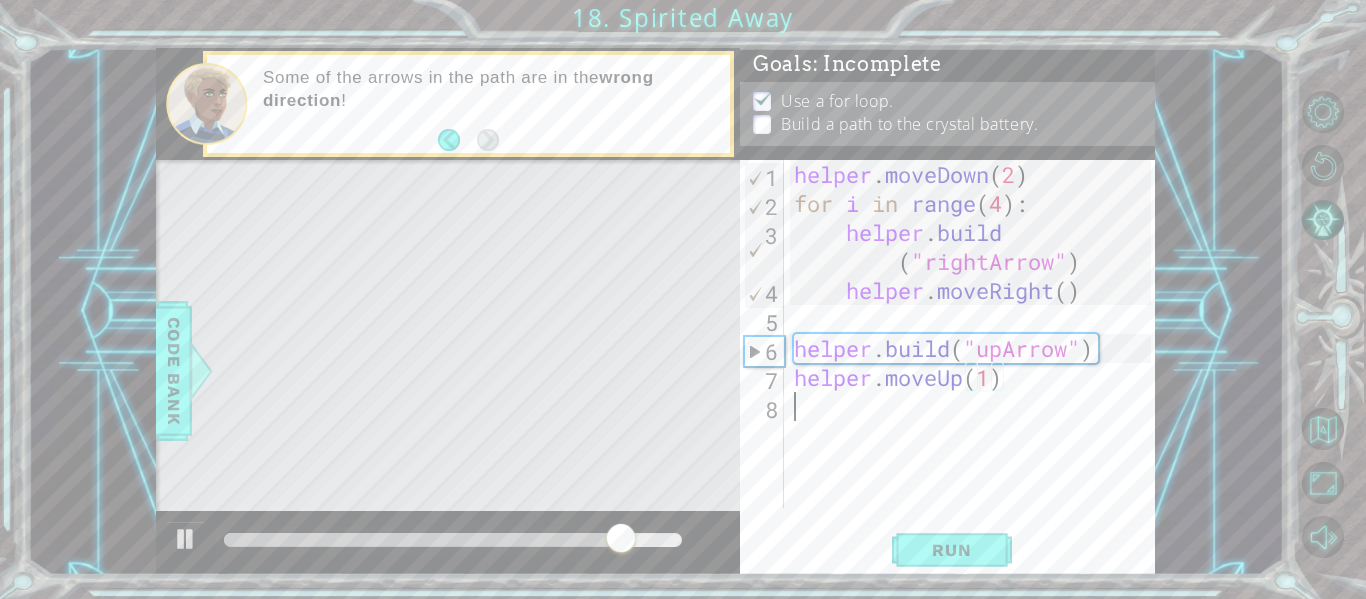 click on "helper . moveDown ( 2 ) for   i   in   range ( 4 ) :      helper . build          ( "rightArrow" )      helper . moveRight ( ) helper . build ( "upArrow" ) helper . moveUp ( 1 )" at bounding box center [975, 363] 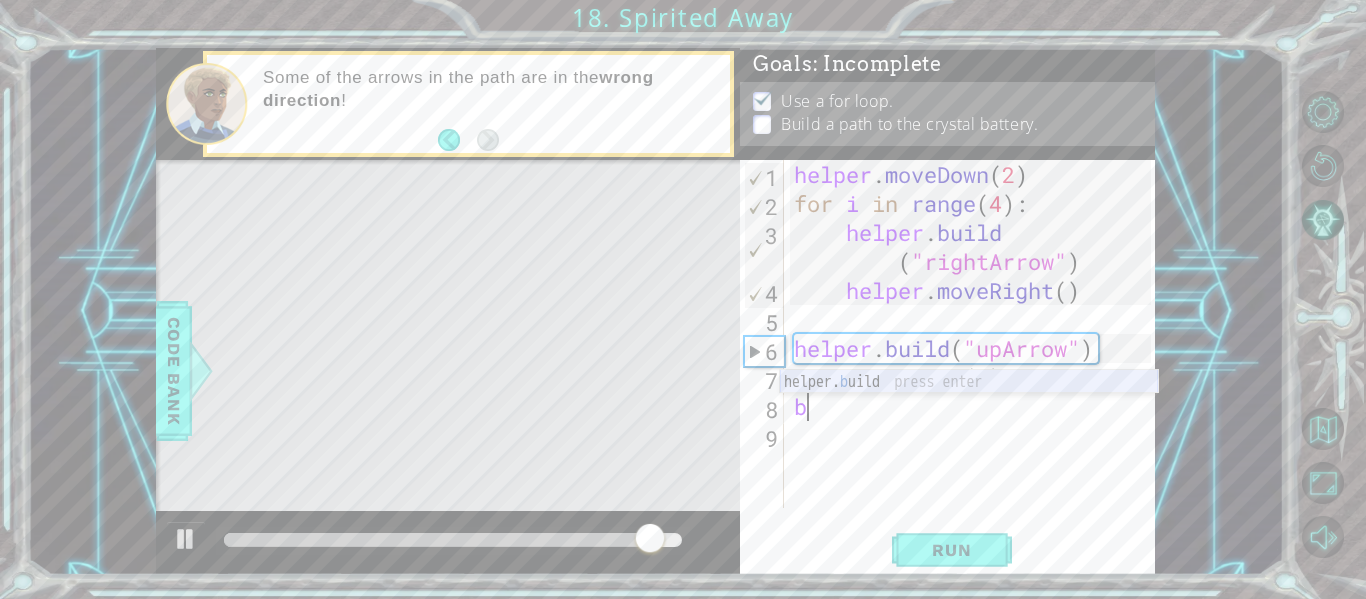 click on "helper. b uild press enter" at bounding box center [969, 406] 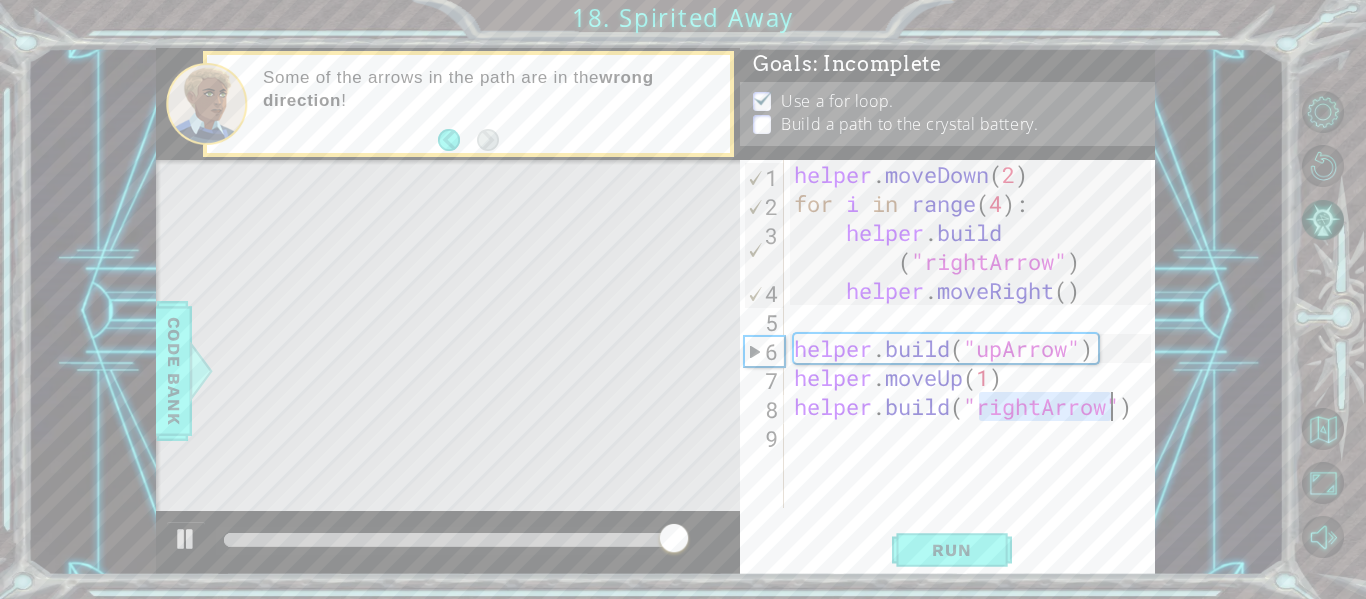 click on "helper . moveDown ( 2 ) for   i   in   range ( 4 ) :      helper . build          ( "rightArrow" )      helper . moveRight ( ) helper . build ( "upArrow" ) helper . moveUp ( 1 ) helper . build ( "rightArrow" )" at bounding box center [970, 334] 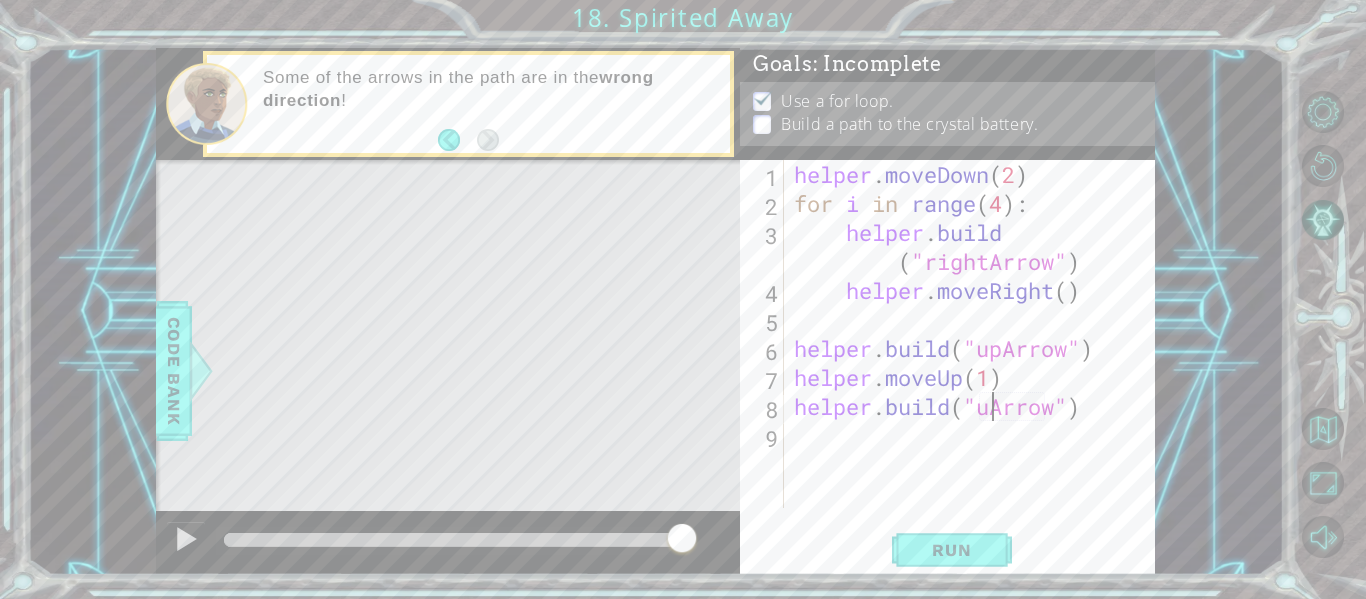scroll, scrollTop: 0, scrollLeft: 10, axis: horizontal 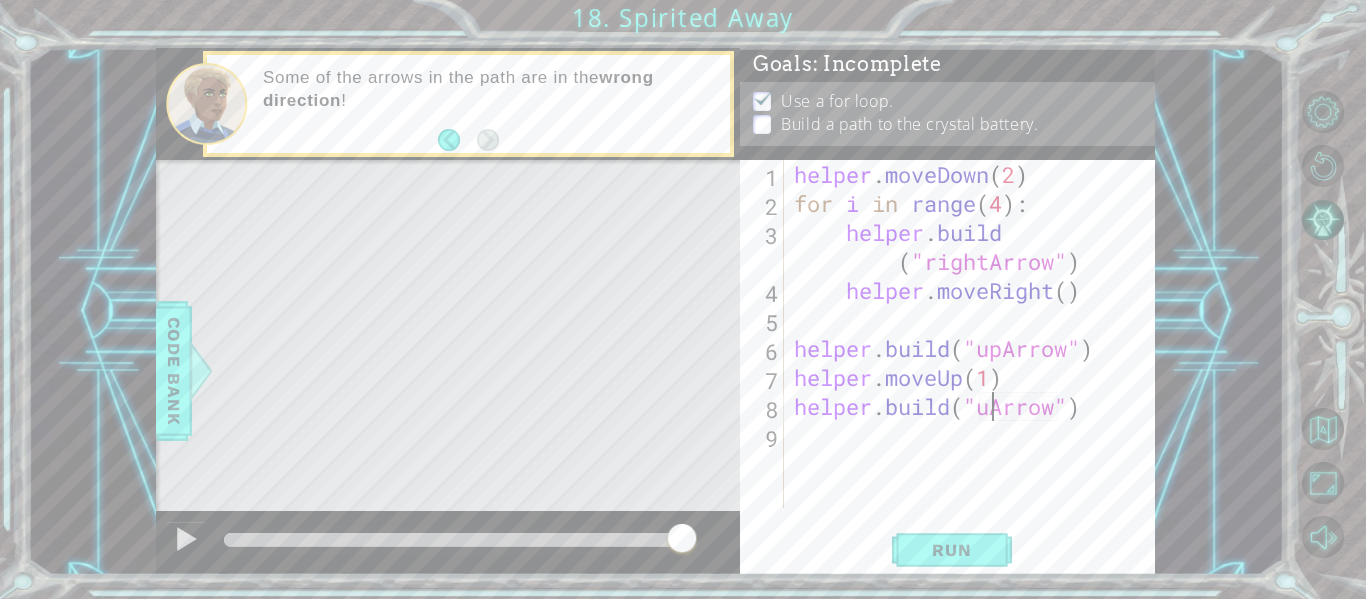 type on "[DOMAIN_NAME]("upArrow")" 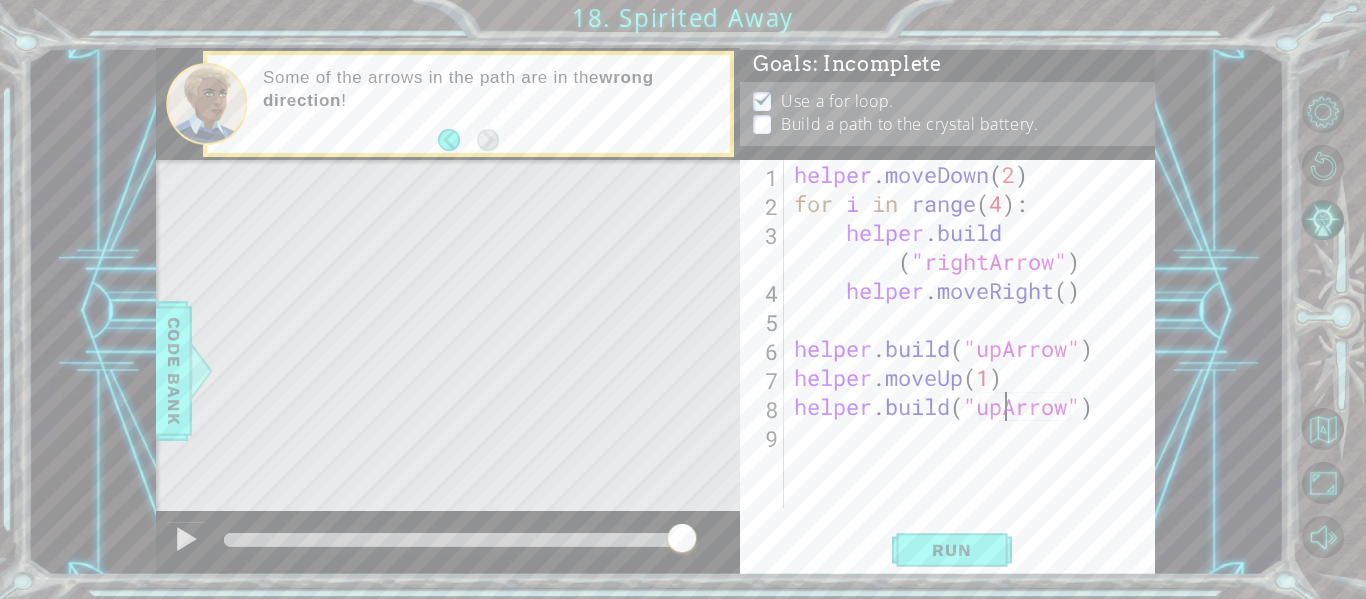 click on "helper . moveDown ( 2 ) for   i   in   range ( 4 ) :      helper . build          ( "rightArrow" )      helper . moveRight ( ) helper . build ( "upArrow" ) helper . moveUp ( 1 ) helper . build ( "upArrow" )" at bounding box center [975, 363] 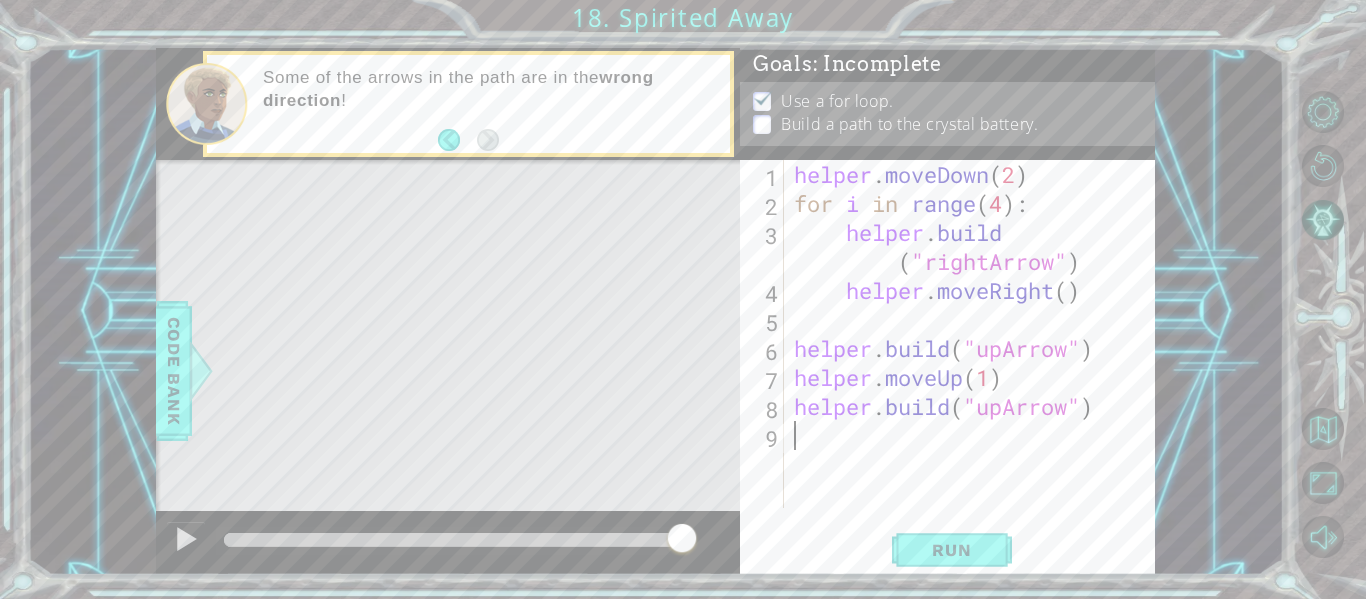 scroll, scrollTop: 0, scrollLeft: 0, axis: both 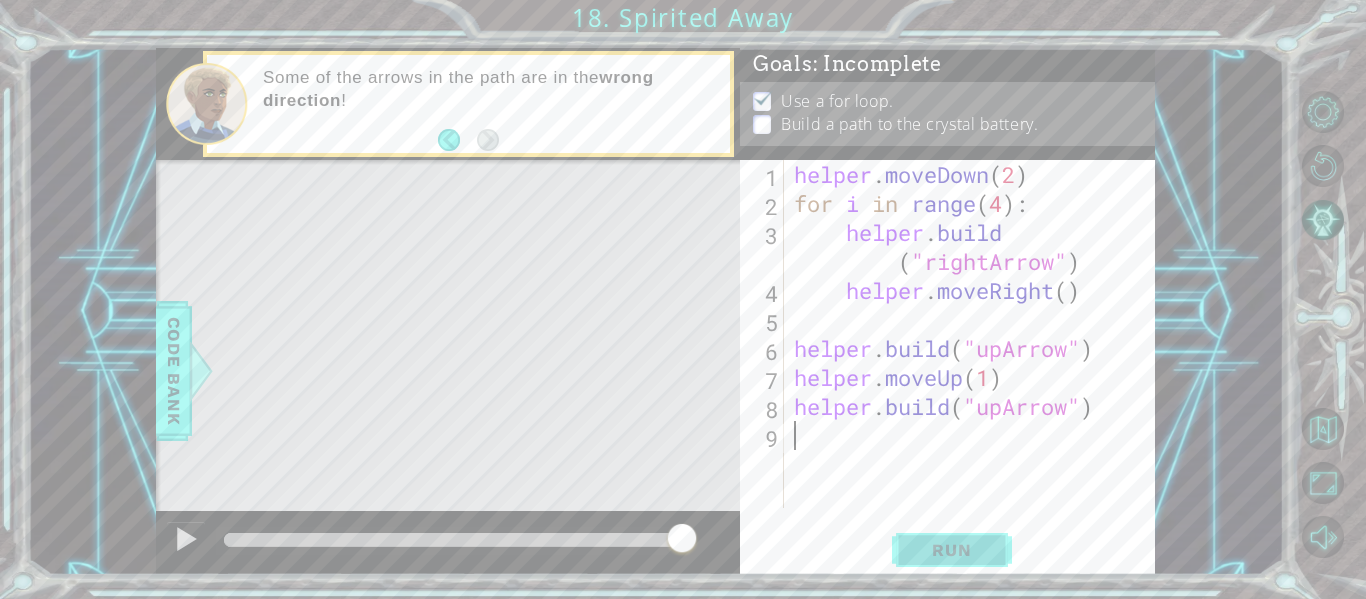 type 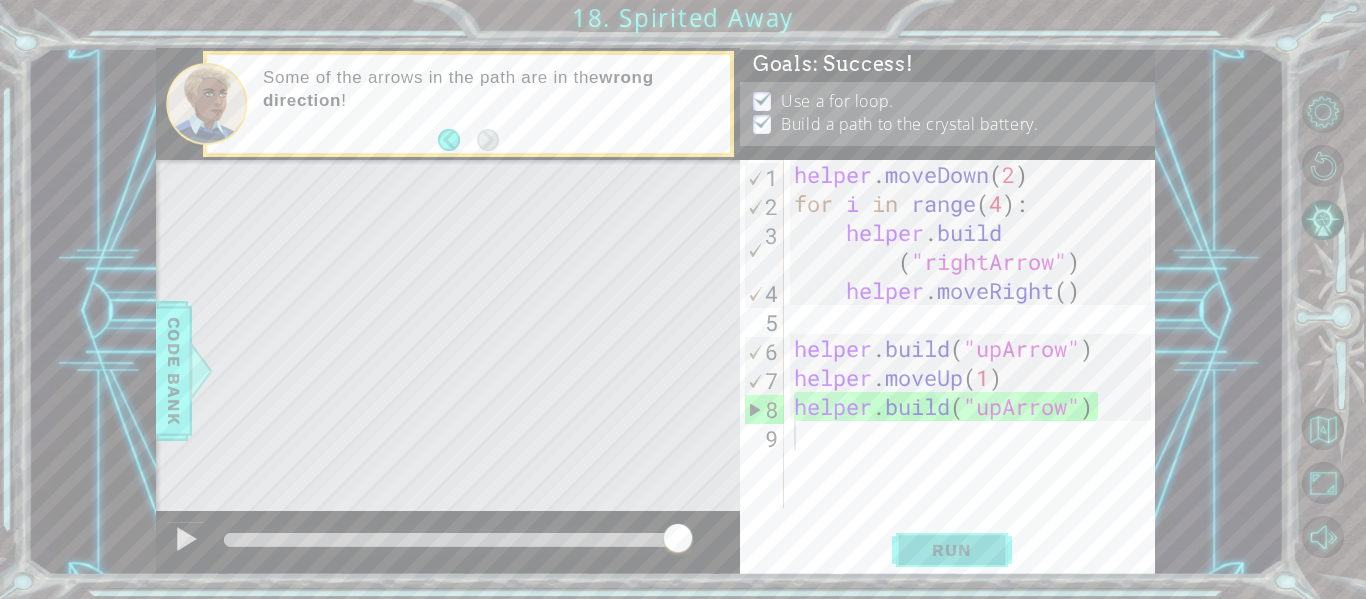 click on "Practice Level Complete     Spirited Away     Learning Goals:       Use a for loop to build a path to the crystal battery.
Replay
Loading..." at bounding box center (0, 0) 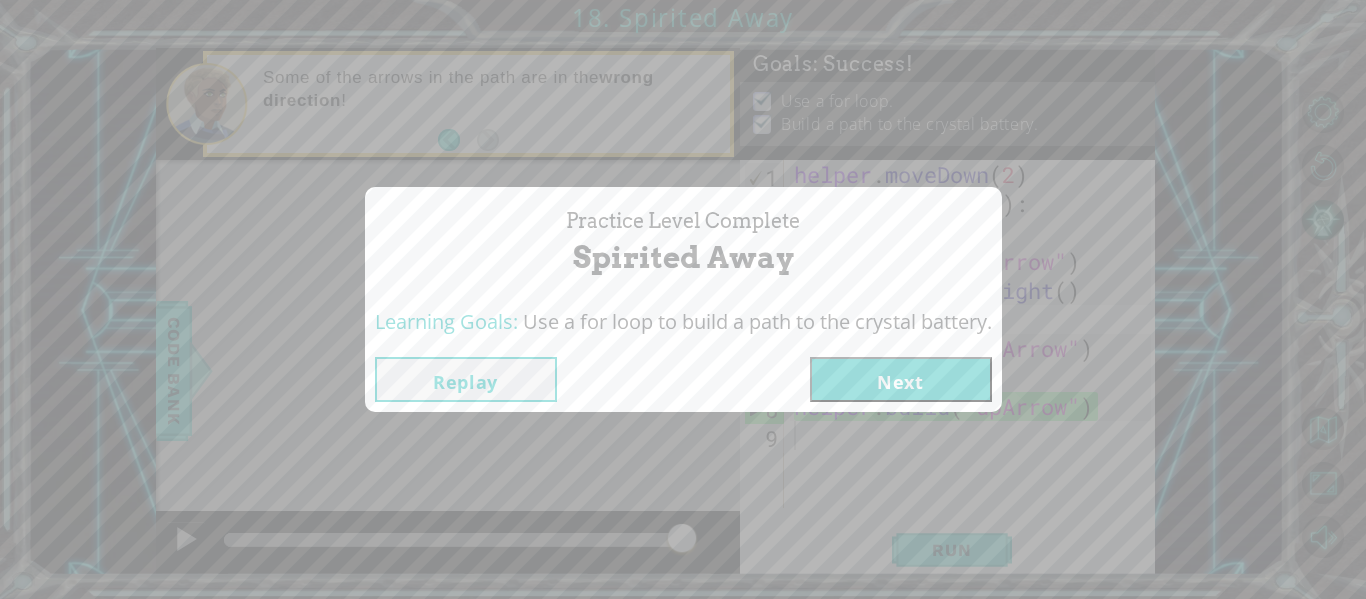 click on "Next" at bounding box center [901, 379] 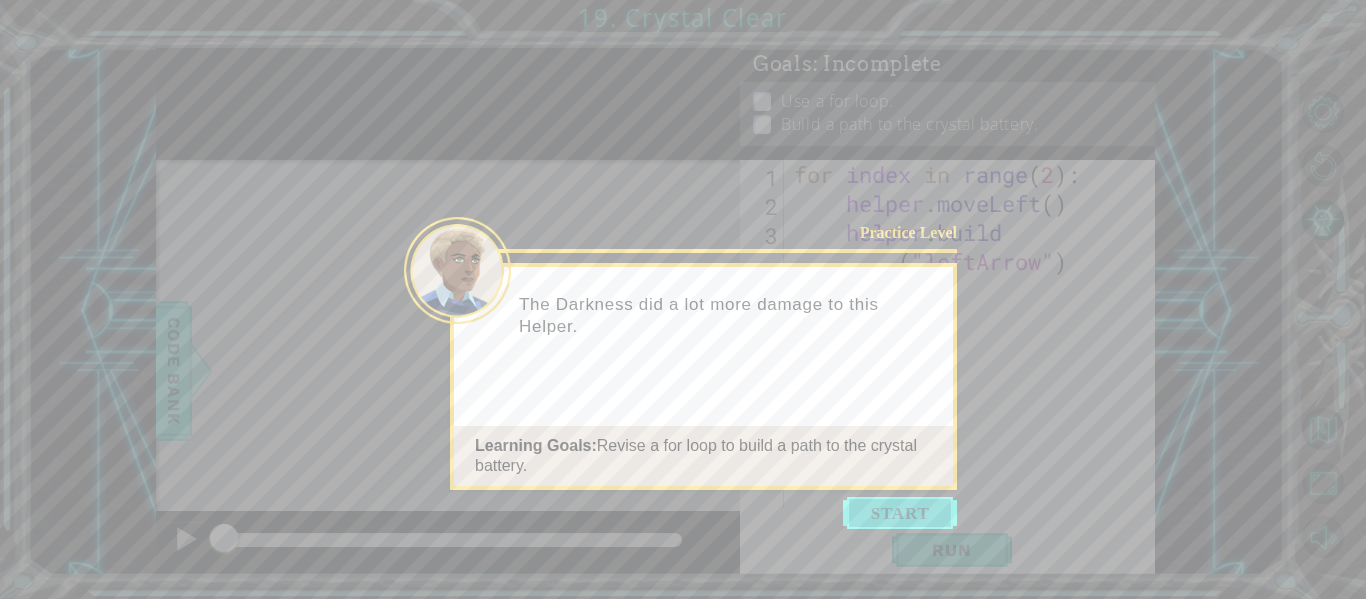 click at bounding box center (900, 513) 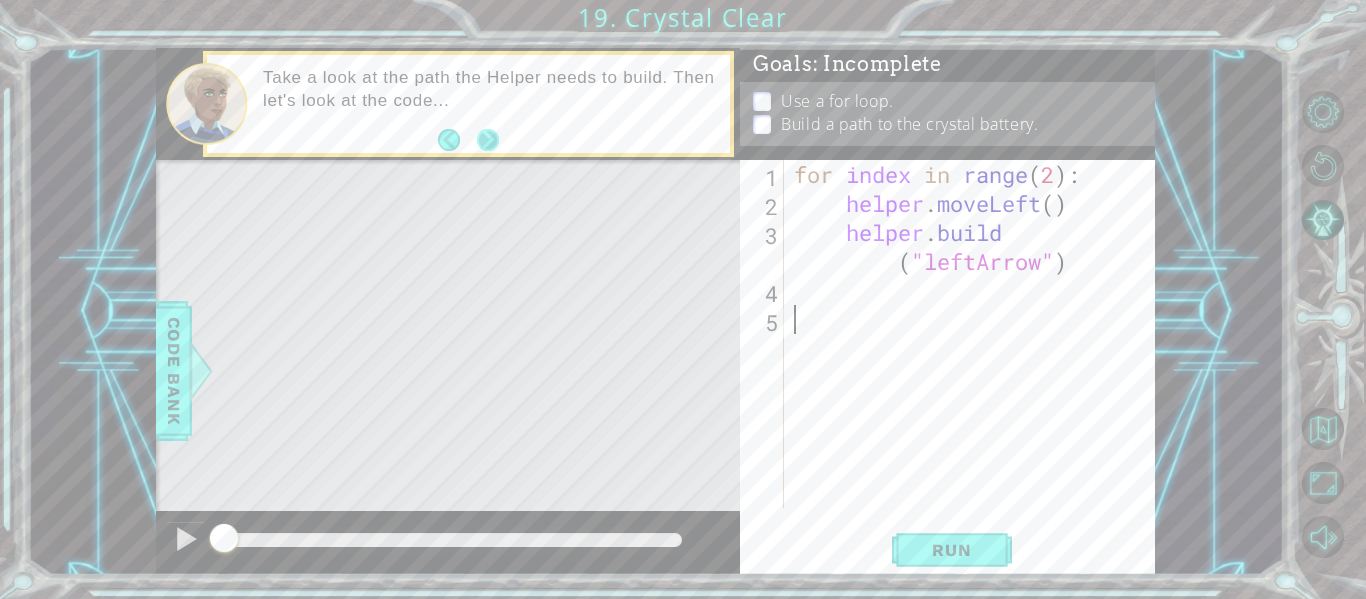 click at bounding box center (468, 140) 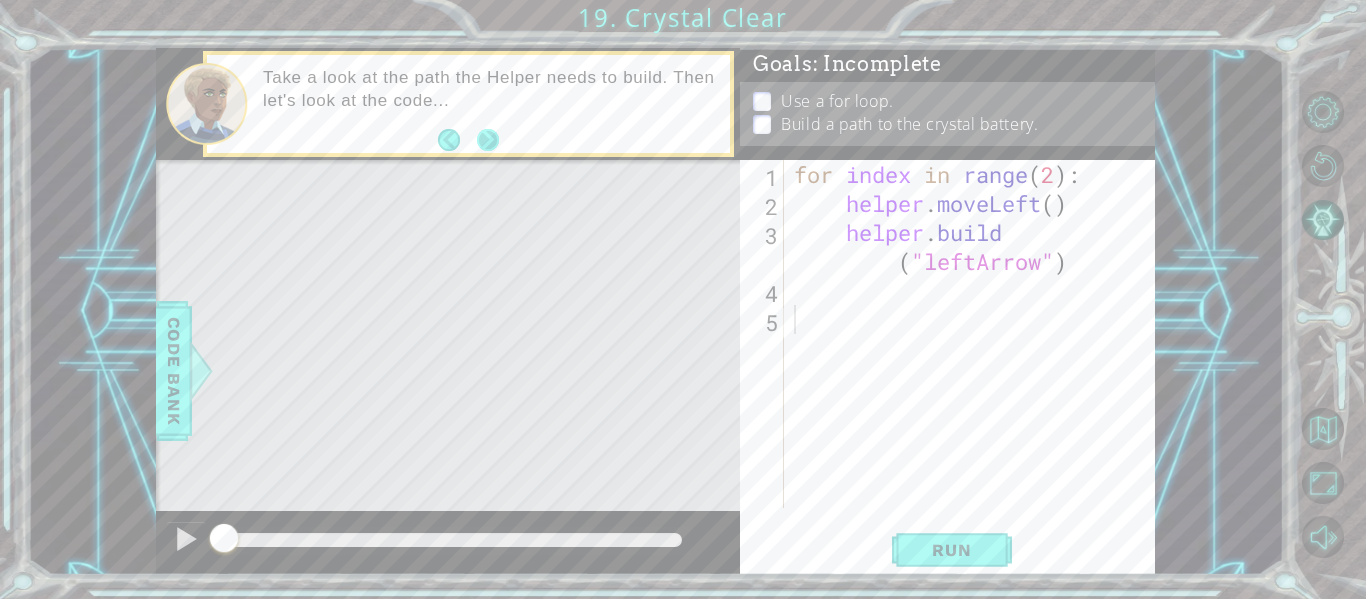 click at bounding box center (488, 139) 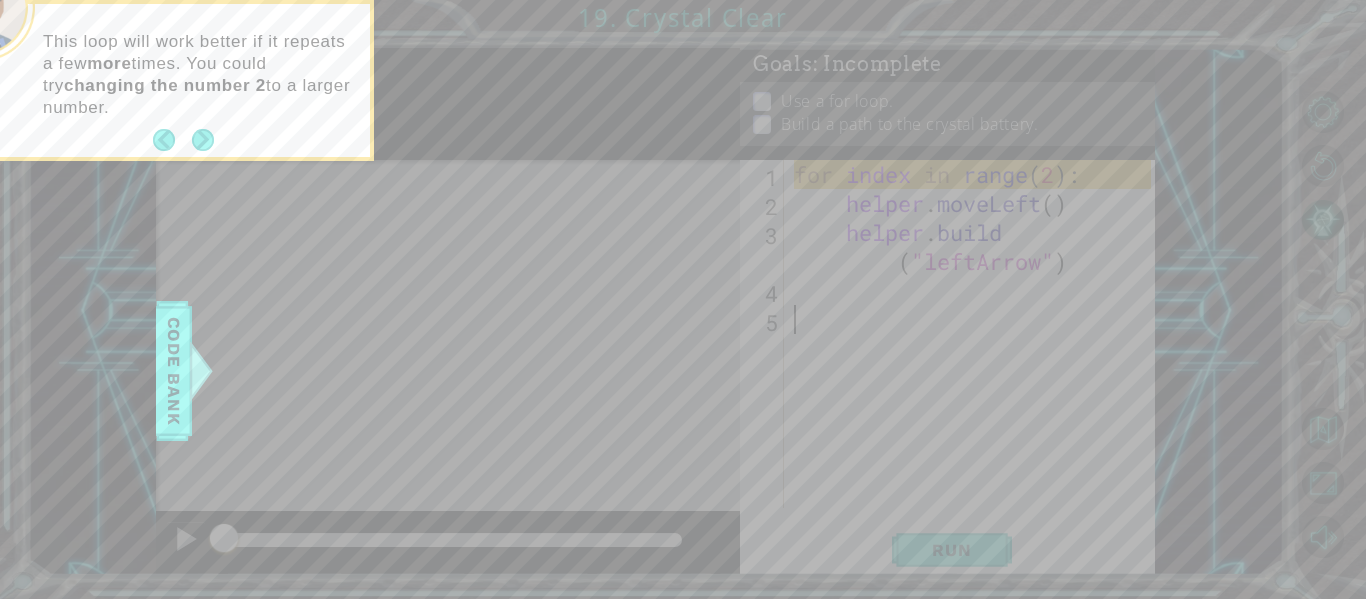 click on "This loop will work better if it repeats a few  more  times. You could try  changing the number 2  to a larger number." at bounding box center [199, 75] 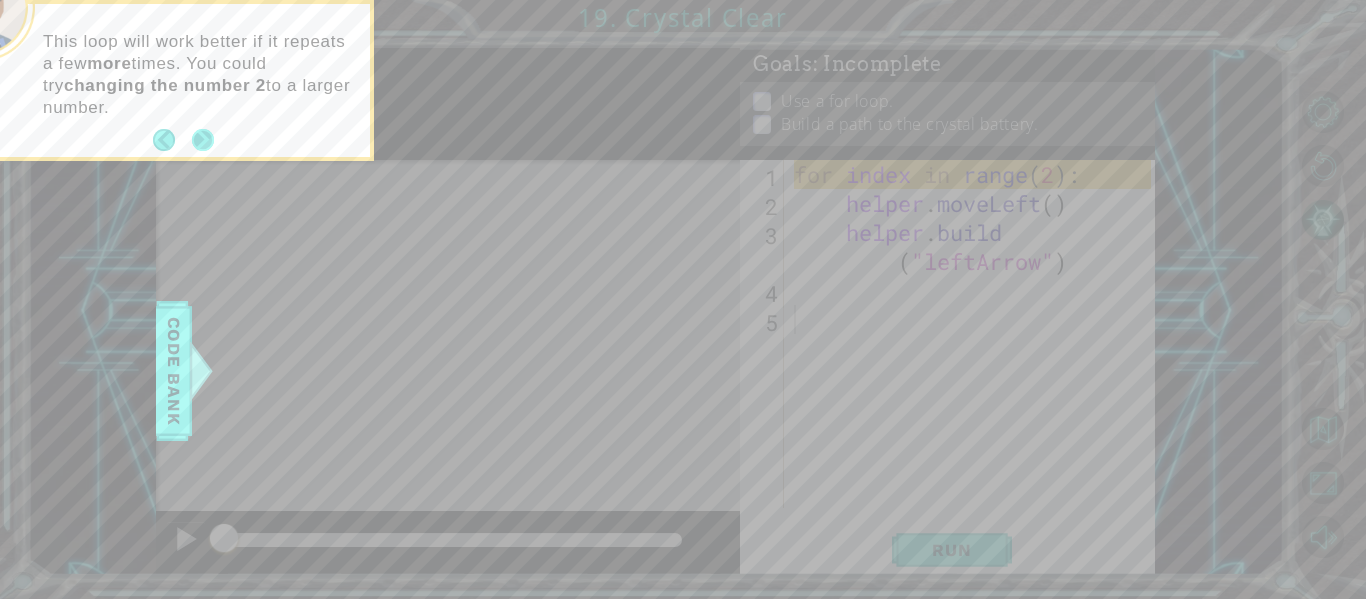 click at bounding box center [203, 140] 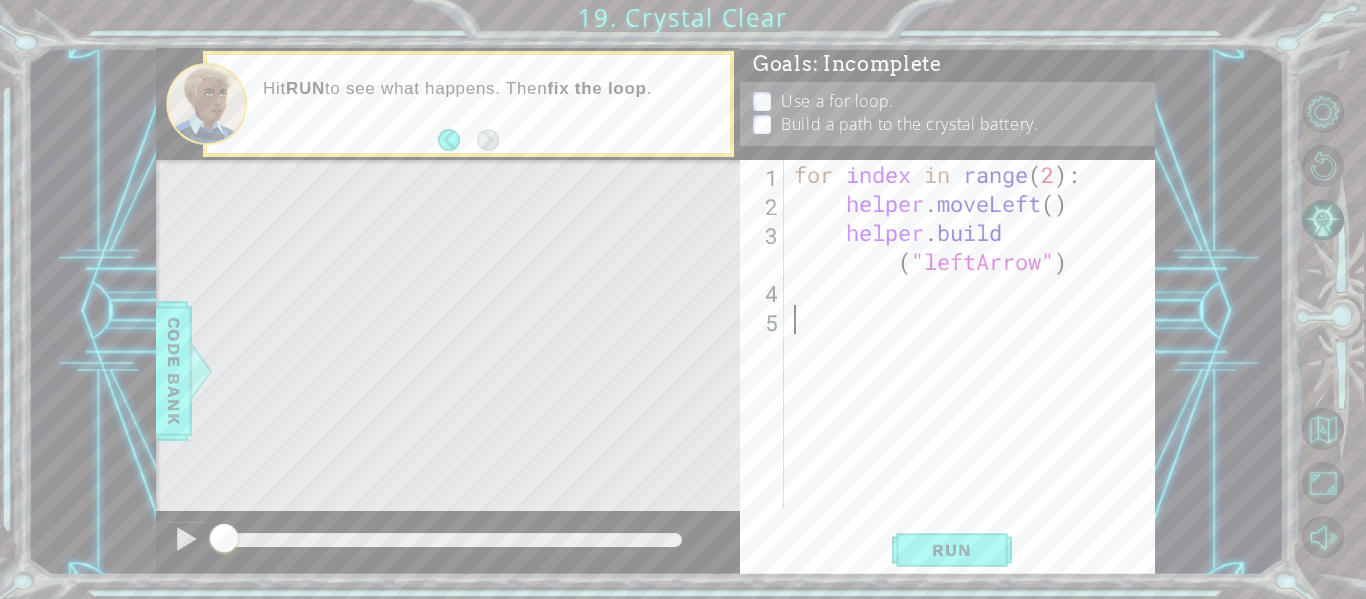 click on "for   index   in   range ( 2 ) :      helper . moveLeft ( )      helper . build          ( "leftArrow" )" at bounding box center (975, 363) 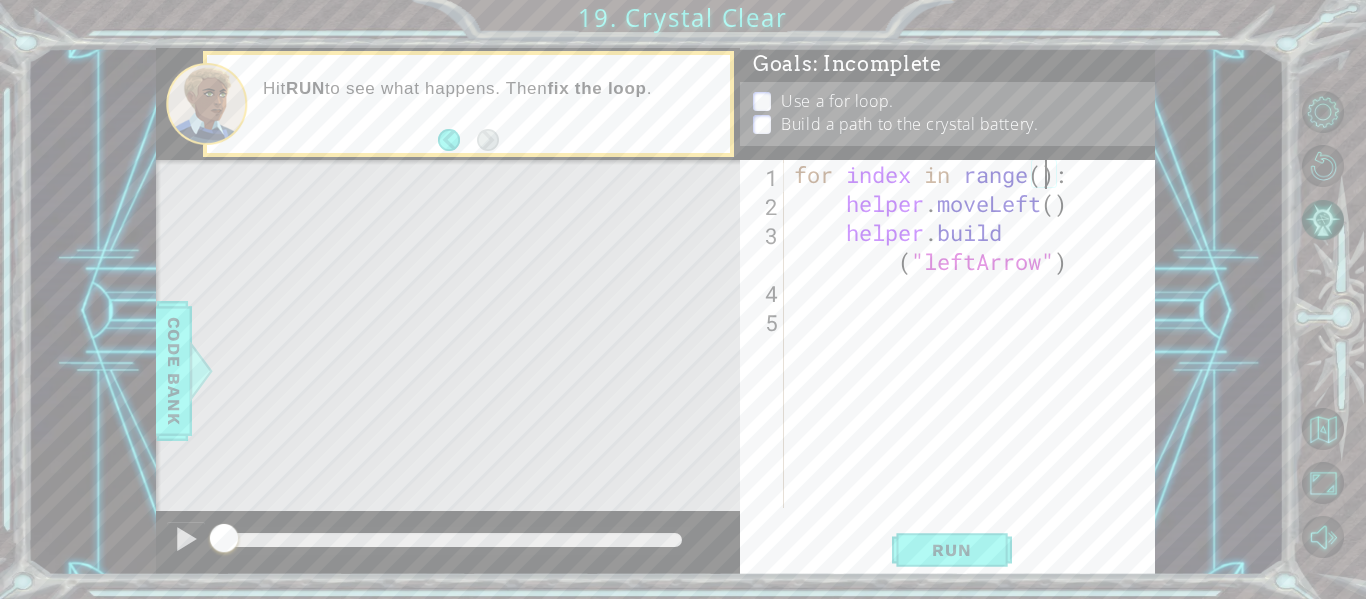 scroll, scrollTop: 0, scrollLeft: 12, axis: horizontal 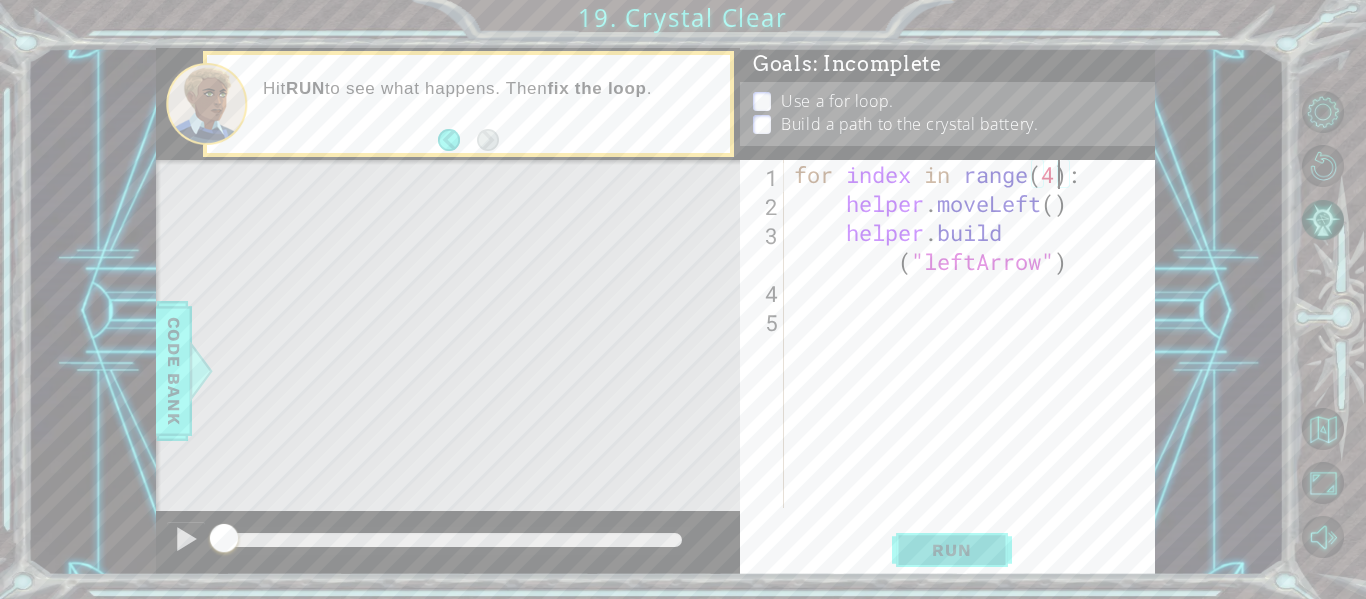 type on "for index in range(4):" 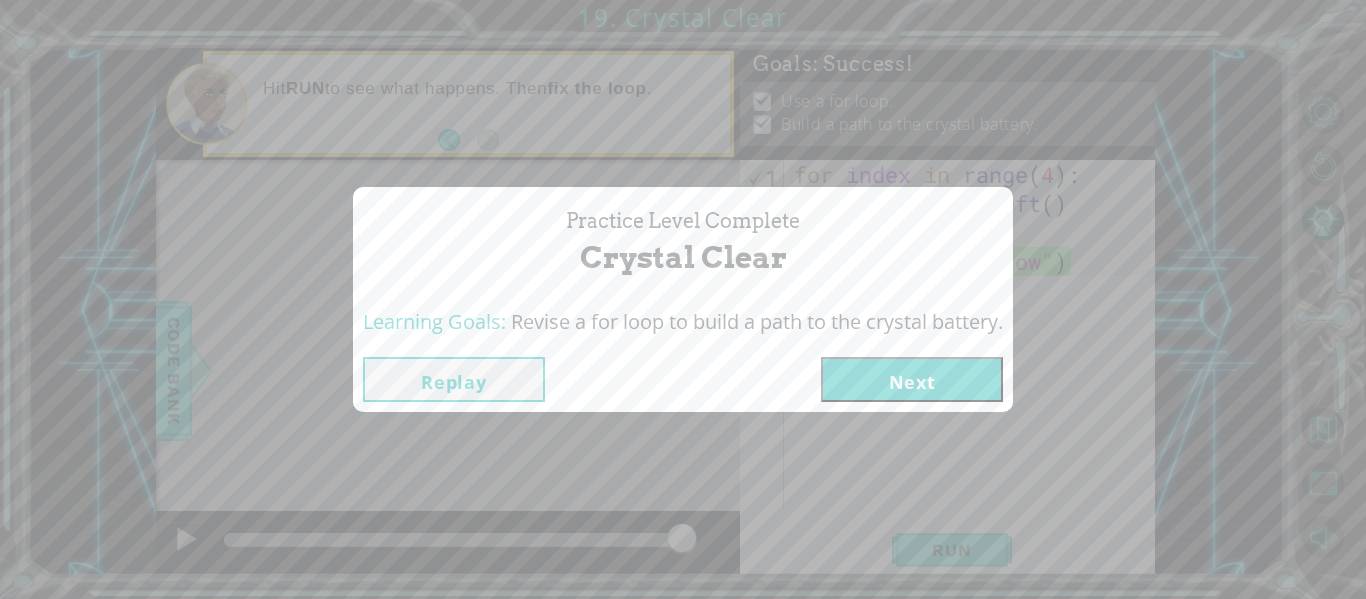 click on "Next" at bounding box center [912, 379] 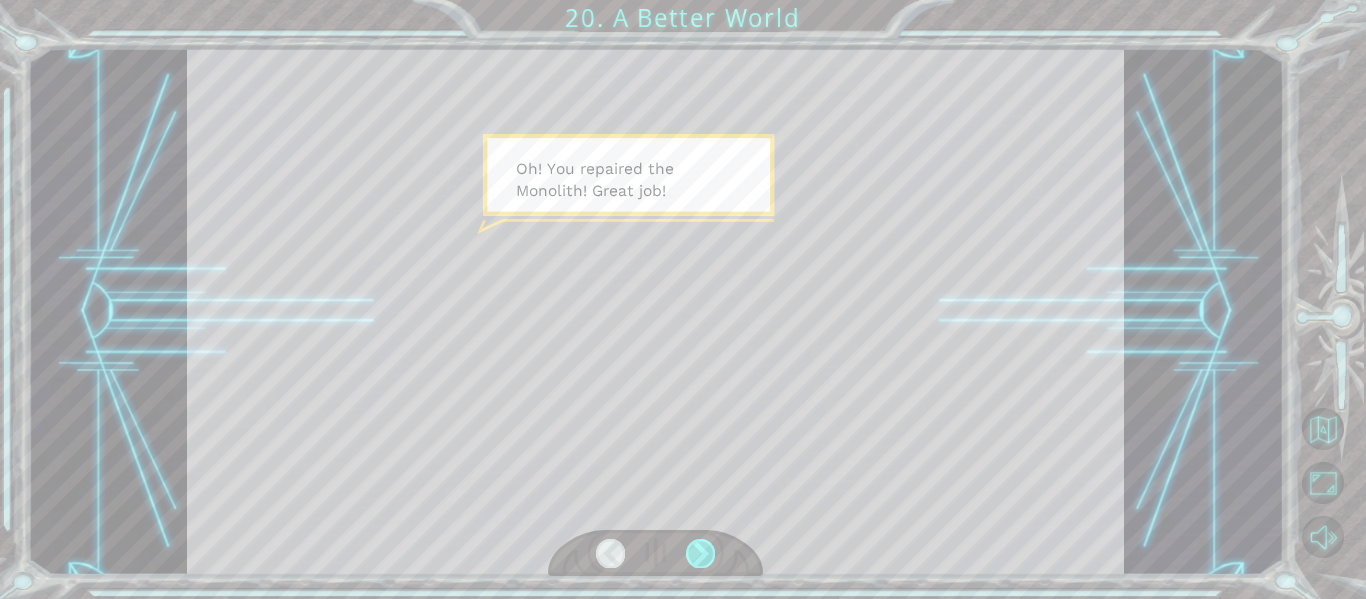 click at bounding box center [700, 553] 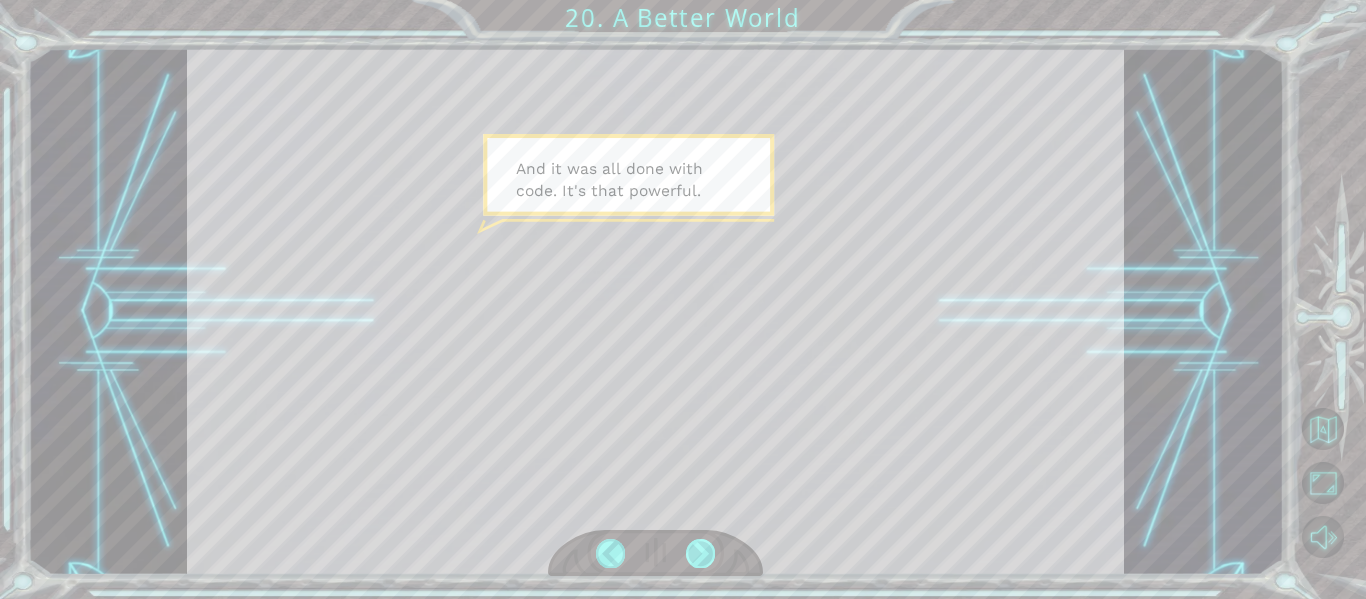 click at bounding box center (700, 553) 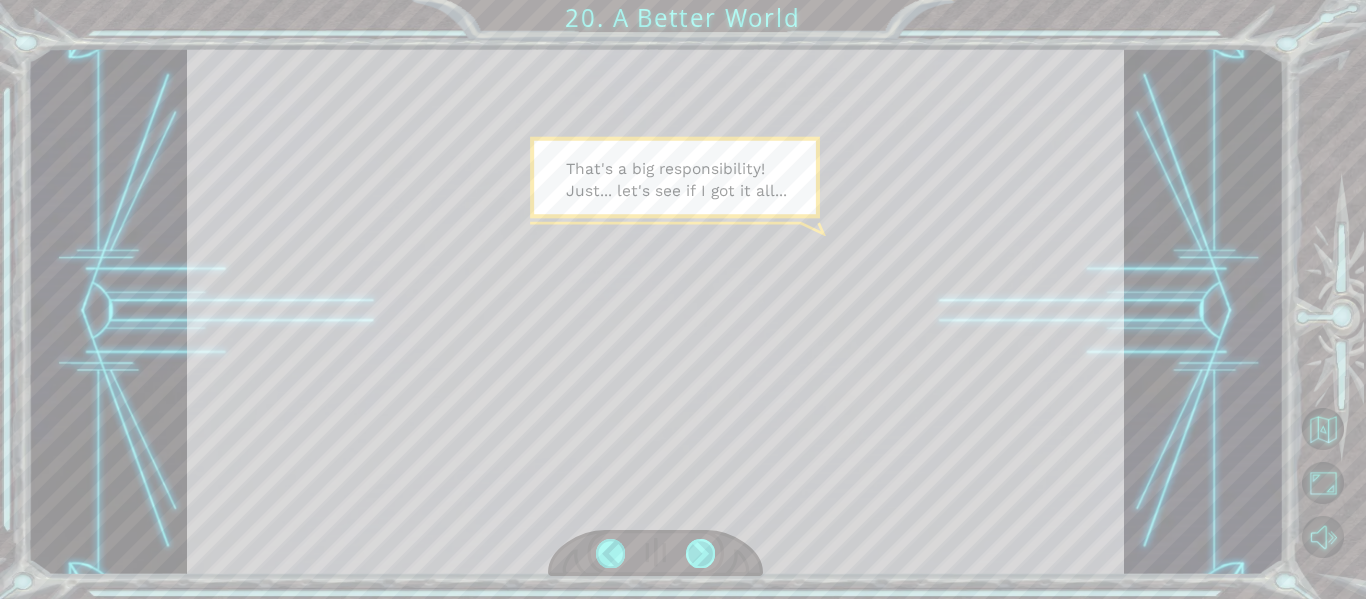click at bounding box center [700, 553] 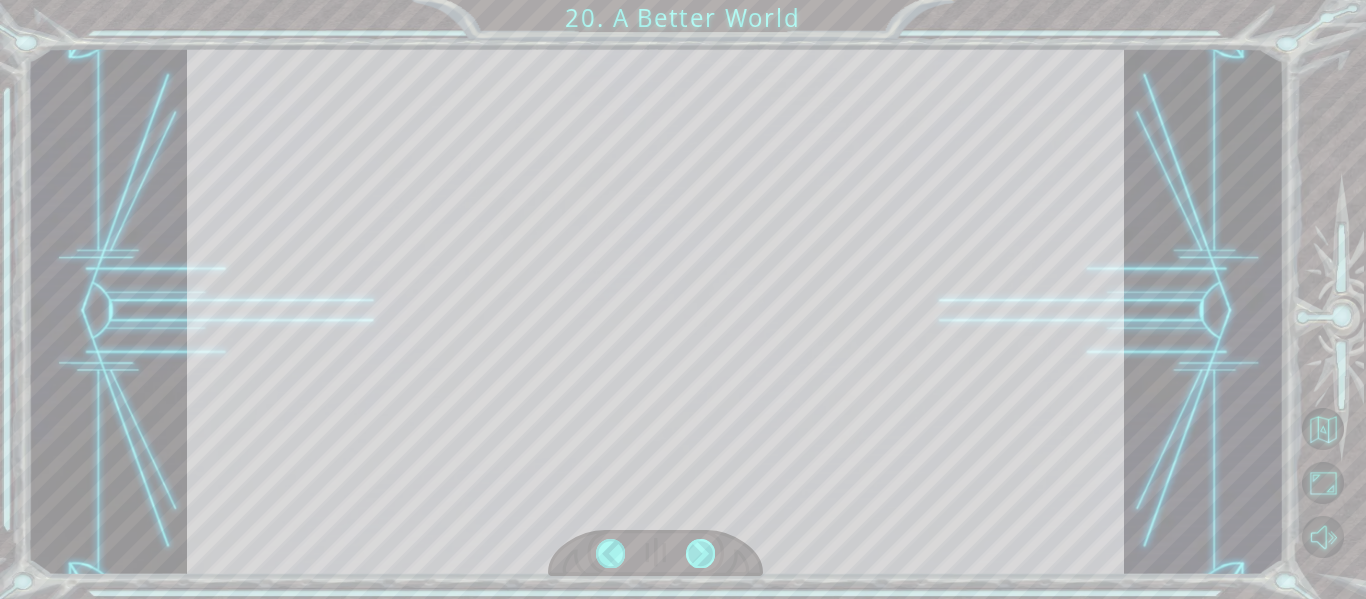 click at bounding box center (700, 553) 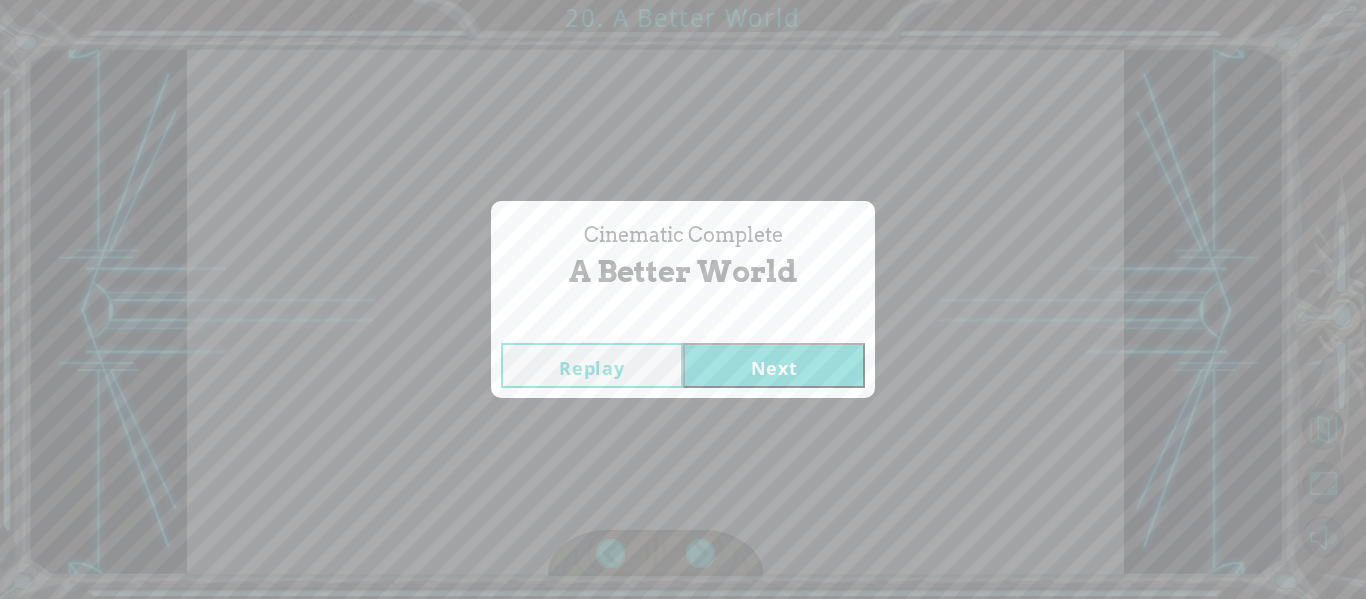 click on "Next" at bounding box center [774, 365] 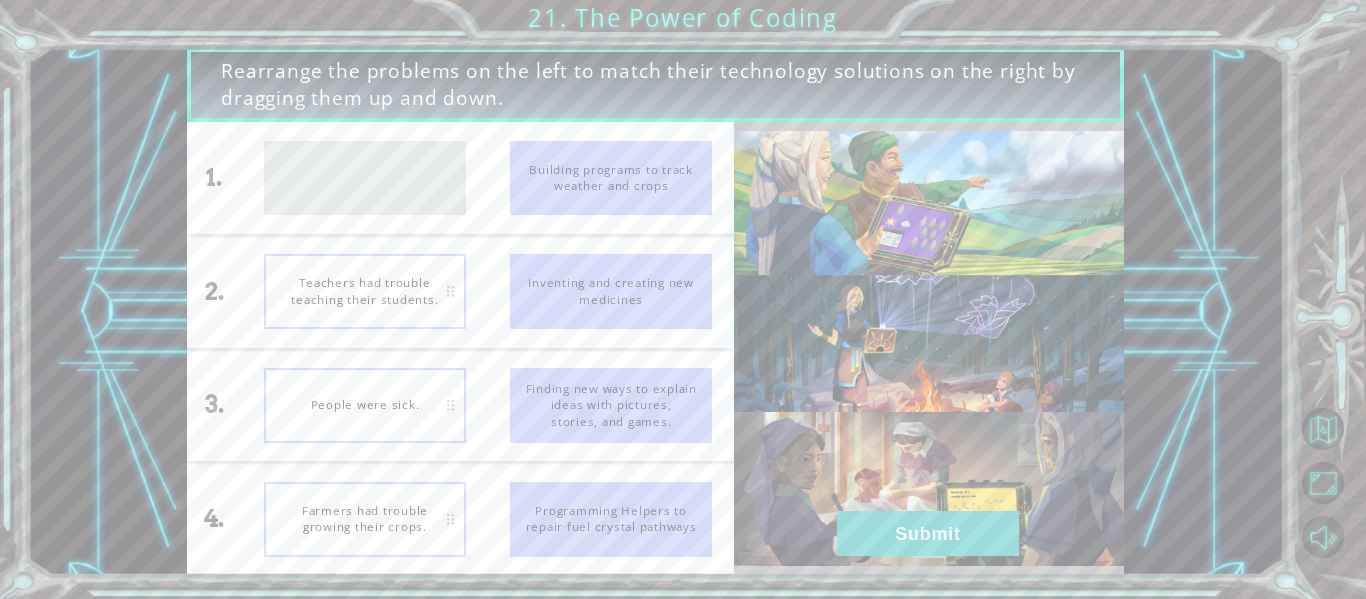 type 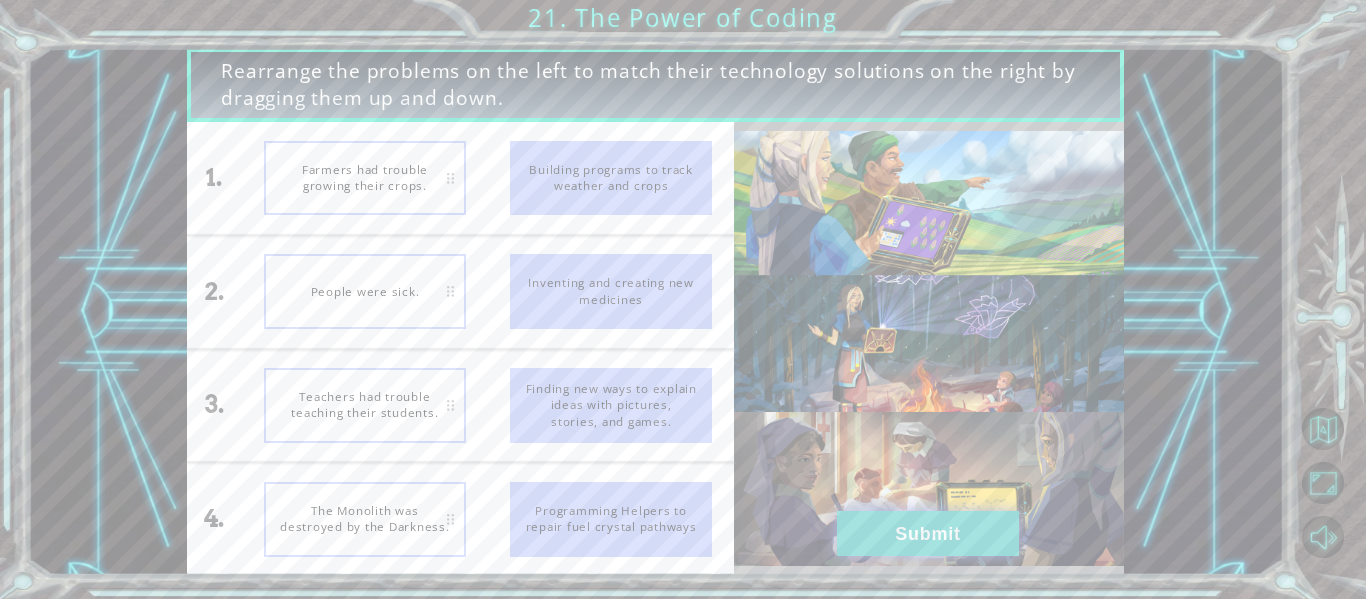 click on "Submit" at bounding box center (928, 533) 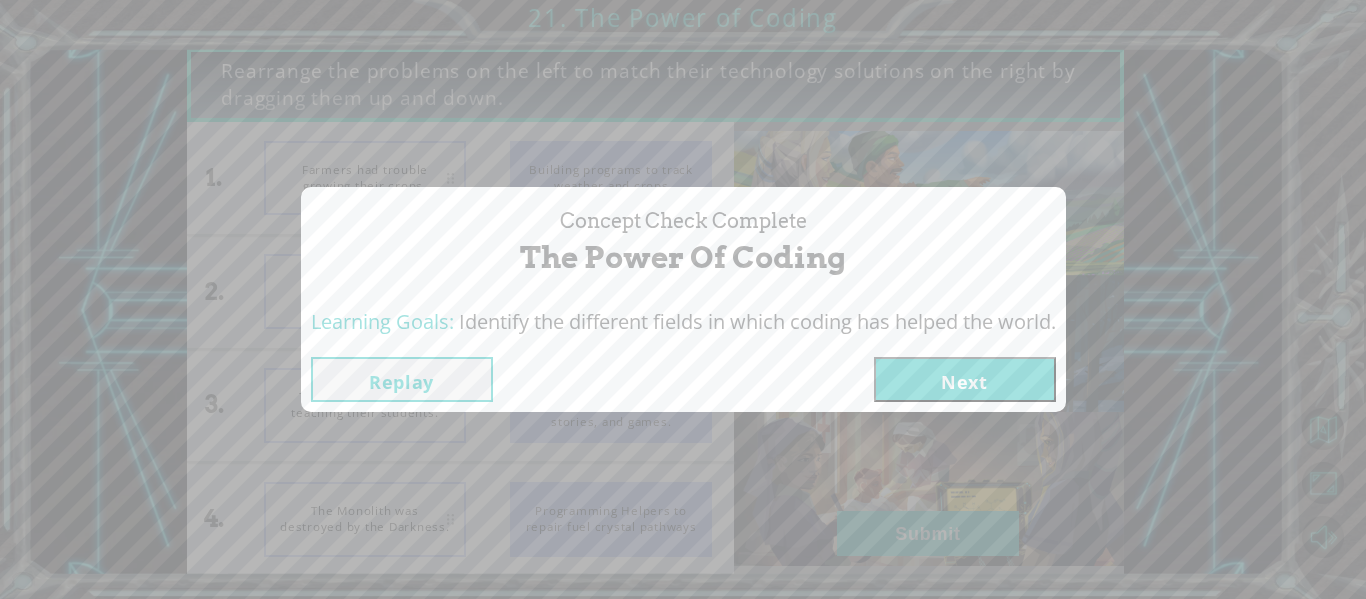 click on "Next" at bounding box center [965, 379] 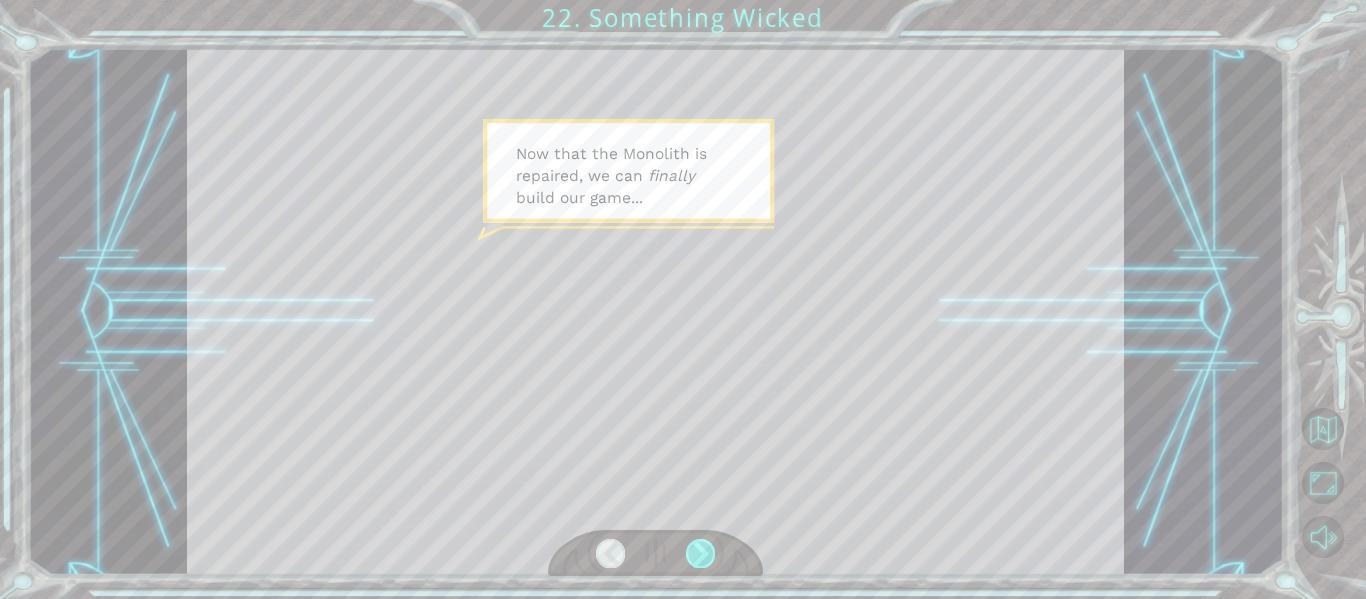 click at bounding box center (700, 553) 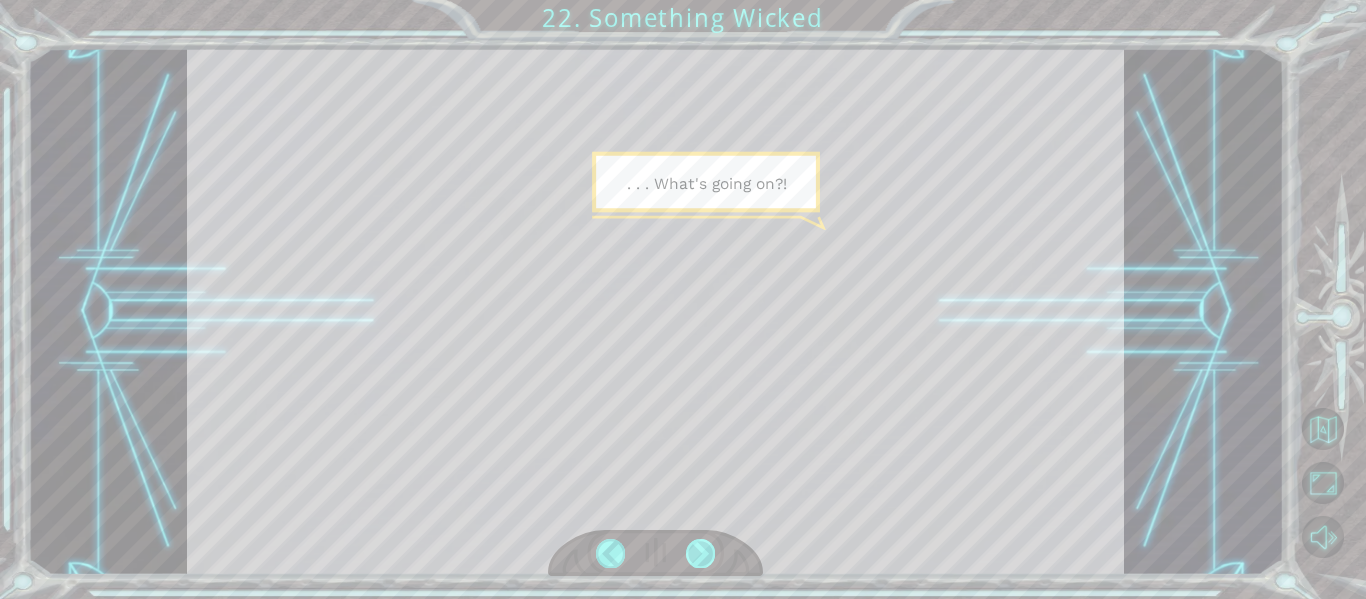 click at bounding box center [700, 553] 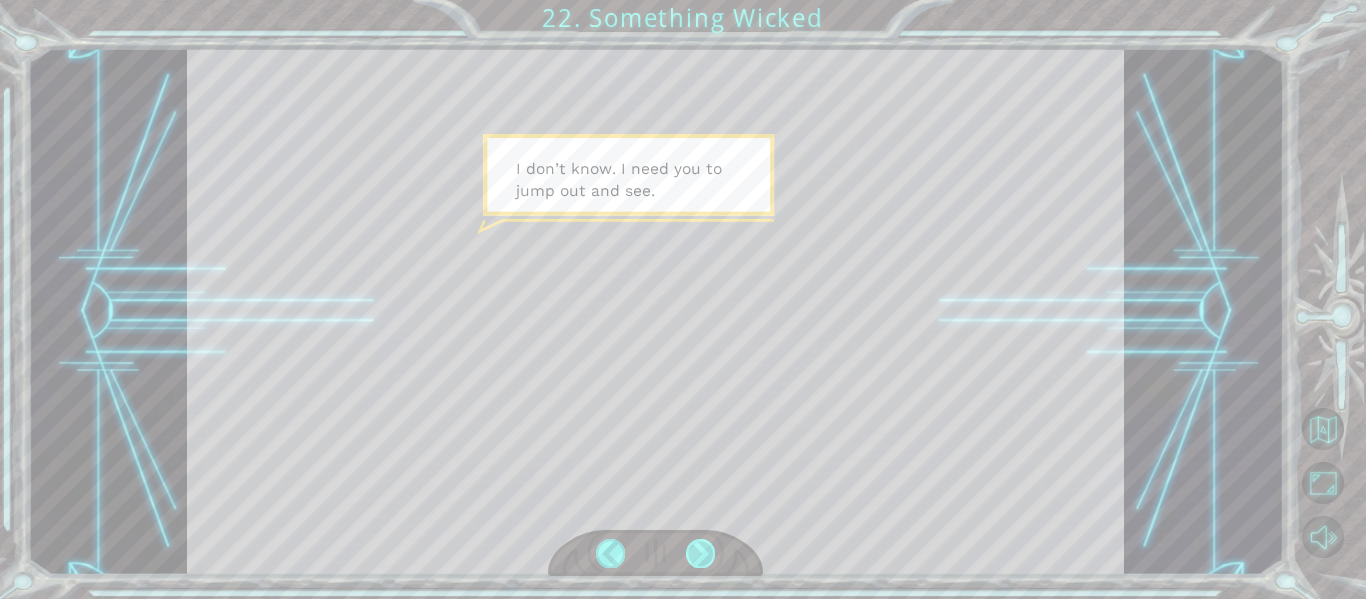 click at bounding box center [700, 553] 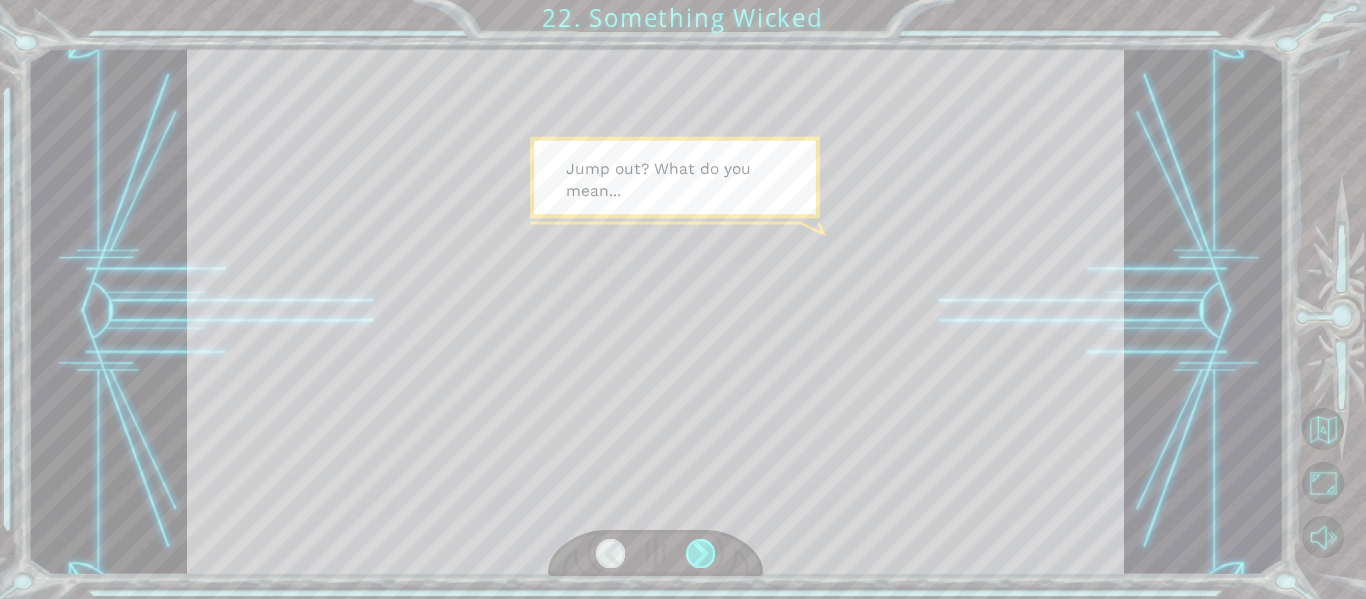 click at bounding box center (700, 553) 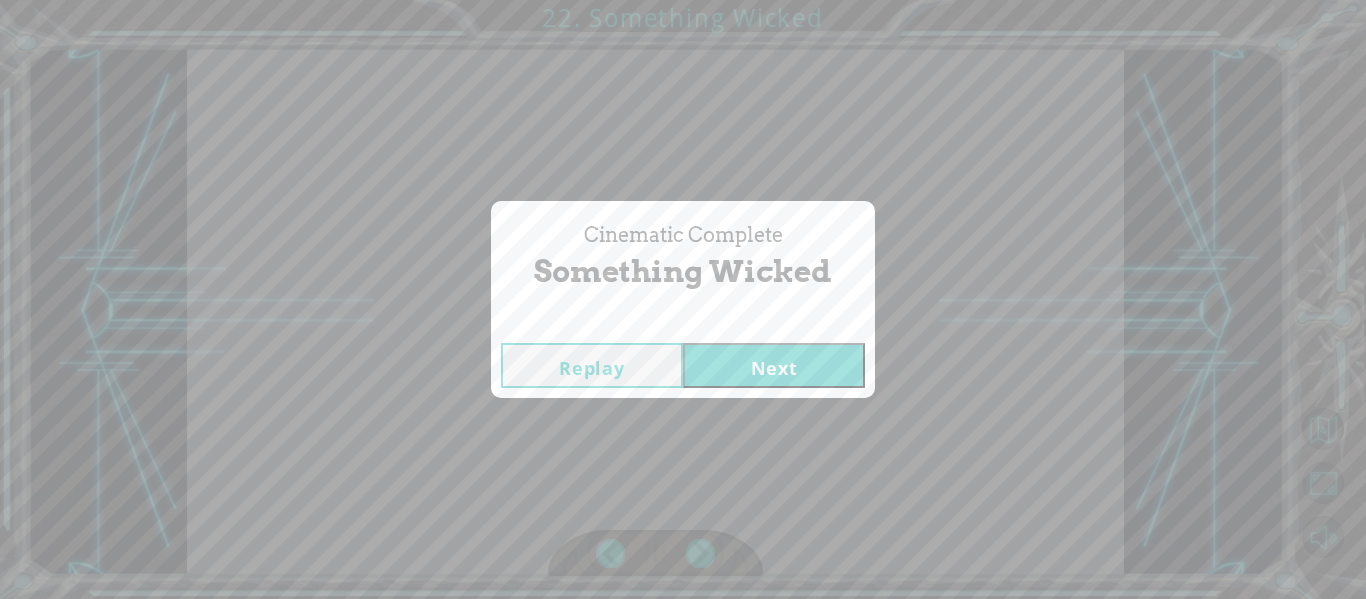 click on "Replay
Next" at bounding box center [683, 365] 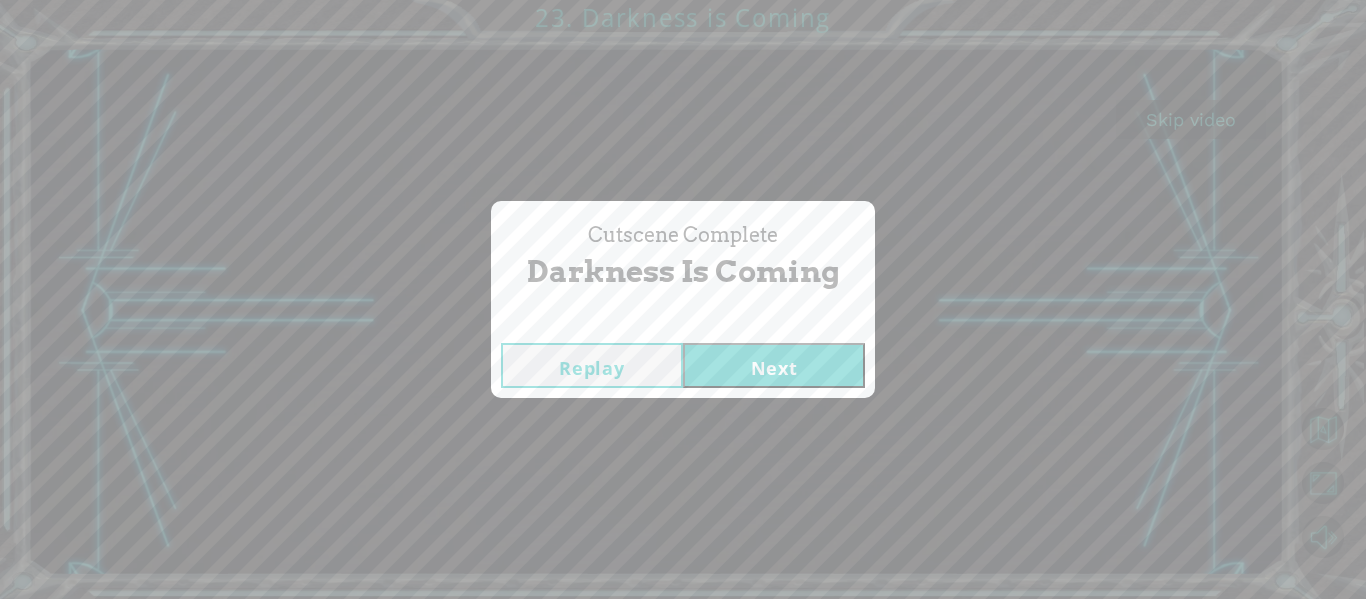 click on "Next" at bounding box center (774, 365) 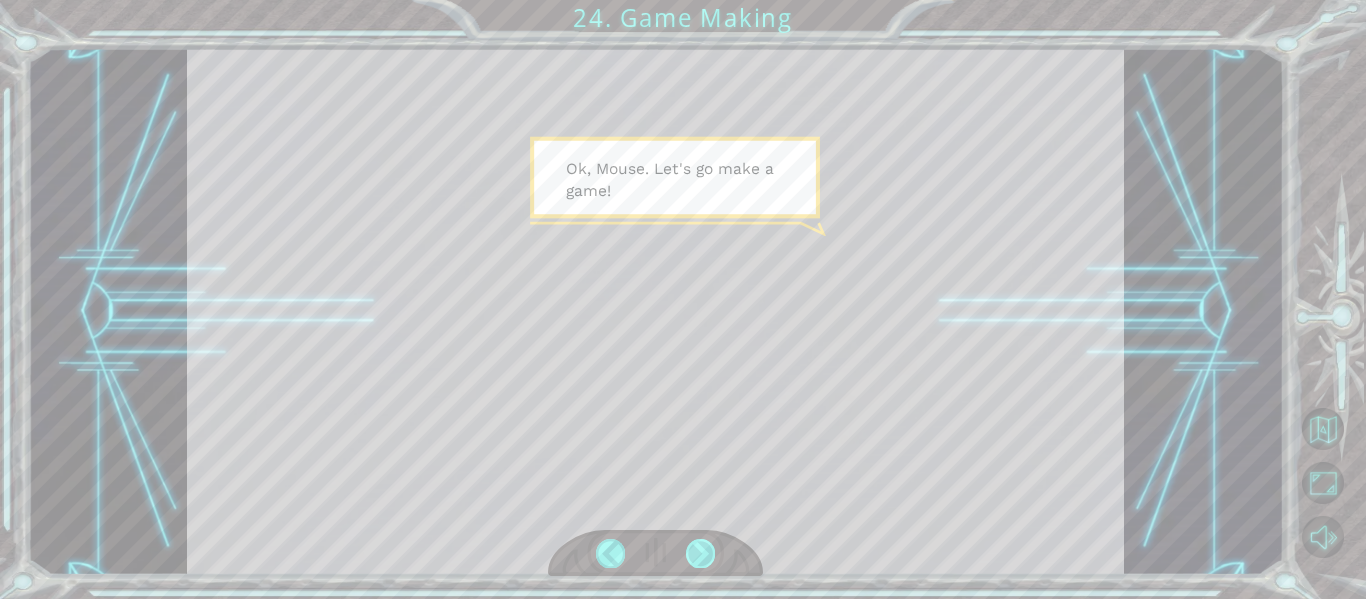 click at bounding box center (700, 553) 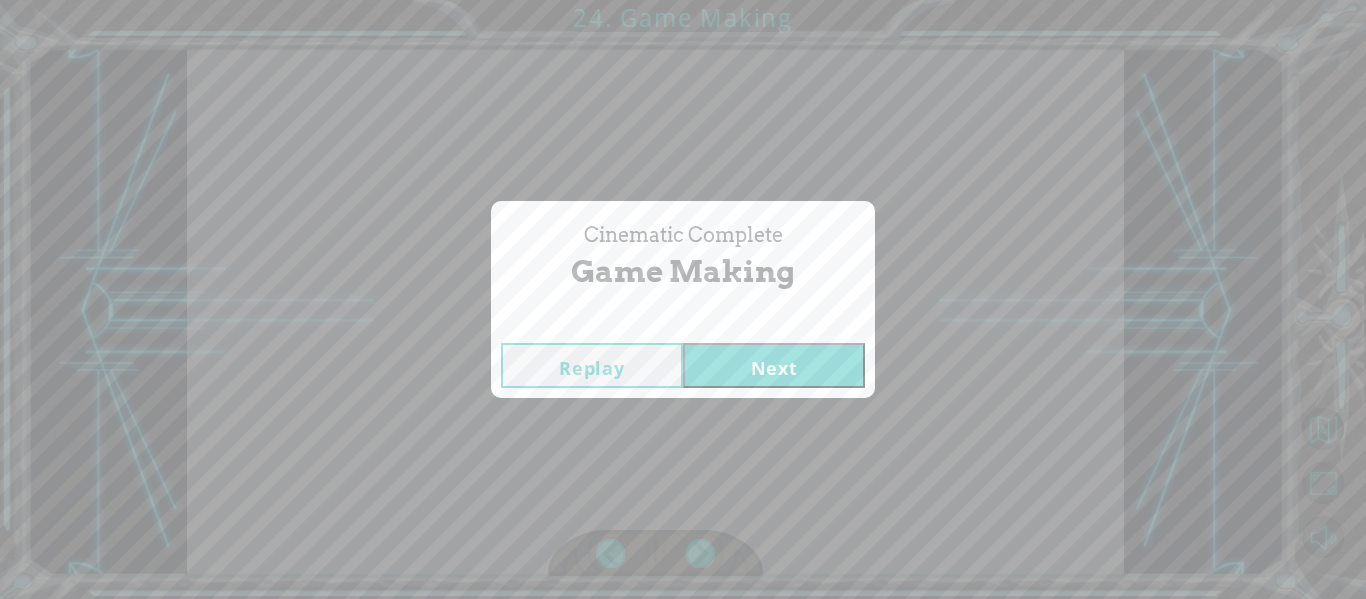 click on "Next" at bounding box center (774, 365) 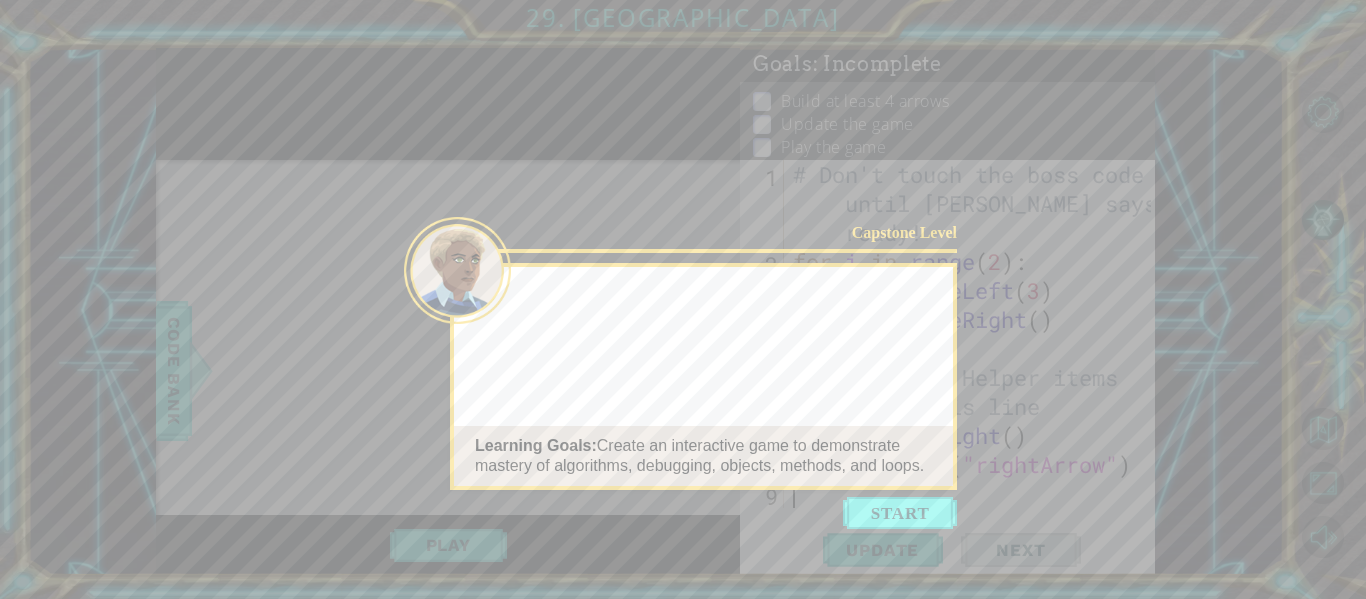 click at bounding box center [900, 513] 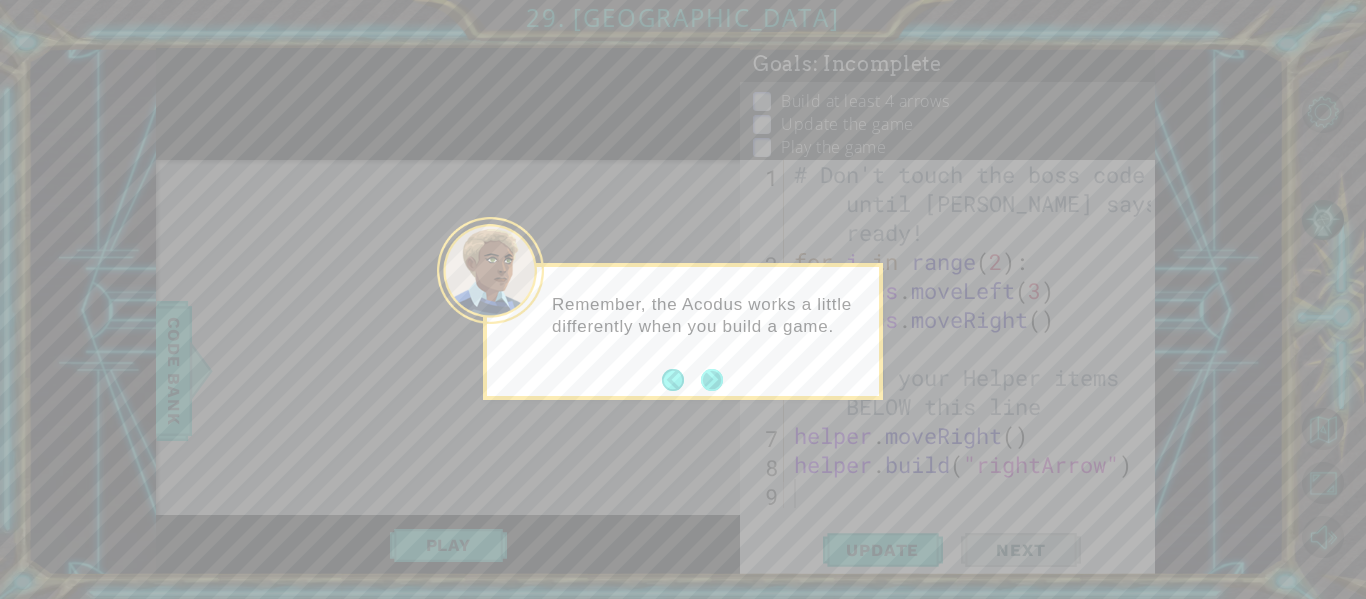 click at bounding box center [712, 380] 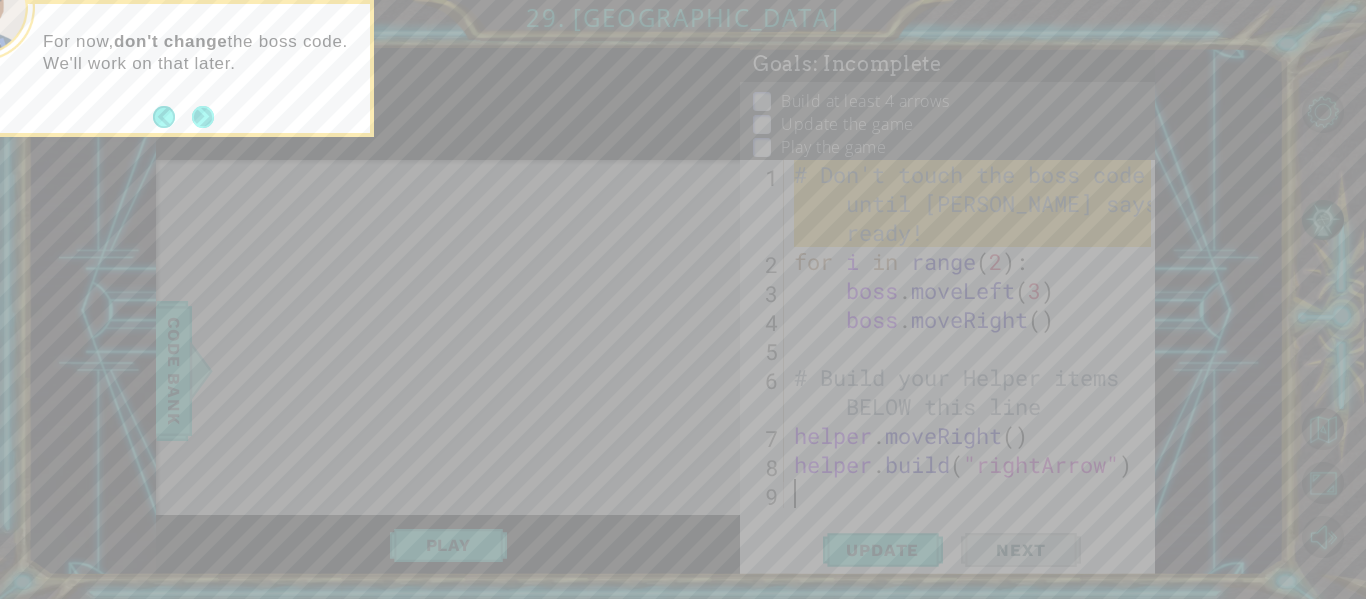 click at bounding box center (203, 116) 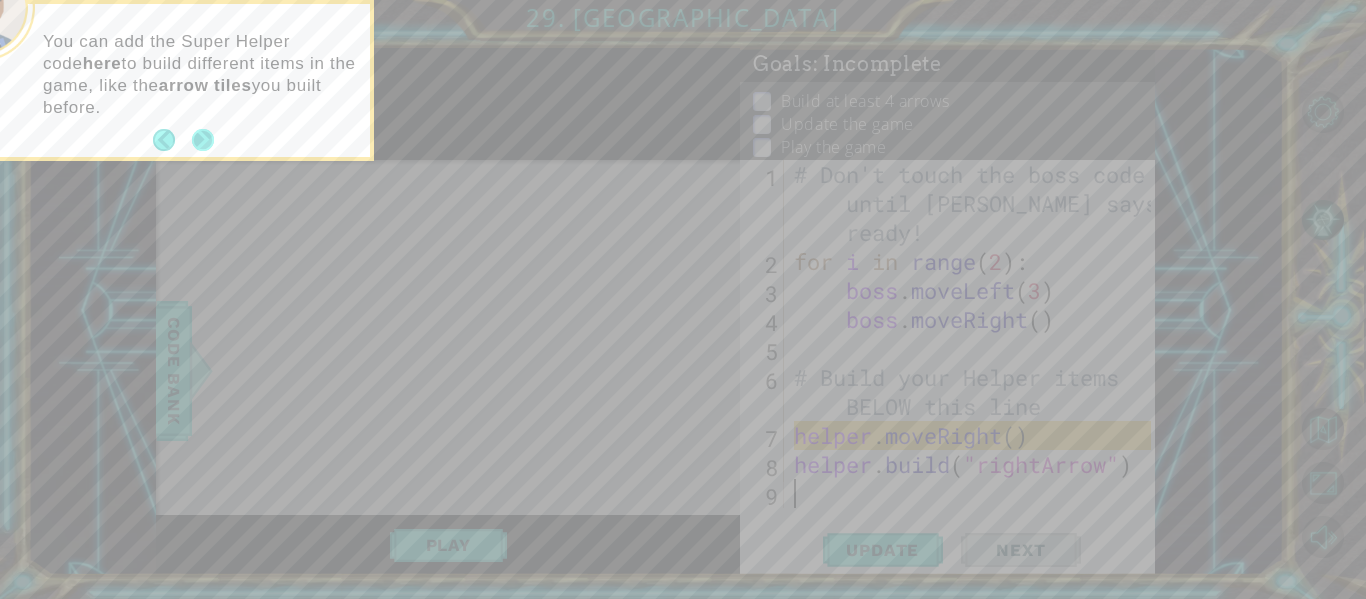 click at bounding box center [203, 140] 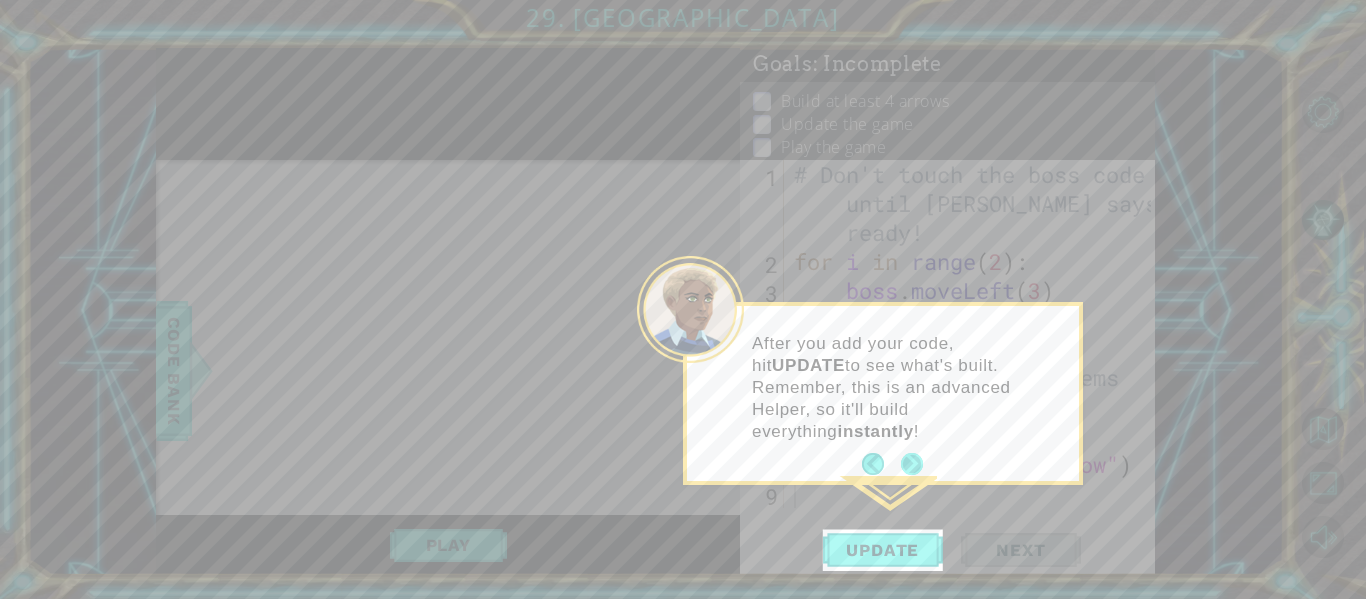 click at bounding box center [912, 464] 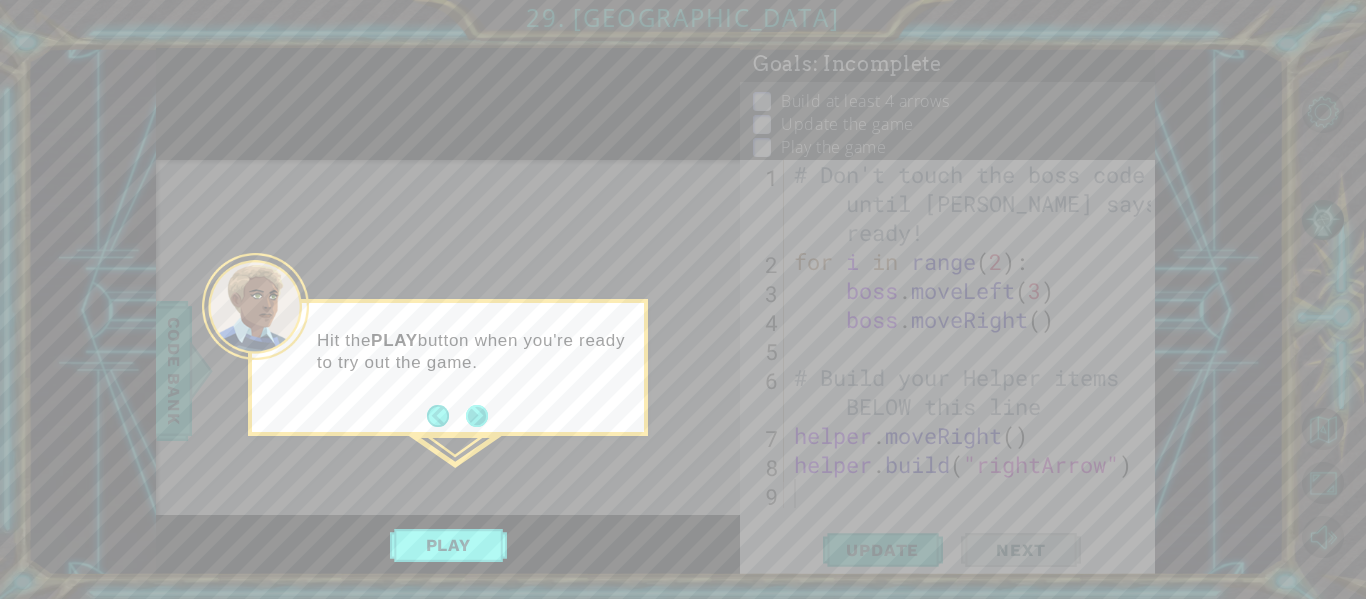 click at bounding box center [477, 415] 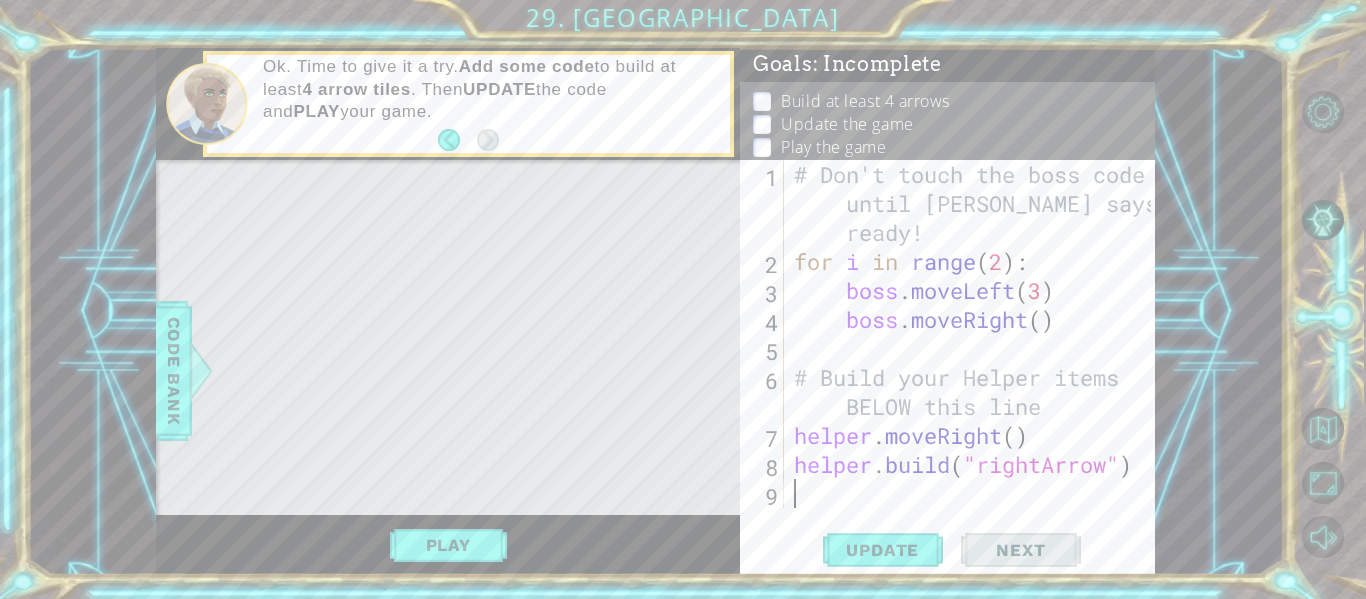 type on "m" 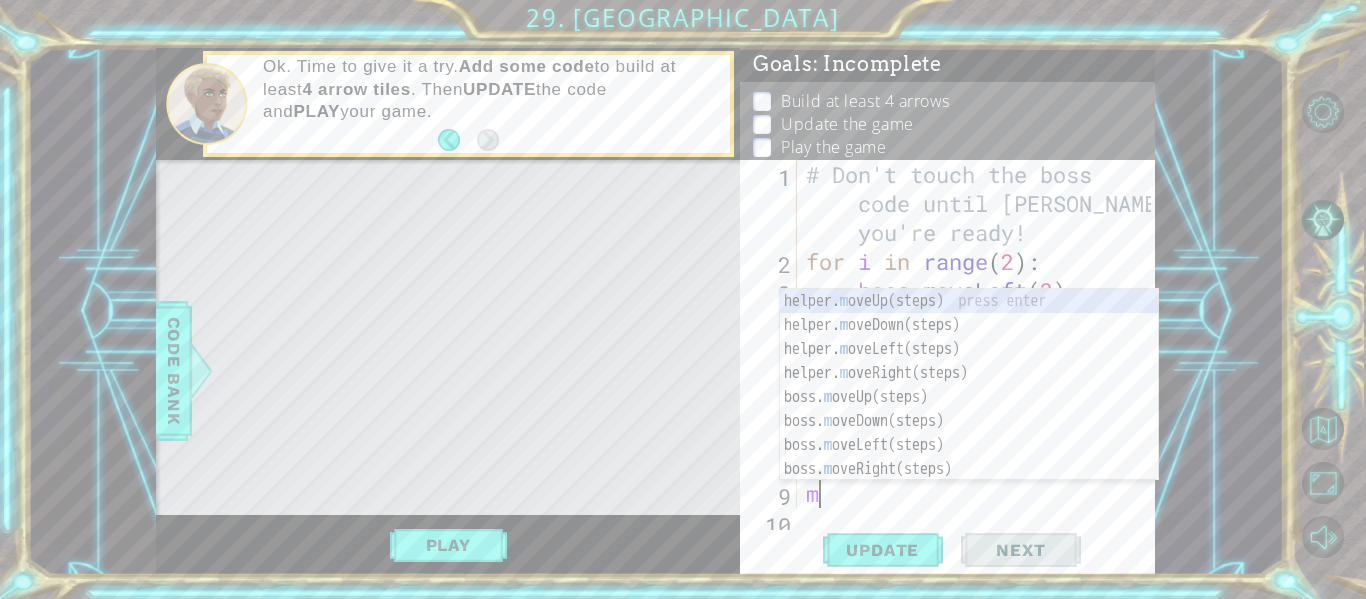 scroll, scrollTop: 29, scrollLeft: 0, axis: vertical 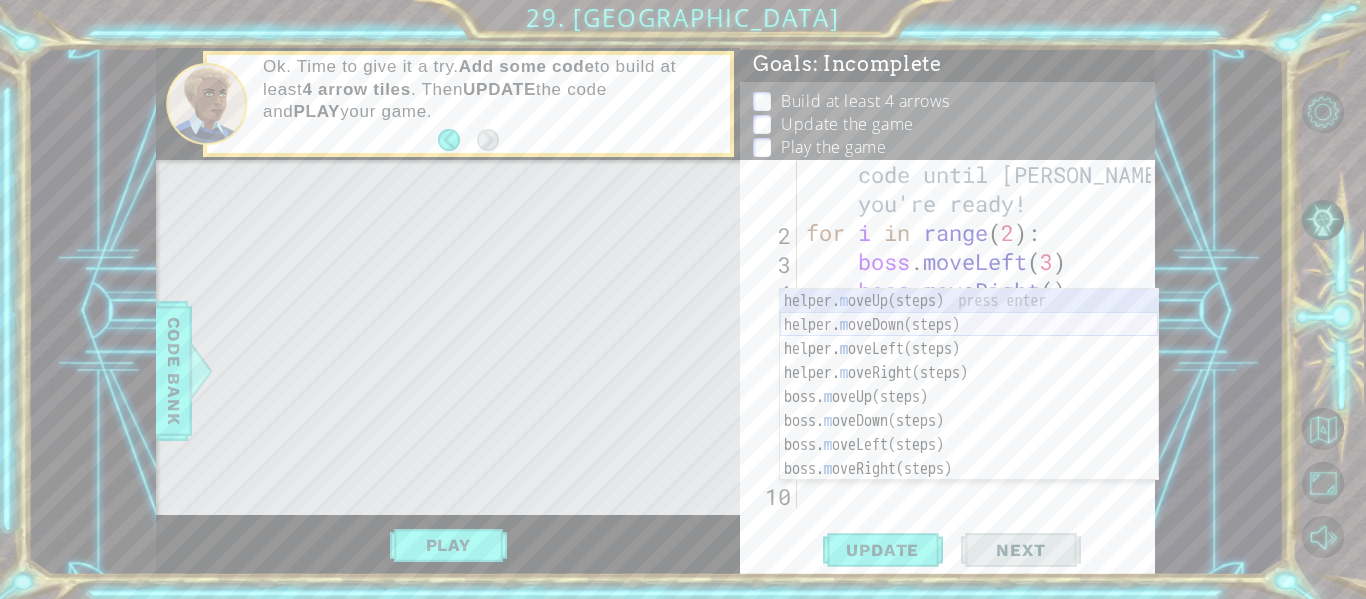 click on "helper. m oveUp(steps) press enter helper. m oveDown(steps) press enter helper. m oveLeft(steps) press enter helper. m oveRight(steps) press enter boss. m oveUp(steps) press enter boss. m oveDown(steps) press enter boss. [PERSON_NAME](steps) press enter boss. m oveRight(steps) press enter helper.set M apSize press enter" at bounding box center (969, 409) 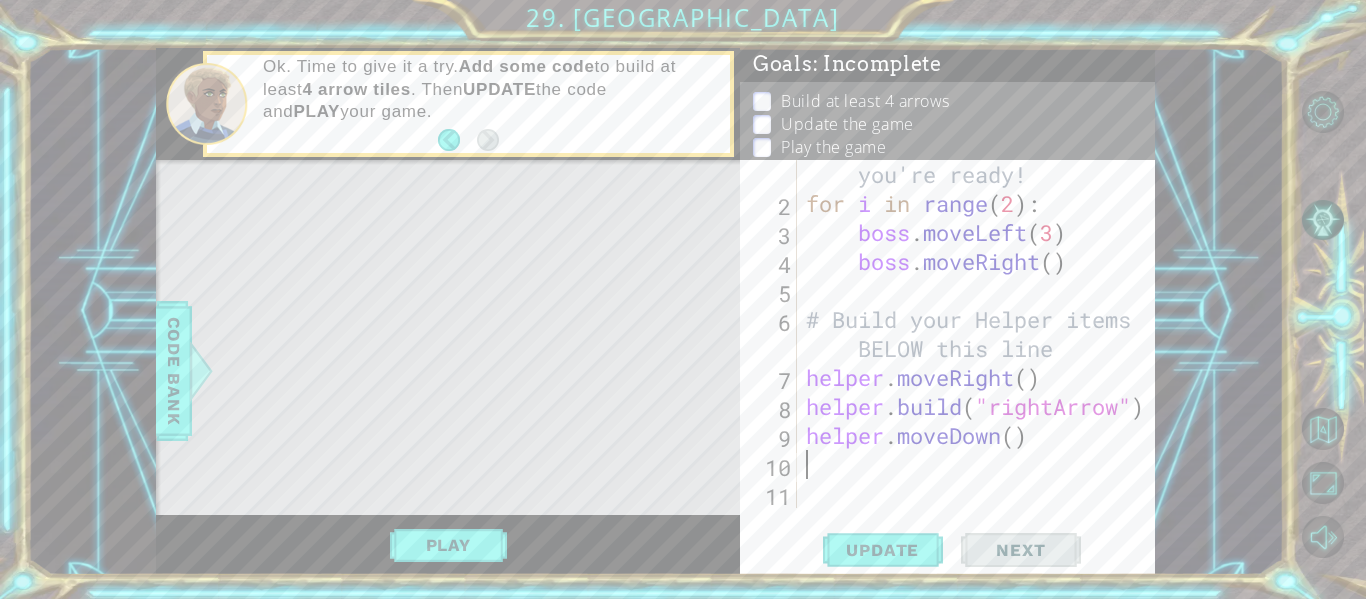 scroll, scrollTop: 58, scrollLeft: 0, axis: vertical 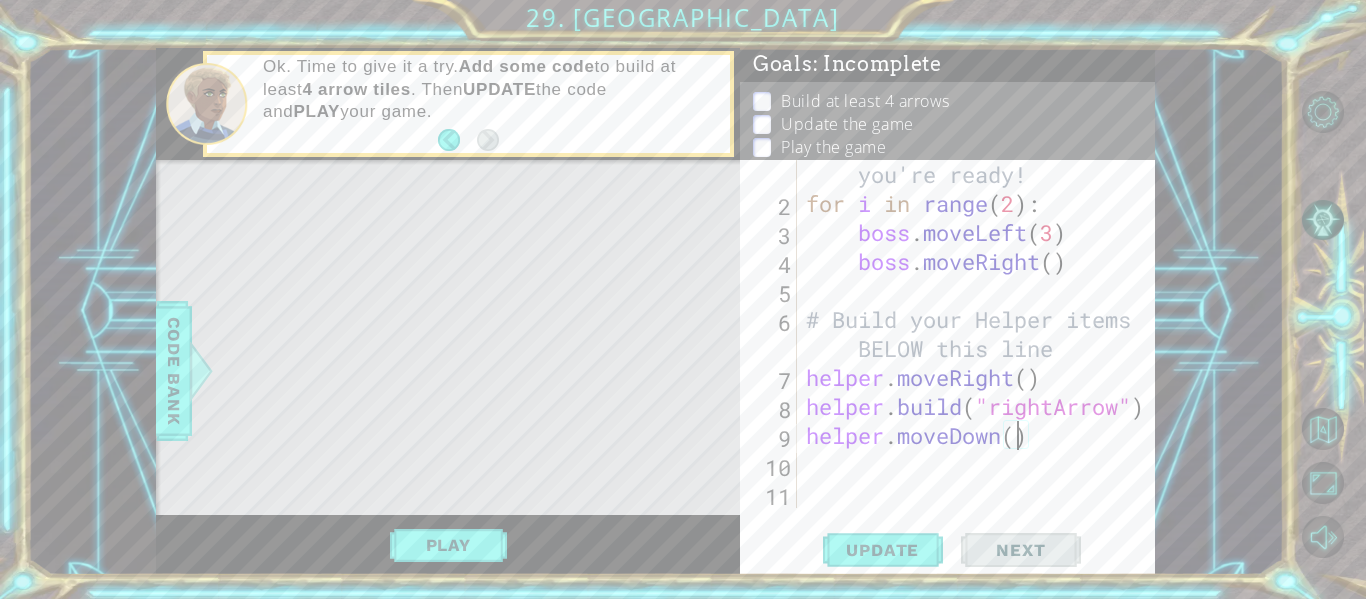 type on "helper.moveDown(2)" 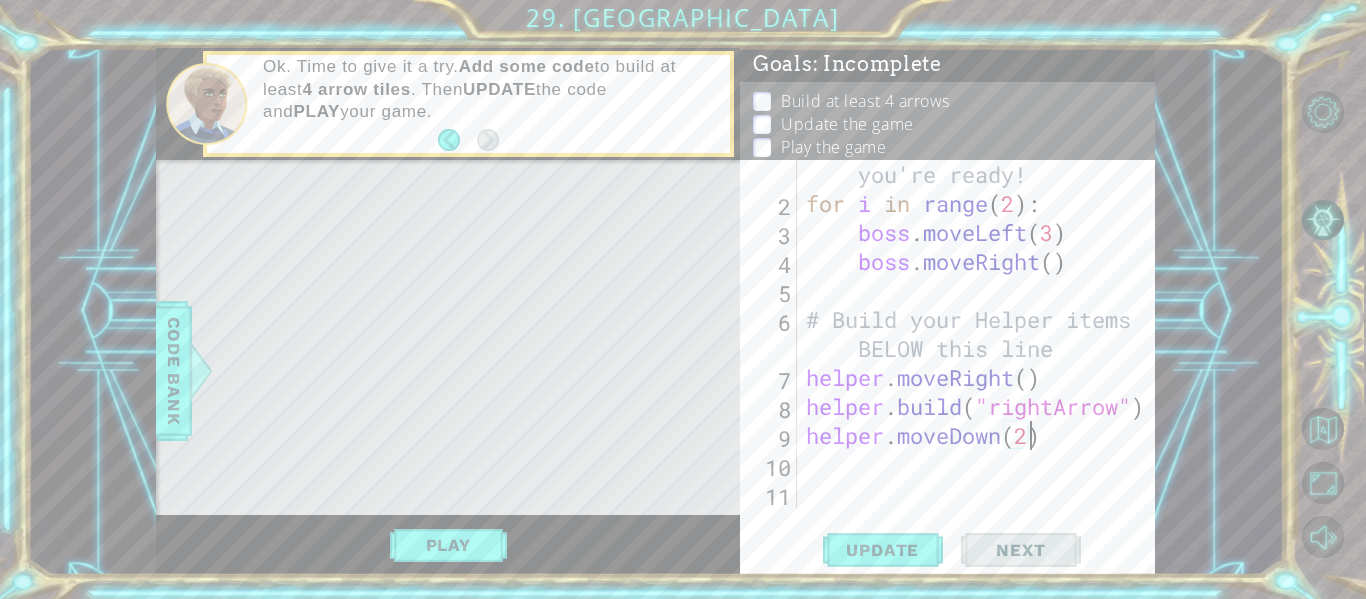 scroll, scrollTop: 0, scrollLeft: 10, axis: horizontal 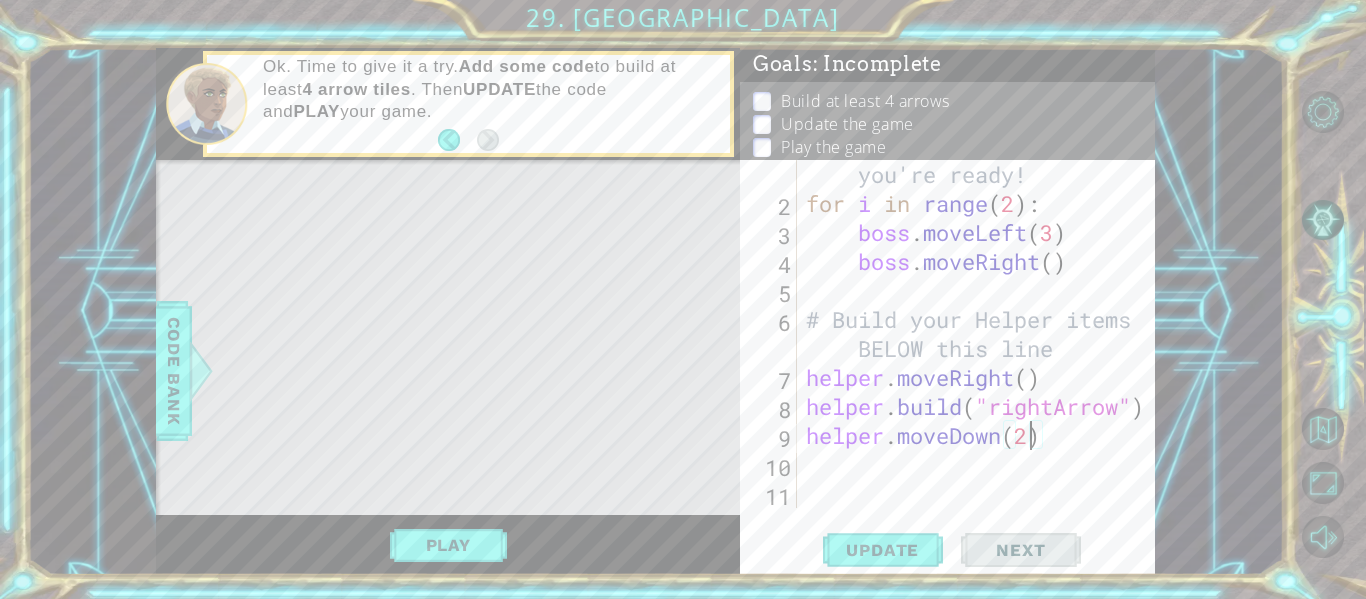 click on "# Don't touch the boss       code until [PERSON_NAME] says       you're ready! for   i   in   range ( 2 ) :      boss . moveLeft ( 3 )      boss . moveRight ( ) # Build your Helper items       BELOW this line helper . moveRight ( ) helper . build ( "rightArrow" ) helper . moveDown ( 2 )" at bounding box center (981, 334) 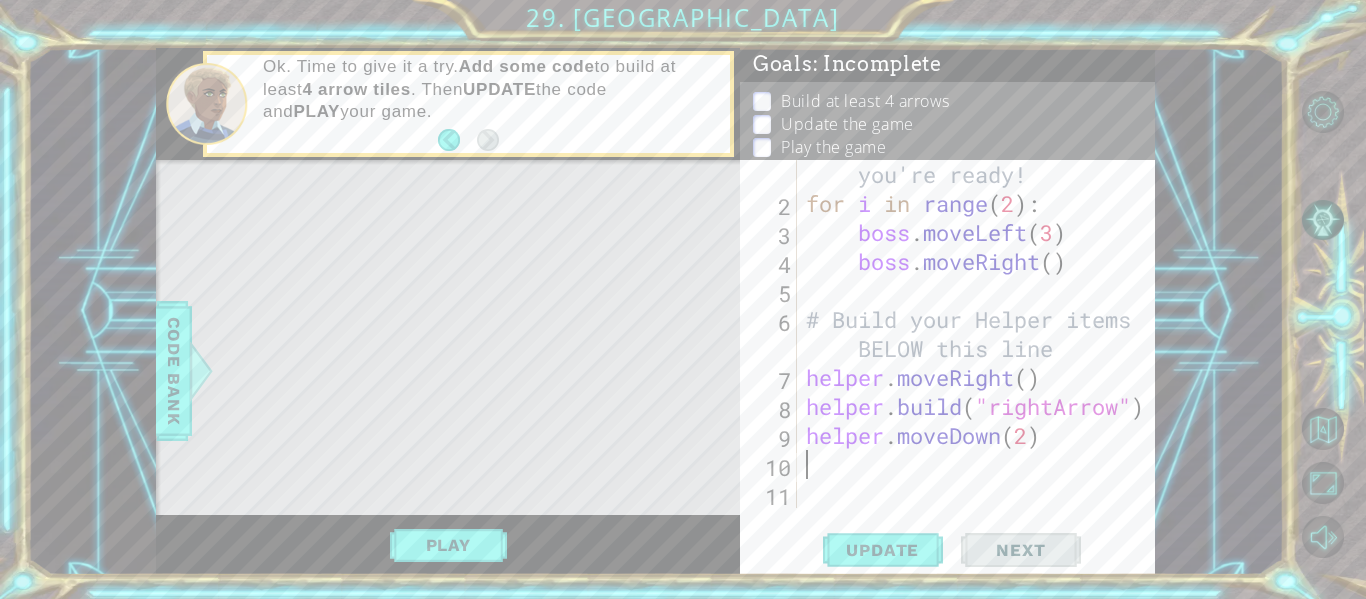 type on "b" 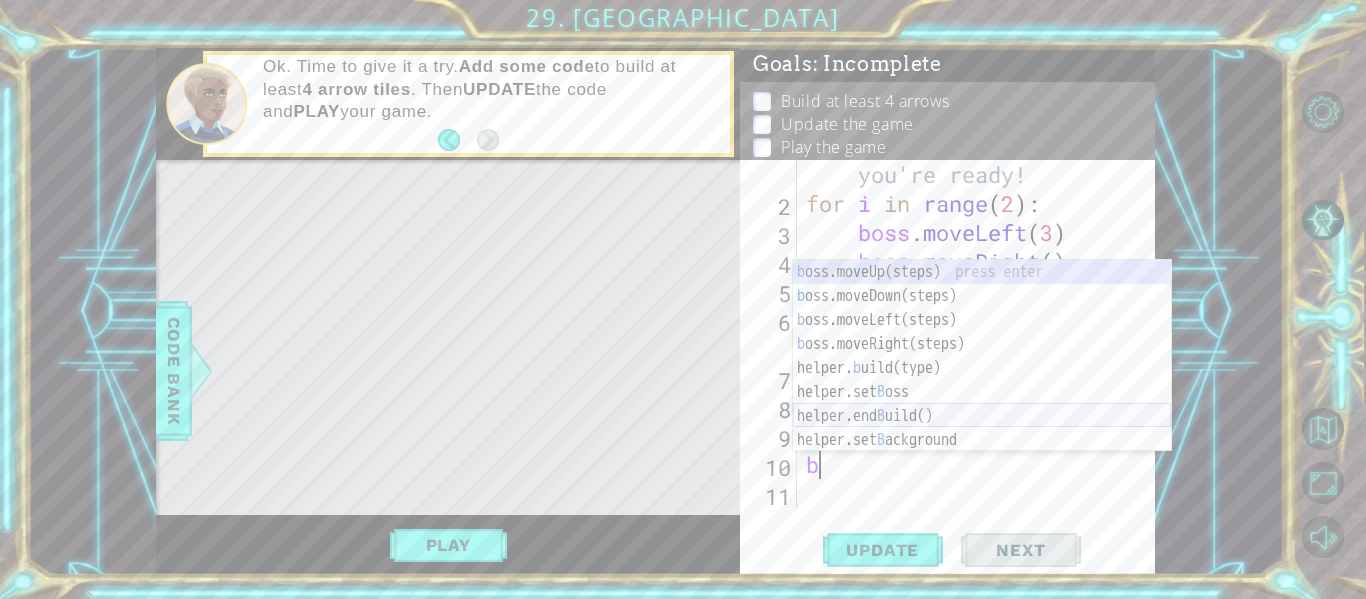 click on "b oss.moveUp(steps) press enter b oss.moveDown(steps) press enter b oss.moveLeft(steps) press enter b oss.moveRight(steps) press enter helper. b uild(type) press enter helper.set B oss press enter helper.end B uild() press enter helper.set B ackground press enter helper.start B uild(type) press enter" at bounding box center (982, 380) 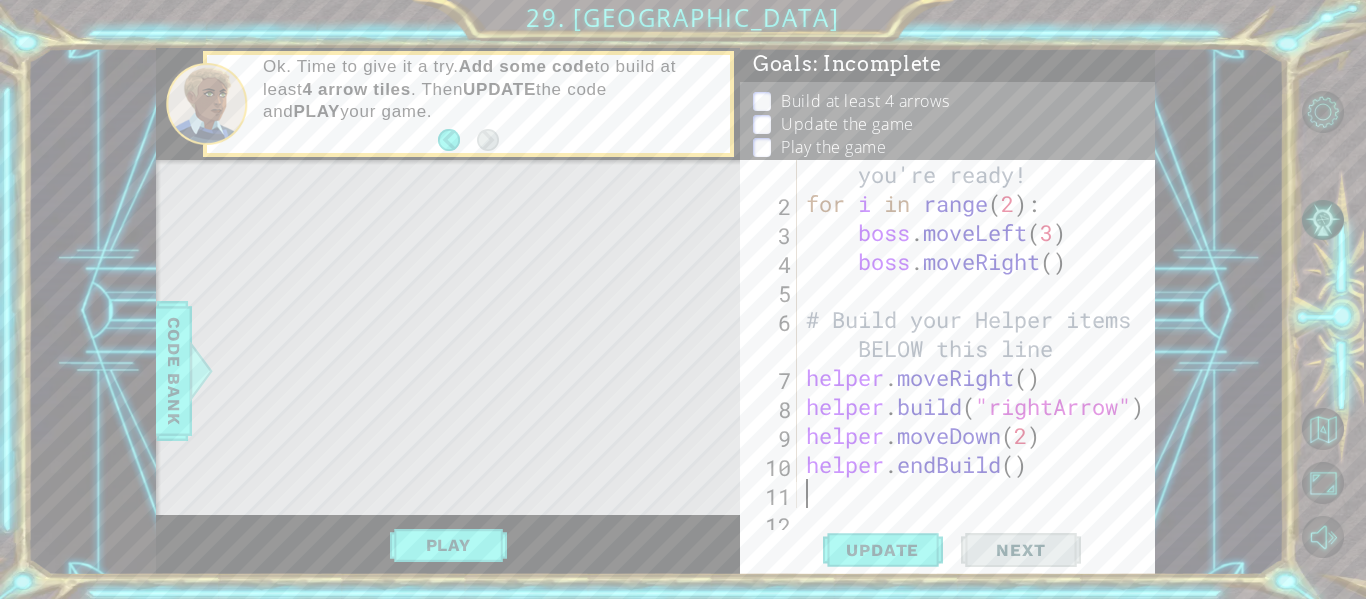scroll, scrollTop: 87, scrollLeft: 0, axis: vertical 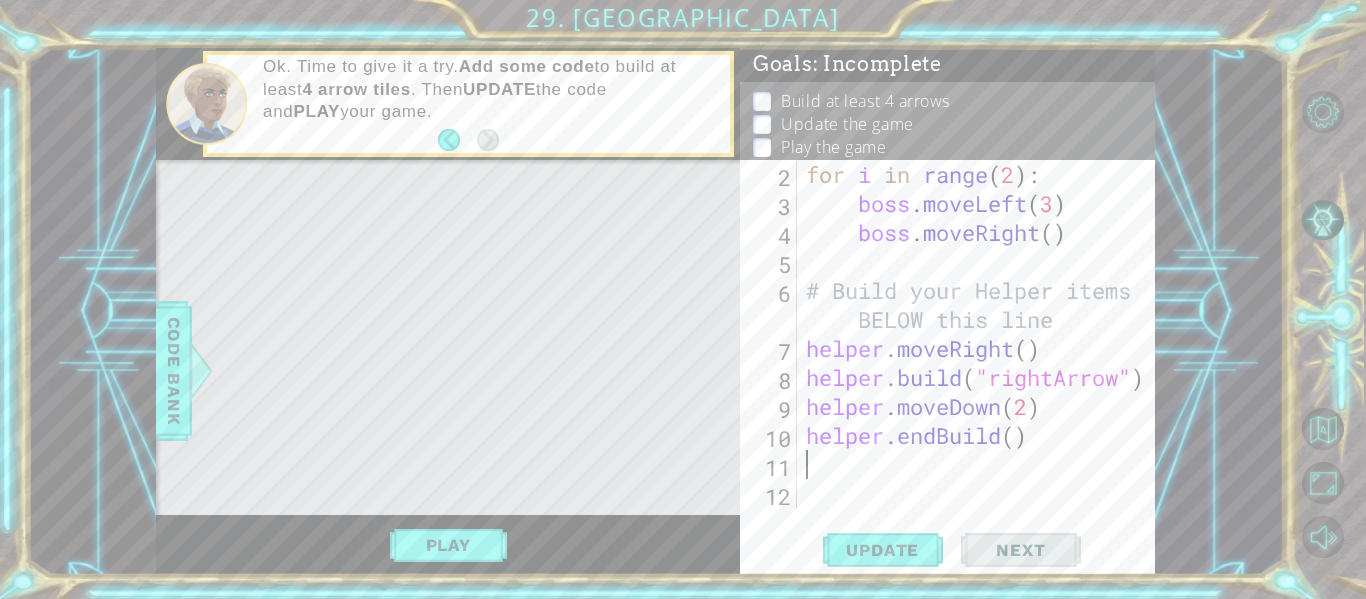click on "for   i   in   range ( 2 ) :      boss . moveLeft ( 3 )      boss . moveRight ( ) # Build your Helper items       BELOW this line helper . moveRight ( ) helper . build ( "rightArrow" ) helper . moveDown ( 2 ) helper . endBuild ( )" at bounding box center [981, 363] 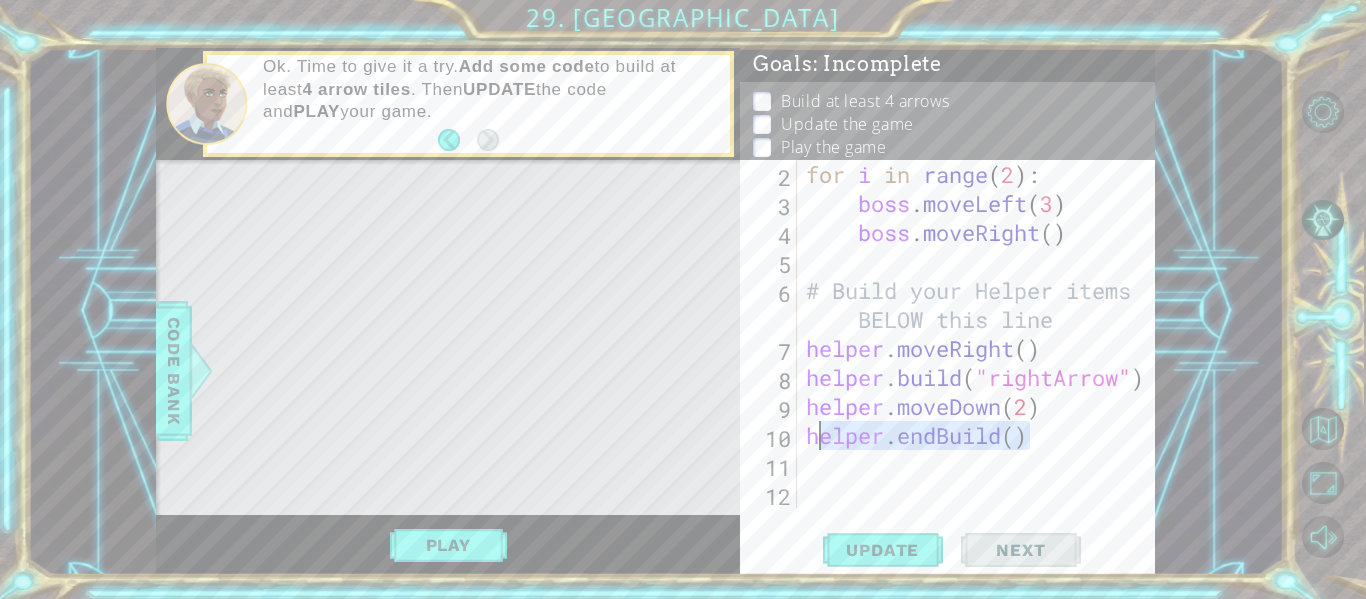 drag, startPoint x: 1059, startPoint y: 448, endPoint x: 901, endPoint y: 442, distance: 158.11388 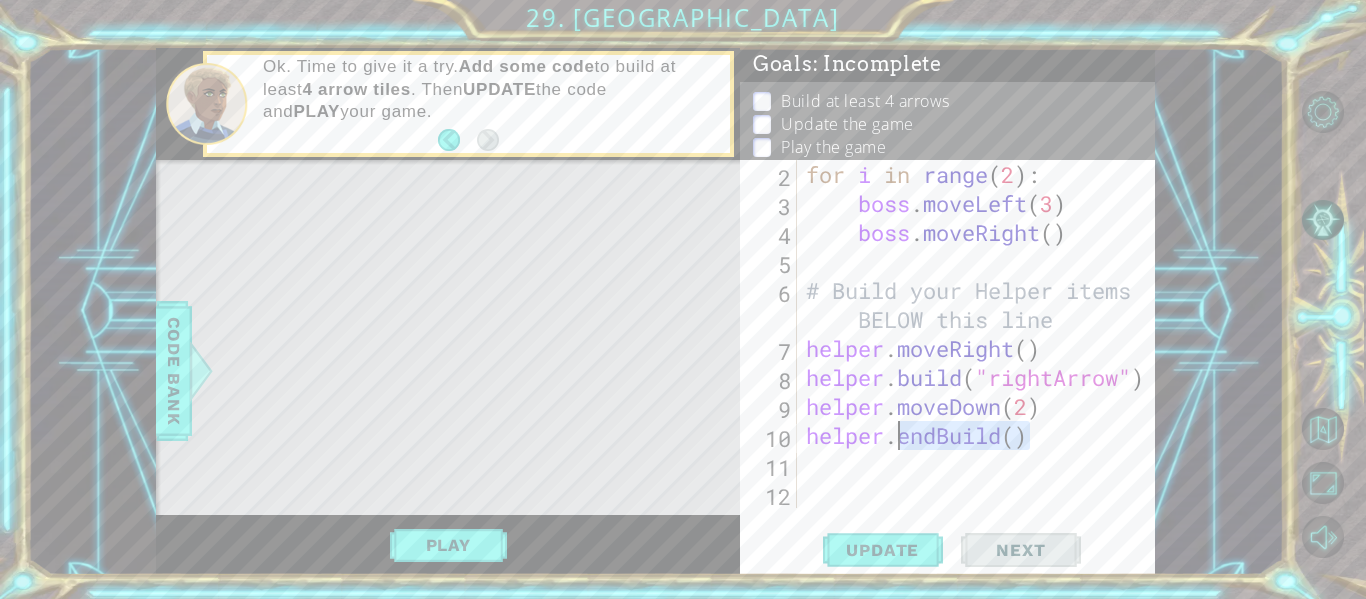 click on "for   i   in   range ( 2 ) :      boss . moveLeft ( 3 )      boss . moveRight ( ) # Build your Helper items       BELOW this line helper . moveRight ( ) helper . build ( "rightArrow" ) helper . moveDown ( 2 ) helper . endBuild ( )" at bounding box center [981, 363] 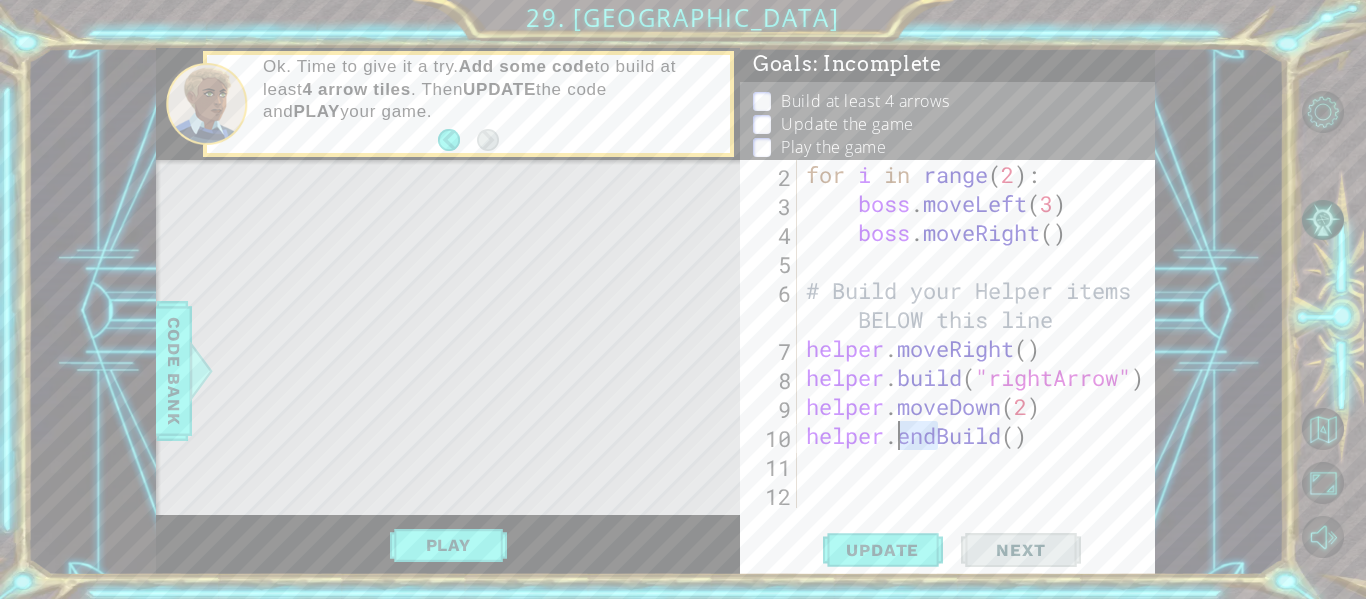 drag, startPoint x: 934, startPoint y: 435, endPoint x: 901, endPoint y: 438, distance: 33.13608 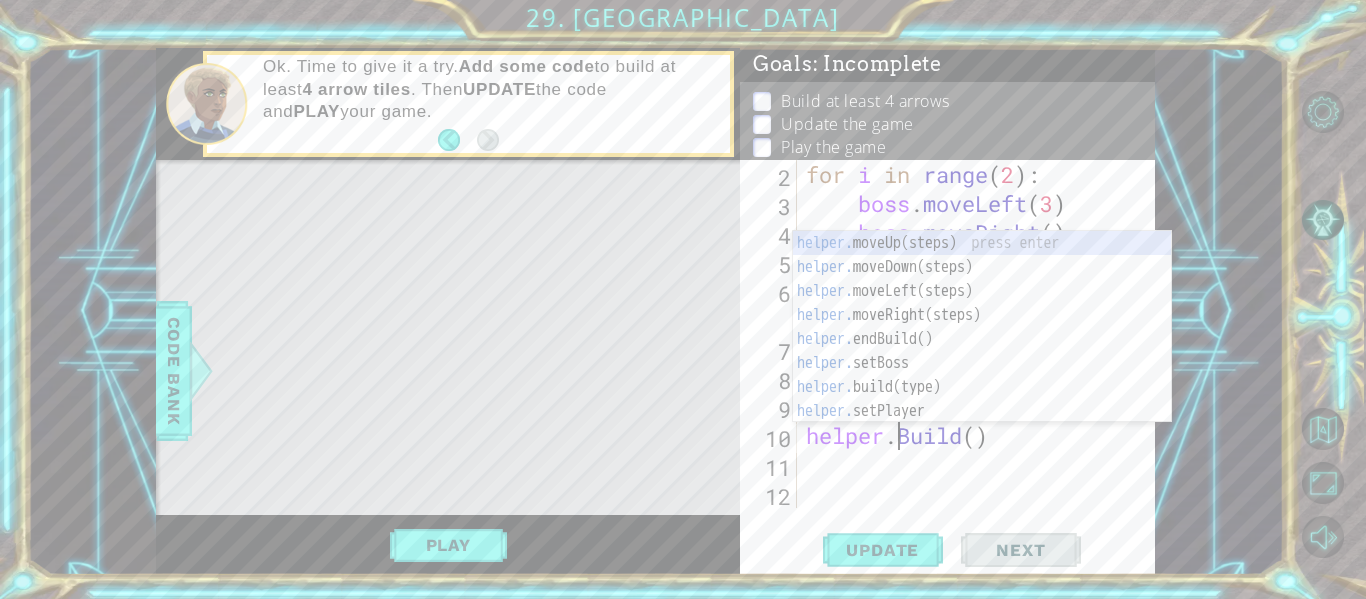 click on "for   i   in   range ( 2 ) :      boss . moveLeft ( 3 )      boss . moveRight ( ) # Build your Helper items       BELOW this line helper . moveRight ( ) helper . build ( "rightArrow" ) helper . moveDown ( 2 ) helper . Build ( )" at bounding box center [981, 363] 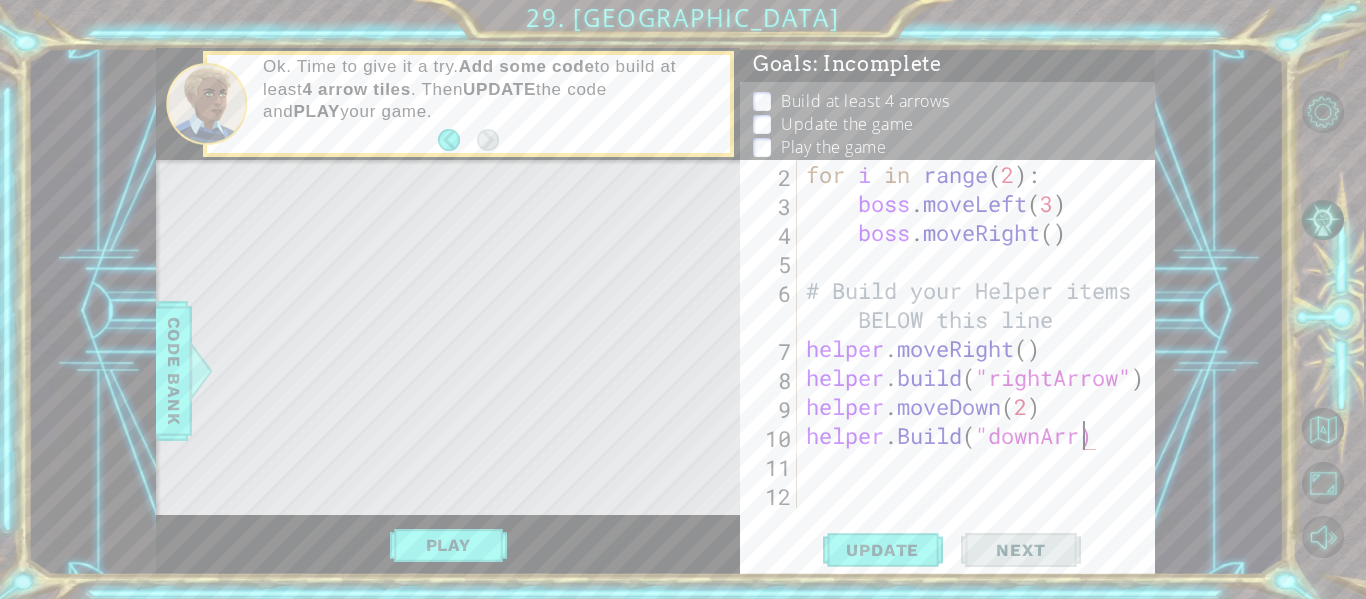 scroll, scrollTop: 0, scrollLeft: 13, axis: horizontal 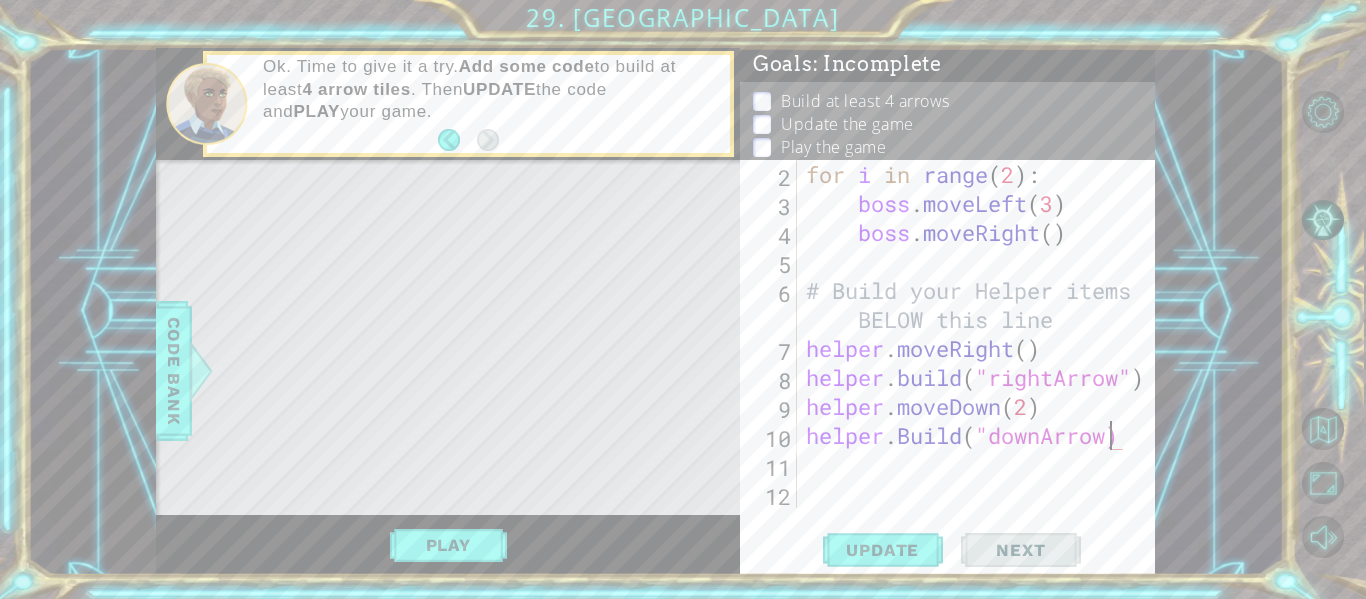 type on "[DOMAIN_NAME]("downArrow")" 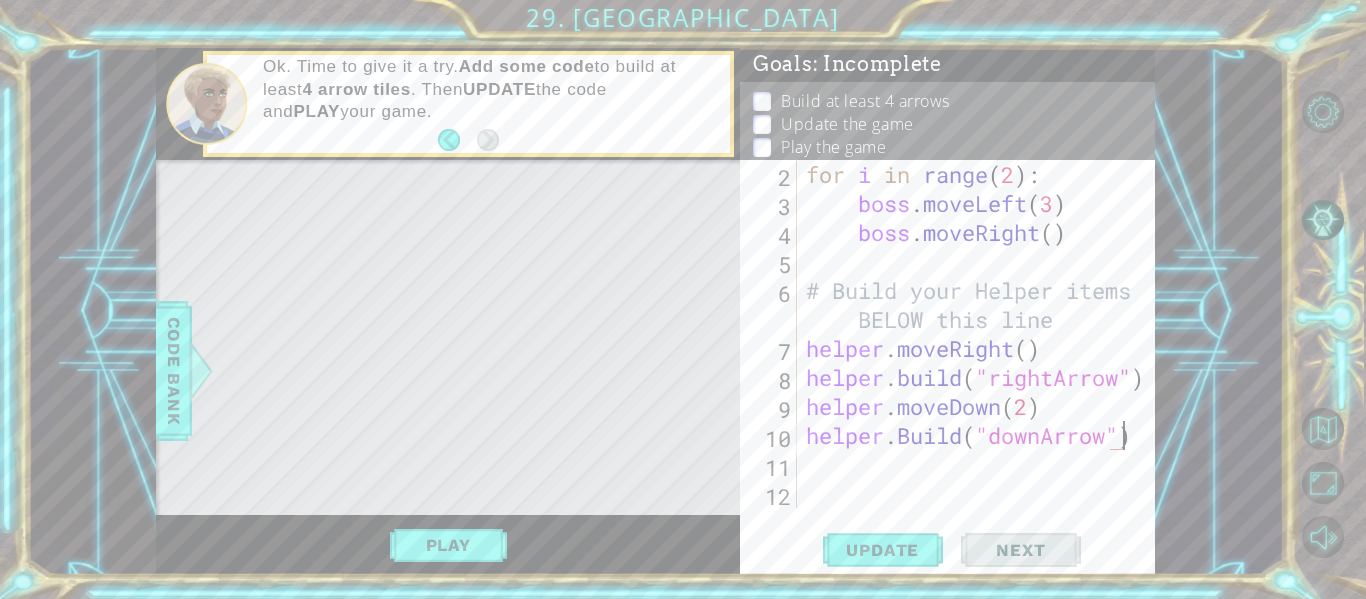 scroll, scrollTop: 0, scrollLeft: 14, axis: horizontal 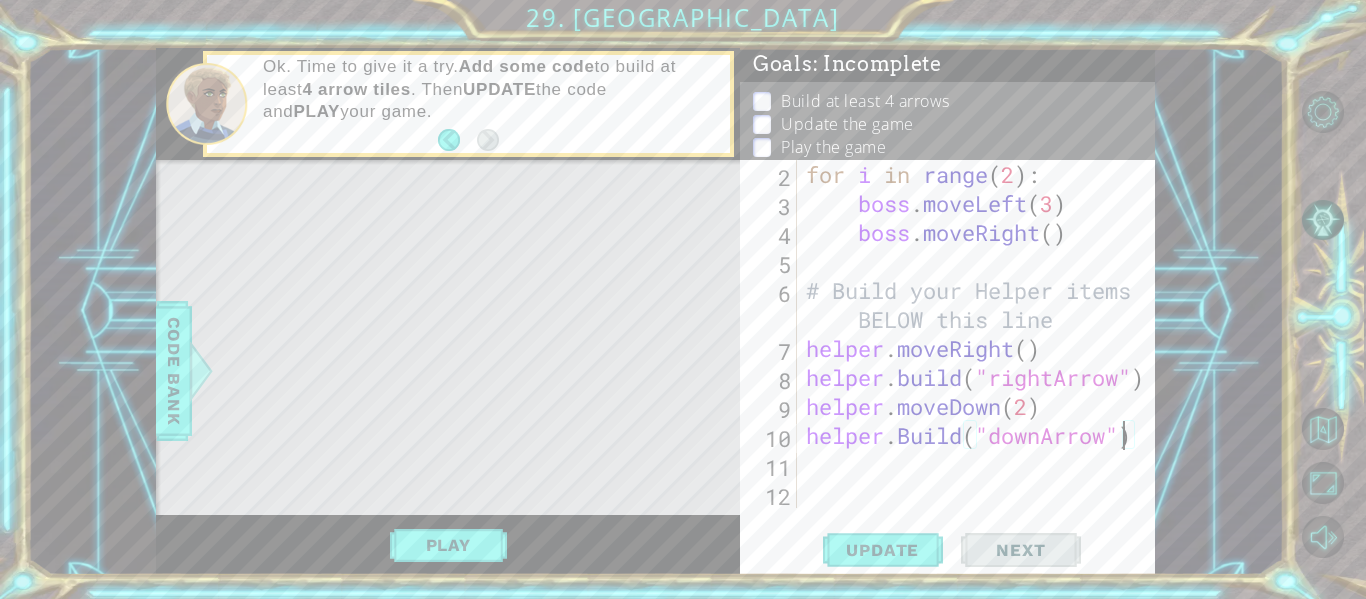 click on "for   i   in   range ( 2 ) :      boss . moveLeft ( 3 )      boss . moveRight ( ) # Build your Helper items       BELOW this line helper . moveRight ( ) helper . build ( "rightArrow" ) helper . moveDown ( 2 ) helper . Build ( "downArrow" )" at bounding box center (981, 363) 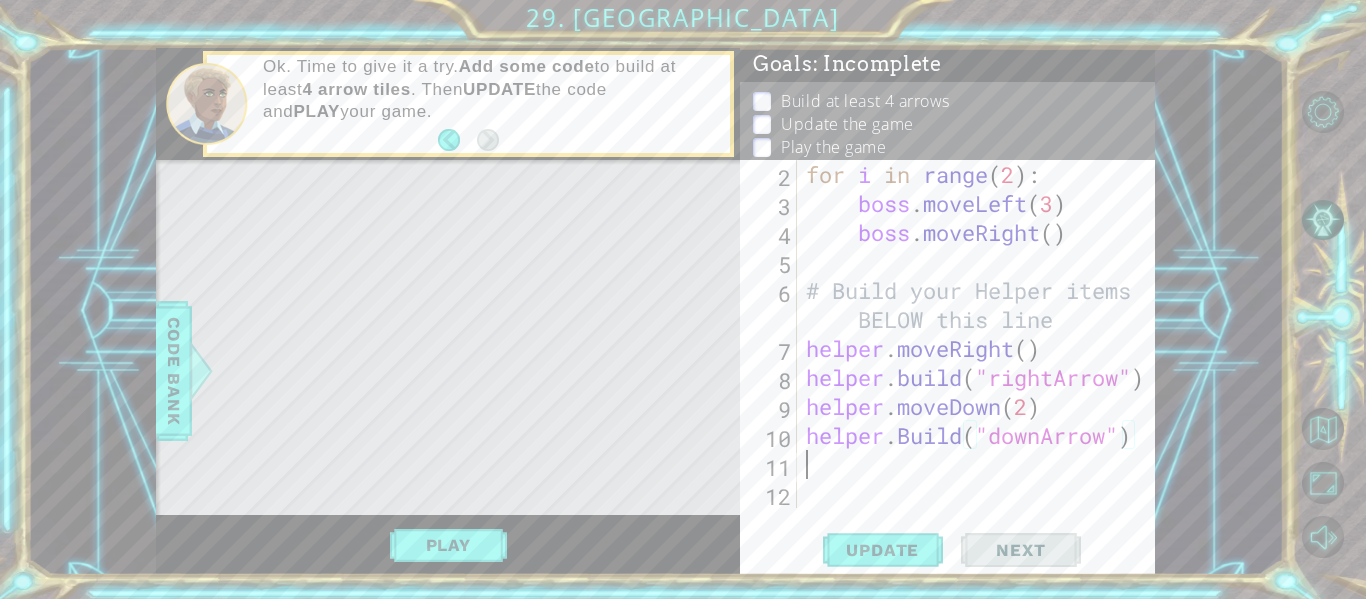 scroll, scrollTop: 0, scrollLeft: 0, axis: both 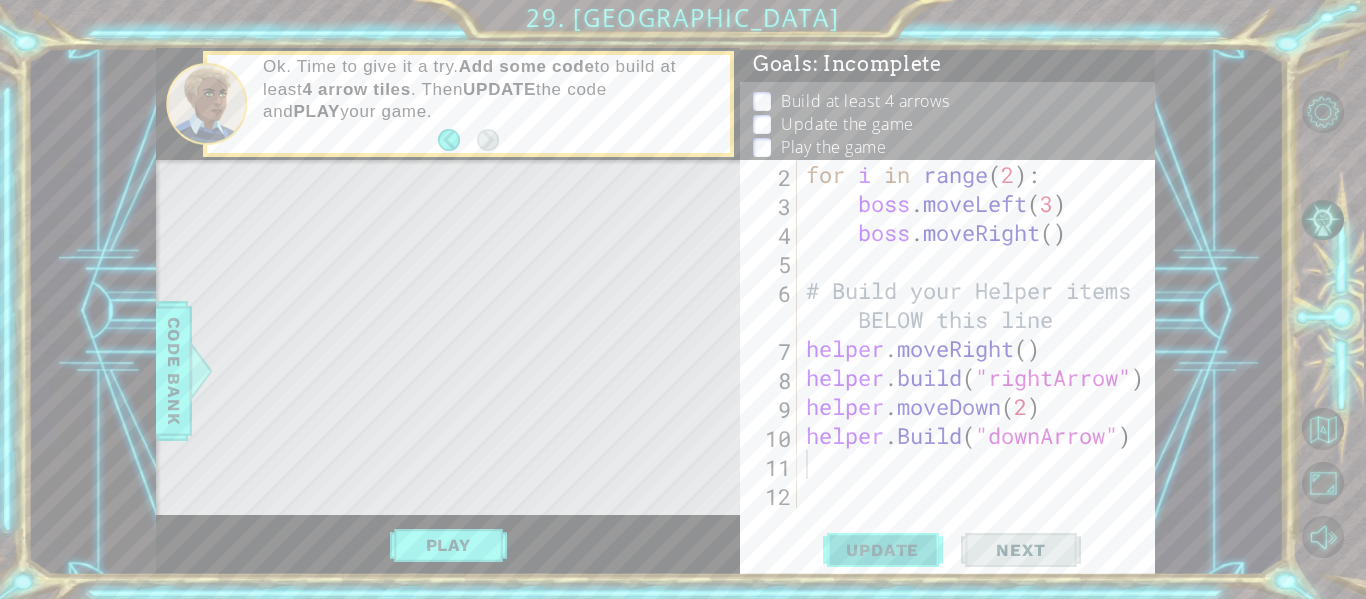 click on "Update" at bounding box center (883, 550) 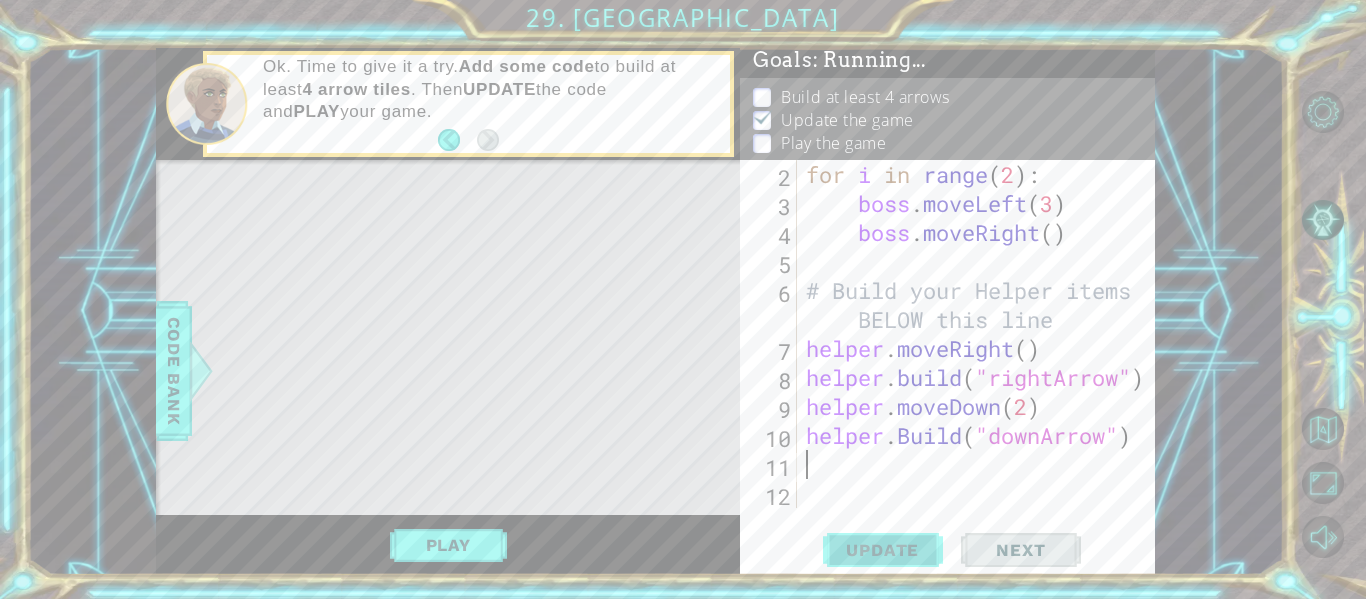 scroll, scrollTop: 5, scrollLeft: 0, axis: vertical 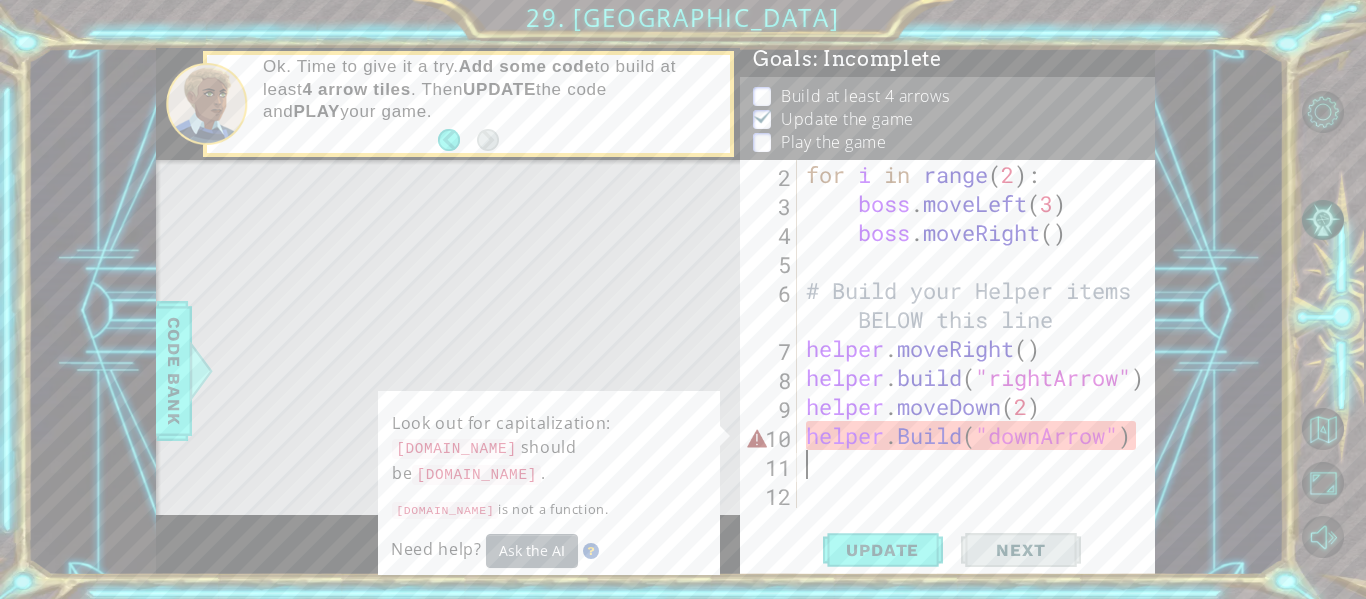 click on "for   i   in   range ( 2 ) :      boss . moveLeft ( 3 )      boss . moveRight ( ) # Build your Helper items       BELOW this line helper . moveRight ( ) helper . build ( "rightArrow" ) helper . moveDown ( 2 ) helper . Build ( "downArrow" )" at bounding box center [981, 363] 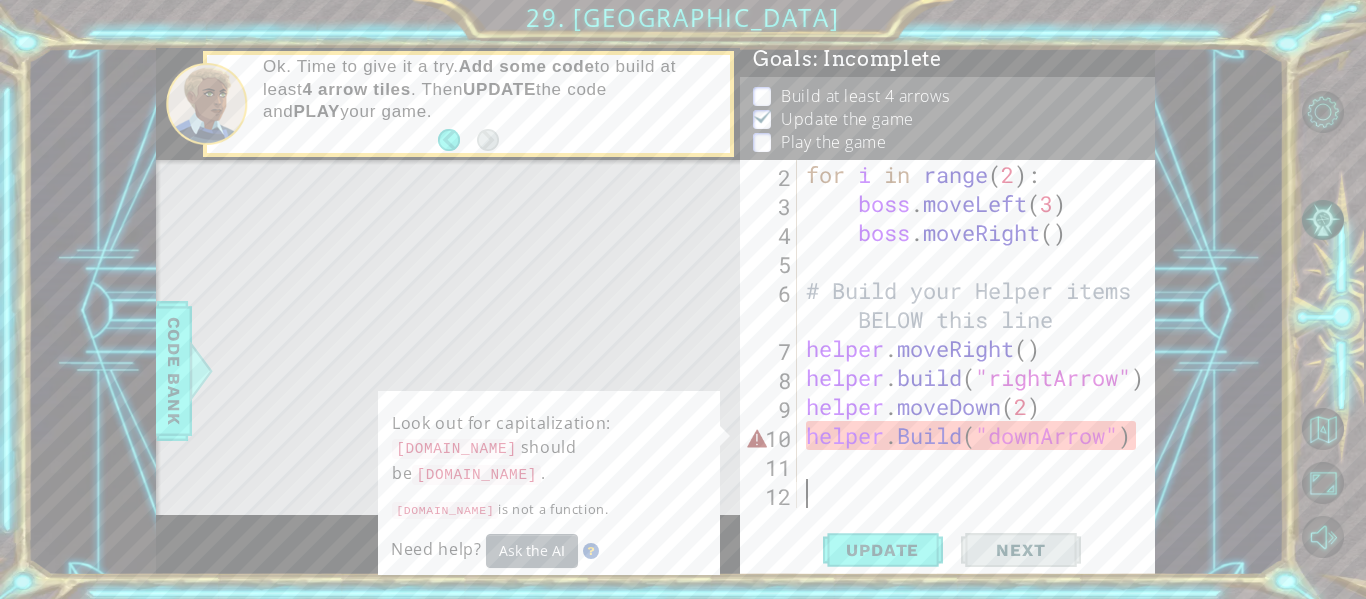 click on "for   i   in   range ( 2 ) :      boss . moveLeft ( 3 )      boss . moveRight ( ) # Build your Helper items       BELOW this line helper . moveRight ( ) helper . build ( "rightArrow" ) helper . moveDown ( 2 ) helper . Build ( "downArrow" )" at bounding box center [981, 363] 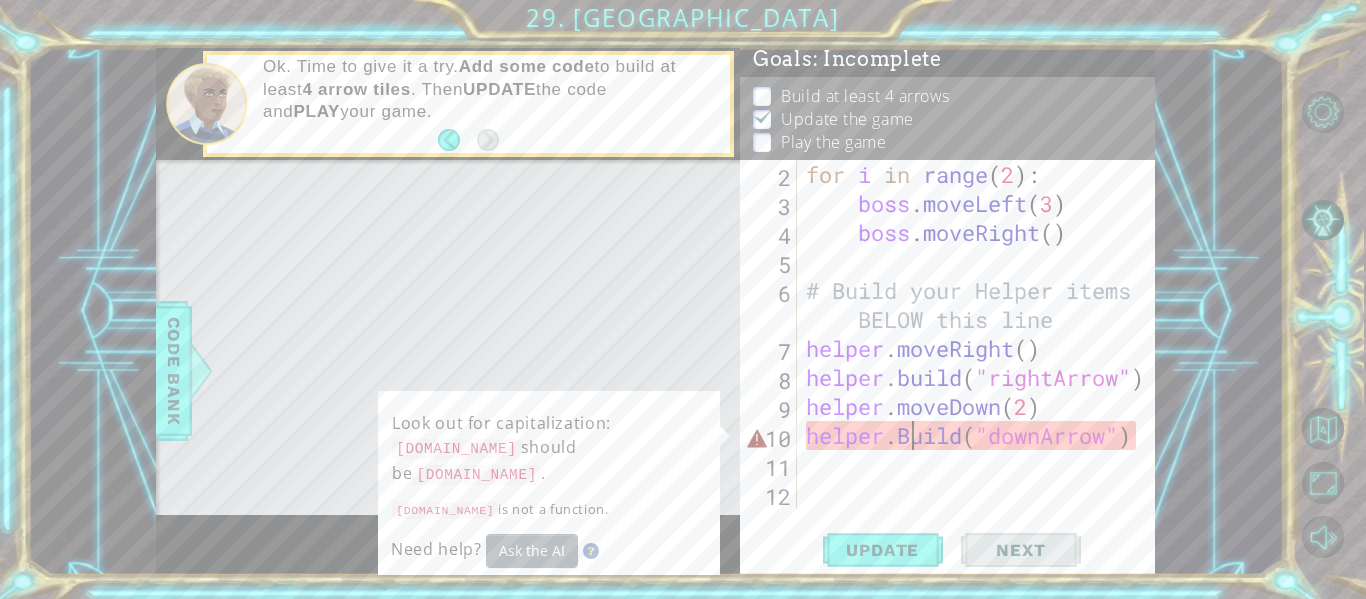 click on "for   i   in   range ( 2 ) :      boss . moveLeft ( 3 )      boss . moveRight ( ) # Build your Helper items       BELOW this line helper . moveRight ( ) helper . build ( "rightArrow" ) helper . moveDown ( 2 ) helper . Build ( "downArrow" )" at bounding box center [981, 363] 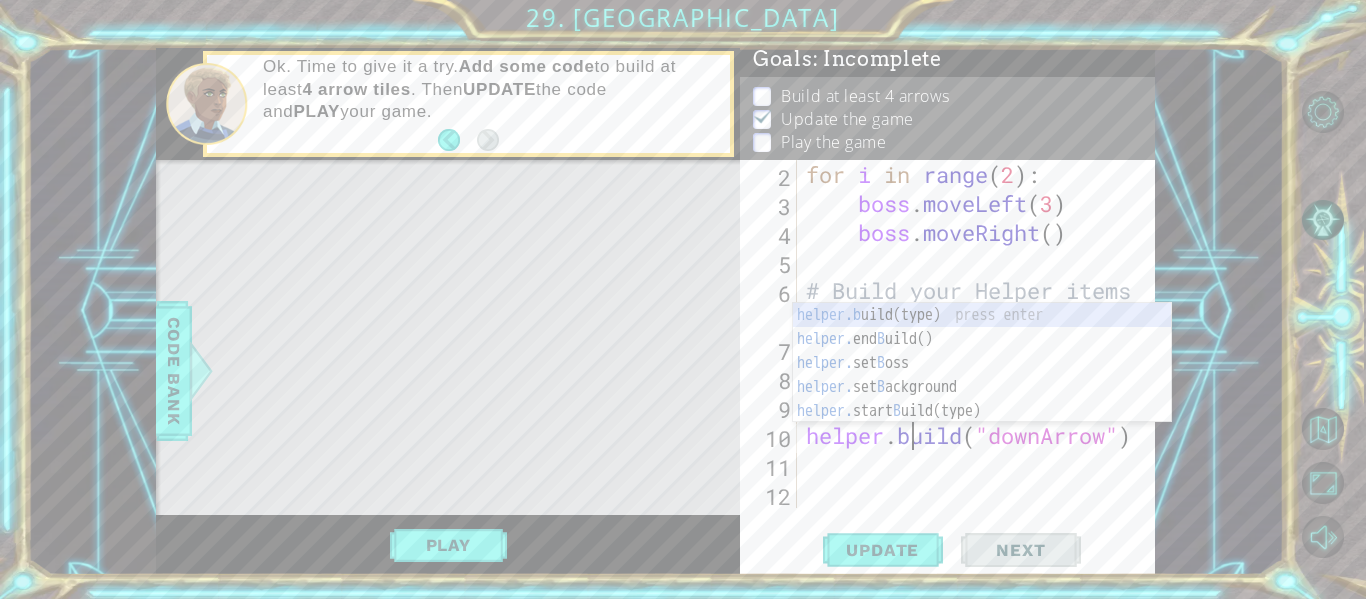 scroll, scrollTop: 0, scrollLeft: 5, axis: horizontal 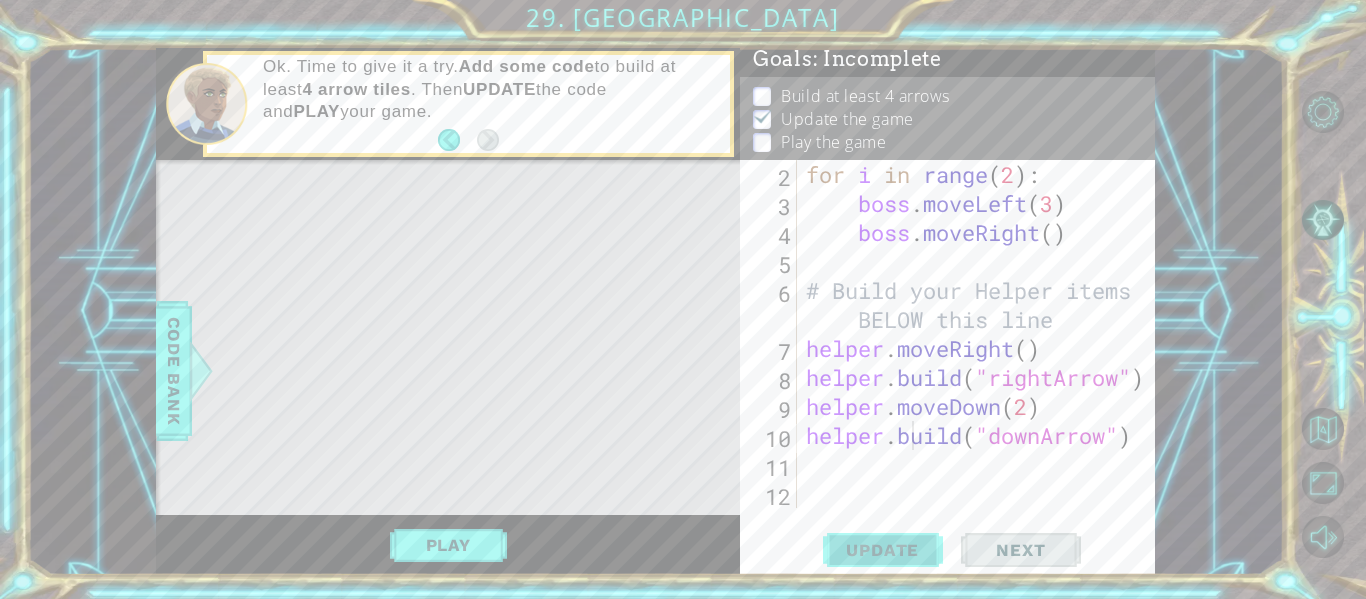 click on "Update" at bounding box center (882, 550) 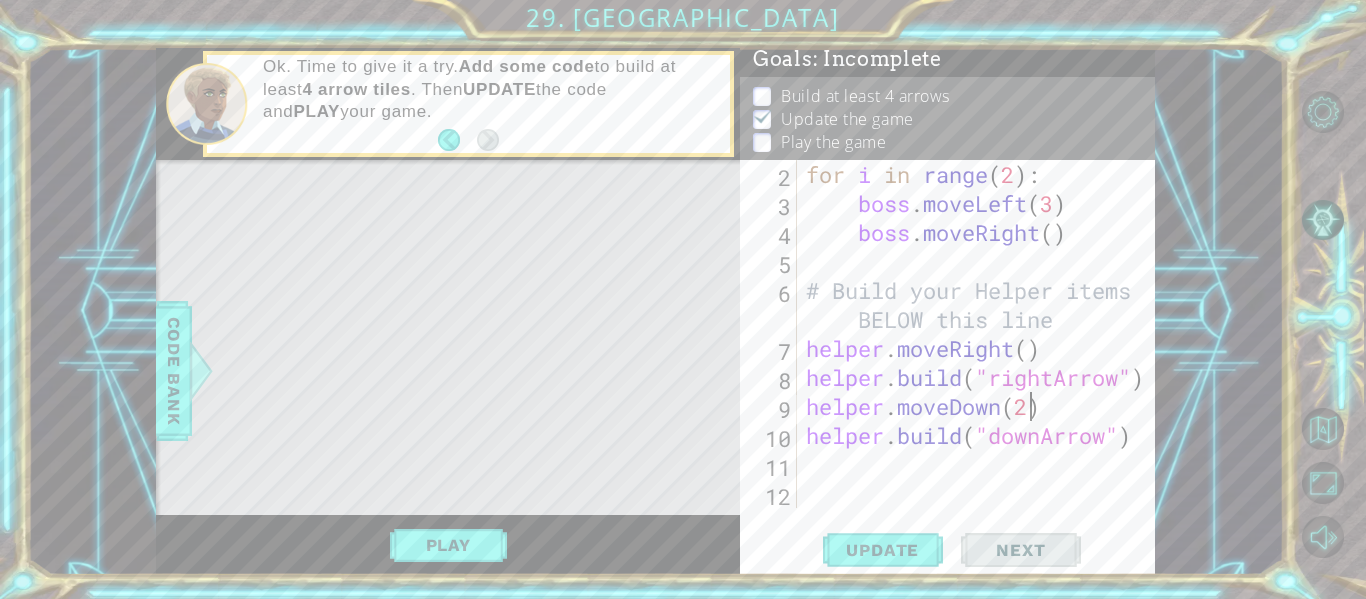 click on "for   i   in   range ( 2 ) :      boss . moveLeft ( 3 )      boss . moveRight ( ) # Build your Helper items       BELOW this line helper . moveRight ( ) helper . build ( "rightArrow" ) helper . moveDown ( 2 ) helper . build ( "downArrow" )" at bounding box center [981, 363] 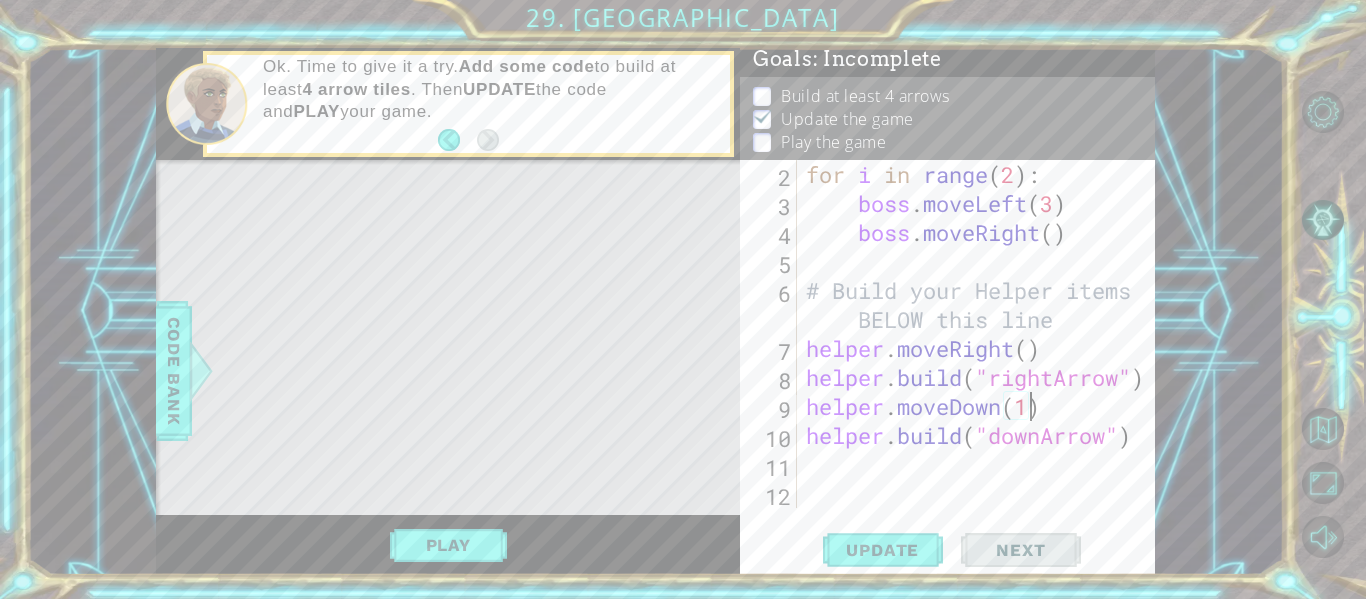 scroll, scrollTop: 0, scrollLeft: 10, axis: horizontal 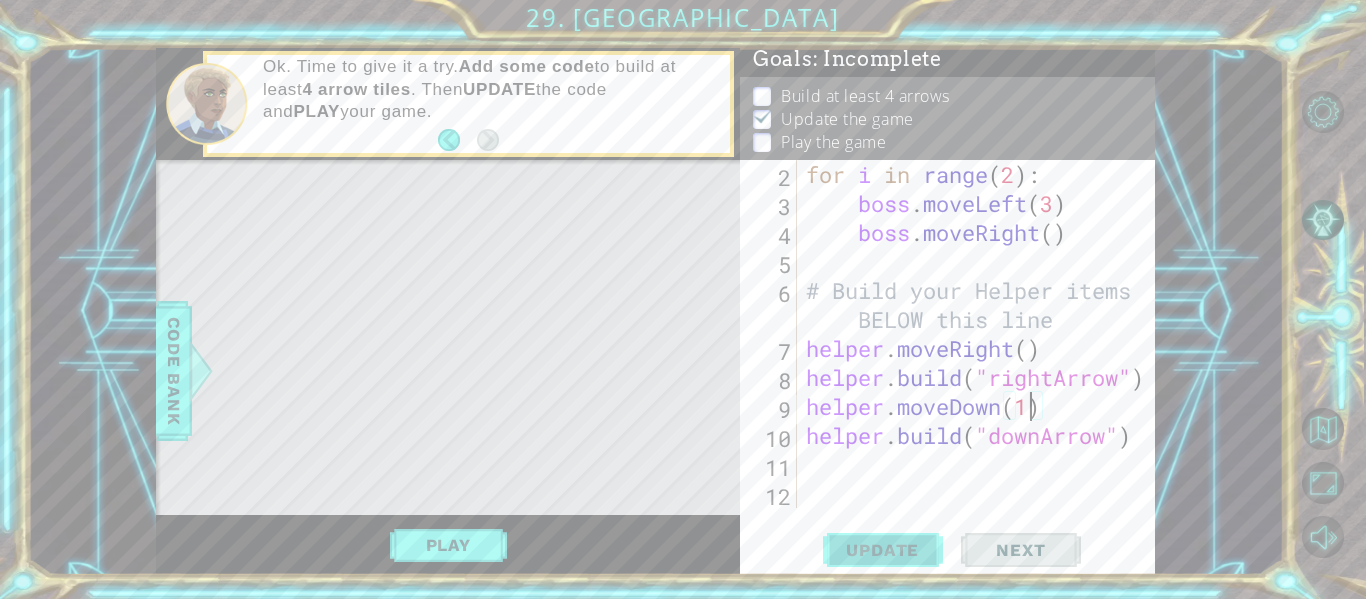 type on "helper.moveDown(1)" 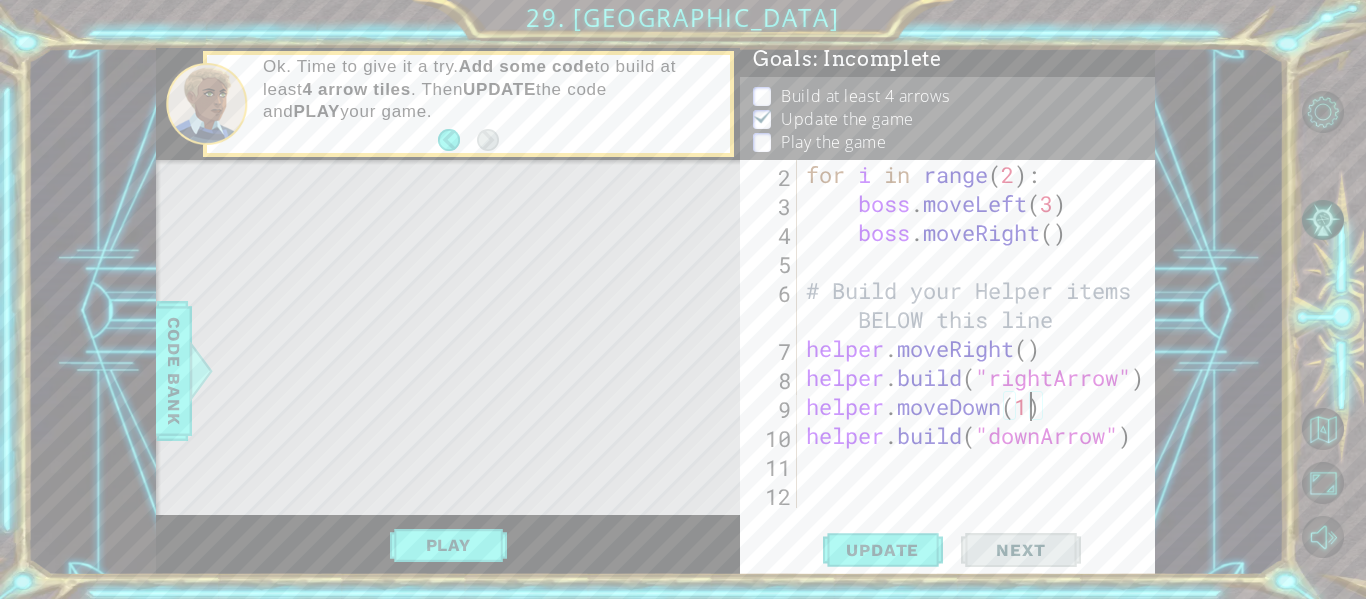 click on "for   i   in   range ( 2 ) :      boss . moveLeft ( 3 )      boss . moveRight ( ) # Build your Helper items       BELOW this line helper . moveRight ( ) helper . build ( "rightArrow" ) helper . moveDown ( 1 ) helper . build ( "downArrow" )" at bounding box center (981, 363) 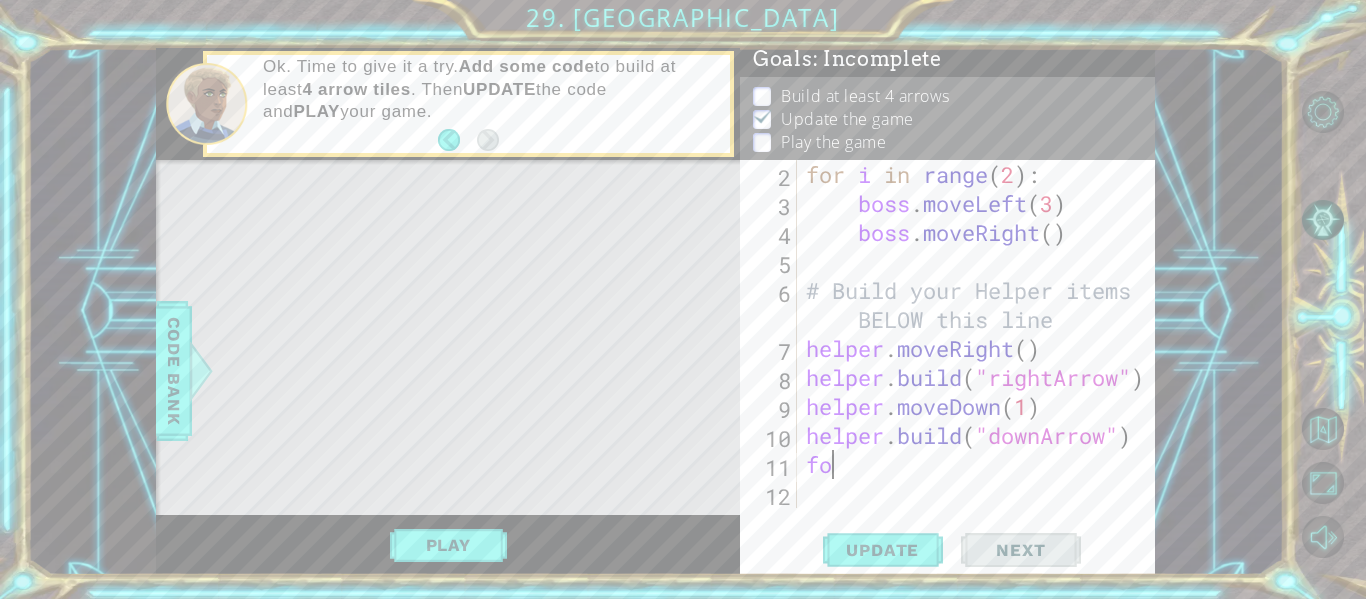 type on "f" 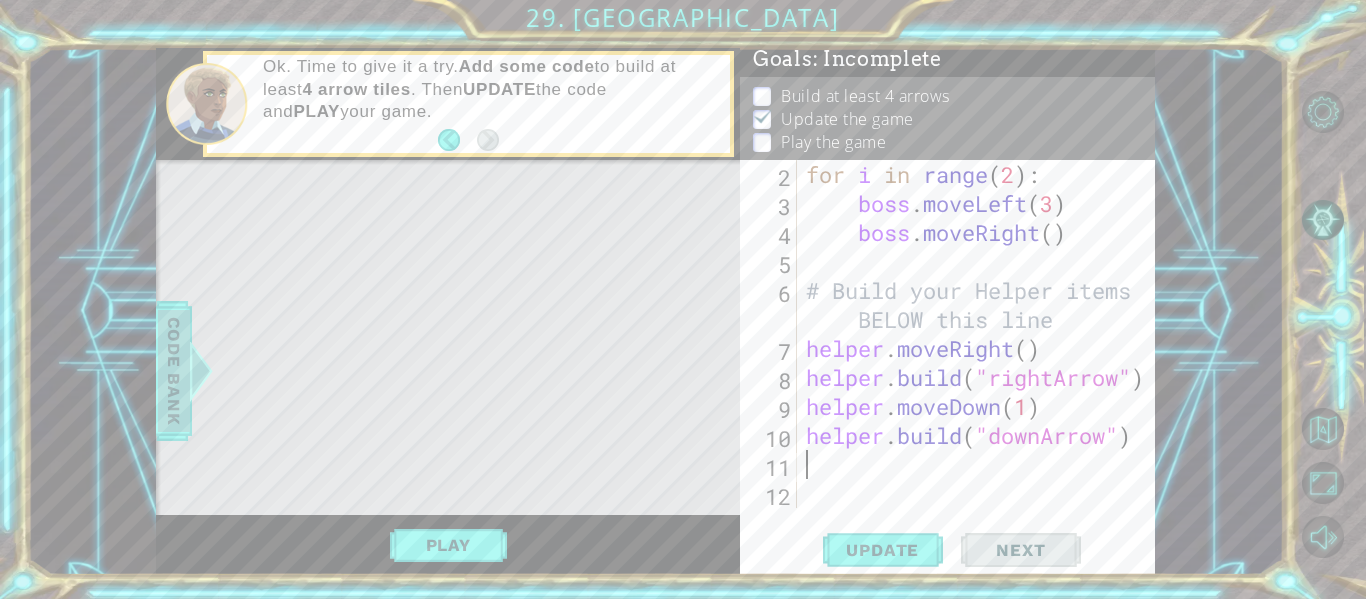 click on "Code Bank" at bounding box center [174, 371] 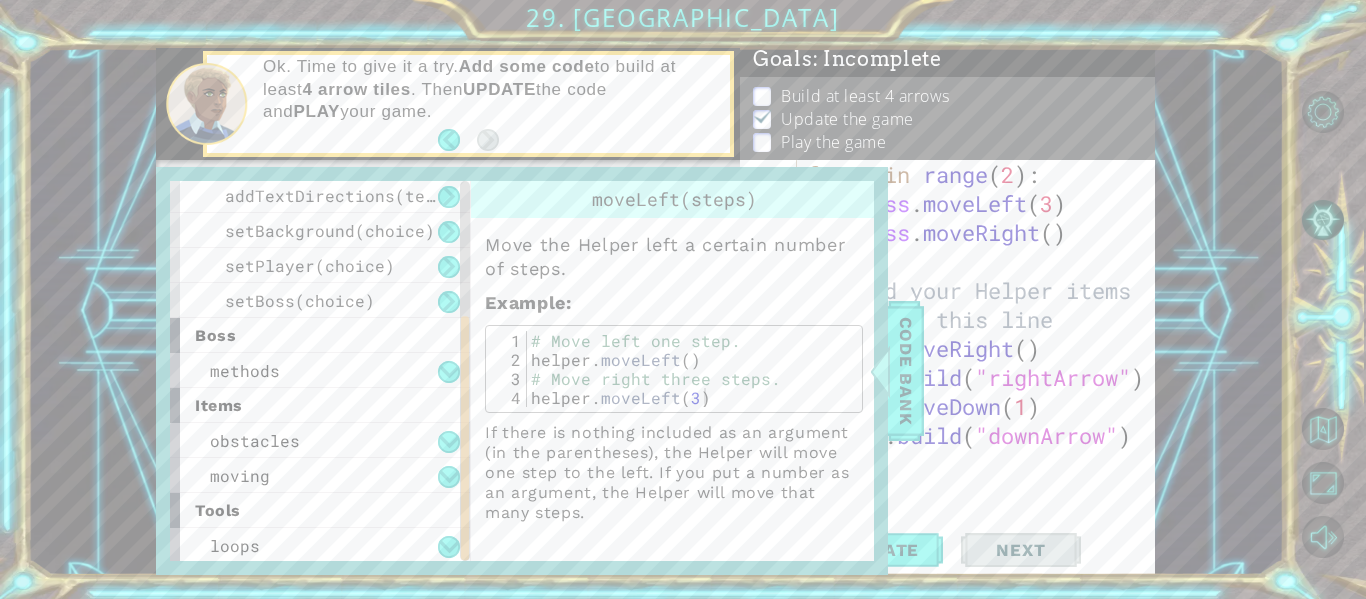 scroll, scrollTop: 320, scrollLeft: 0, axis: vertical 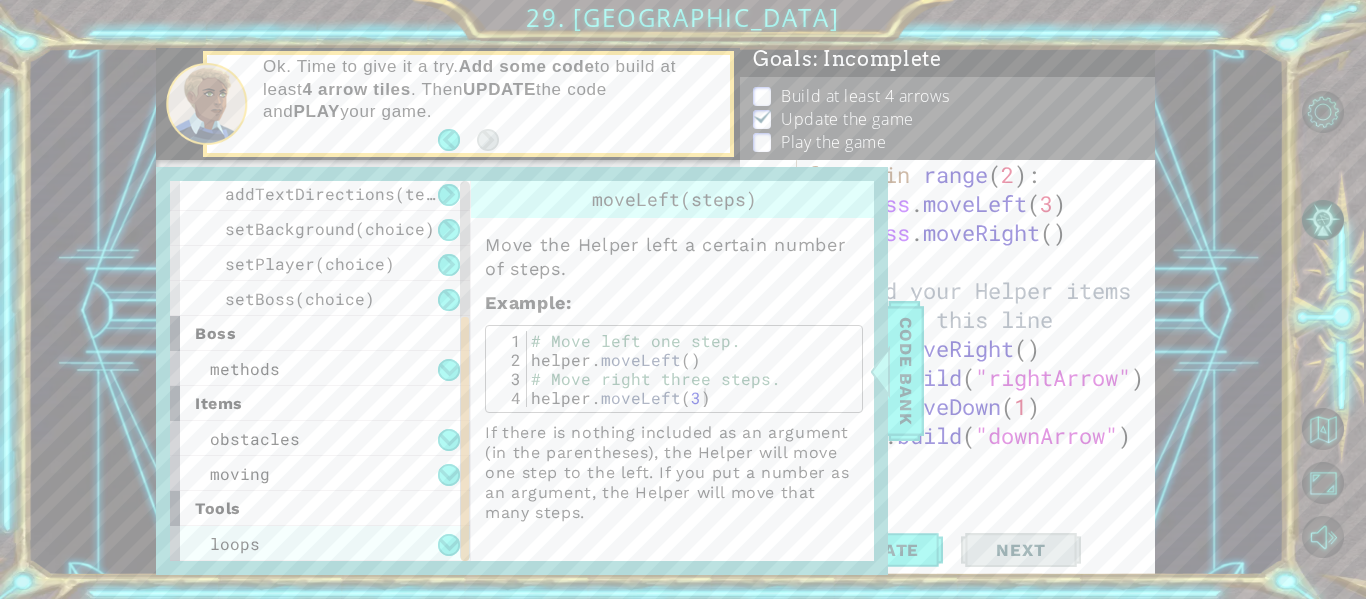 click on "loops" at bounding box center [320, 543] 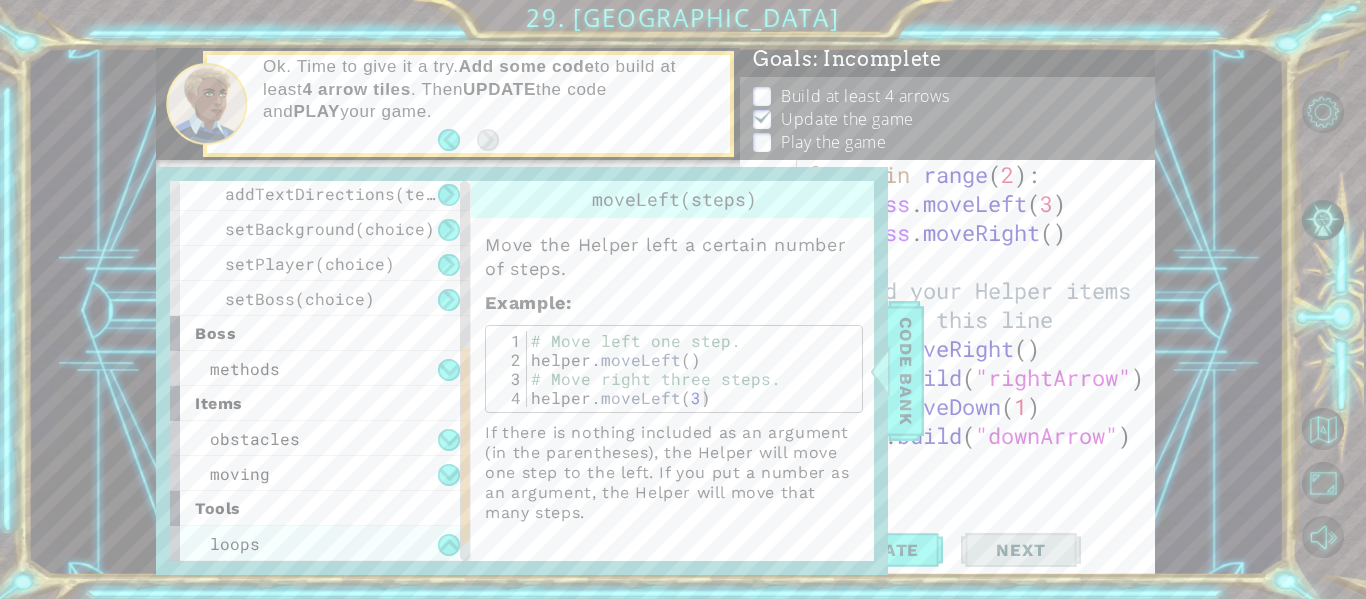 click on "loops" at bounding box center [320, 543] 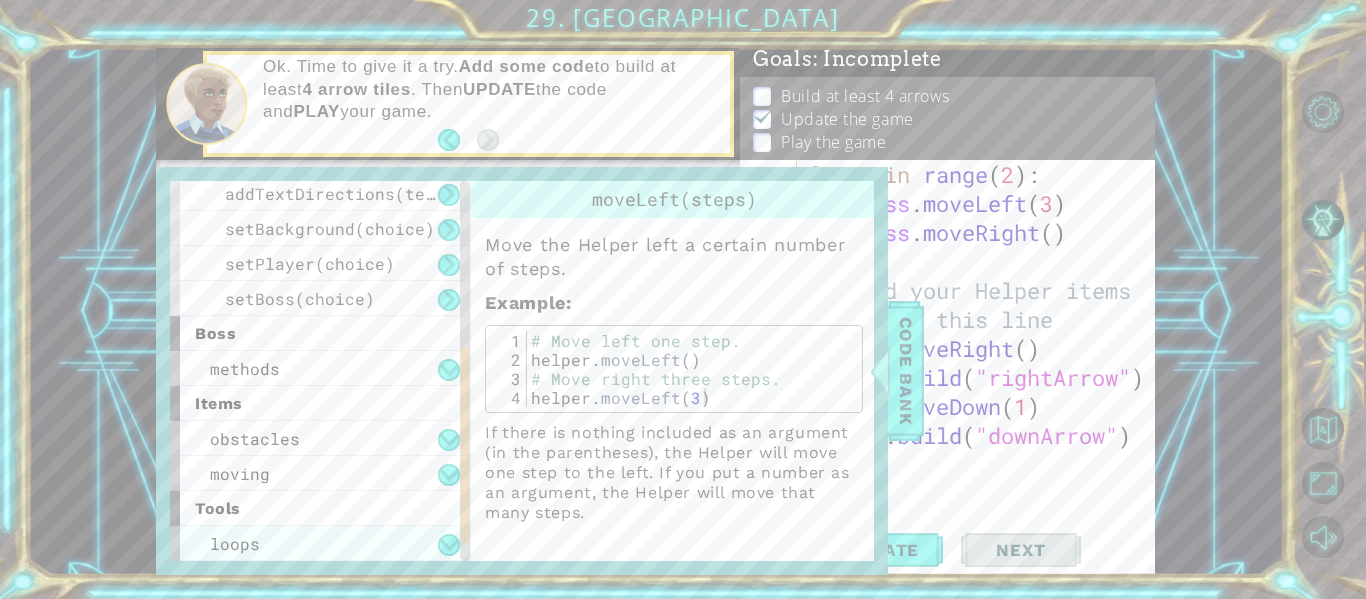 click on "loops" at bounding box center [320, 543] 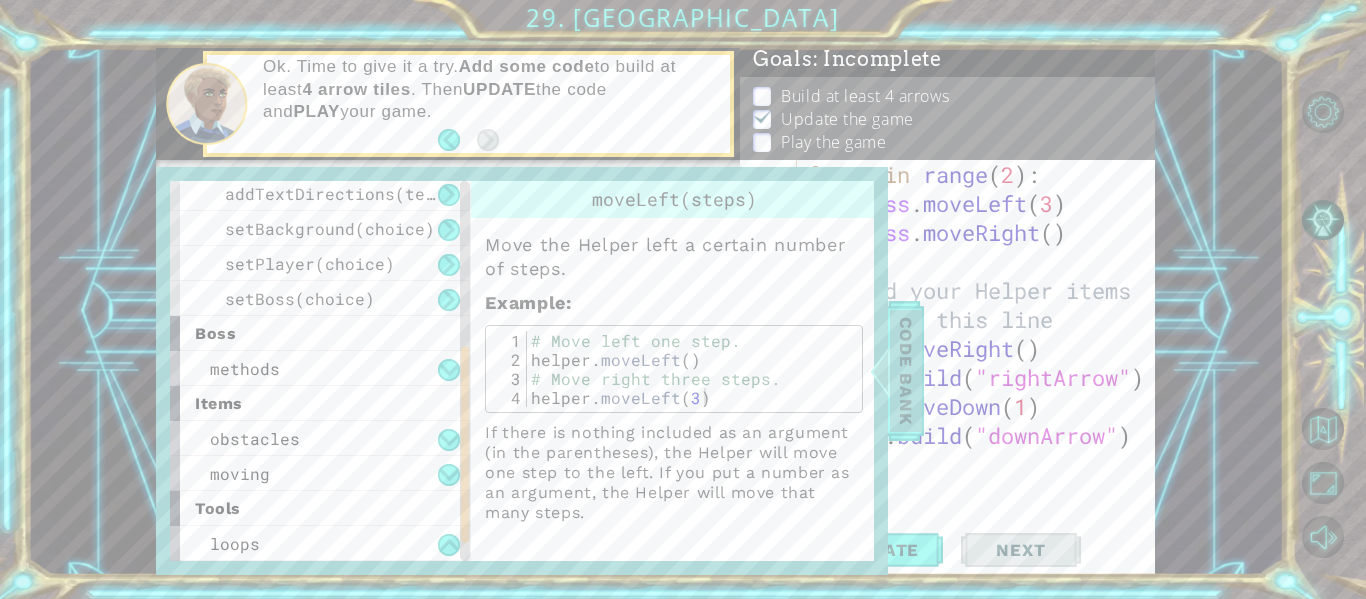 click on "Code Bank" at bounding box center [906, 371] 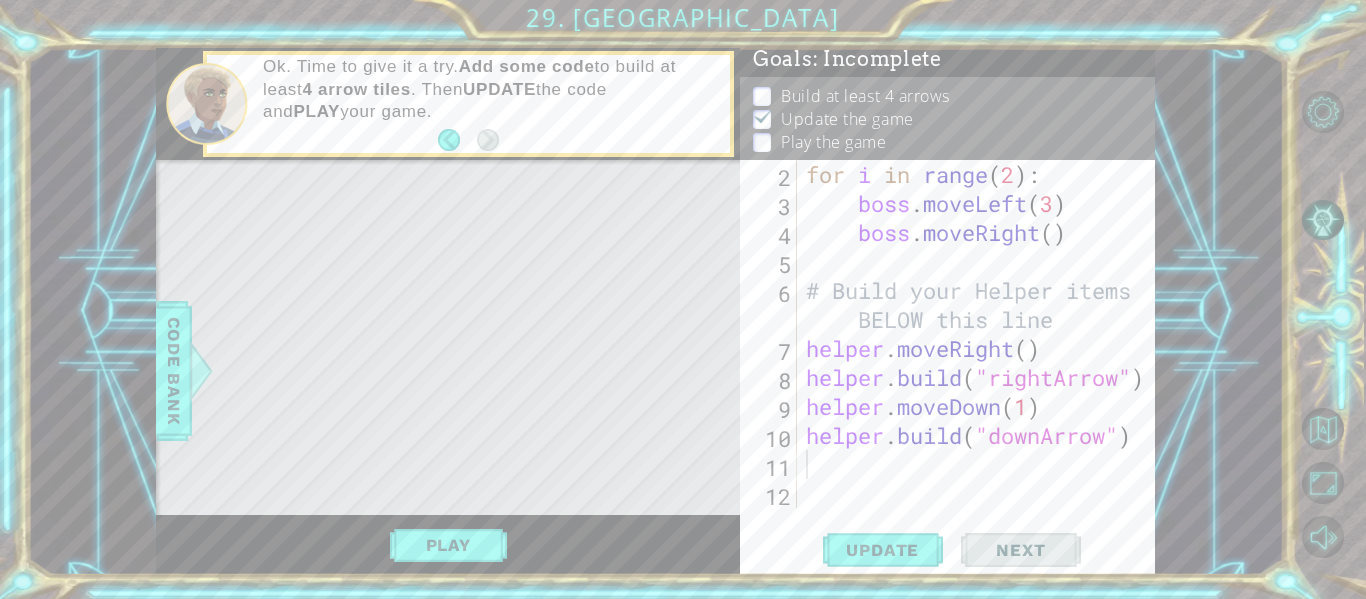 click on "for   i   in   range ( 2 ) :      boss . moveLeft ( 3 )      boss . moveRight ( ) # Build your Helper items       BELOW this line helper . moveRight ( ) helper . build ( "rightArrow" ) helper . moveDown ( 1 ) helper . build ( "downArrow" )" at bounding box center [981, 363] 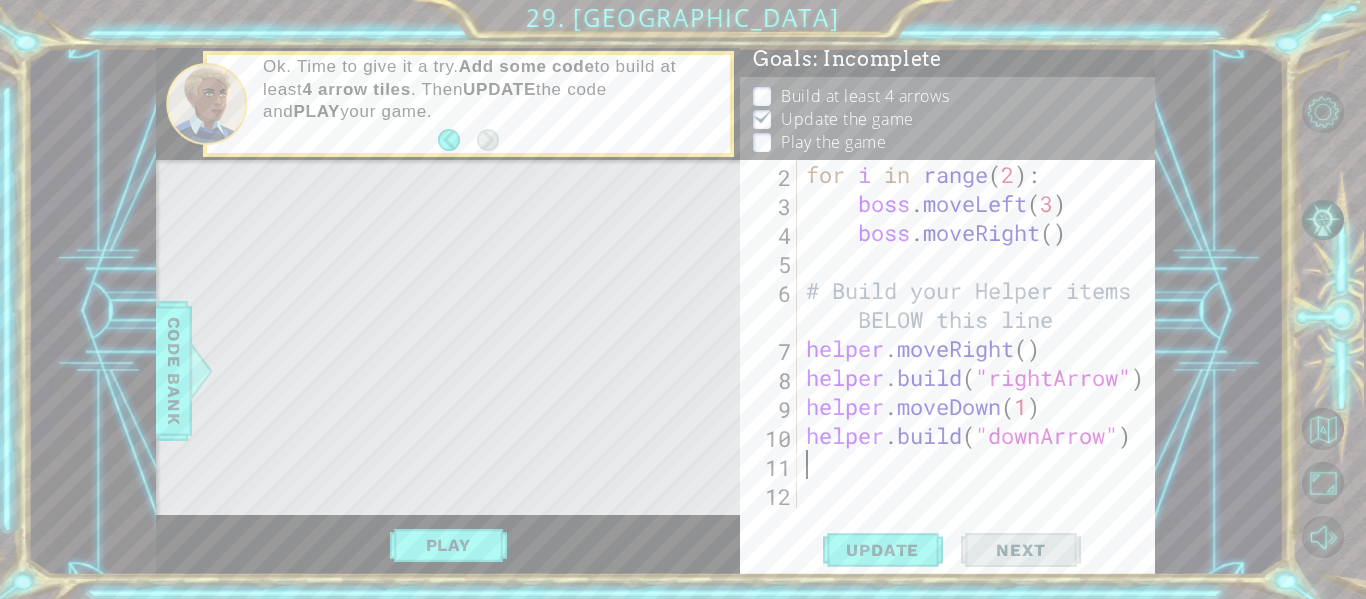 type on "l" 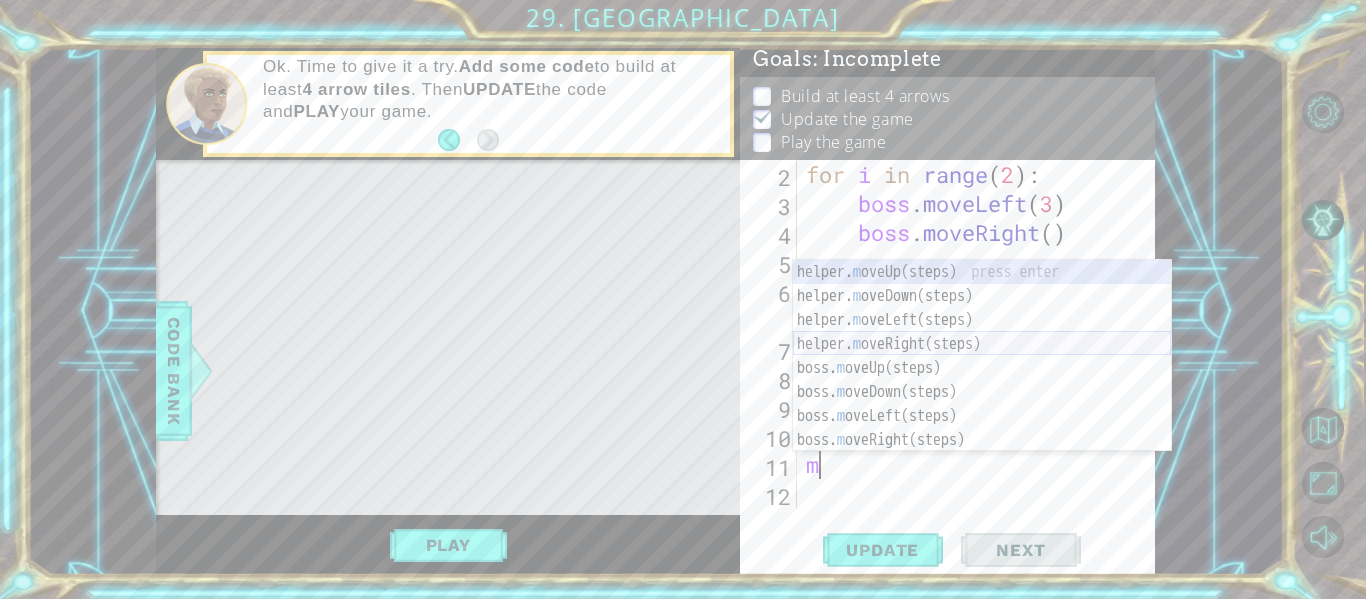 click on "helper. m oveUp(steps) press enter helper. m oveDown(steps) press enter helper. m oveLeft(steps) press enter helper. m oveRight(steps) press enter boss. m oveUp(steps) press enter boss. m oveDown(steps) press enter boss. [PERSON_NAME](steps) press enter boss. m oveRight(steps) press enter helper.set M apSize press enter" at bounding box center [982, 380] 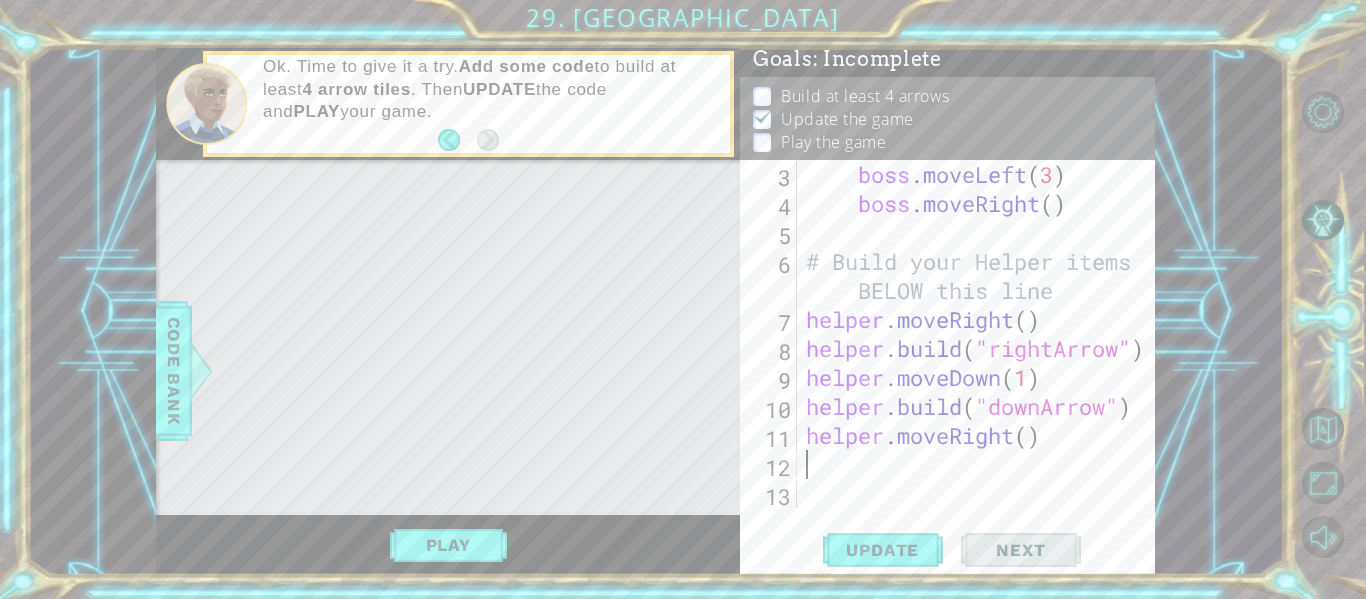 scroll, scrollTop: 116, scrollLeft: 0, axis: vertical 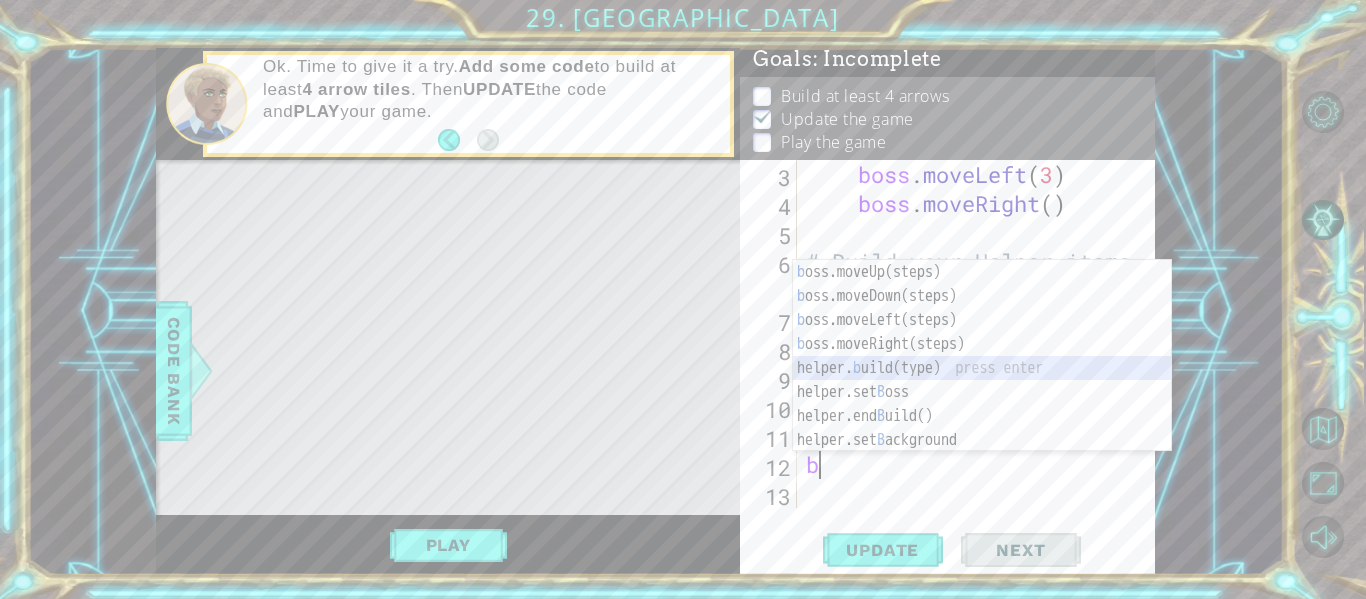 click on "b oss.moveUp(steps) press enter b oss.moveDown(steps) press enter b oss.moveLeft(steps) press enter b oss.moveRight(steps) press enter helper. b uild(type) press enter helper.set B oss press enter helper.end B uild() press enter helper.set B ackground press enter helper.start B uild(type) press enter" at bounding box center [982, 380] 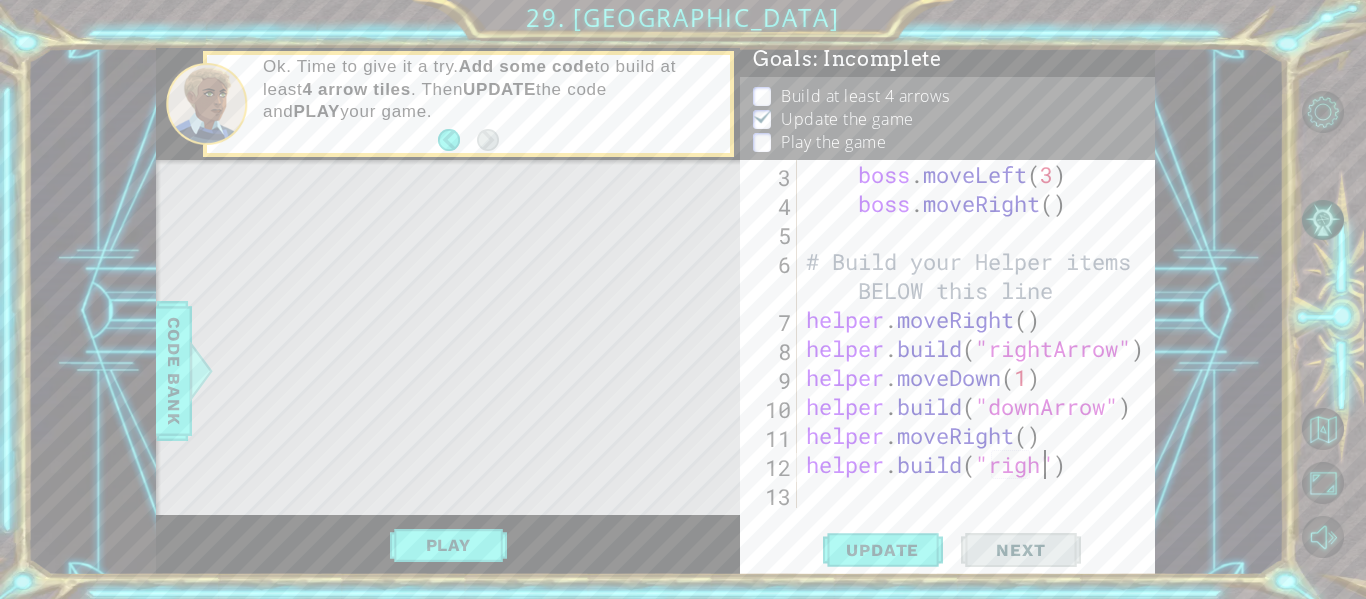 scroll, scrollTop: 0, scrollLeft: 12, axis: horizontal 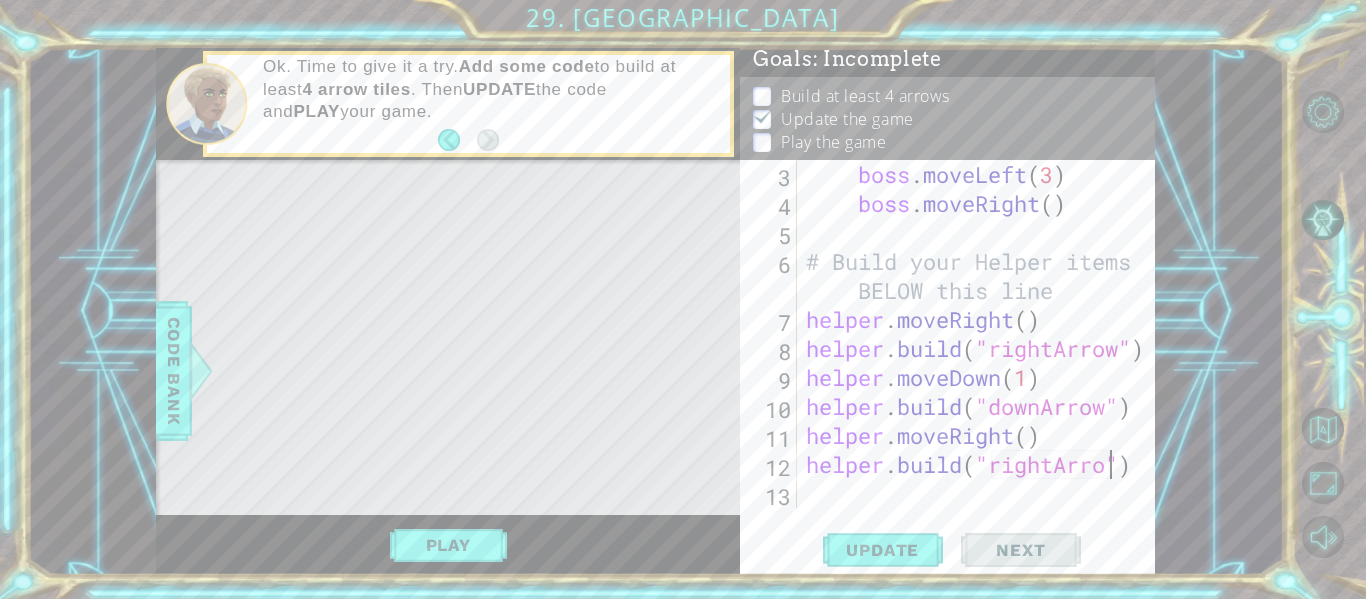 type on "[DOMAIN_NAME]("rightArrow")" 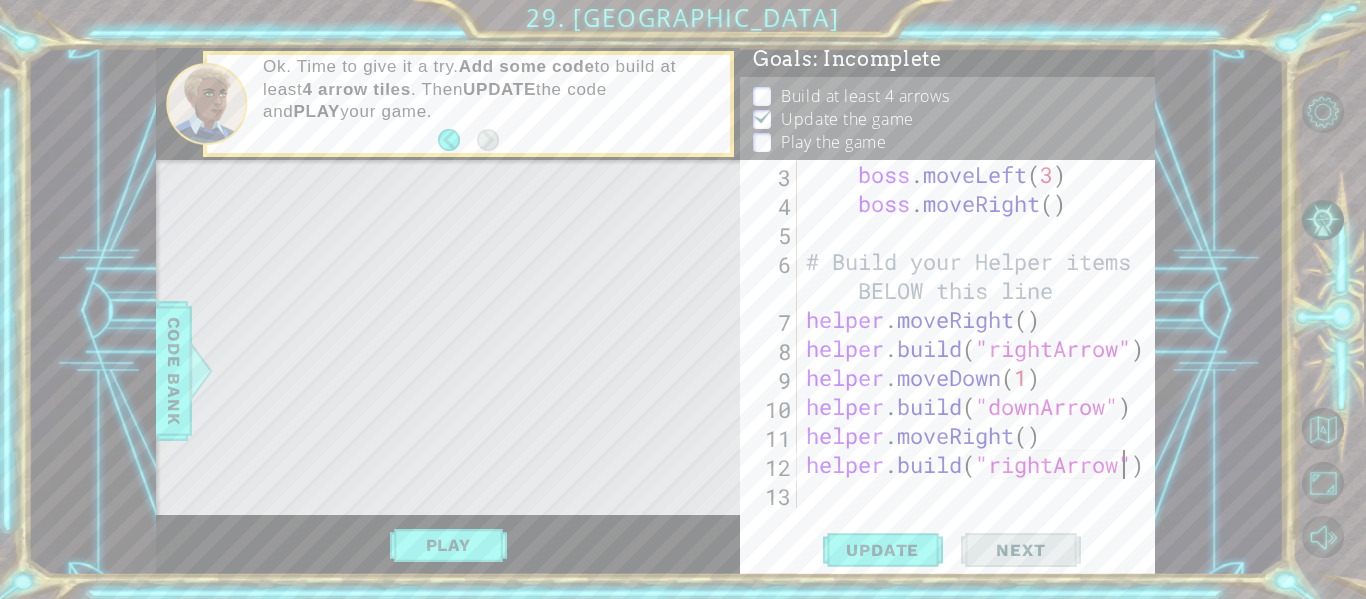 scroll, scrollTop: 0, scrollLeft: 15, axis: horizontal 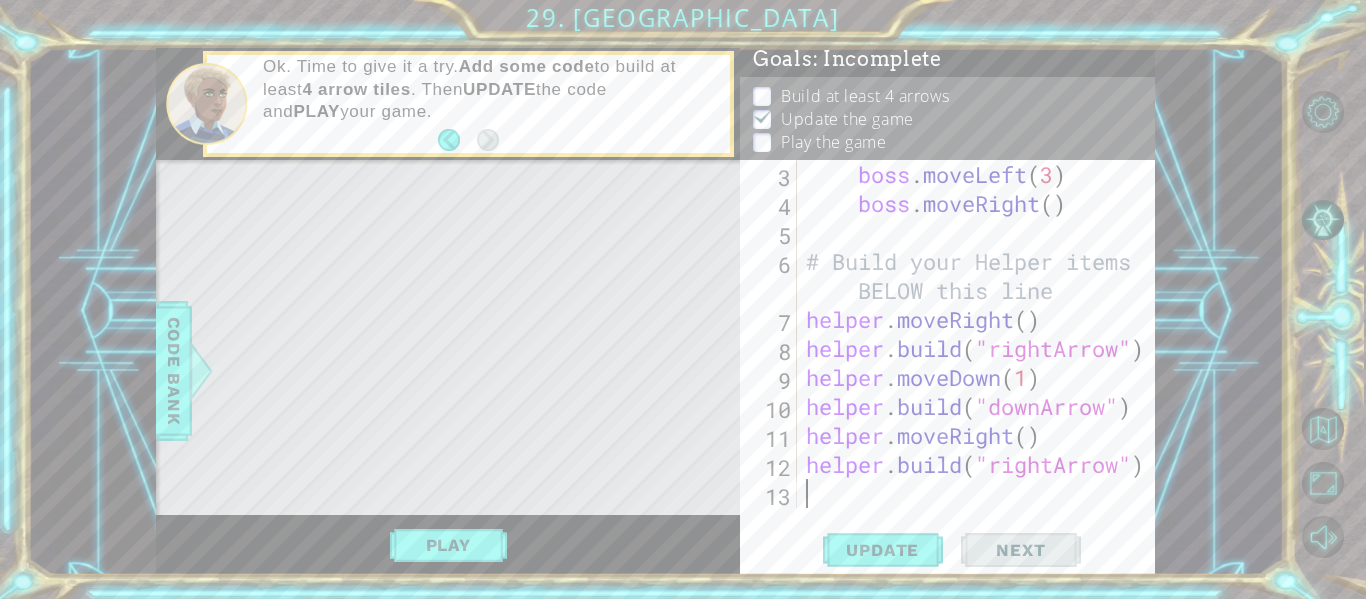type on "m" 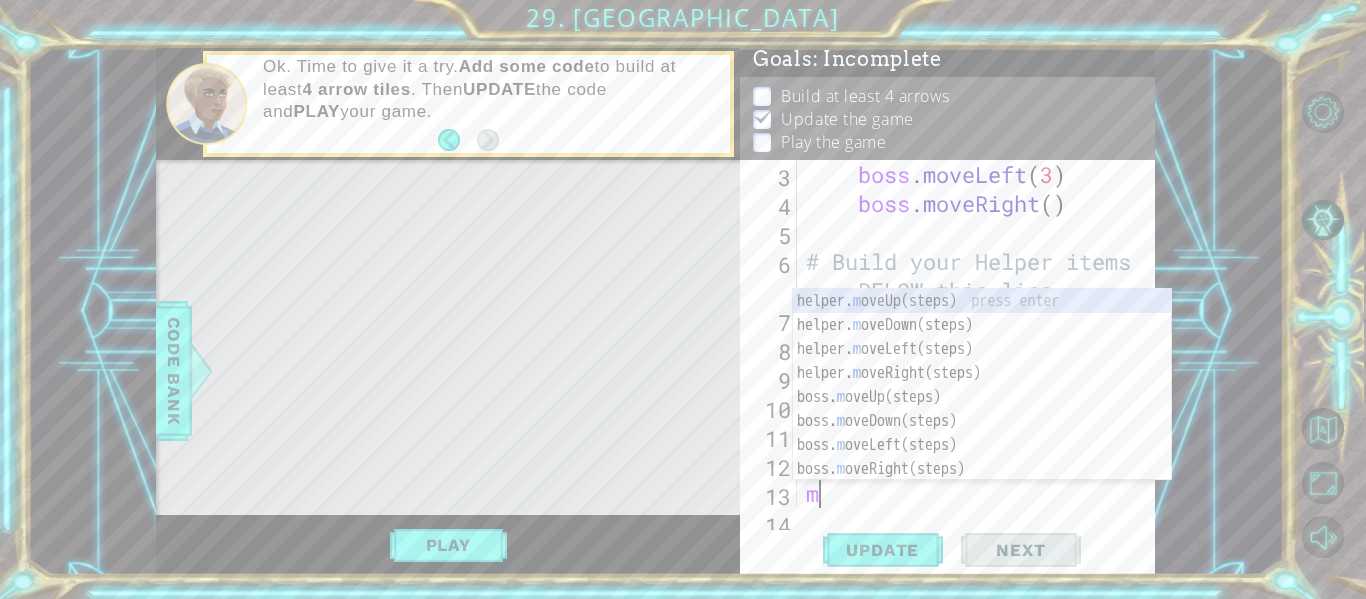scroll, scrollTop: 145, scrollLeft: 0, axis: vertical 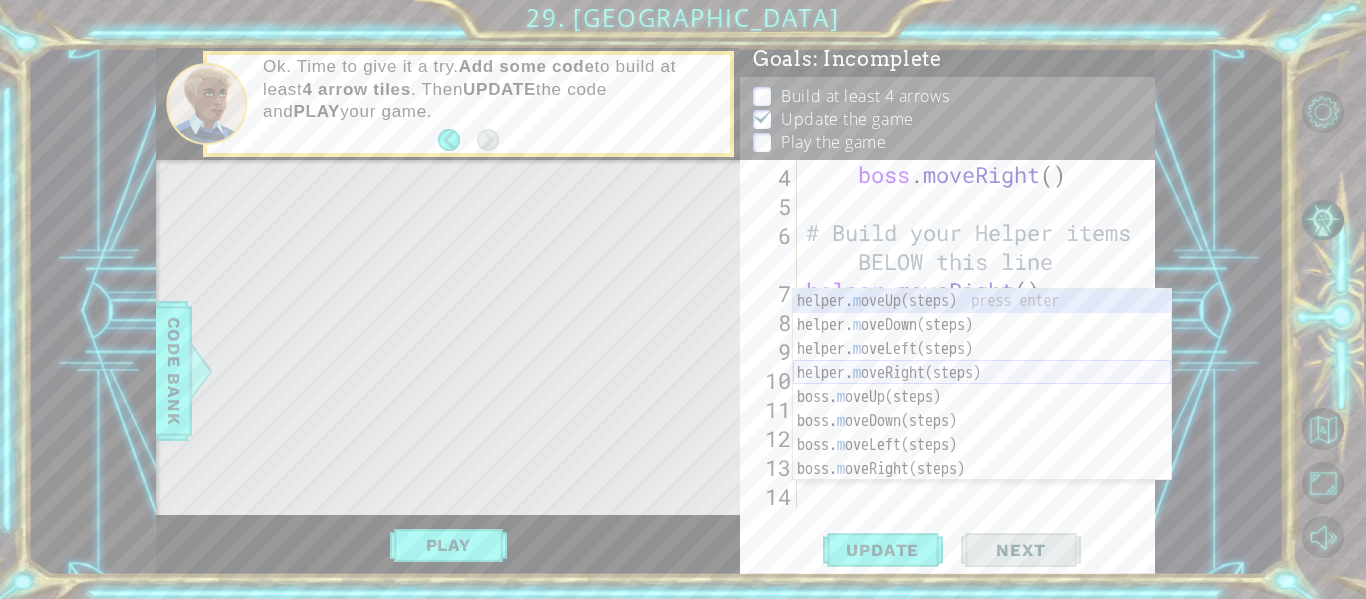 click on "helper. m oveUp(steps) press enter helper. m oveDown(steps) press enter helper. m oveLeft(steps) press enter helper. m oveRight(steps) press enter boss. m oveUp(steps) press enter boss. m oveDown(steps) press enter boss. [PERSON_NAME](steps) press enter boss. m oveRight(steps) press enter helper.set M apSize press enter" at bounding box center (982, 409) 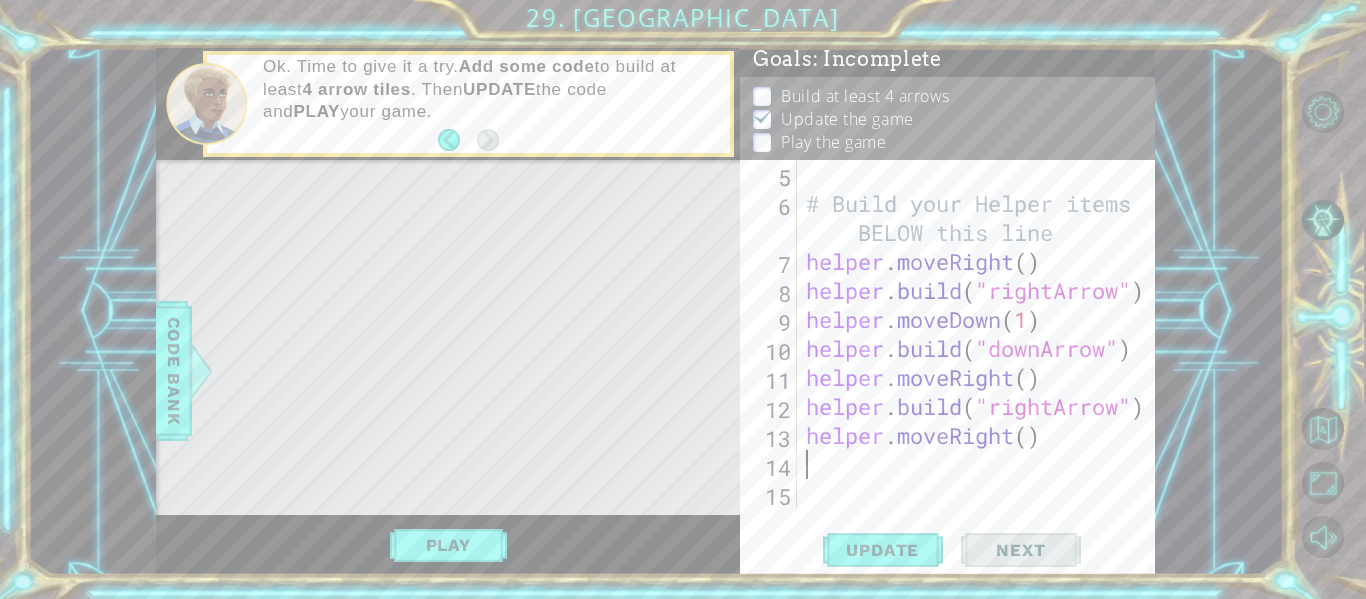 scroll, scrollTop: 174, scrollLeft: 0, axis: vertical 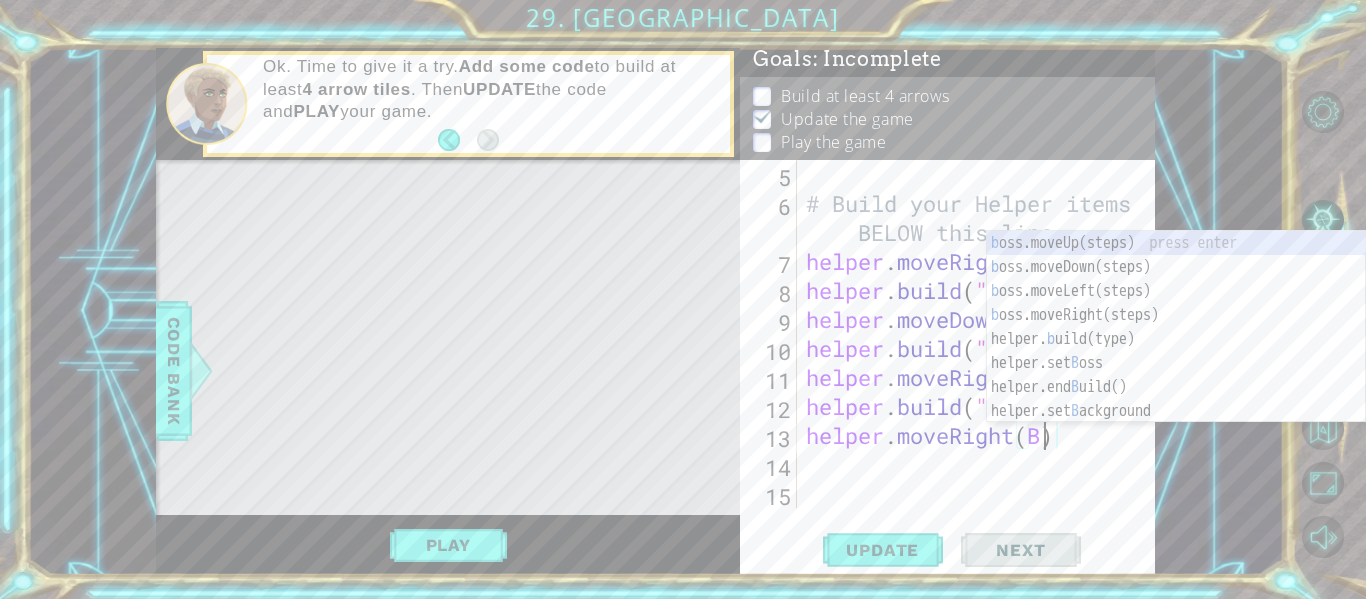 type on "helper.moveRight()" 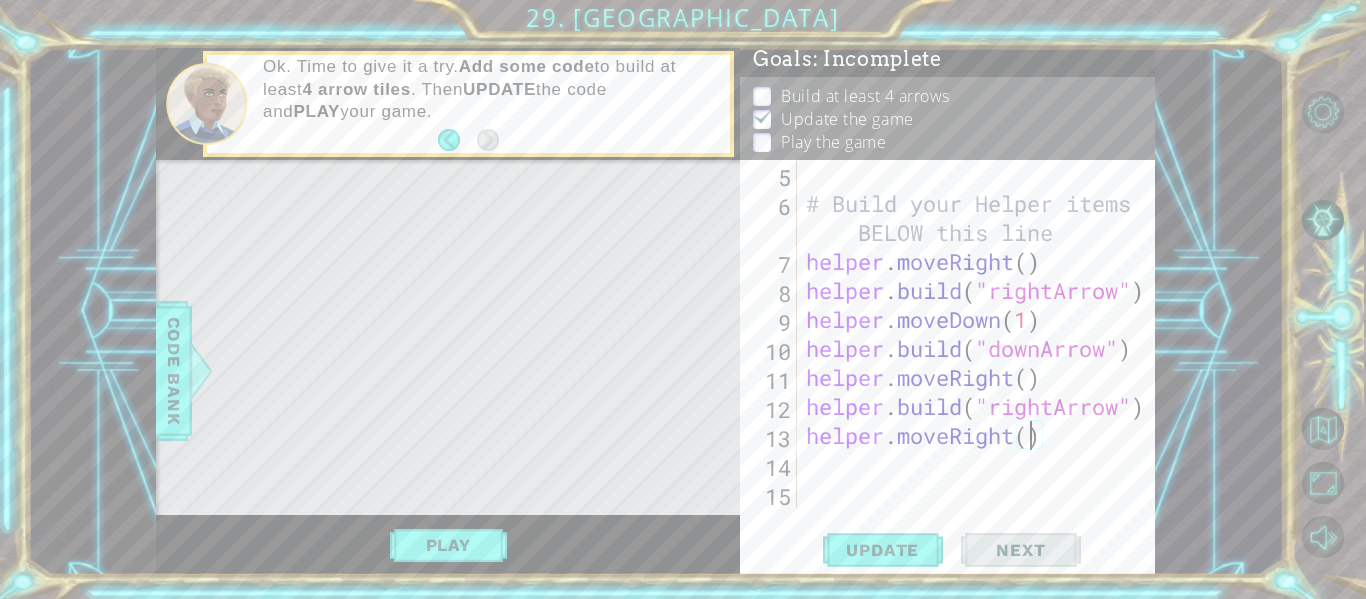 click on "# Build your Helper items       BELOW this line helper . moveRight ( ) helper . build ( "rightArrow" ) helper . moveDown ( 1 ) helper . build ( "downArrow" ) helper . moveRight ( ) helper . build ( "rightArrow" ) helper . moveRight ( )" at bounding box center (981, 363) 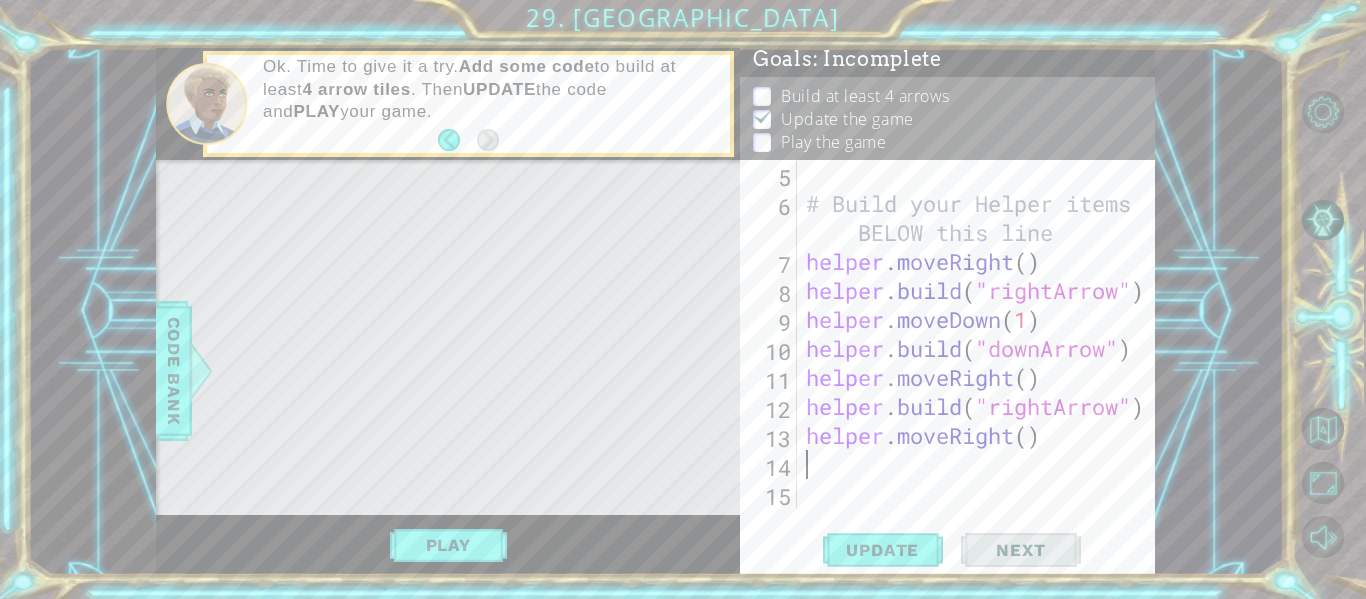 scroll, scrollTop: 0, scrollLeft: 0, axis: both 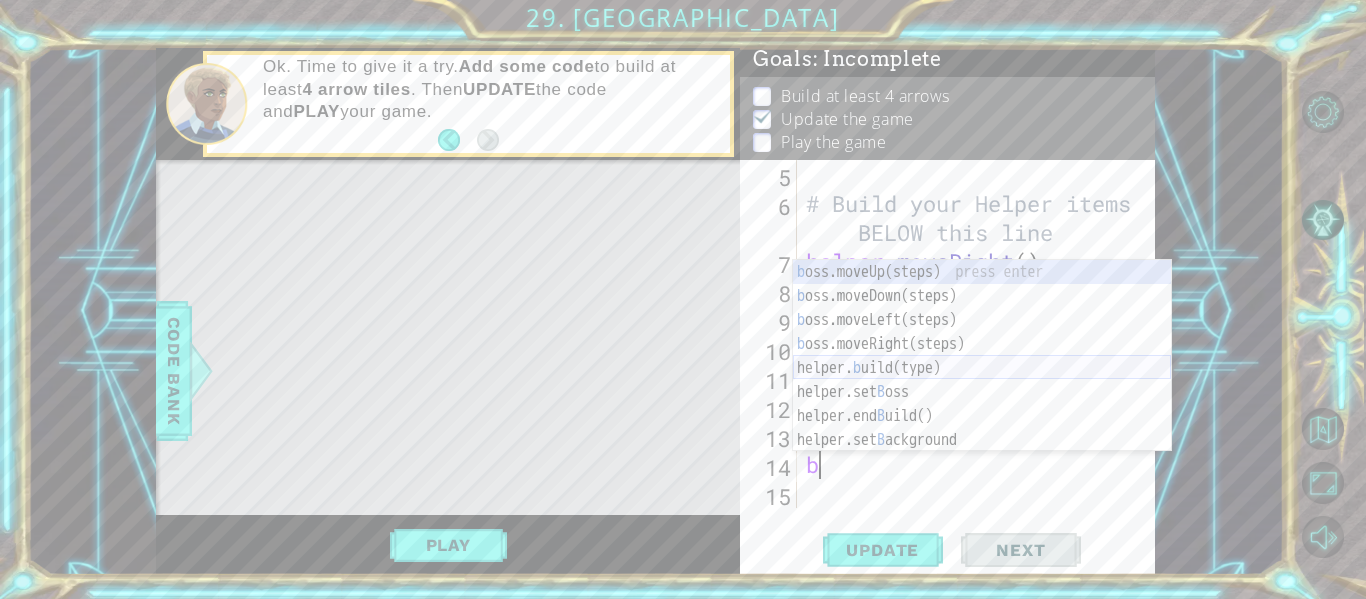 click on "b oss.moveUp(steps) press enter b oss.moveDown(steps) press enter b oss.moveLeft(steps) press enter b oss.moveRight(steps) press enter helper. b uild(type) press enter helper.set B oss press enter helper.end B uild() press enter helper.set B ackground press enter helper.start B uild(type) press enter" at bounding box center [982, 380] 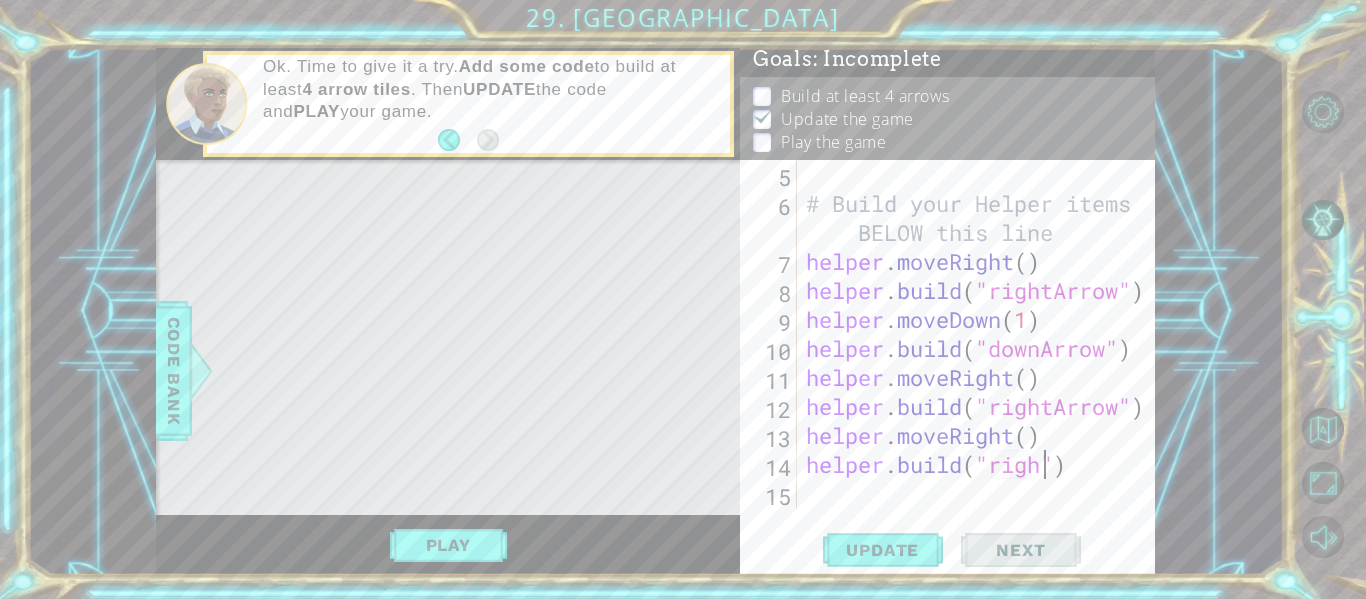 scroll, scrollTop: 0, scrollLeft: 12, axis: horizontal 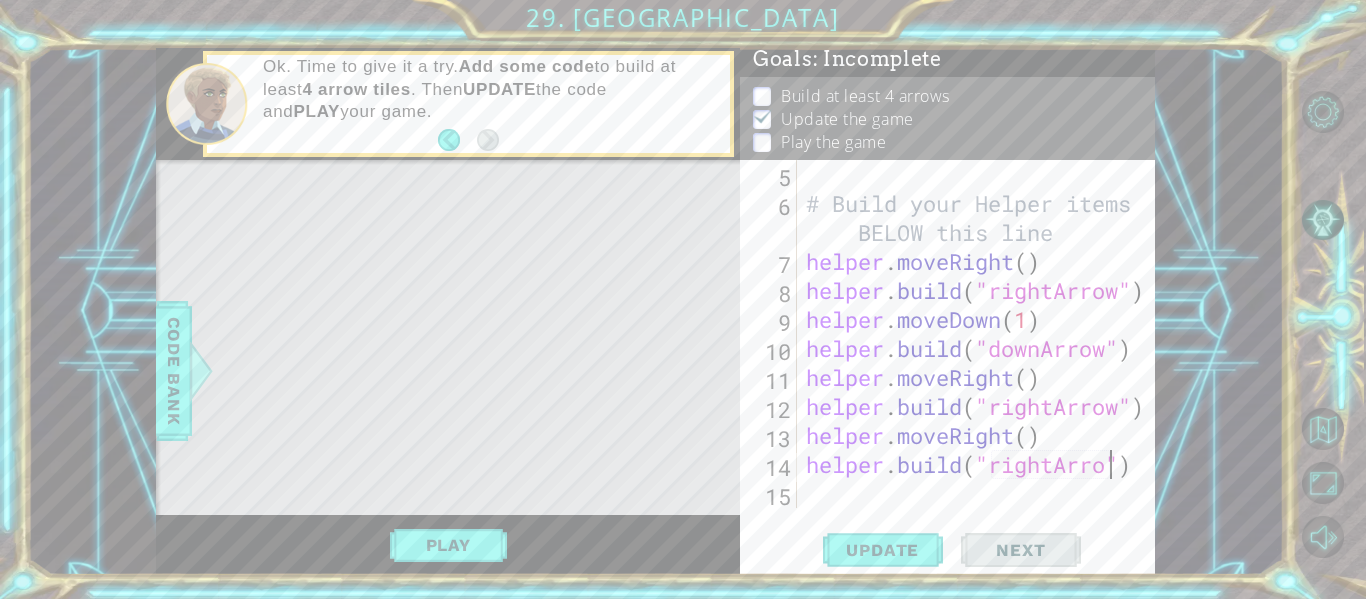 type on "[DOMAIN_NAME]("rightArrow")" 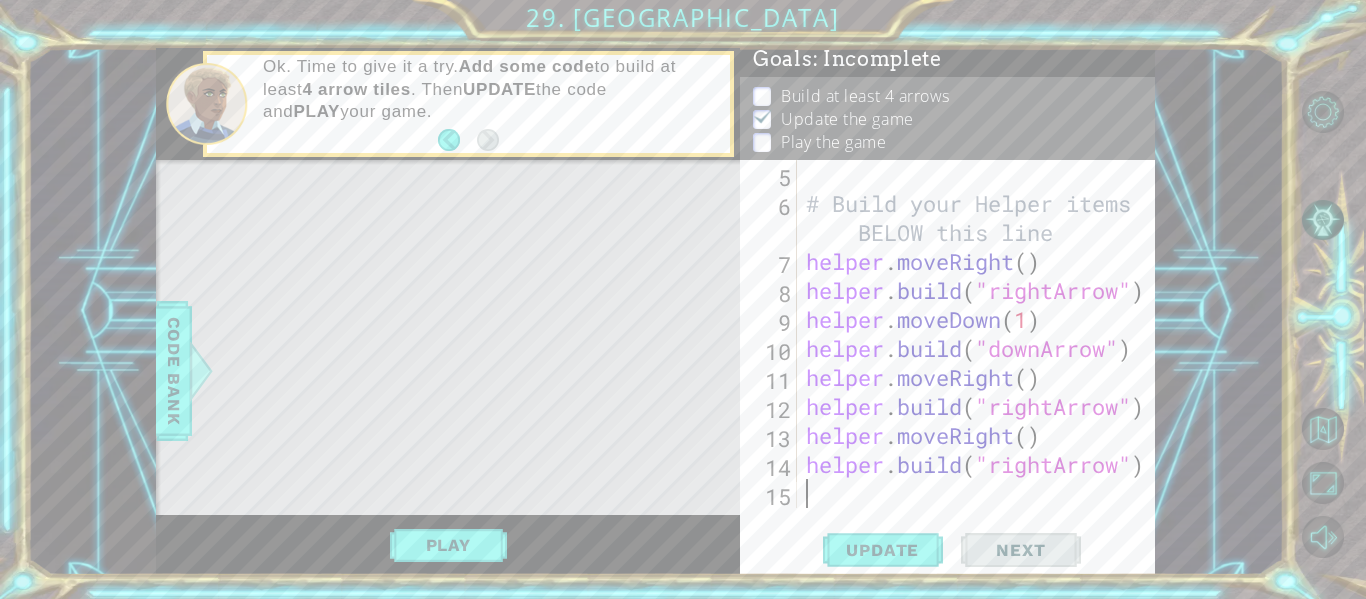 click on "# Build your Helper items       BELOW this line helper . moveRight ( ) helper . build ( "rightArrow" ) helper . moveDown ( 1 ) helper . build ( "downArrow" ) helper . moveRight ( ) helper . build ( "rightArrow" ) helper . moveRight ( ) helper . build ( "rightArrow" )" at bounding box center [981, 363] 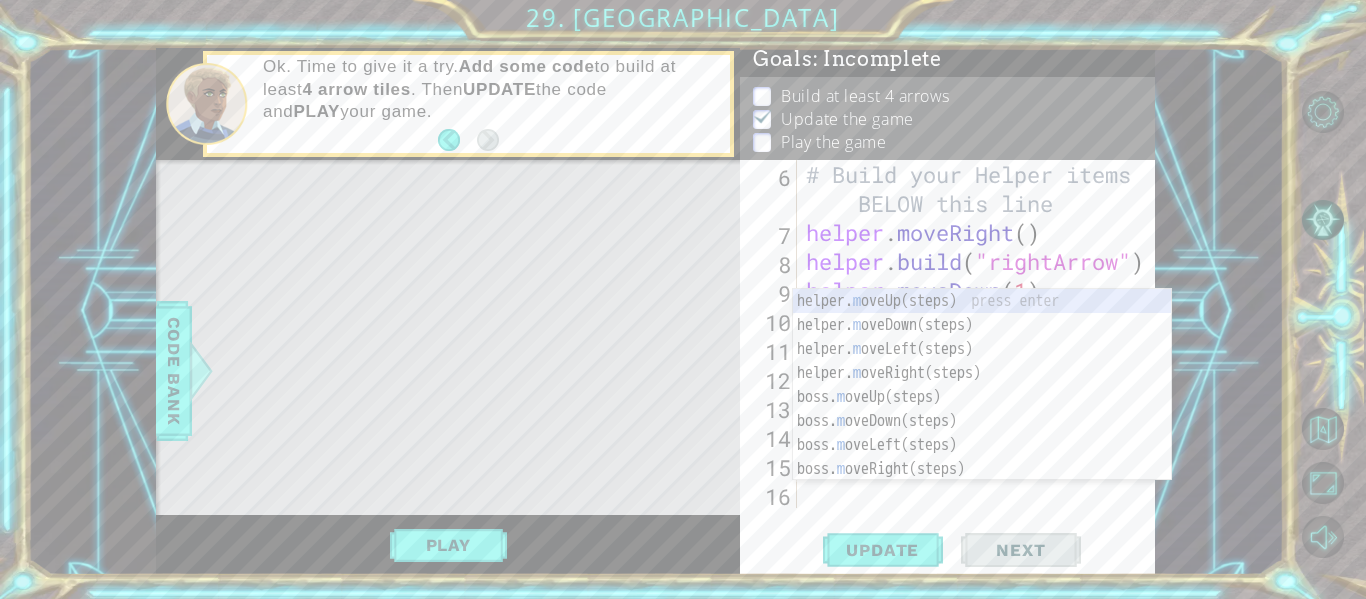 scroll, scrollTop: 203, scrollLeft: 0, axis: vertical 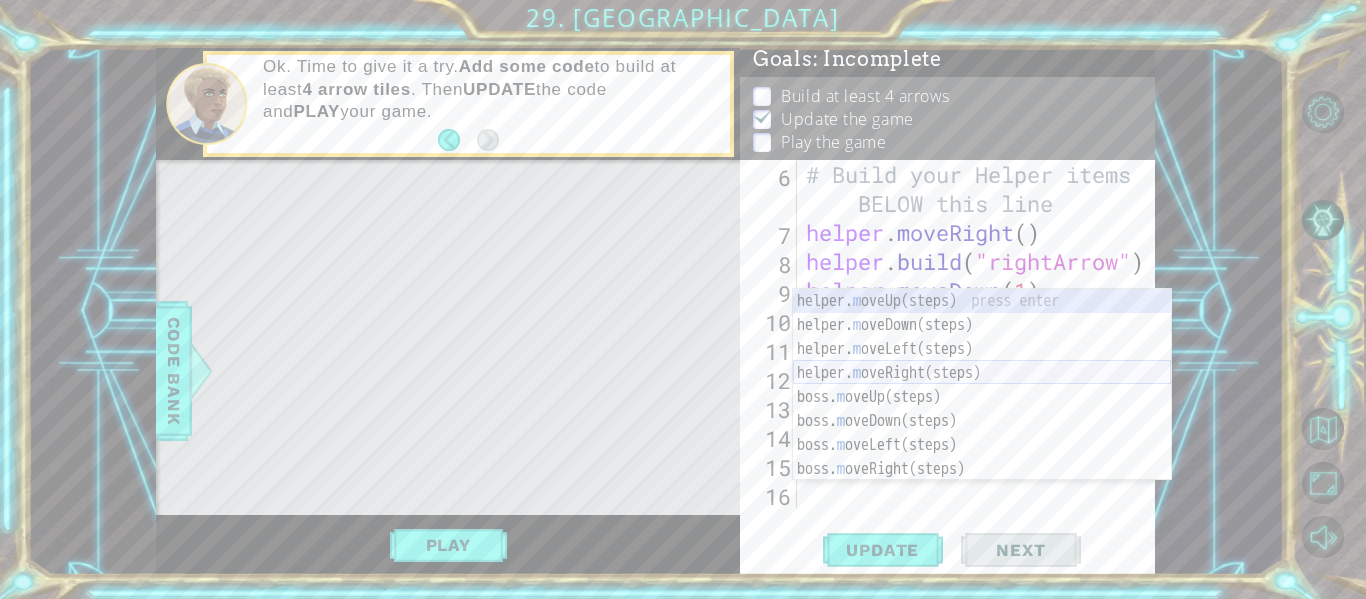 click on "helper. m oveUp(steps) press enter helper. m oveDown(steps) press enter helper. m oveLeft(steps) press enter helper. m oveRight(steps) press enter boss. m oveUp(steps) press enter boss. m oveDown(steps) press enter boss. [PERSON_NAME](steps) press enter boss. m oveRight(steps) press enter helper.set M apSize press enter" at bounding box center [982, 409] 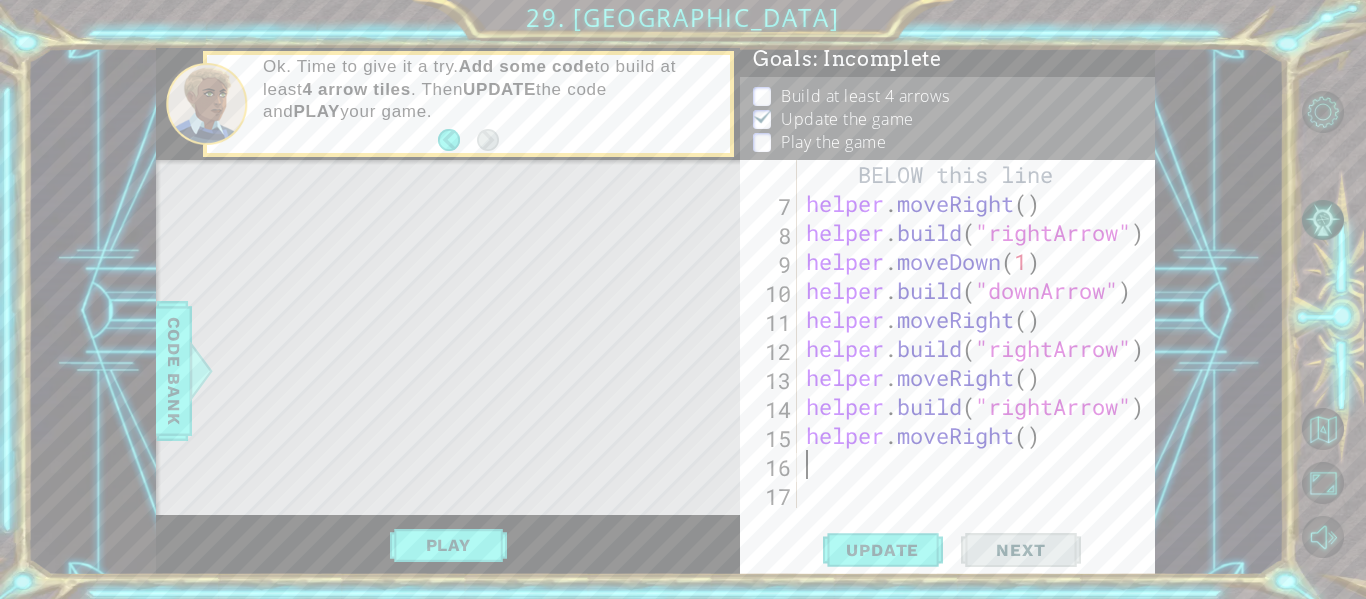 scroll, scrollTop: 232, scrollLeft: 0, axis: vertical 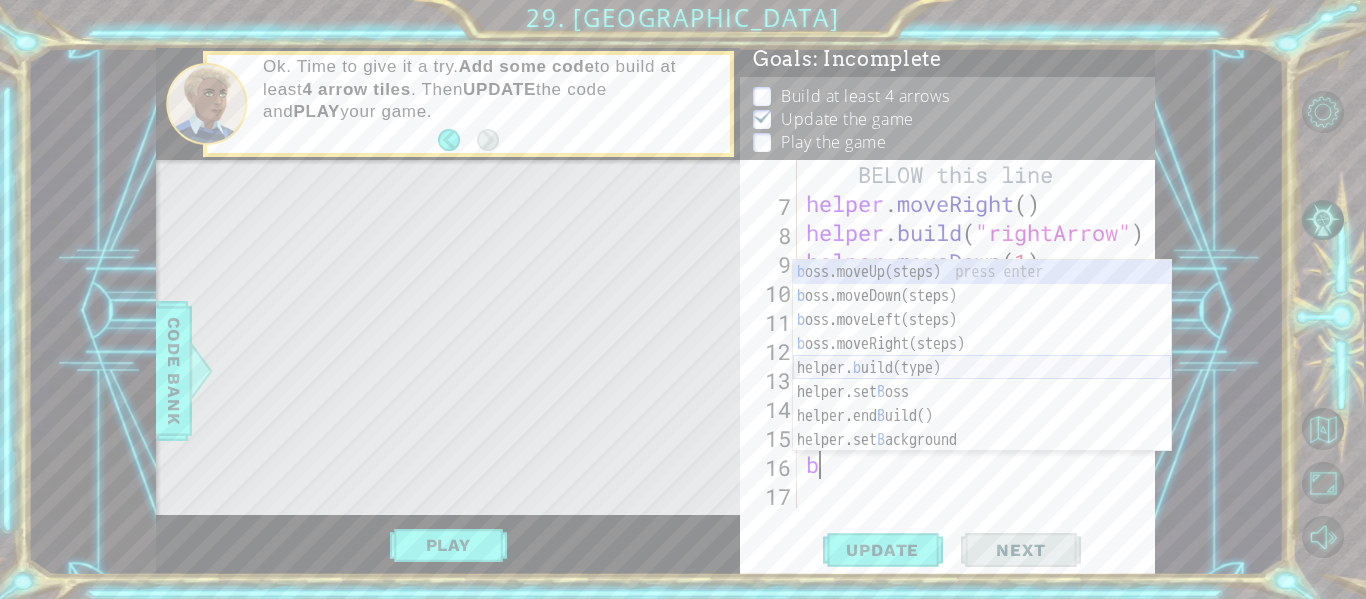 click on "b oss.moveUp(steps) press enter b oss.moveDown(steps) press enter b oss.moveLeft(steps) press enter b oss.moveRight(steps) press enter helper. b uild(type) press enter helper.set B oss press enter helper.end B uild() press enter helper.set B ackground press enter helper.start B uild(type) press enter" at bounding box center [982, 380] 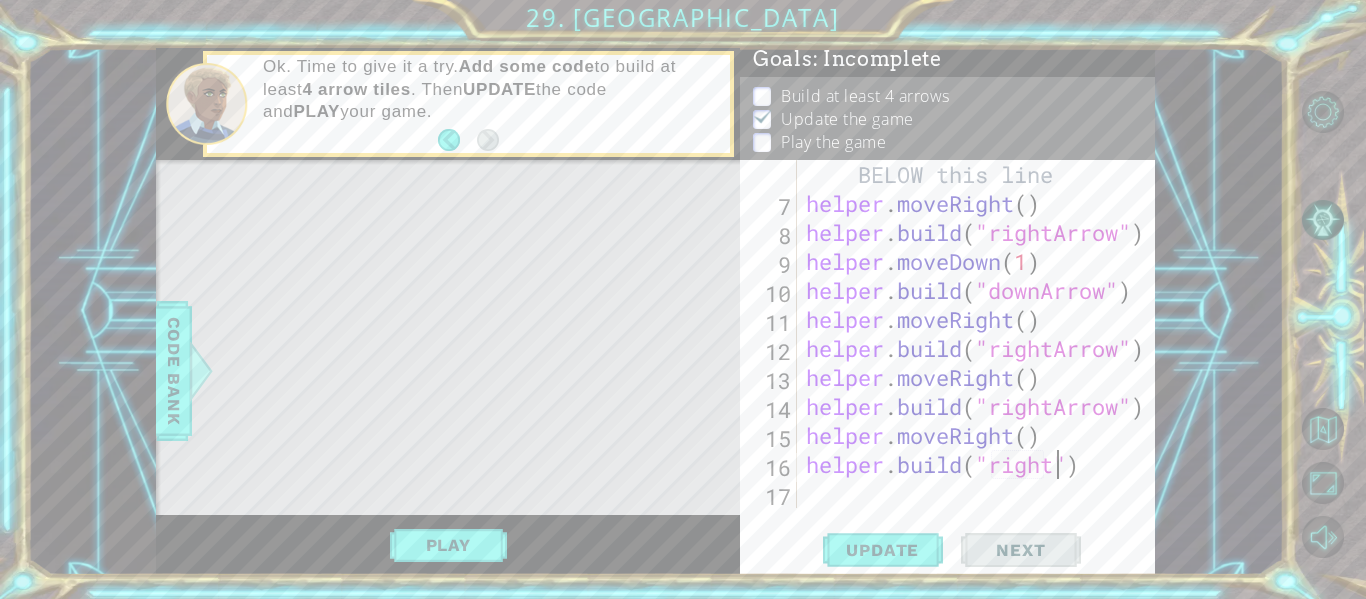 scroll, scrollTop: 0, scrollLeft: 12, axis: horizontal 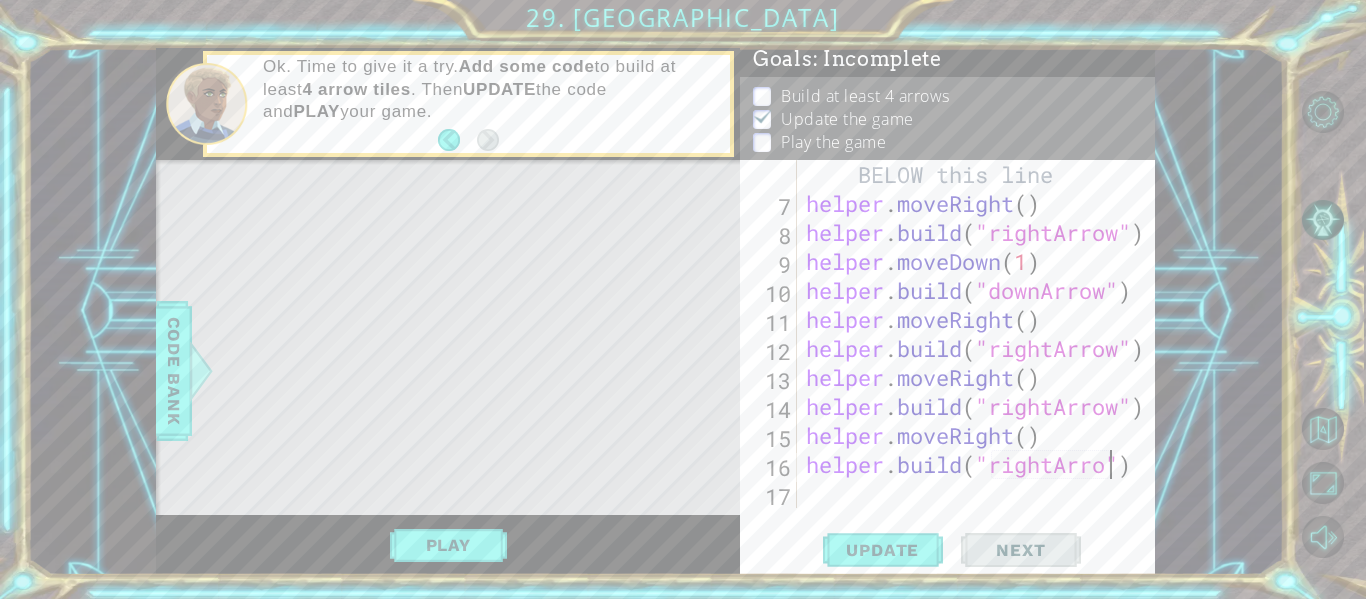 type on "[DOMAIN_NAME]("rightArrow")" 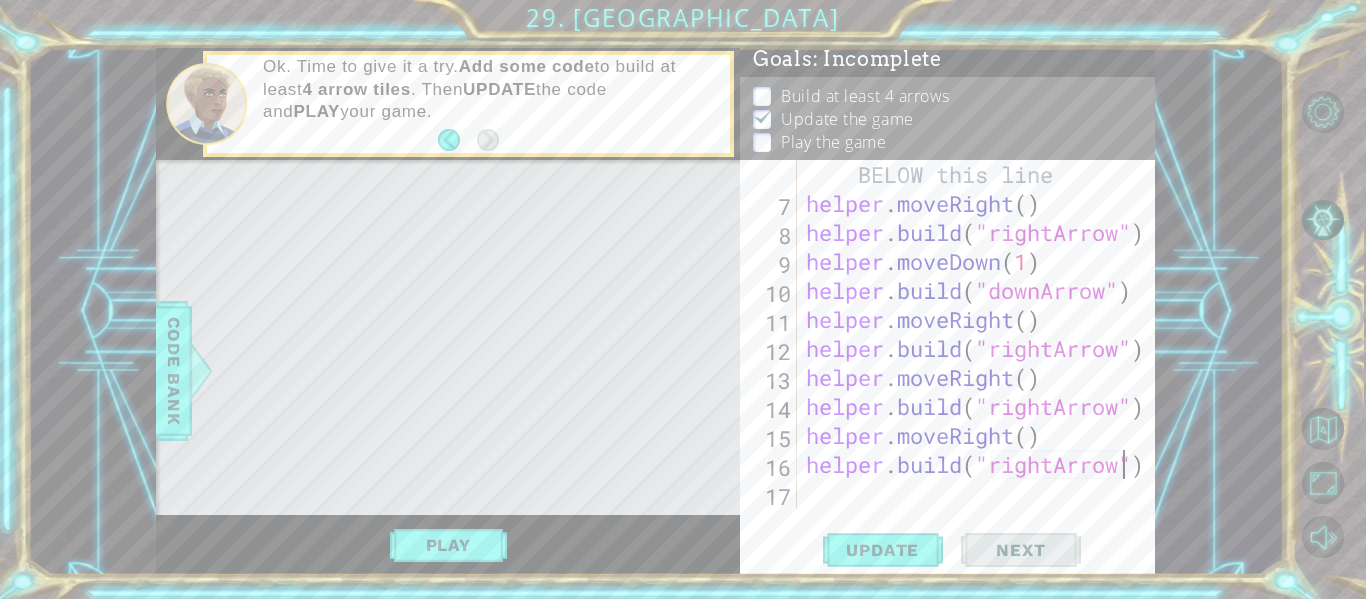 click on "# Build your Helper items       BELOW this line helper . moveRight ( ) helper . build ( "rightArrow" ) helper . moveDown ( 1 ) helper . build ( "downArrow" ) helper . moveRight ( ) helper . build ( "rightArrow" ) helper . moveRight ( ) helper . build ( "rightArrow" ) helper . moveRight ( ) helper . build ( "rightArrow" )" at bounding box center (981, 348) 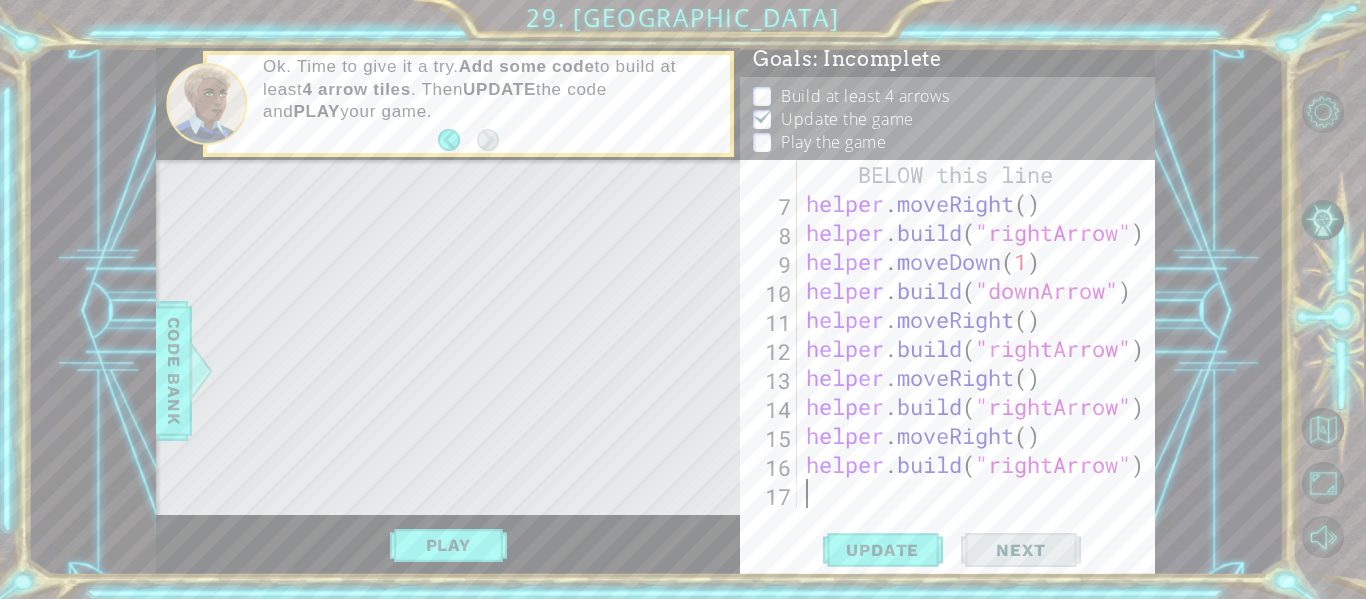 type on "m" 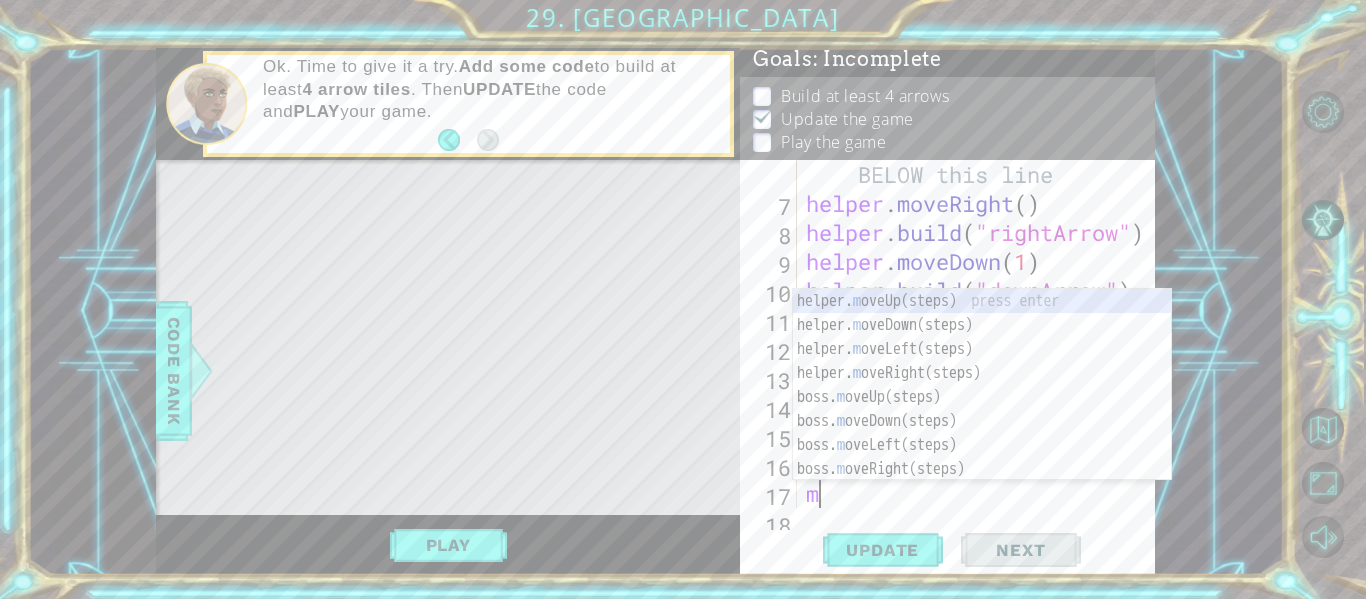 scroll, scrollTop: 261, scrollLeft: 0, axis: vertical 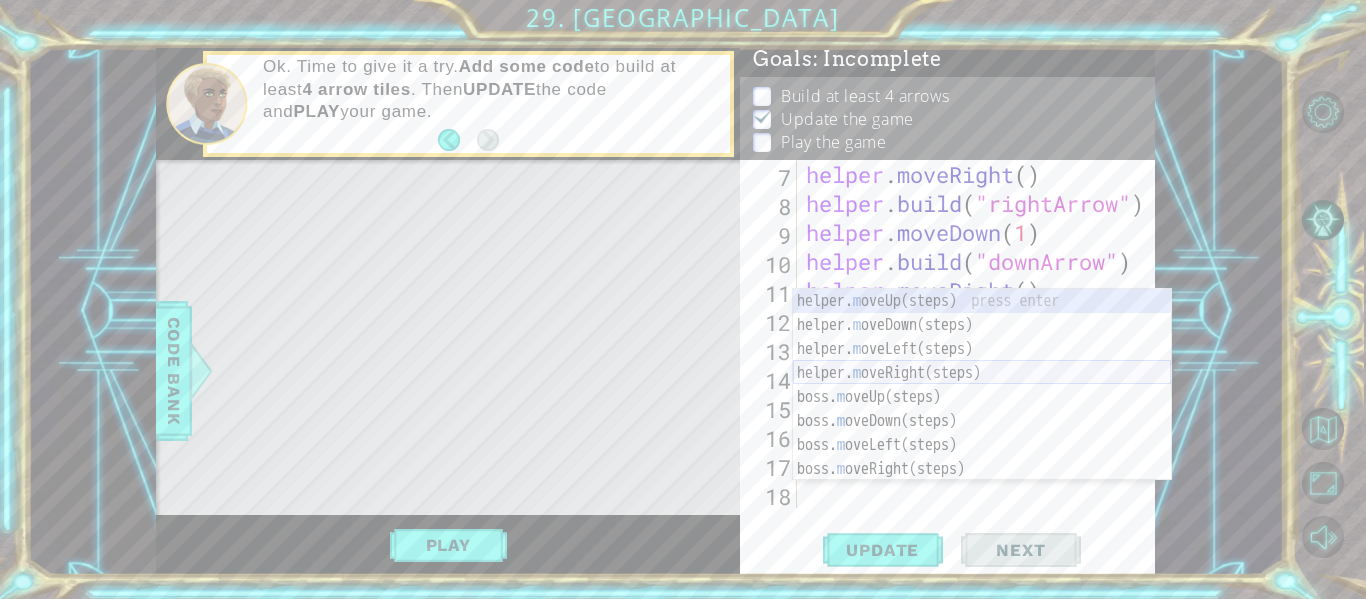 click on "helper. m oveUp(steps) press enter helper. m oveDown(steps) press enter helper. m oveLeft(steps) press enter helper. m oveRight(steps) press enter boss. m oveUp(steps) press enter boss. m oveDown(steps) press enter boss. [PERSON_NAME](steps) press enter boss. m oveRight(steps) press enter helper.set M apSize press enter" at bounding box center (982, 409) 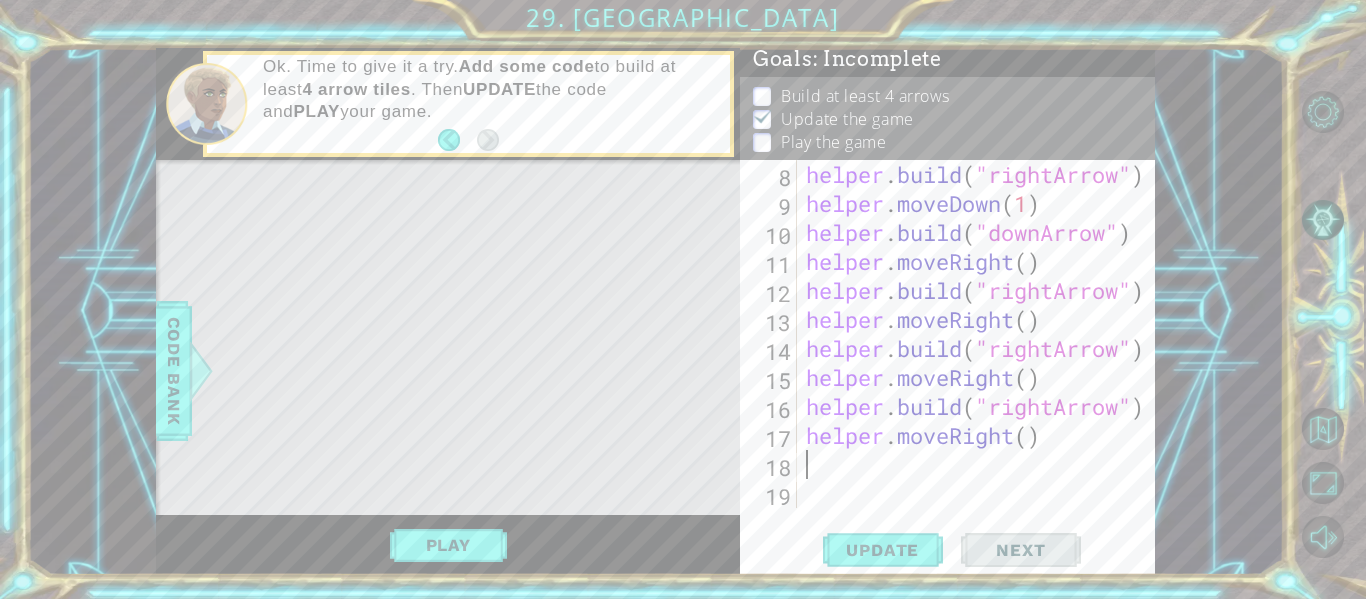 scroll, scrollTop: 290, scrollLeft: 0, axis: vertical 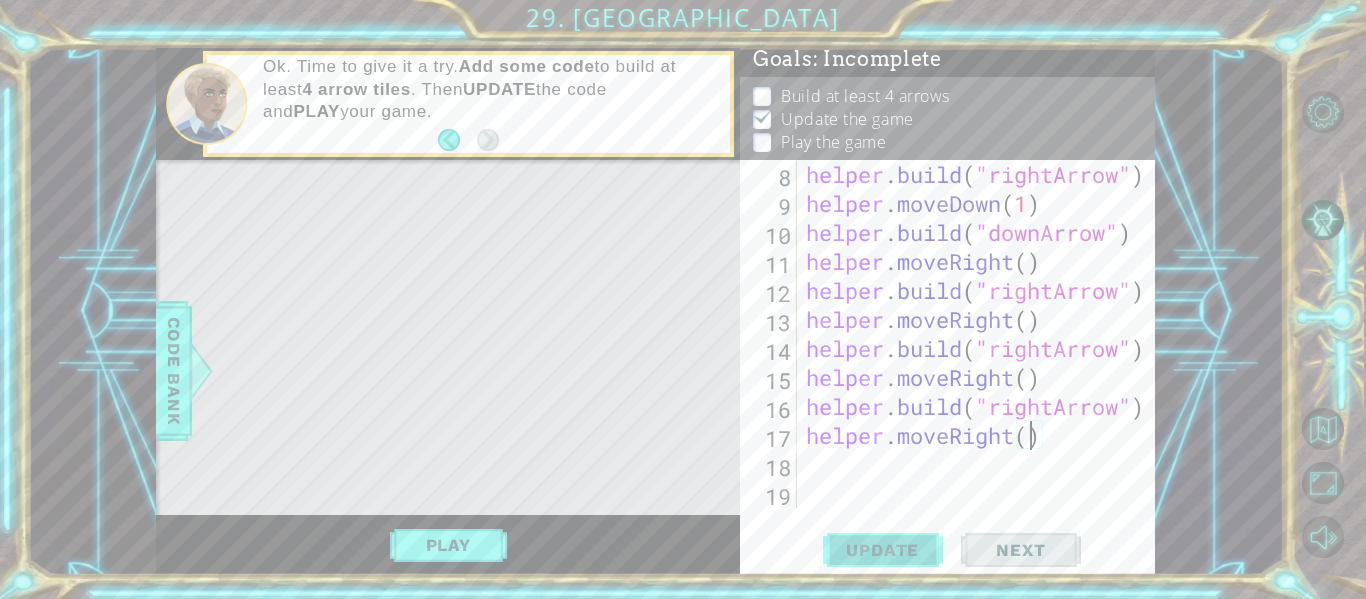 type on "helper.moveRight()" 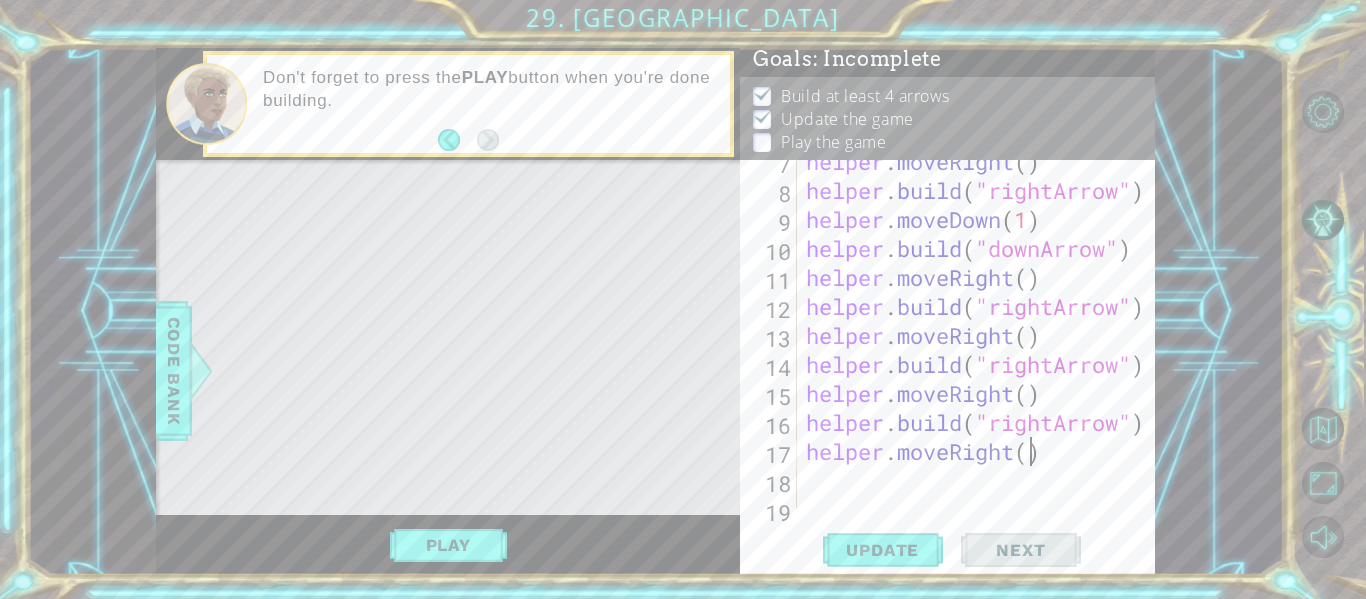 scroll, scrollTop: 290, scrollLeft: 0, axis: vertical 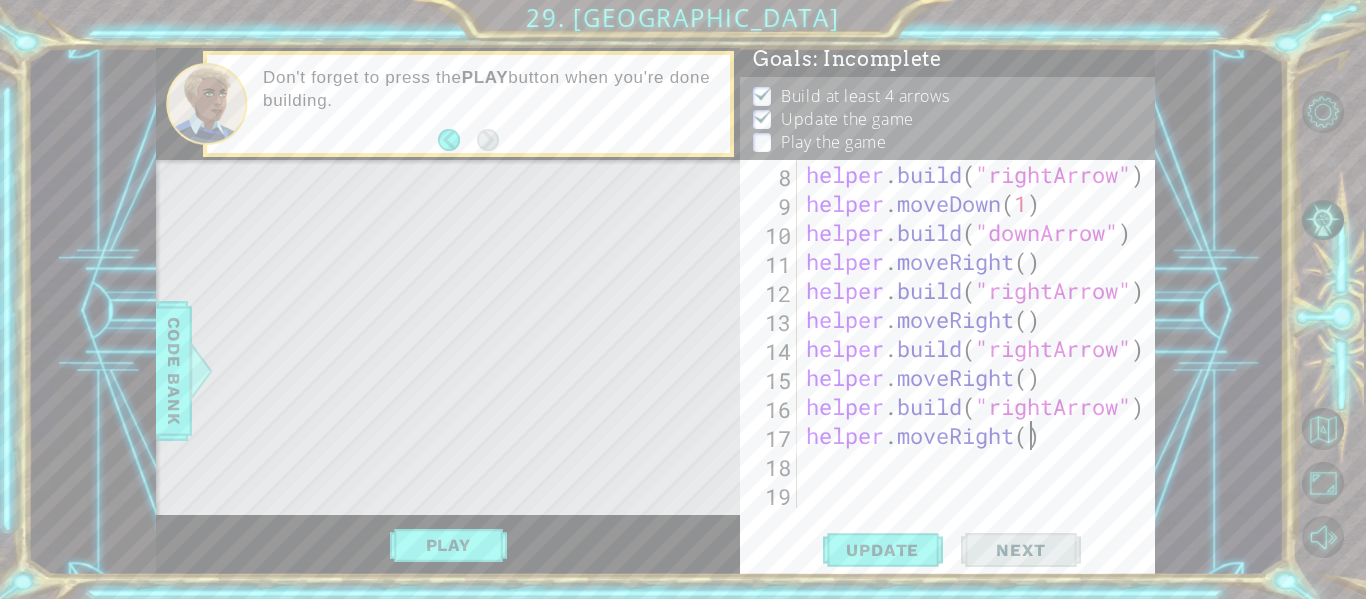 click on "helper . build ( "rightArrow" ) helper . moveDown ( 1 ) helper . build ( "downArrow" ) helper . moveRight ( ) helper . build ( "rightArrow" ) helper . moveRight ( ) helper . build ( "rightArrow" ) helper . moveRight ( ) helper . build ( "rightArrow" ) helper . moveRight ( )" at bounding box center [981, 363] 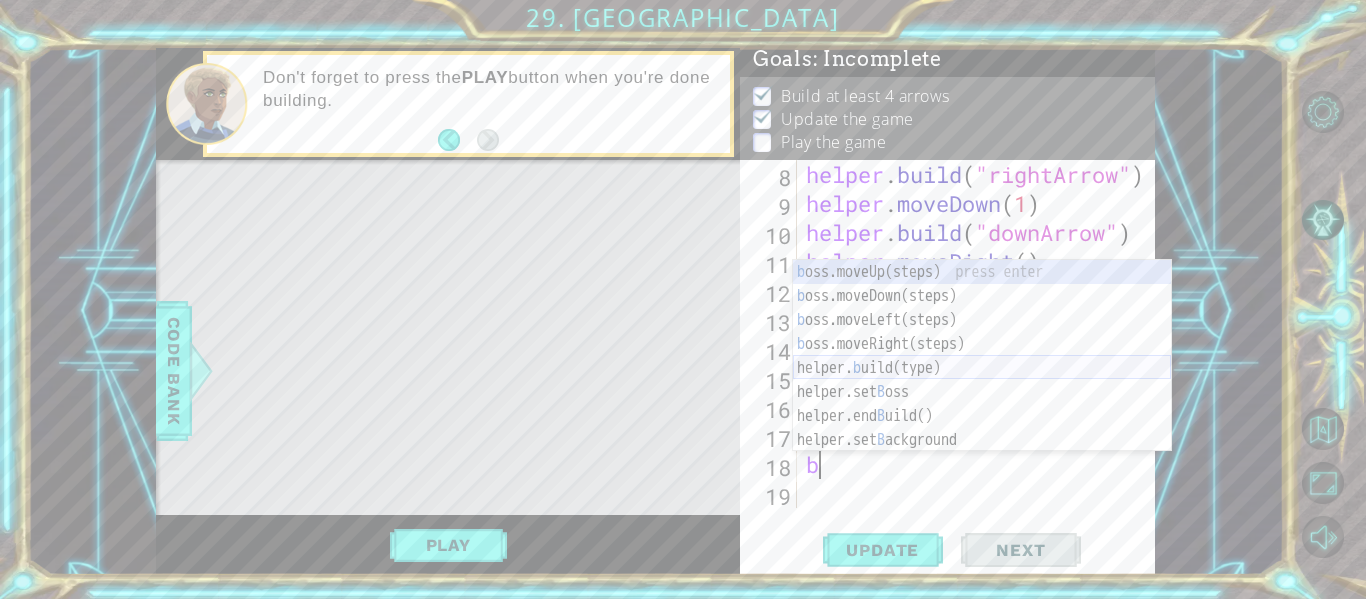 click on "b oss.moveUp(steps) press enter b oss.moveDown(steps) press enter b oss.moveLeft(steps) press enter b oss.moveRight(steps) press enter helper. b uild(type) press enter helper.set B oss press enter helper.end B uild() press enter helper.set B ackground press enter helper.start B uild(type) press enter" at bounding box center [982, 380] 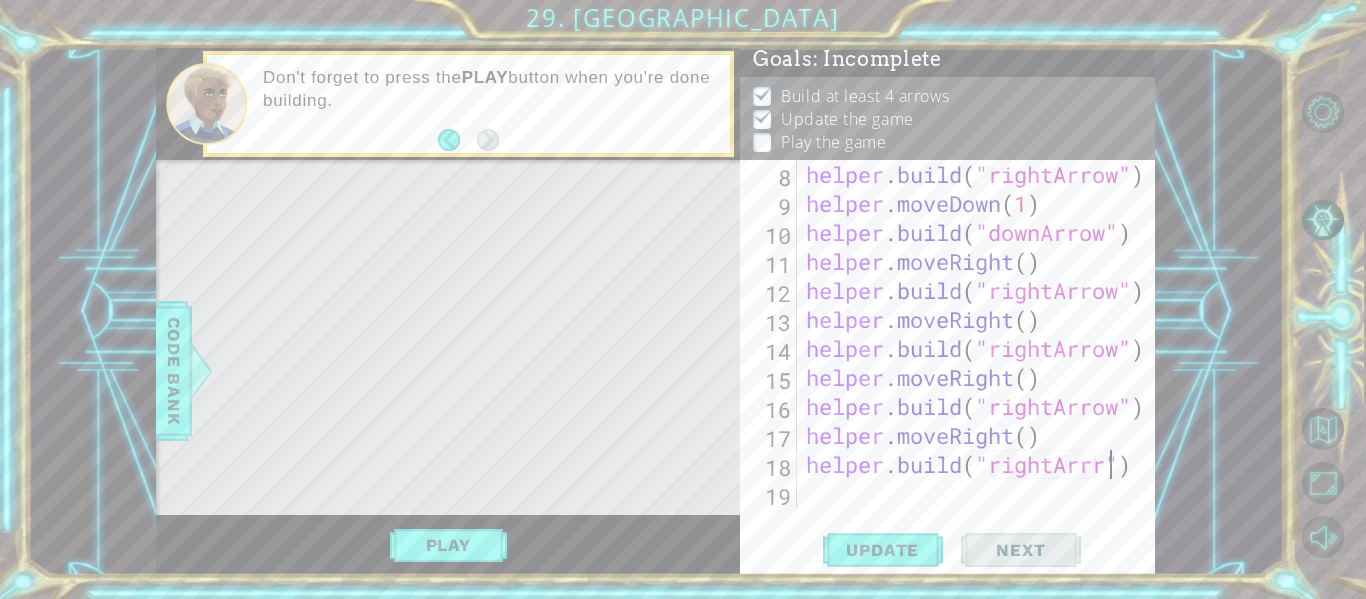 scroll, scrollTop: 0, scrollLeft: 15, axis: horizontal 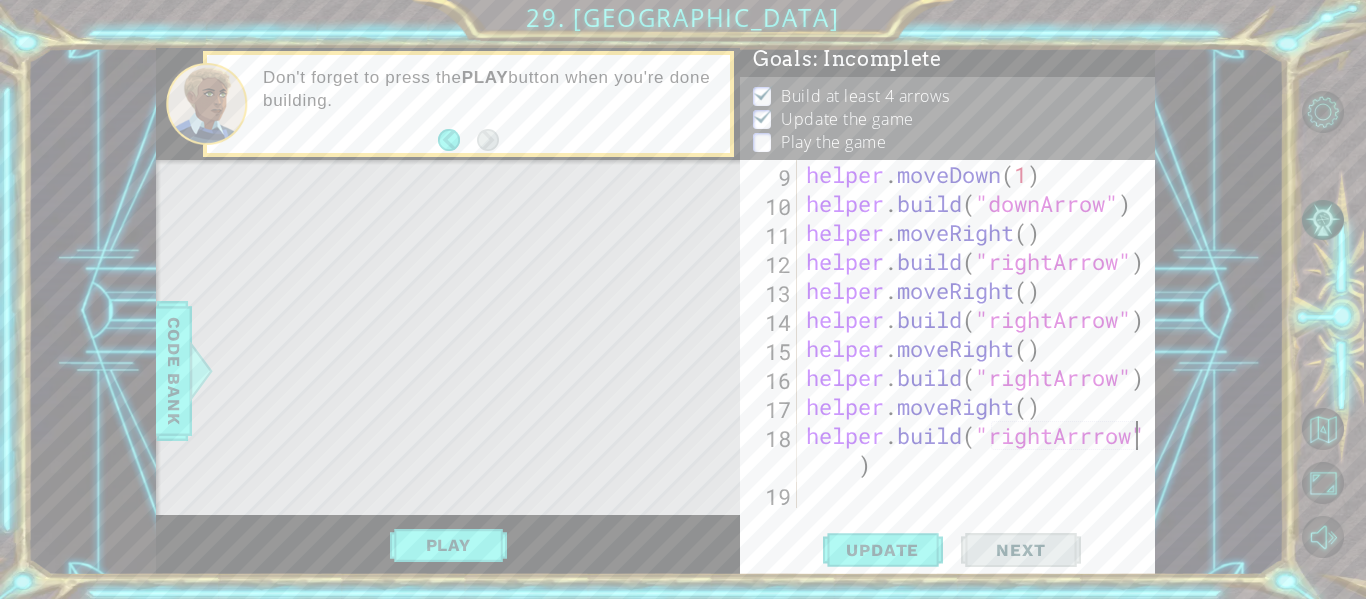 click on "helper . moveDown ( 1 ) helper . build ( "downArrow" ) helper . moveRight ( ) helper . build ( "rightArrow" ) helper . moveRight ( ) helper . build ( "rightArrow" ) helper . moveRight ( ) helper . build ( "rightArrow" ) helper . moveRight ( ) helper . build ( "rightArrrow"      )" at bounding box center (981, 363) 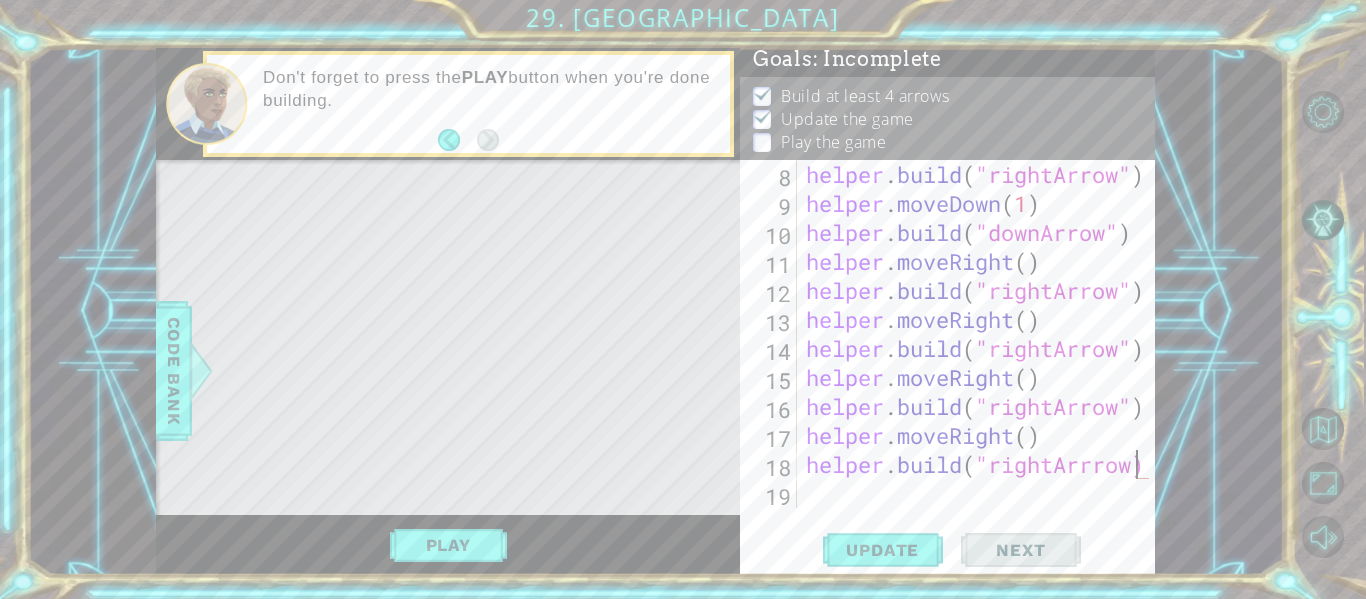 scroll, scrollTop: 290, scrollLeft: 0, axis: vertical 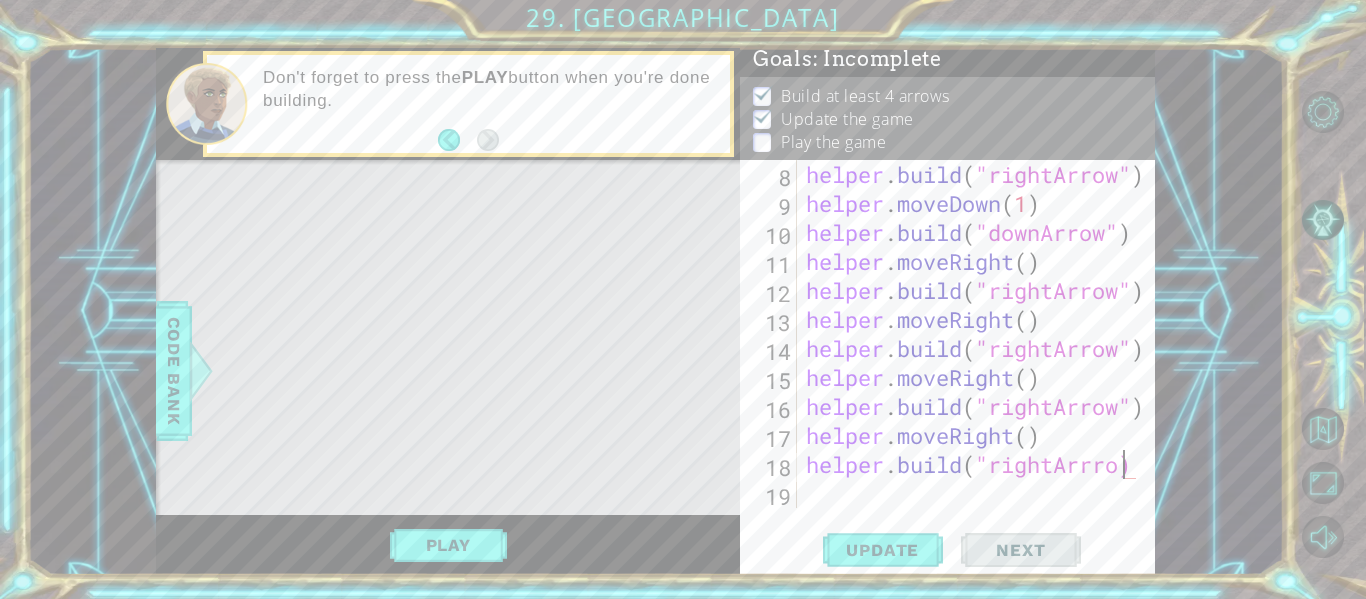 type on "[DOMAIN_NAME]("rightArrrow)" 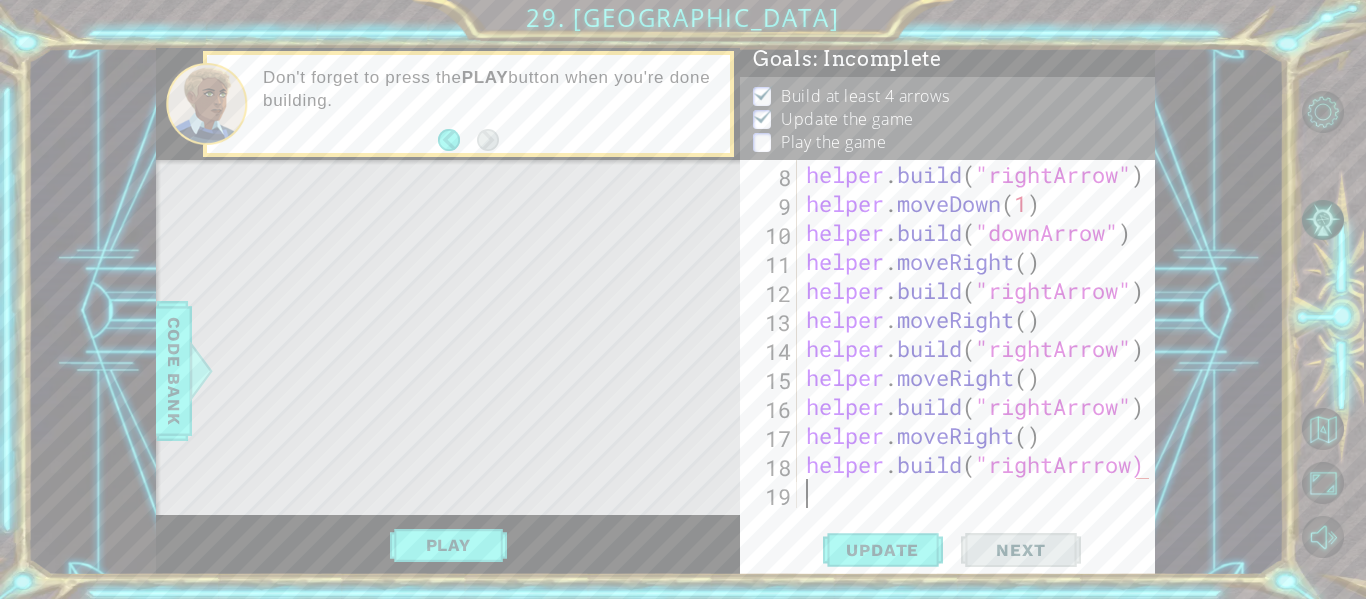 click on "helper . build ( "rightArrow" ) helper . moveDown ( 1 ) helper . build ( "downArrow" ) helper . moveRight ( ) helper . build ( "rightArrow" ) helper . moveRight ( ) helper . build ( "rightArrow" ) helper . moveRight ( ) helper . build ( "rightArrow" ) helper . moveRight ( ) helper . build ( "rightArrrow)" at bounding box center (981, 363) 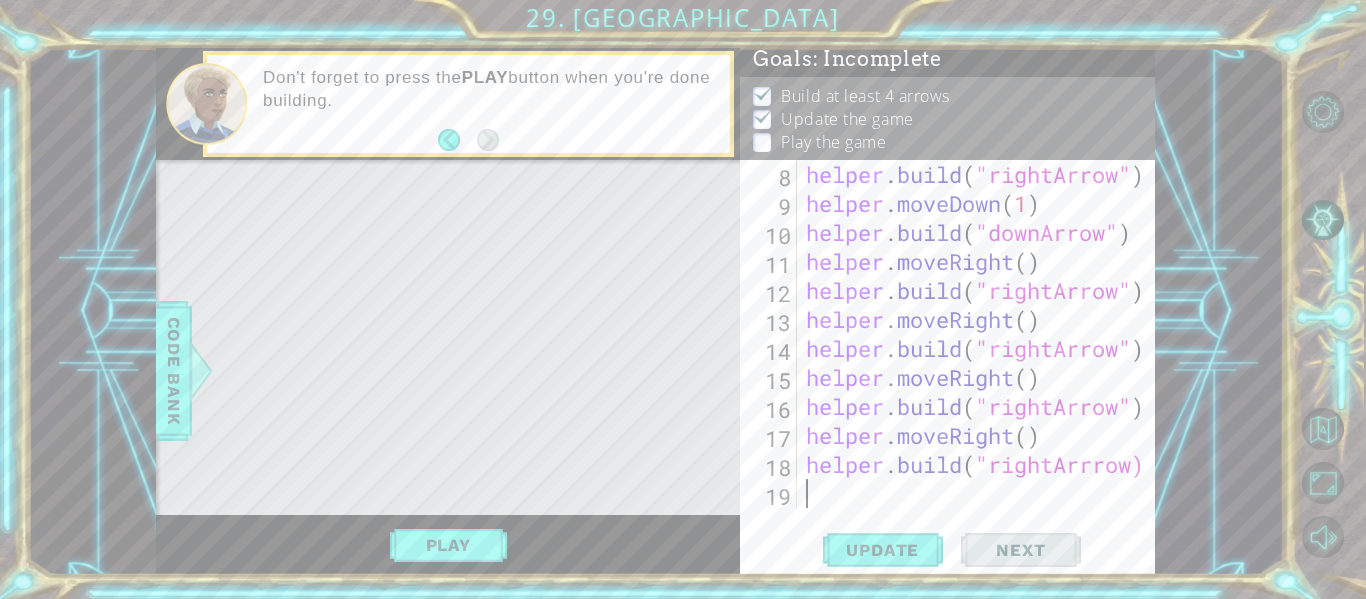 click at bounding box center [1141, 189] 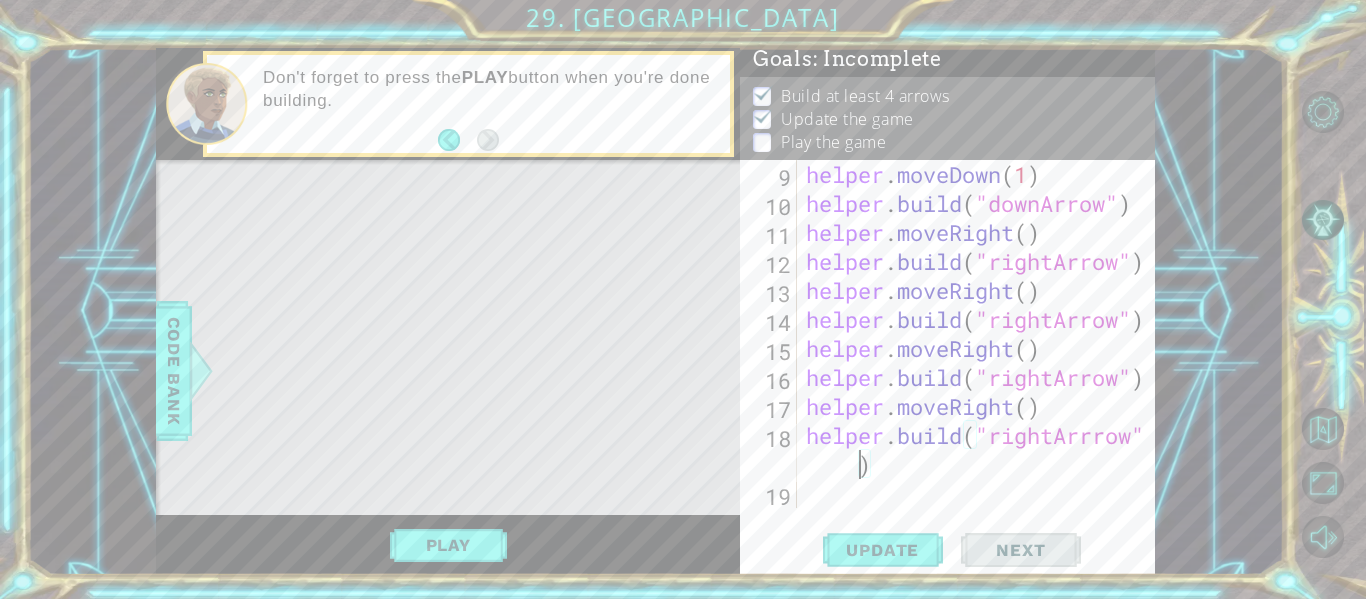 scroll, scrollTop: 0, scrollLeft: 15, axis: horizontal 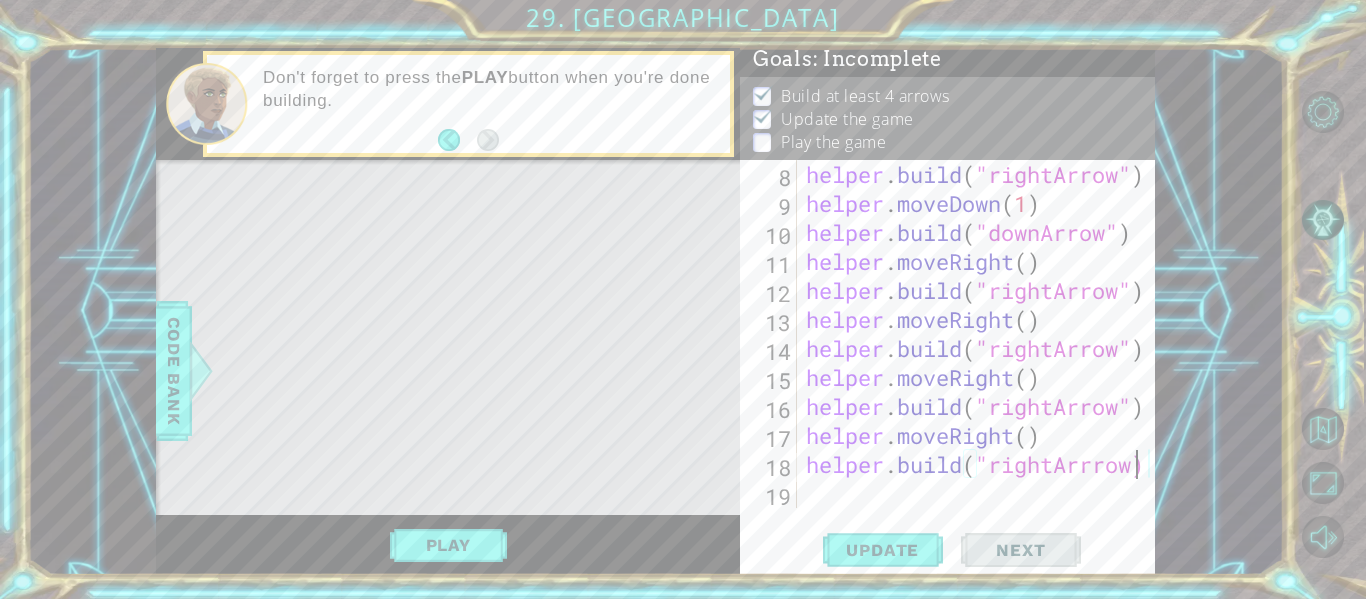 type on "[DOMAIN_NAME]("rightArrrow)" 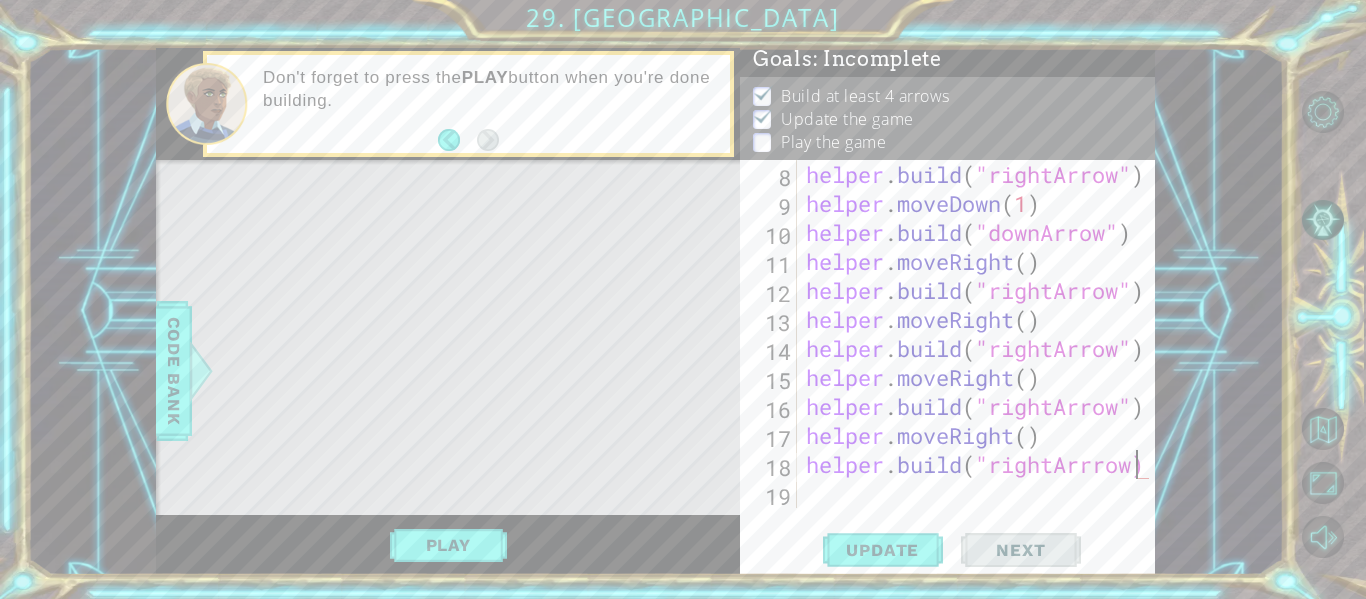 click on "helper . build ( "rightArrow" ) helper . moveDown ( 1 ) helper . build ( "downArrow" ) helper . moveRight ( ) helper . build ( "rightArrow" ) helper . moveRight ( ) helper . build ( "rightArrow" ) helper . moveRight ( ) helper . build ( "rightArrow" ) helper . moveRight ( ) helper . build ( "rightArrrow)" at bounding box center [981, 363] 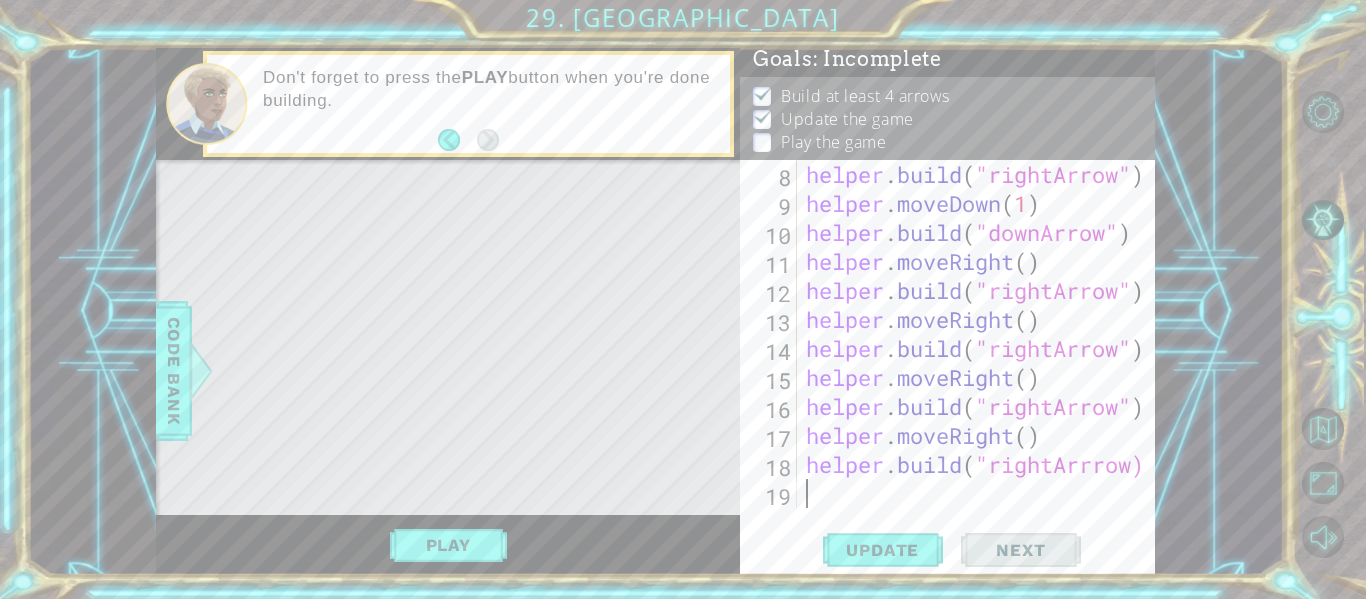 scroll, scrollTop: 0, scrollLeft: 0, axis: both 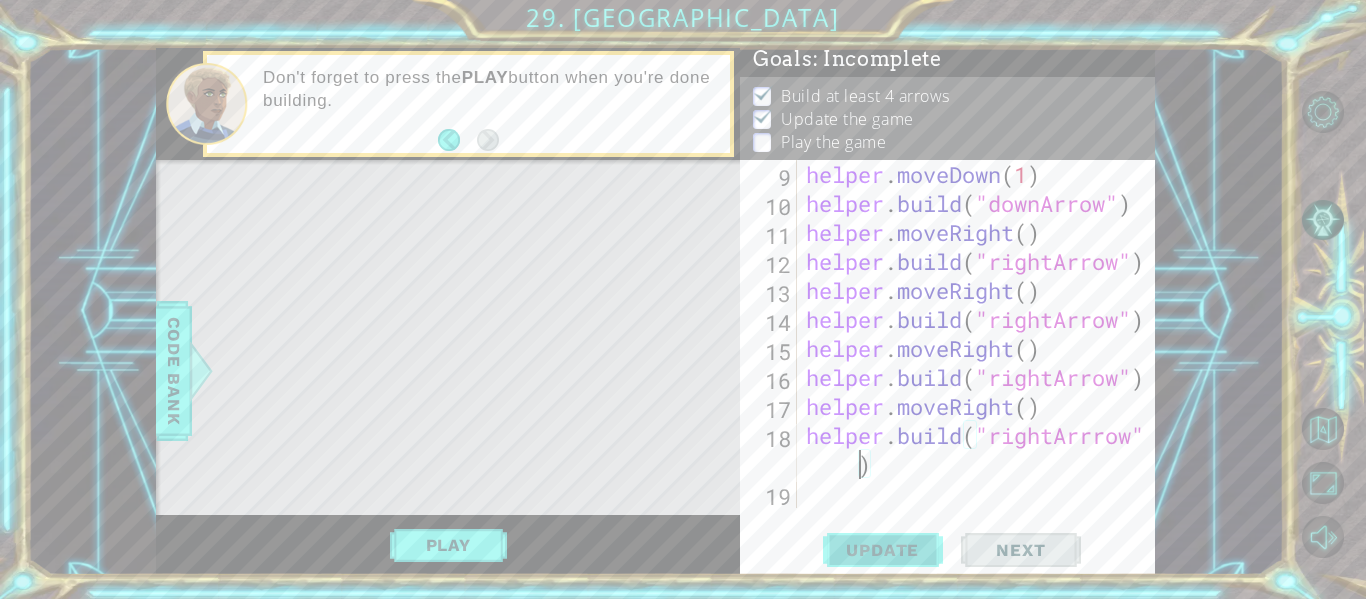 click on "Update" at bounding box center [882, 550] 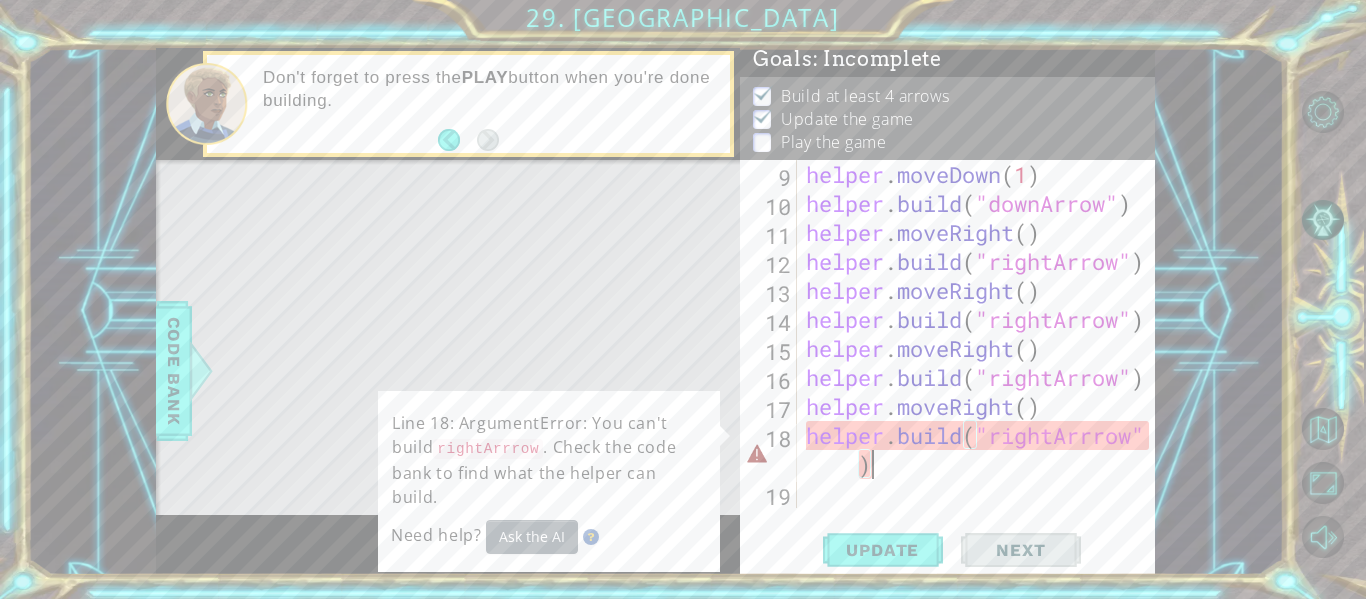 click on "helper . moveDown ( 1 ) helper . build ( "downArrow" ) helper . moveRight ( ) helper . build ( "rightArrow" ) helper . moveRight ( ) helper . build ( "rightArrow" ) helper . moveRight ( ) helper . build ( "rightArrow" ) helper . moveRight ( ) helper . build ( "rightArrrow"      )" at bounding box center (981, 363) 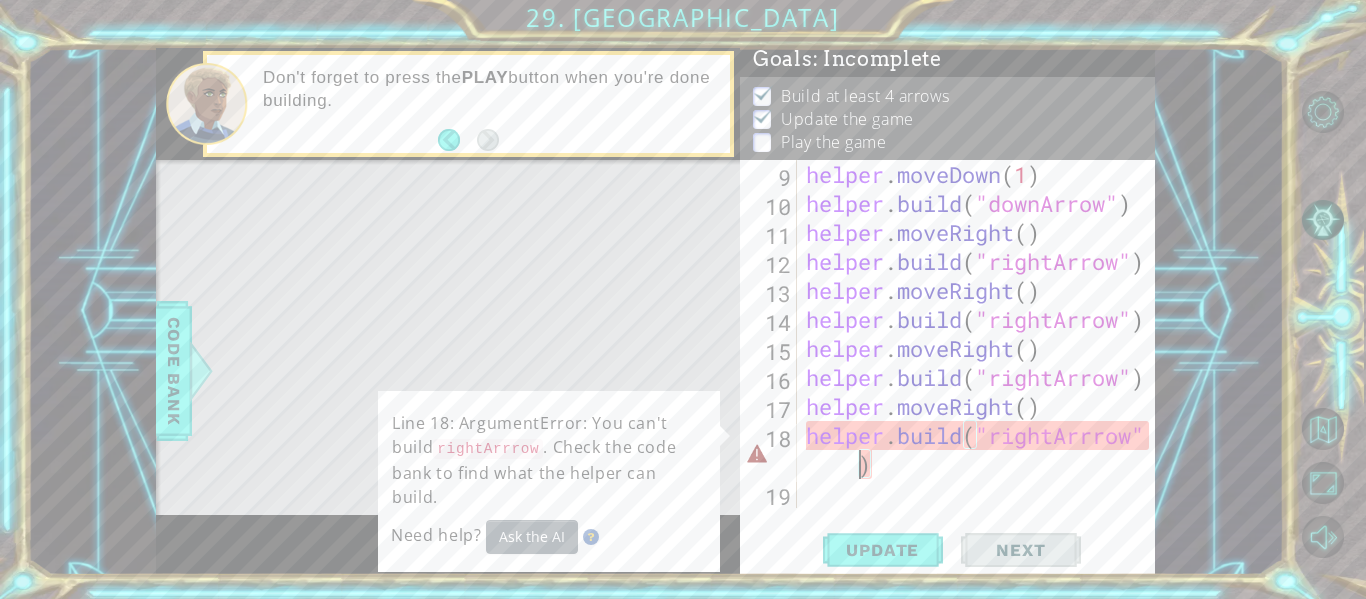 scroll, scrollTop: 290, scrollLeft: 0, axis: vertical 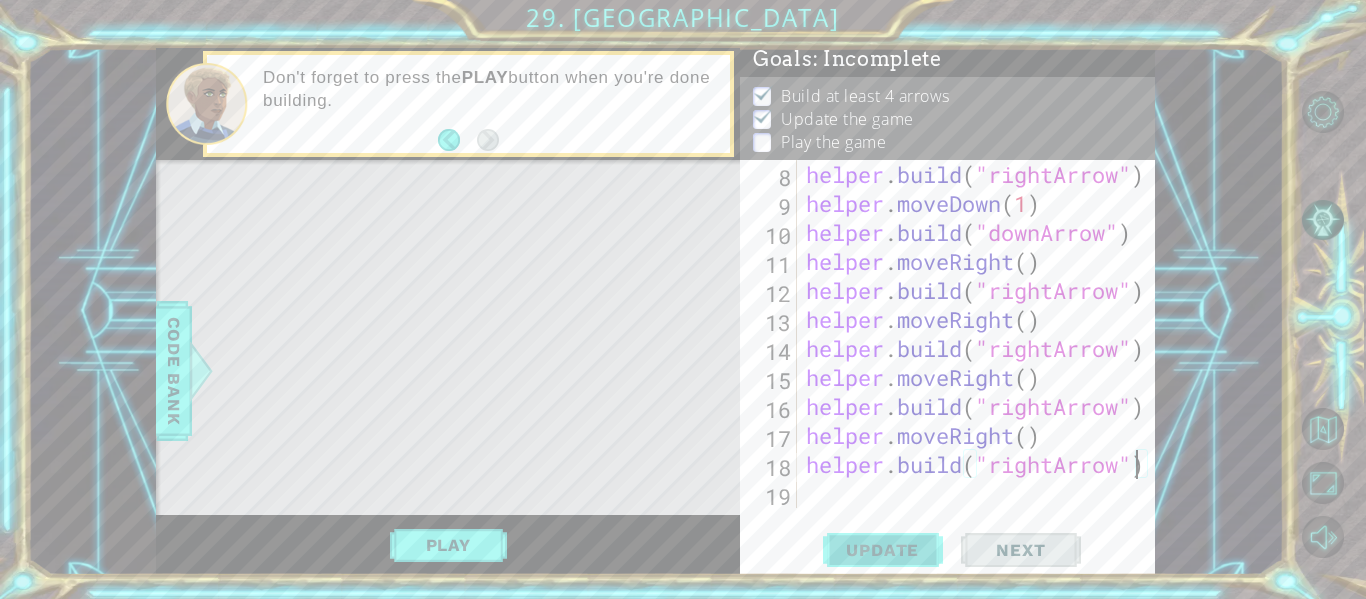 type on "[DOMAIN_NAME]("rightArrow")" 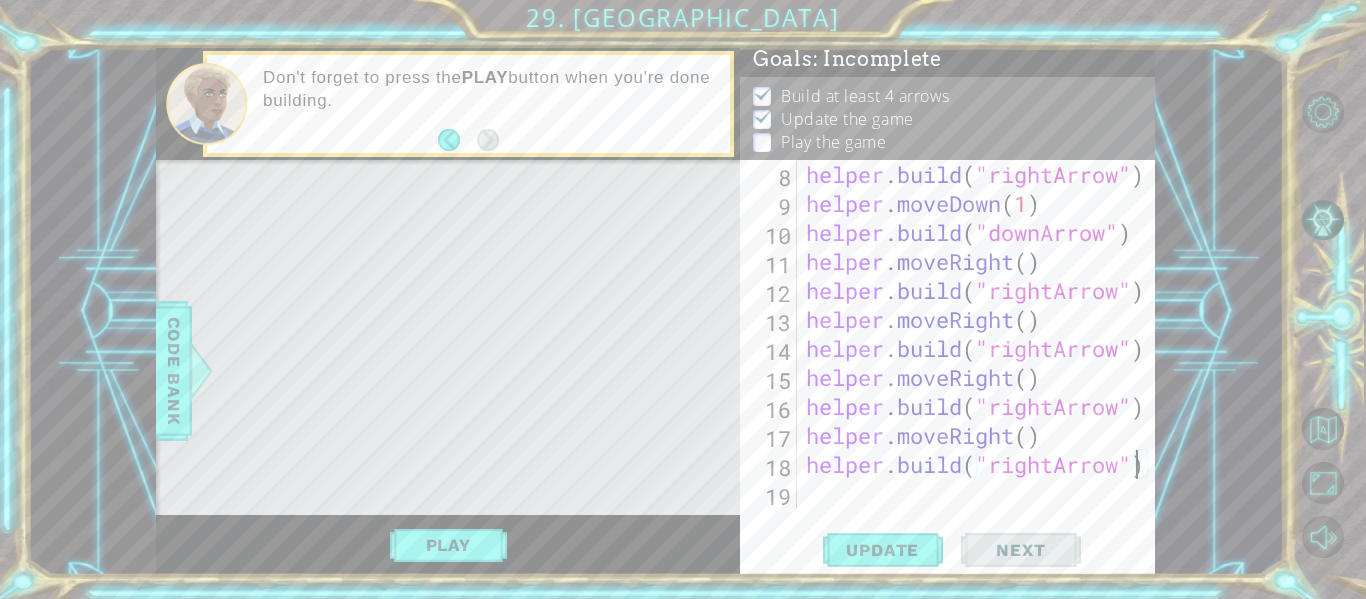 click on "helper . build ( "rightArrow" ) helper . moveDown ( 1 ) helper . build ( "downArrow" ) helper . moveRight ( ) helper . build ( "rightArrow" ) helper . moveRight ( ) helper . build ( "rightArrow" ) helper . moveRight ( ) helper . build ( "rightArrow" ) helper . moveRight ( ) helper . build ( "rightArrow" )" at bounding box center (981, 363) 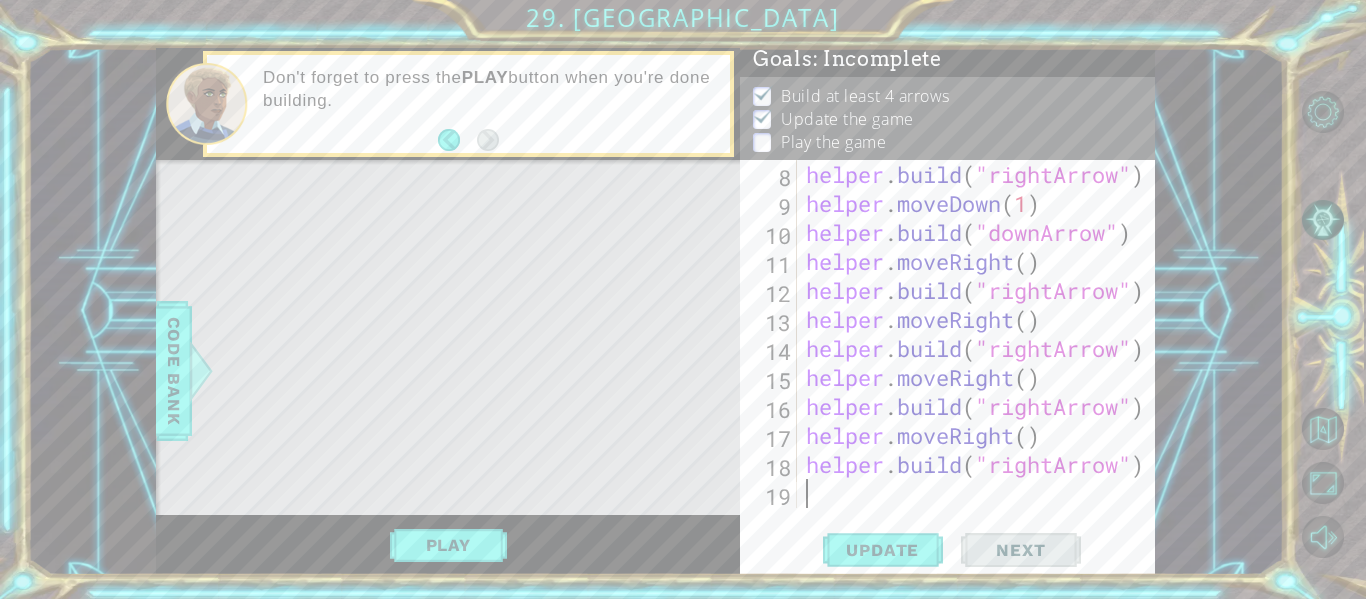 scroll, scrollTop: 0, scrollLeft: 0, axis: both 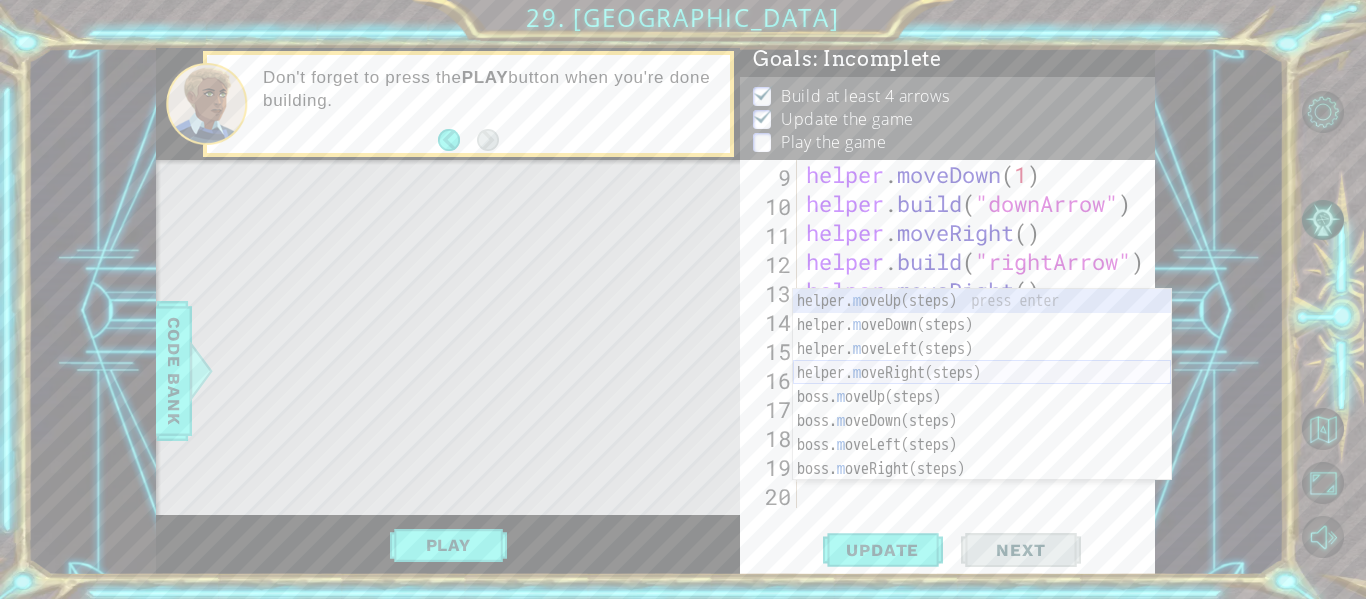 click on "helper. m oveUp(steps) press enter helper. m oveDown(steps) press enter helper. m oveLeft(steps) press enter helper. m oveRight(steps) press enter boss. m oveUp(steps) press enter boss. m oveDown(steps) press enter boss. [PERSON_NAME](steps) press enter boss. m oveRight(steps) press enter helper.set M apSize press enter" at bounding box center [982, 409] 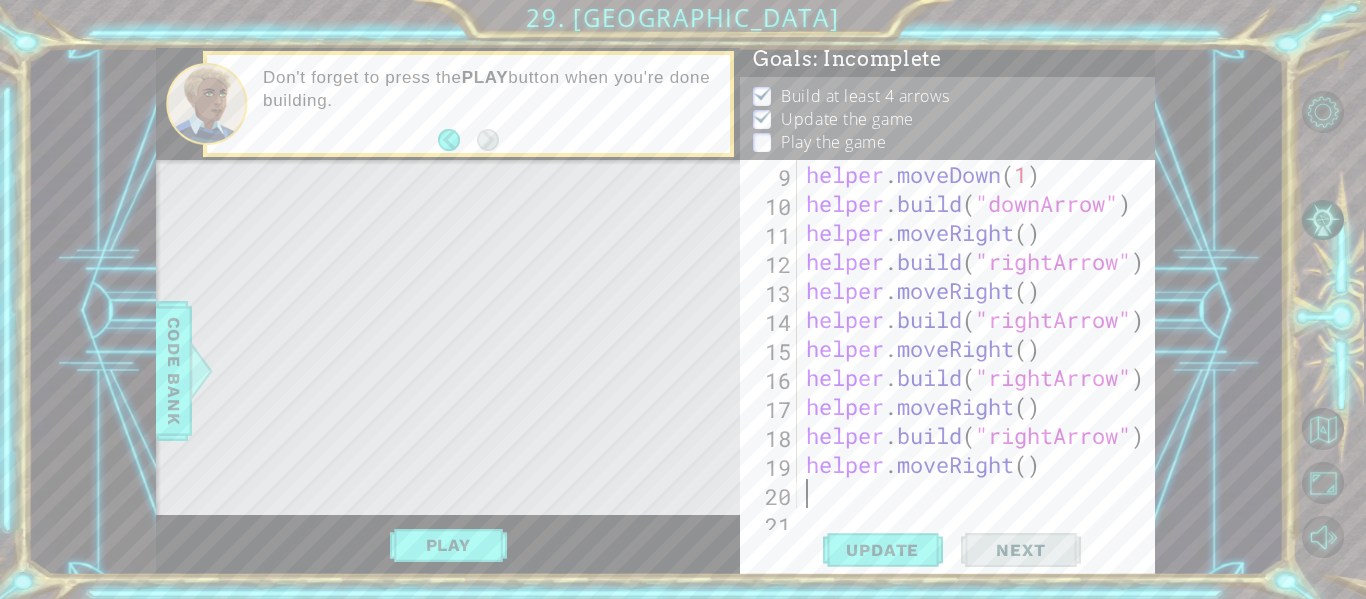 scroll, scrollTop: 348, scrollLeft: 0, axis: vertical 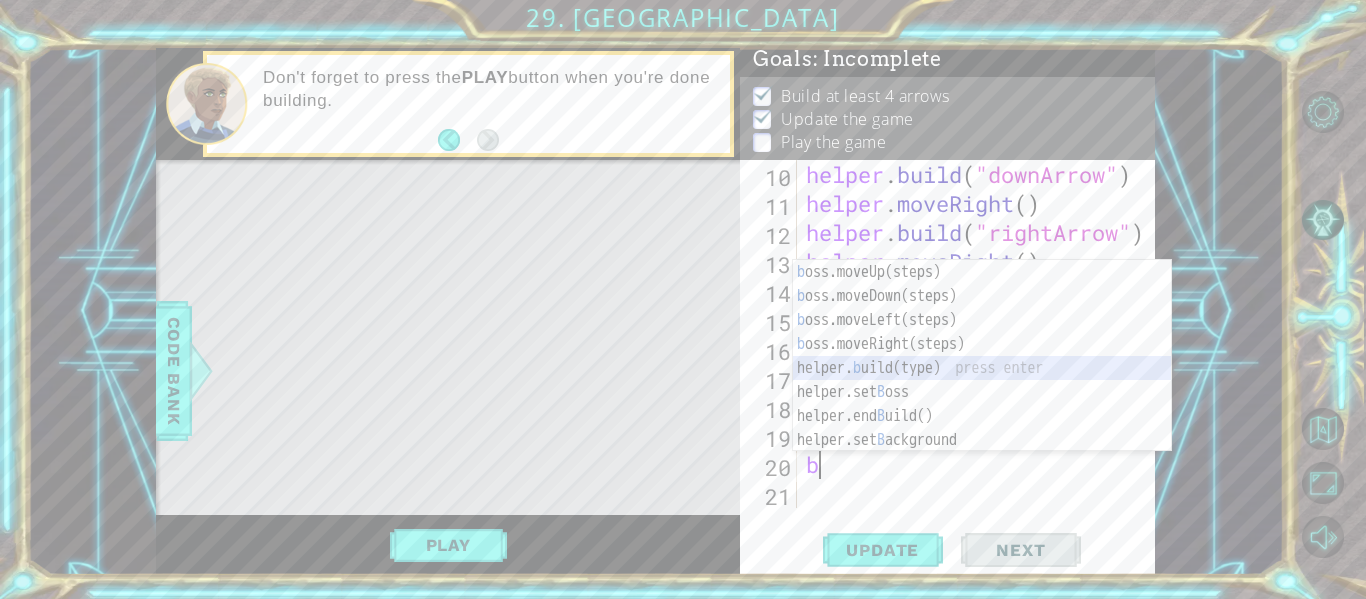 click on "b oss.moveUp(steps) press enter b oss.moveDown(steps) press enter b oss.moveLeft(steps) press enter b oss.moveRight(steps) press enter helper. b uild(type) press enter helper.set B oss press enter helper.end B uild() press enter helper.set B ackground press enter helper.start B uild(type) press enter" at bounding box center (982, 380) 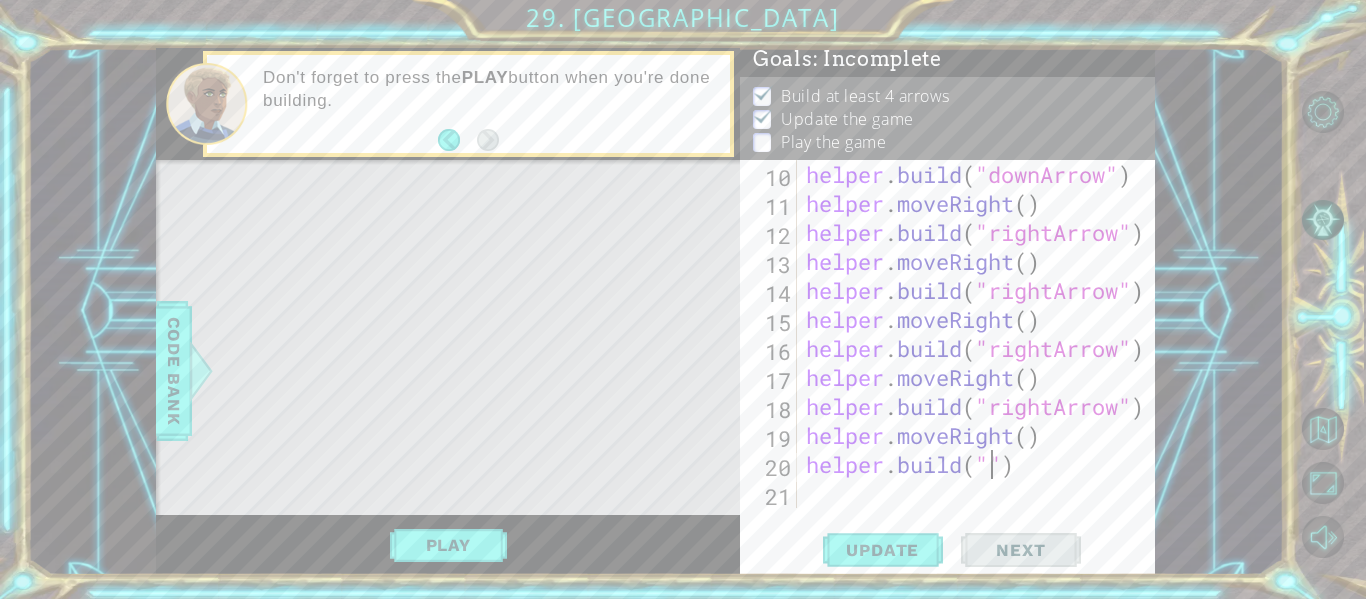 scroll, scrollTop: 0, scrollLeft: 9, axis: horizontal 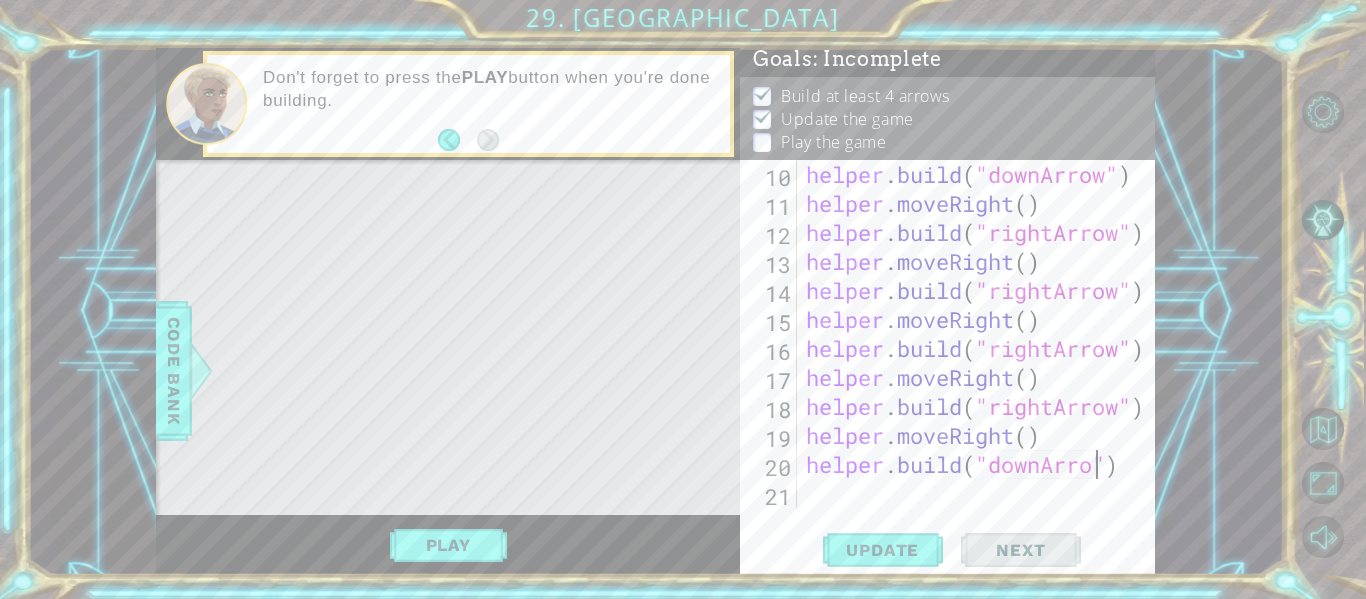 type on "[DOMAIN_NAME]("downArrow")" 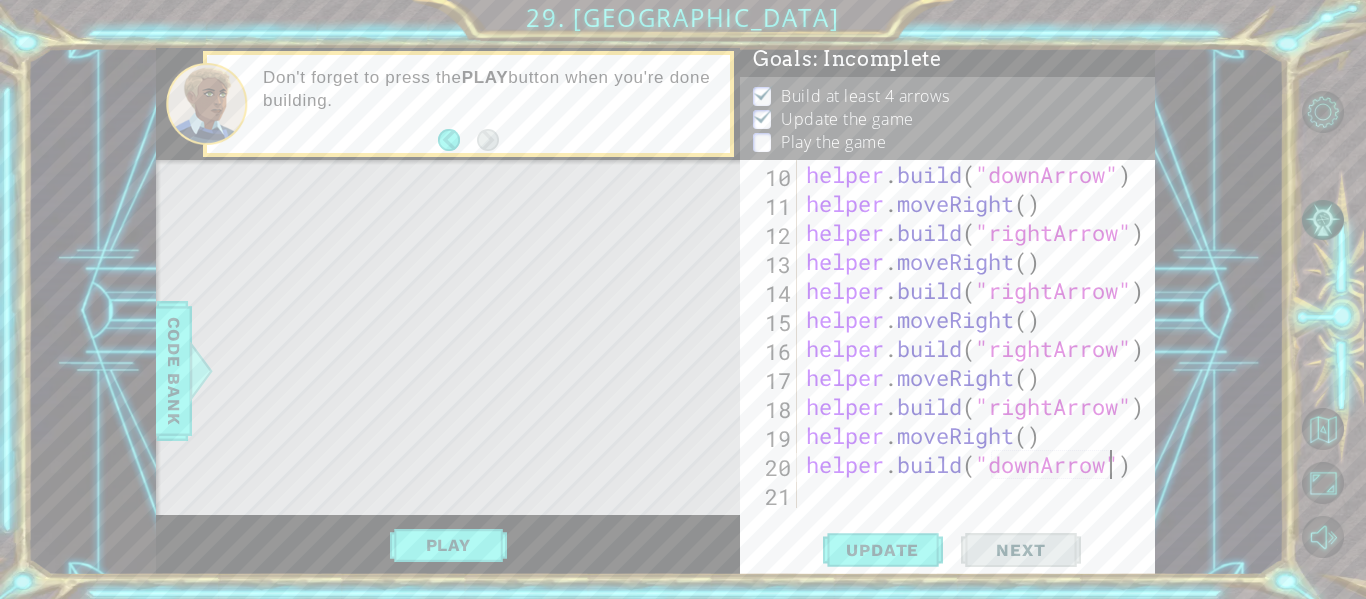 click on "helper . build ( "downArrow" ) helper . moveRight ( ) helper . build ( "rightArrow" ) helper . moveRight ( ) helper . build ( "rightArrow" ) helper . moveRight ( ) helper . build ( "rightArrow" ) helper . moveRight ( ) helper . build ( "rightArrow" ) helper . moveRight ( ) helper . build ( "downArrow" )" at bounding box center [981, 363] 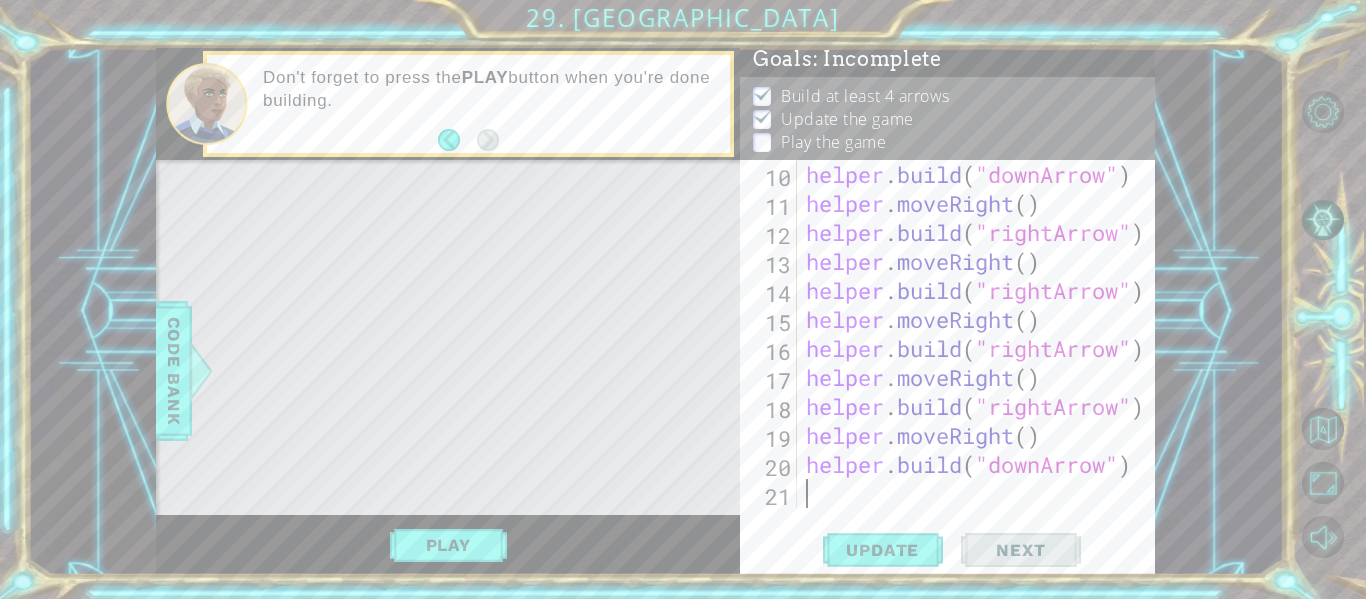 scroll, scrollTop: 0, scrollLeft: 0, axis: both 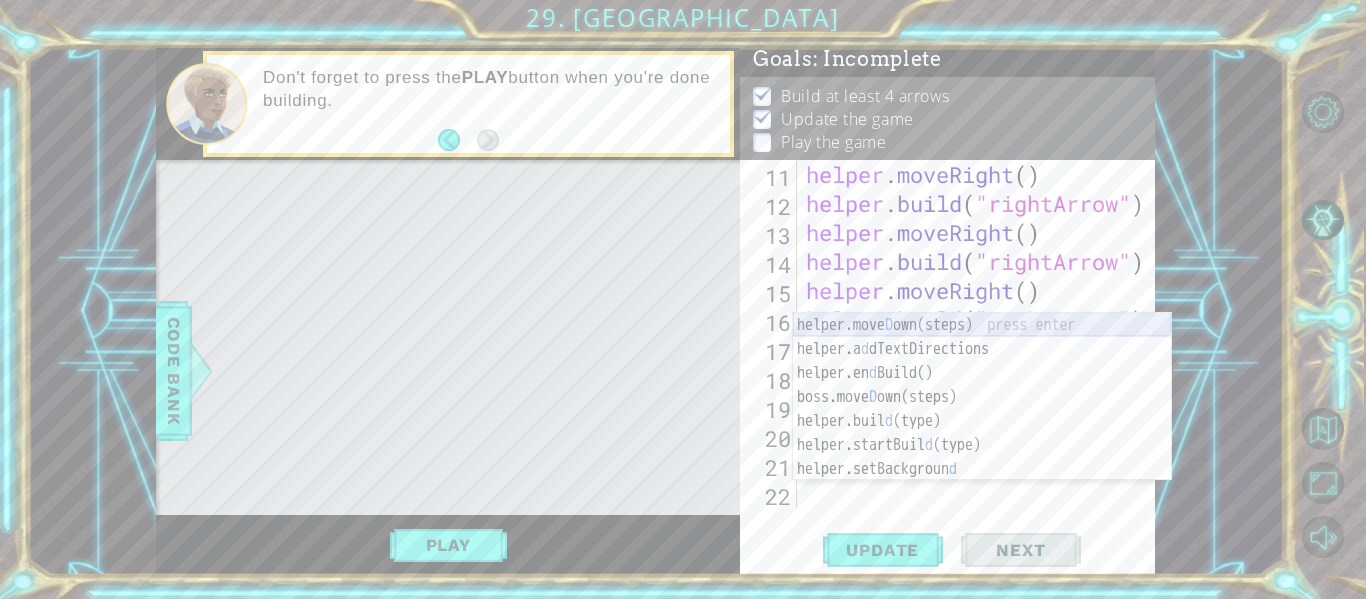 click on "helper.[PERSON_NAME] own(steps) press enter helper.a d dTextDirections press enter helper.en d Build() press enter boss.[PERSON_NAME] own(steps) press enter helper.buil d (type) press enter helper.startBuil d (type) press enter helper.setBackgroun d press enter" at bounding box center [982, 421] 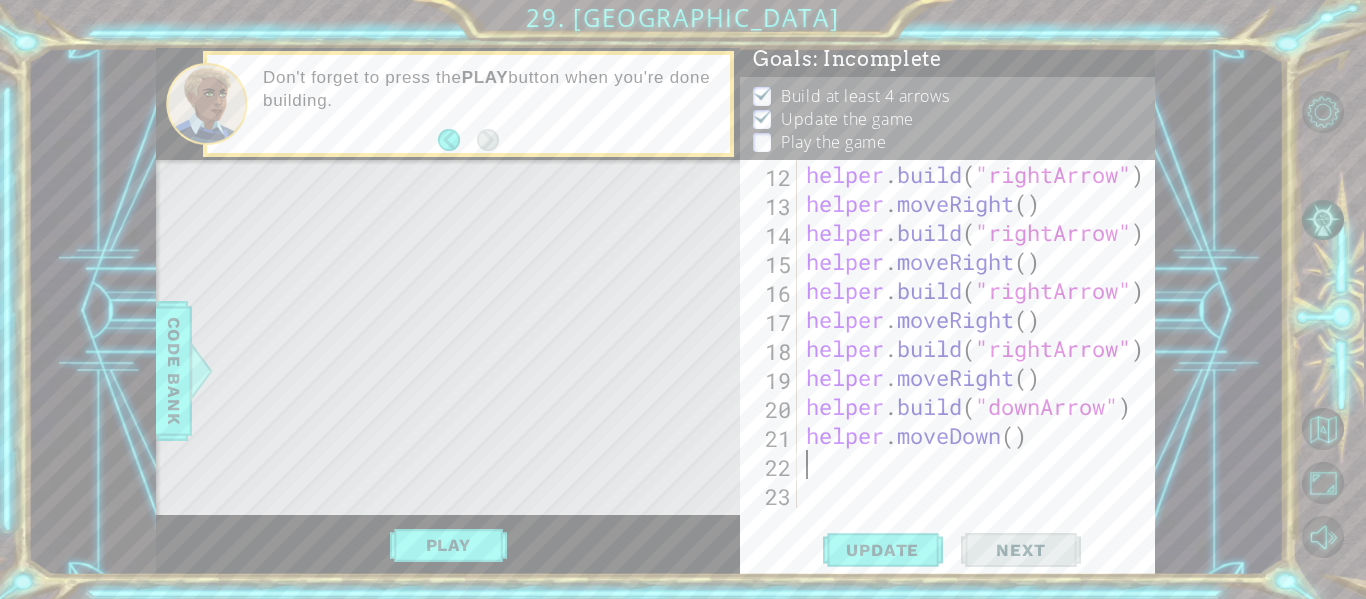 scroll, scrollTop: 406, scrollLeft: 0, axis: vertical 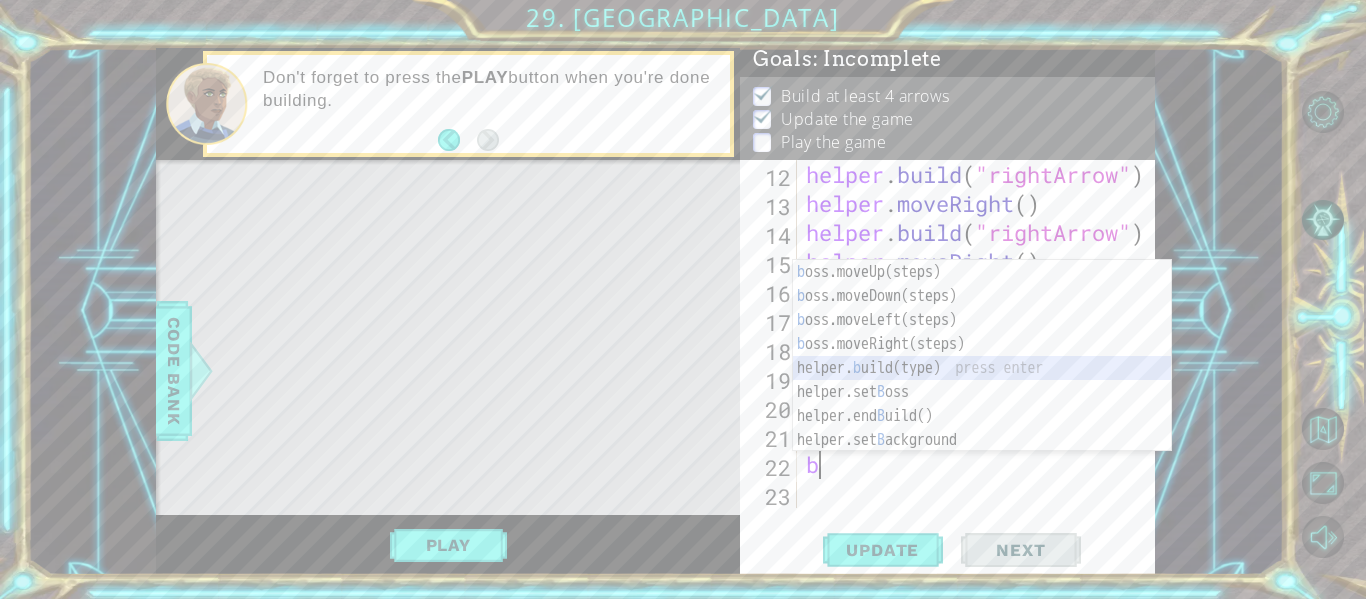click on "b oss.moveUp(steps) press enter b oss.moveDown(steps) press enter b oss.moveLeft(steps) press enter b oss.moveRight(steps) press enter helper. b uild(type) press enter helper.set B oss press enter helper.end B uild() press enter helper.set B ackground press enter helper.start B uild(type) press enter" at bounding box center [982, 380] 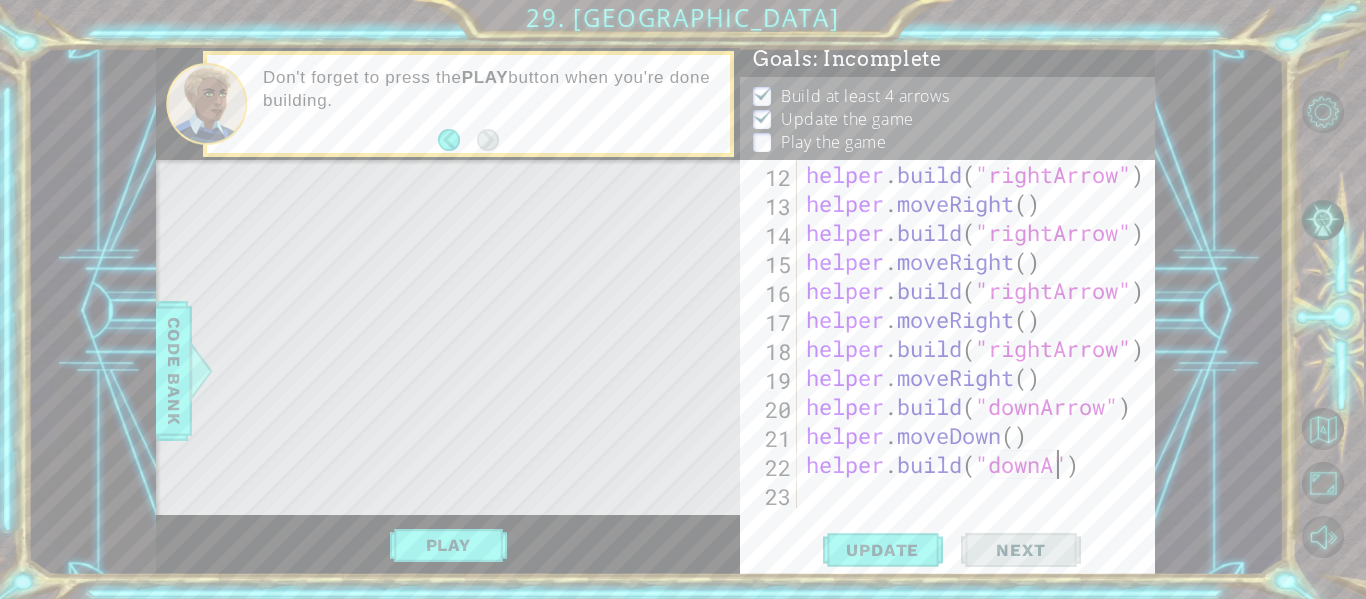 scroll, scrollTop: 0, scrollLeft: 12, axis: horizontal 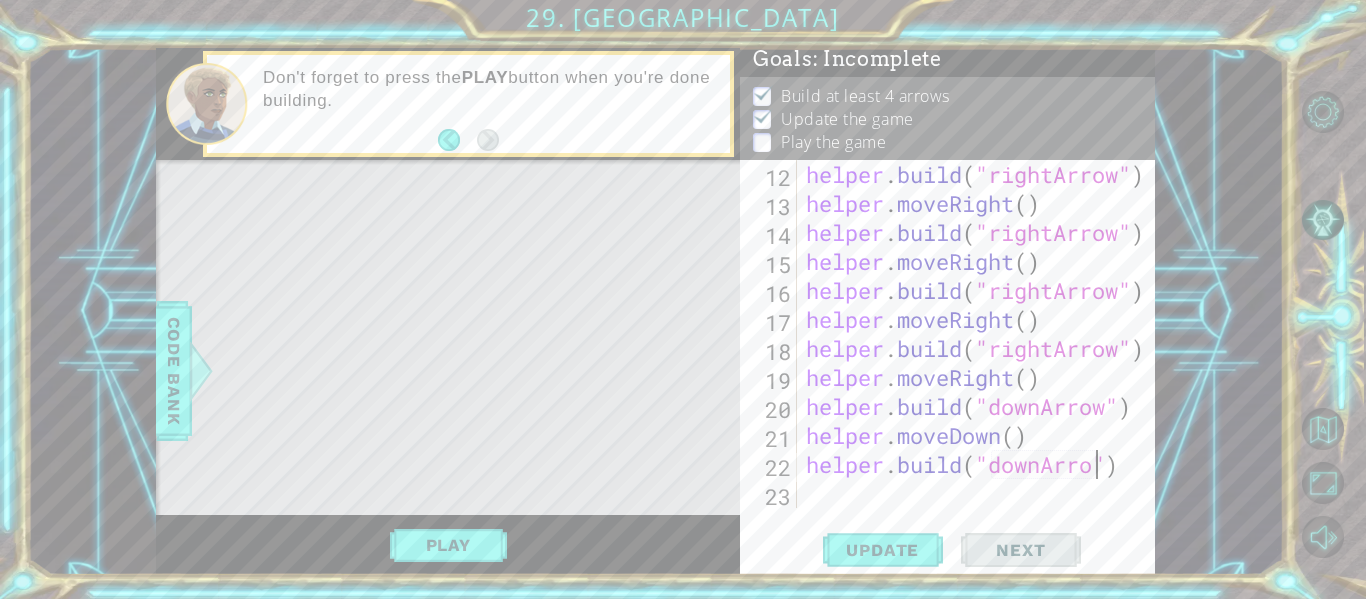 type on "[DOMAIN_NAME]("downArrow")" 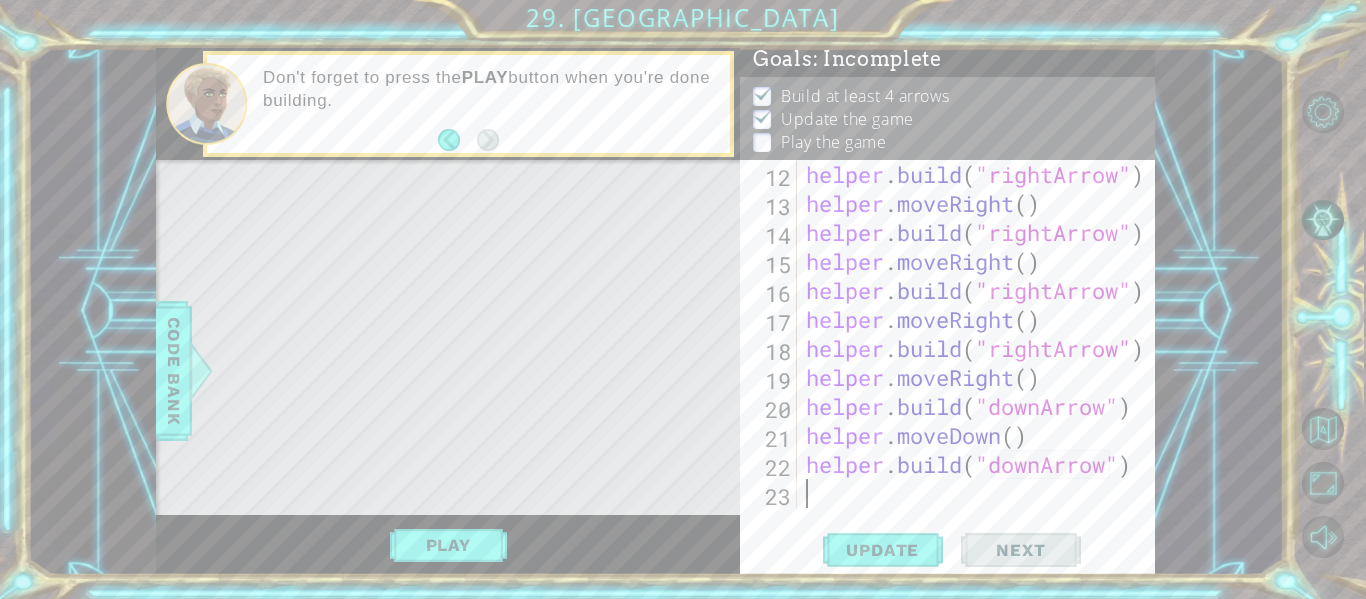 click on "helper . build ( "rightArrow" ) helper . moveRight ( ) helper . build ( "rightArrow" ) helper . moveRight ( ) helper . build ( "rightArrow" ) helper . moveRight ( ) helper . build ( "rightArrow" ) helper . moveRight ( ) helper . build ( "downArrow" ) helper . moveDown ( ) helper . build ( "downArrow" )" at bounding box center (981, 363) 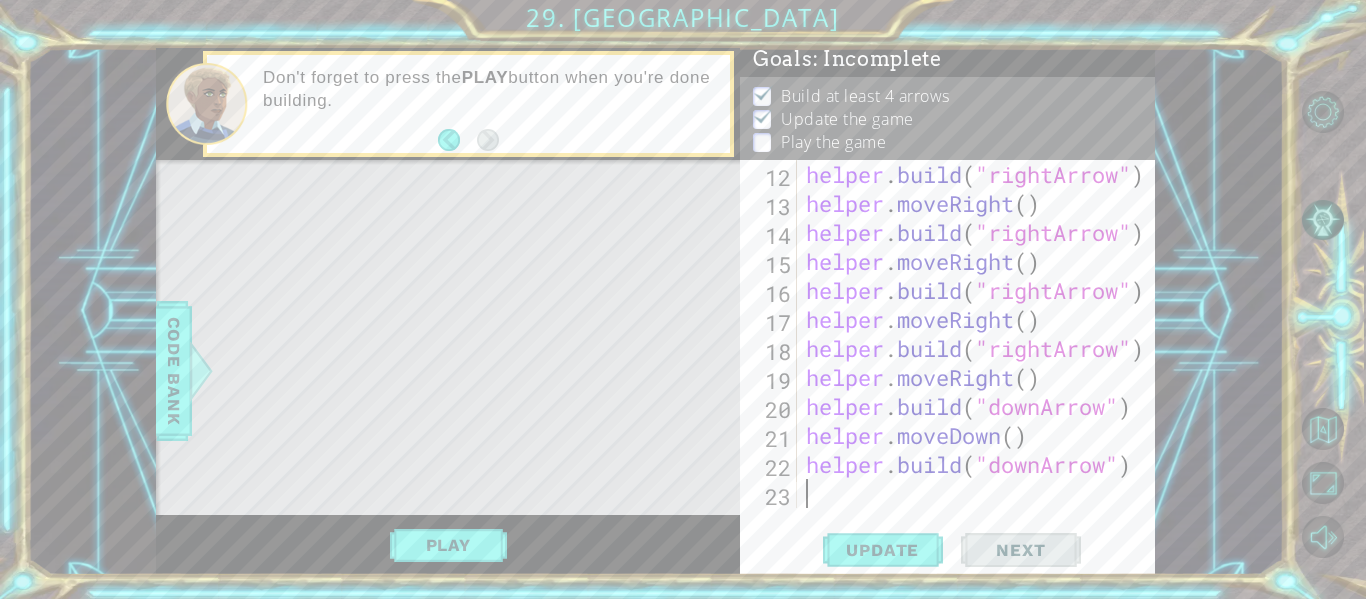 scroll, scrollTop: 0, scrollLeft: 0, axis: both 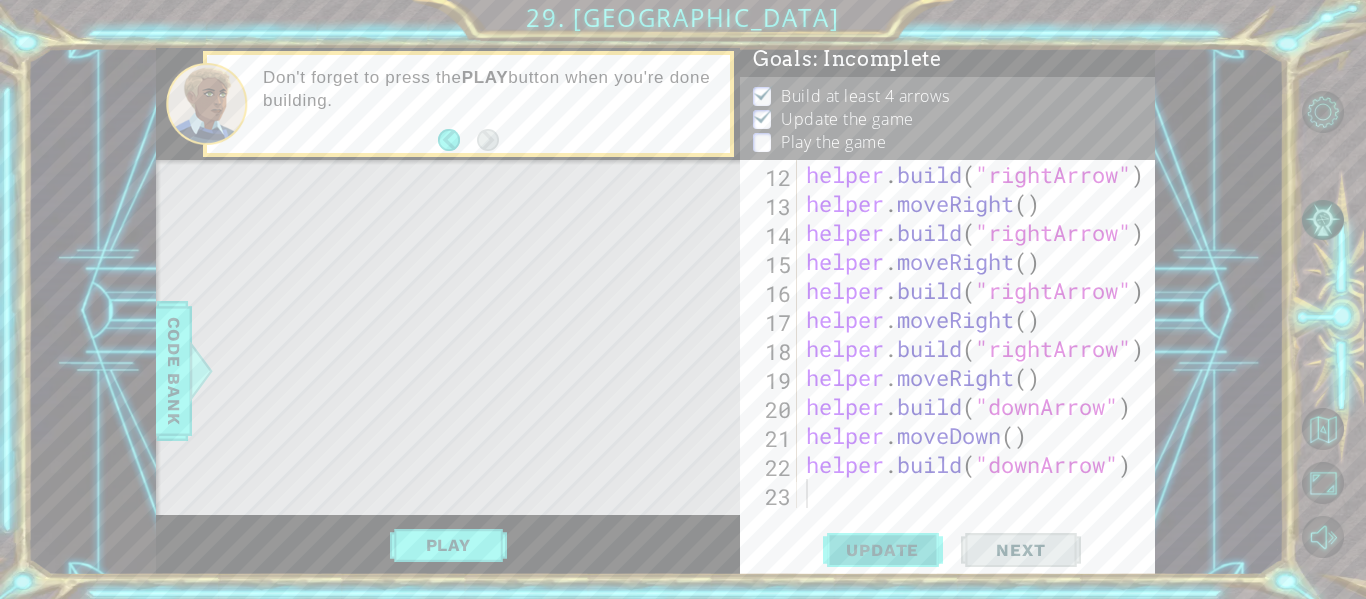 click on "Update" at bounding box center [882, 550] 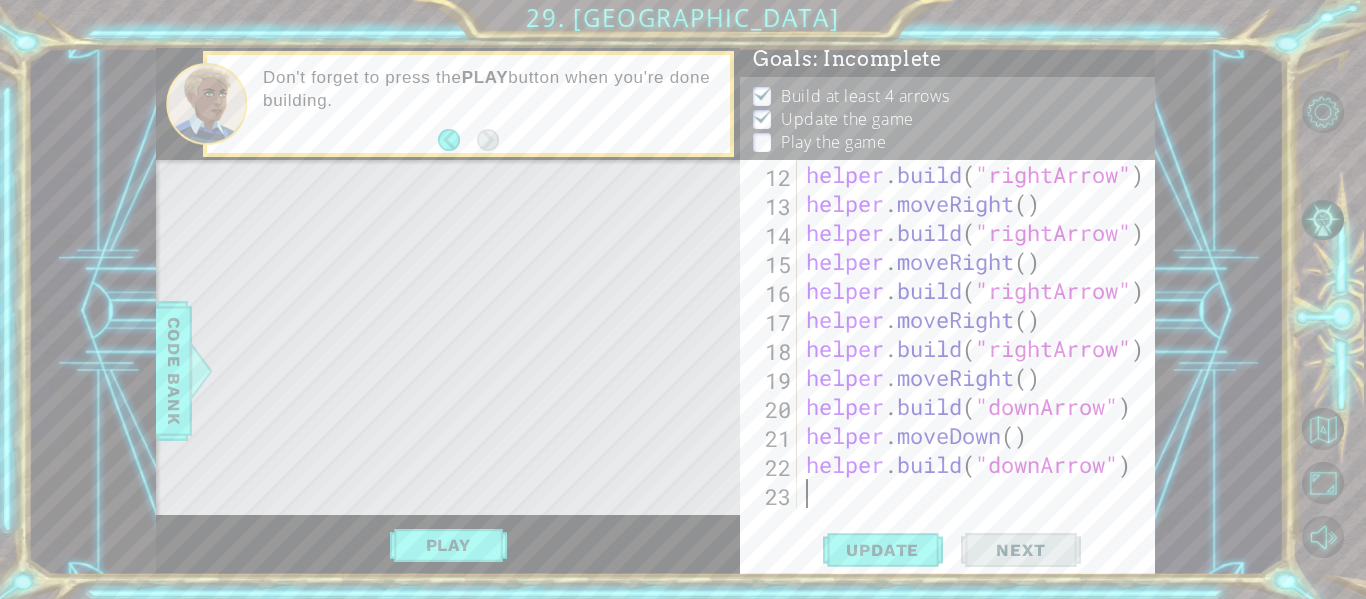 type on "m" 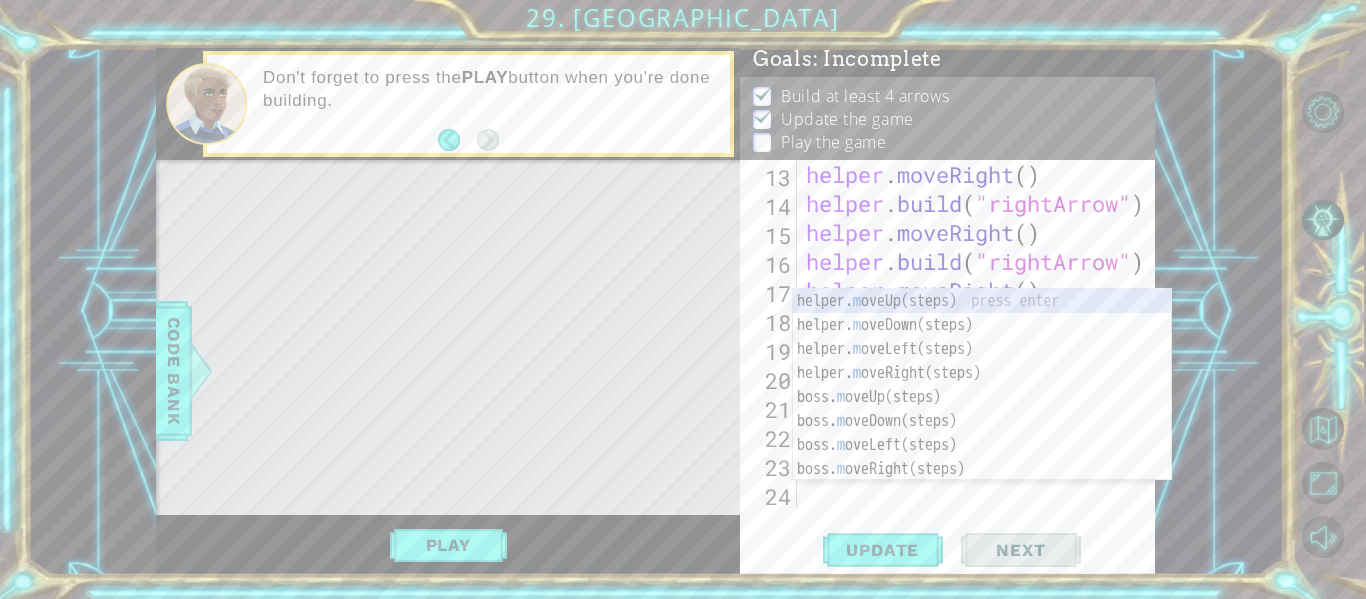 scroll, scrollTop: 435, scrollLeft: 0, axis: vertical 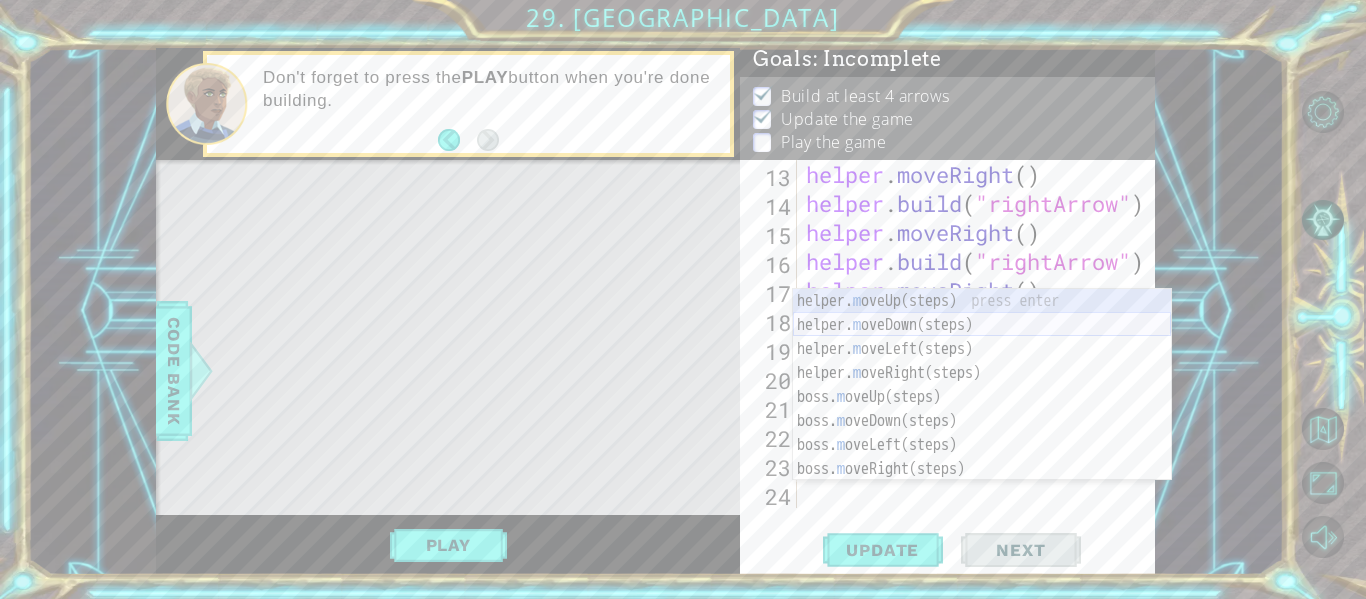 click on "helper. m oveUp(steps) press enter helper. m oveDown(steps) press enter helper. m oveLeft(steps) press enter helper. m oveRight(steps) press enter boss. m oveUp(steps) press enter boss. m oveDown(steps) press enter boss. [PERSON_NAME](steps) press enter boss. m oveRight(steps) press enter helper.set M apSize press enter" at bounding box center [982, 409] 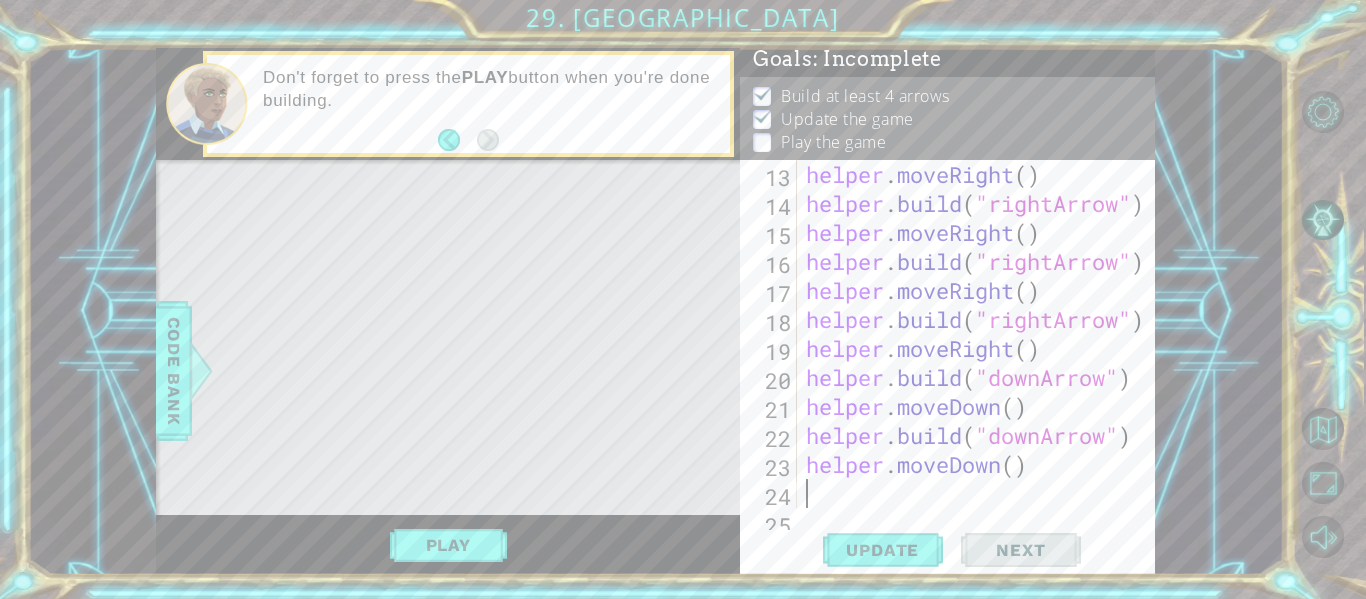 scroll, scrollTop: 464, scrollLeft: 0, axis: vertical 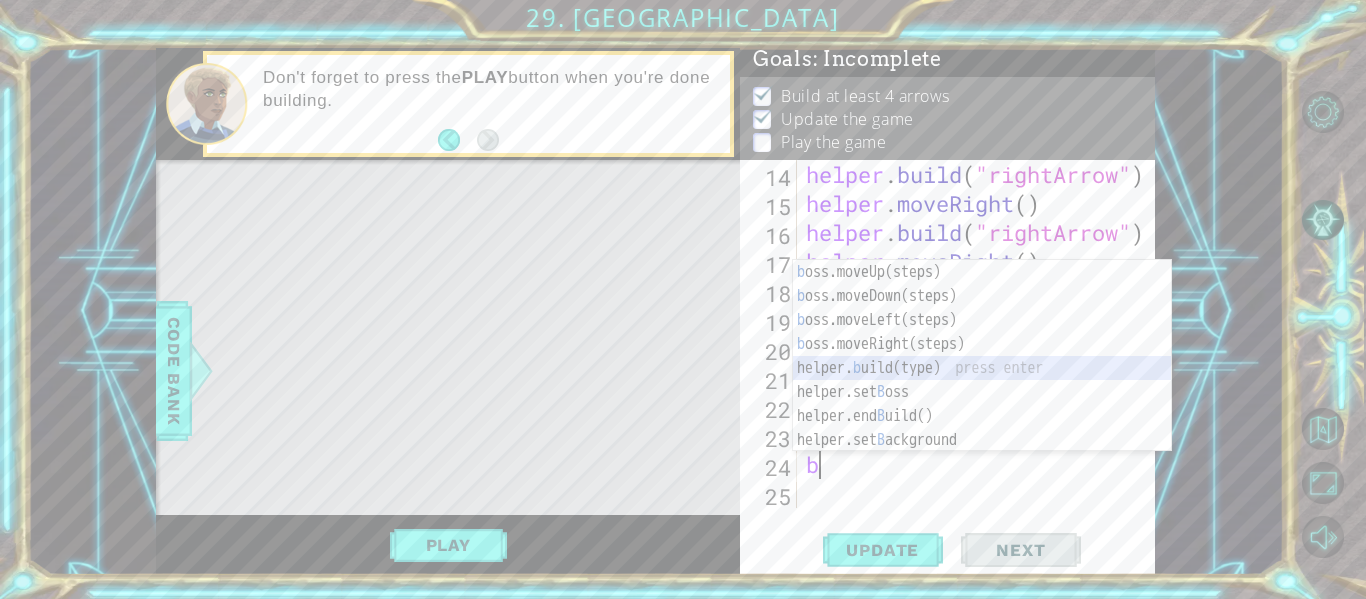 click on "b oss.moveUp(steps) press enter b oss.moveDown(steps) press enter b oss.moveLeft(steps) press enter b oss.moveRight(steps) press enter helper. b uild(type) press enter helper.set B oss press enter helper.end B uild() press enter helper.set B ackground press enter helper.start B uild(type) press enter" at bounding box center (982, 380) 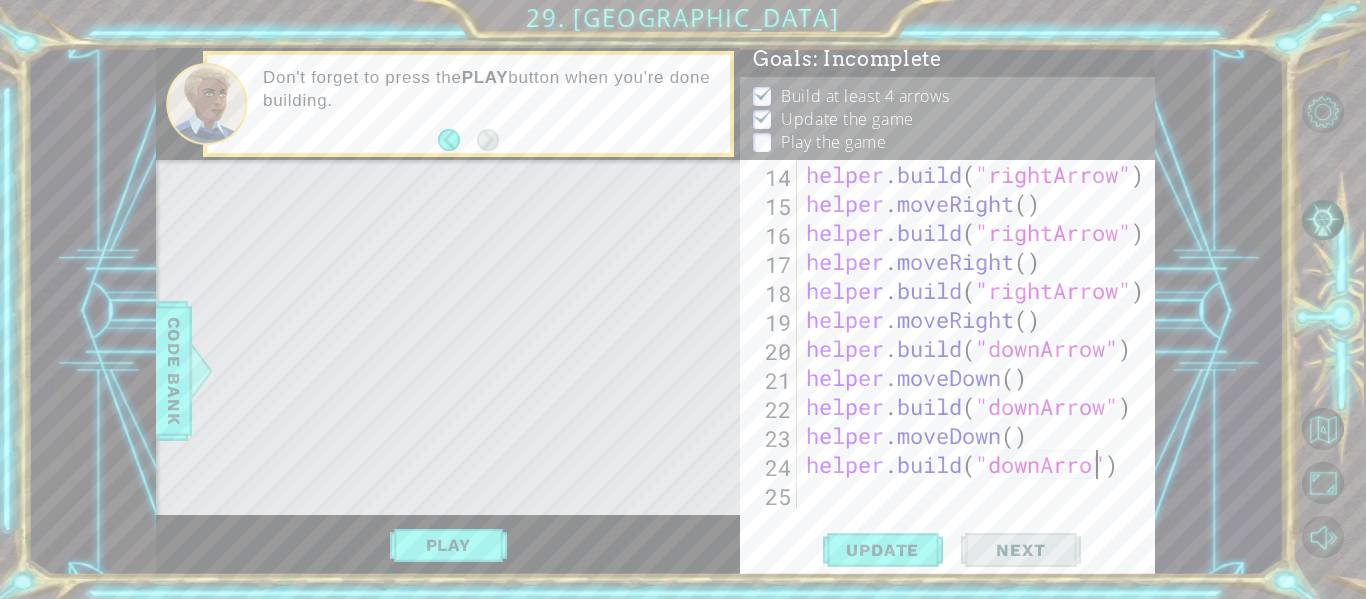 scroll, scrollTop: 0, scrollLeft: 14, axis: horizontal 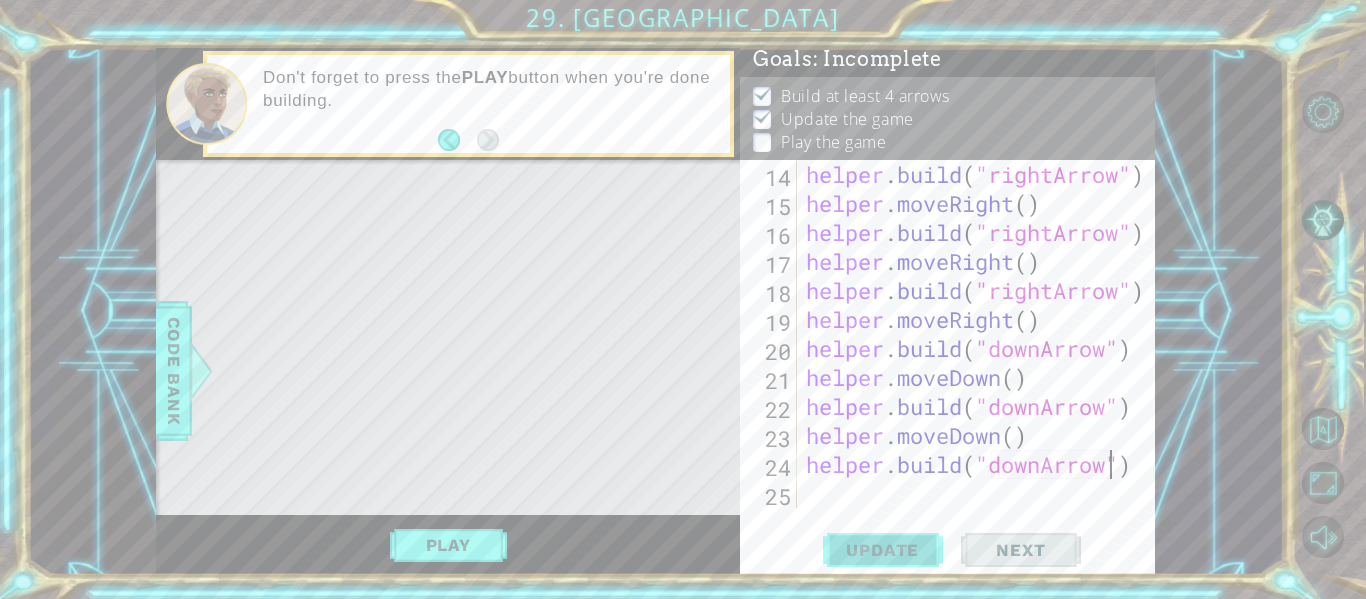 type on "[DOMAIN_NAME]("downArrow")" 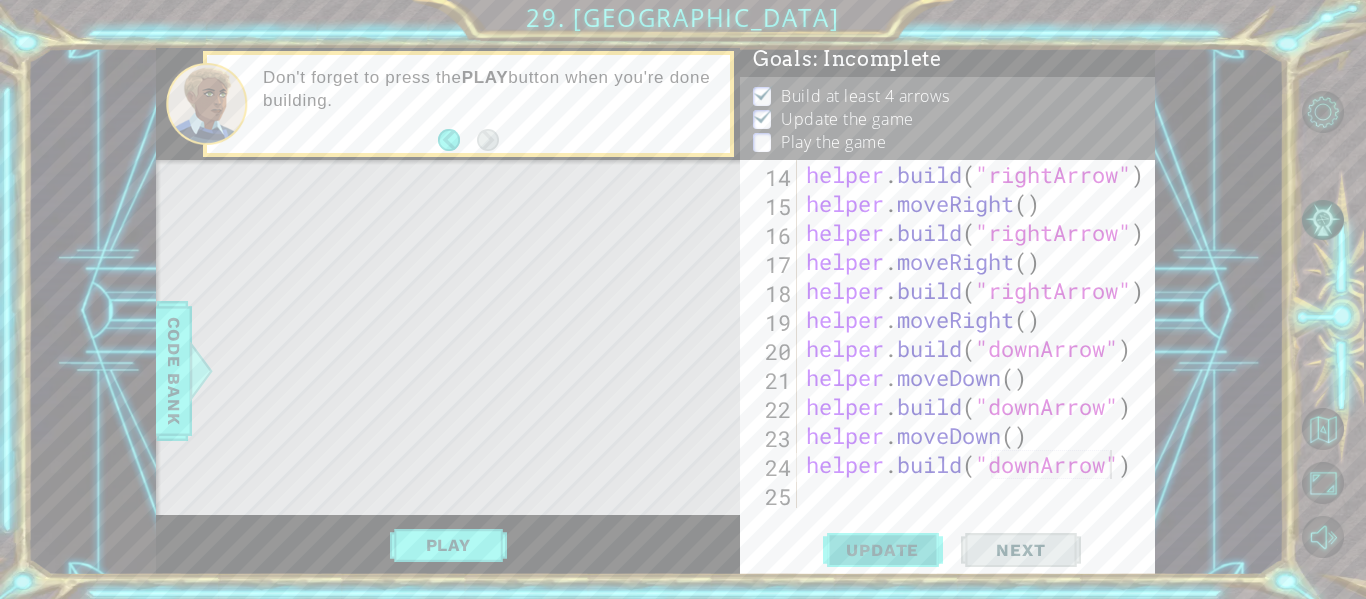 click on "Update" at bounding box center (882, 550) 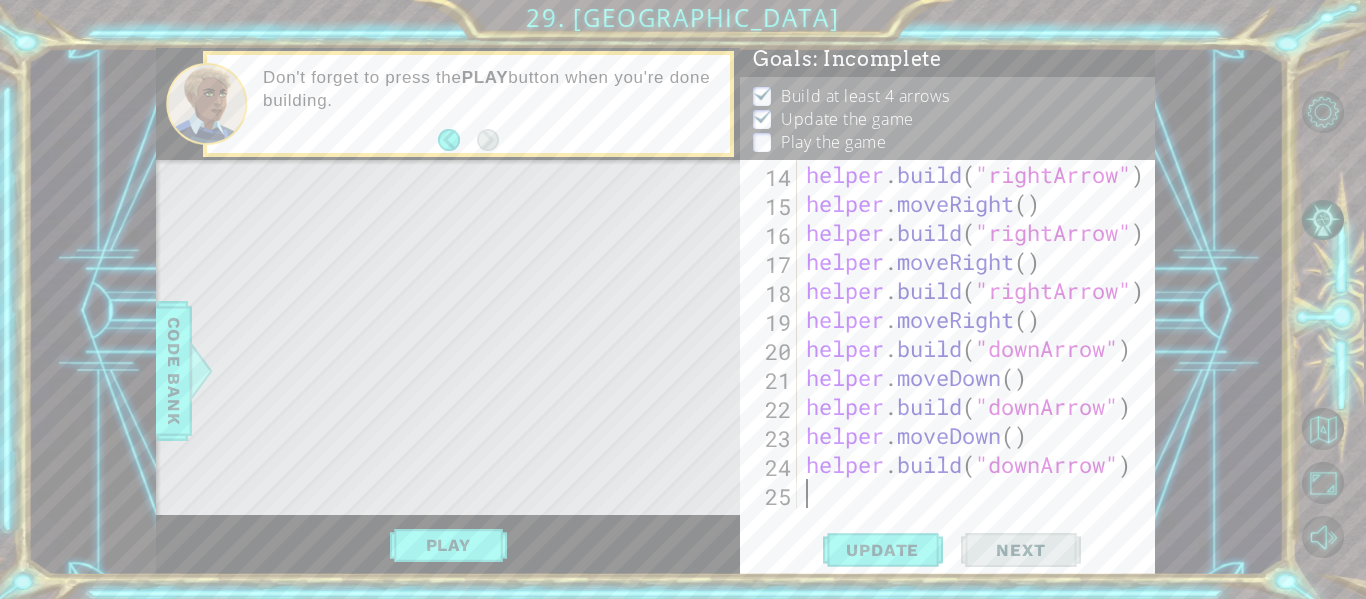 click on "helper . build ( "rightArrow" ) helper . moveRight ( ) helper . build ( "rightArrow" ) helper . moveRight ( ) helper . build ( "rightArrow" ) helper . moveRight ( ) helper . build ( "downArrow" ) helper . moveDown ( ) helper . build ( "downArrow" ) helper . moveDown ( ) helper . build ( "downArrow" )" at bounding box center (981, 363) 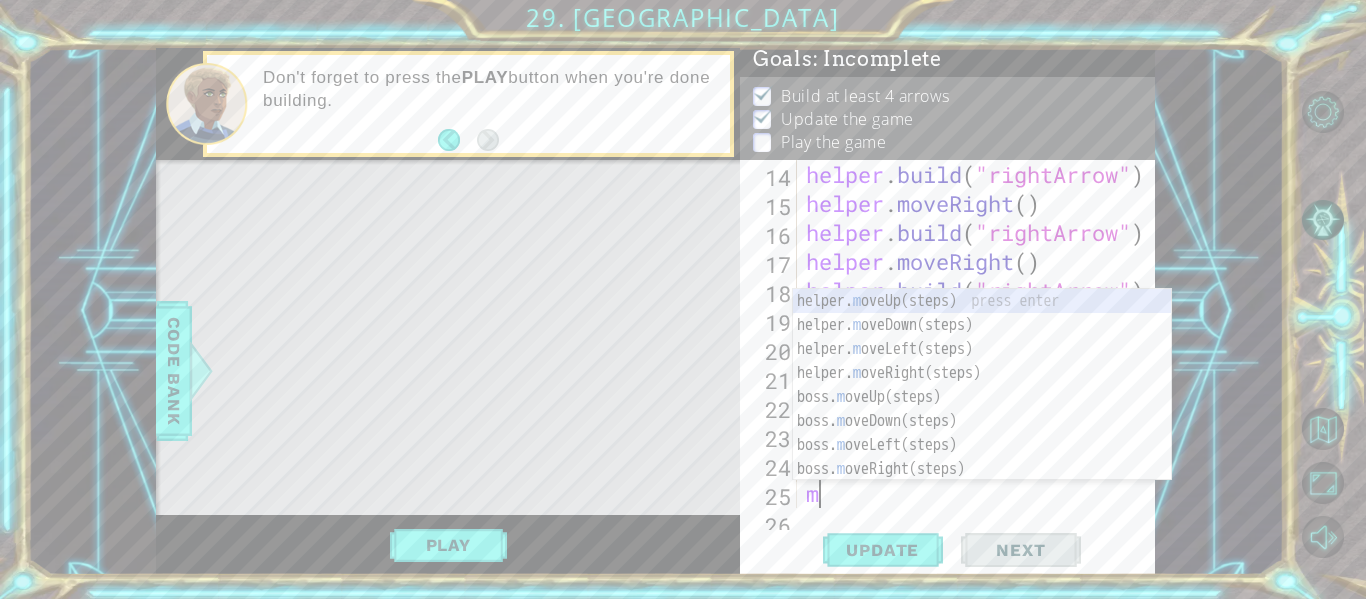 scroll, scrollTop: 493, scrollLeft: 0, axis: vertical 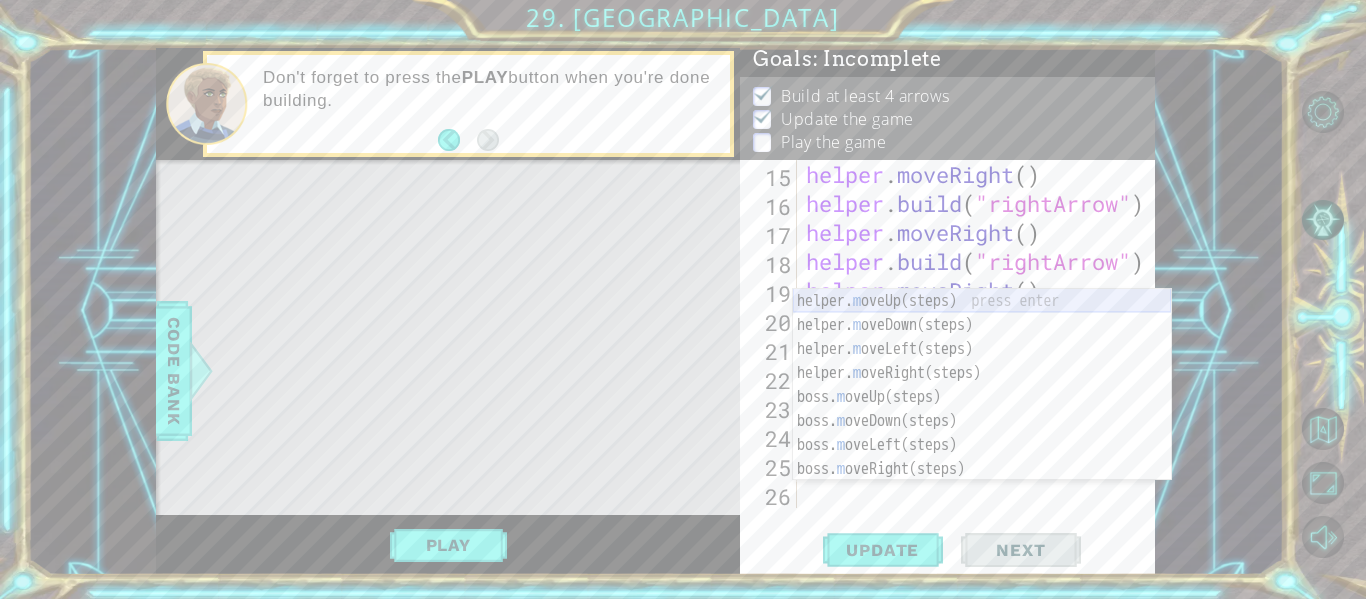 click on "helper. m oveUp(steps) press enter helper. m oveDown(steps) press enter helper. m oveLeft(steps) press enter helper. m oveRight(steps) press enter boss. m oveUp(steps) press enter boss. m oveDown(steps) press enter boss. [PERSON_NAME](steps) press enter boss. m oveRight(steps) press enter helper.set M apSize press enter" at bounding box center [982, 409] 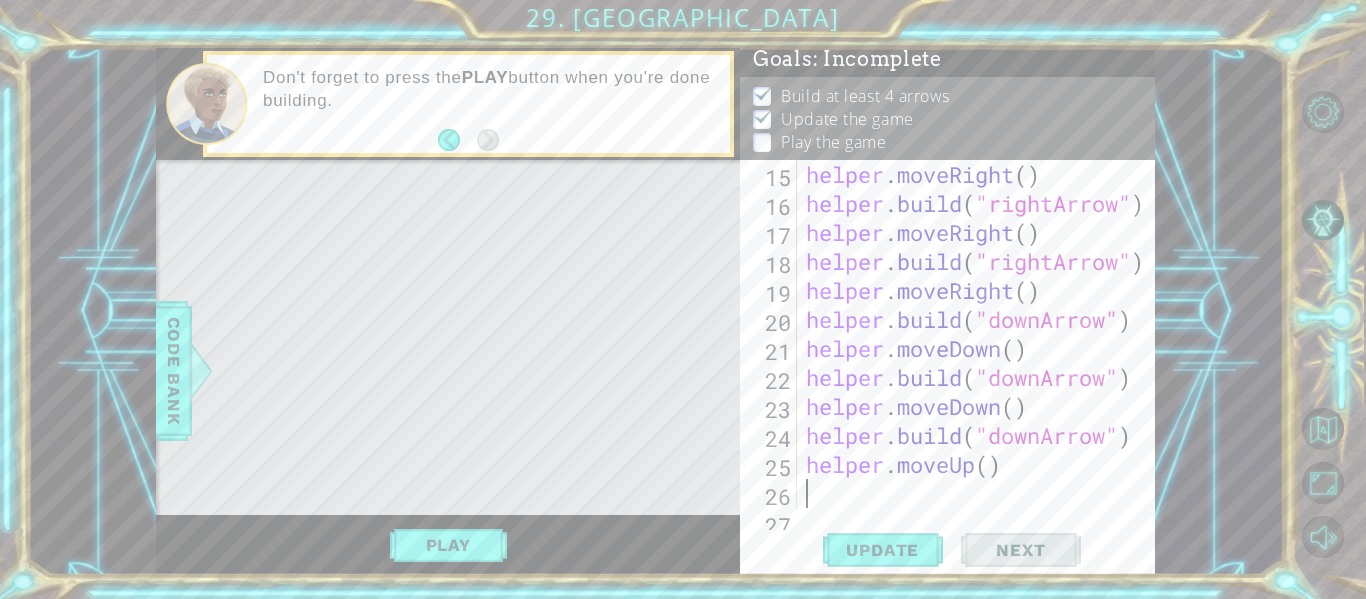 scroll, scrollTop: 522, scrollLeft: 0, axis: vertical 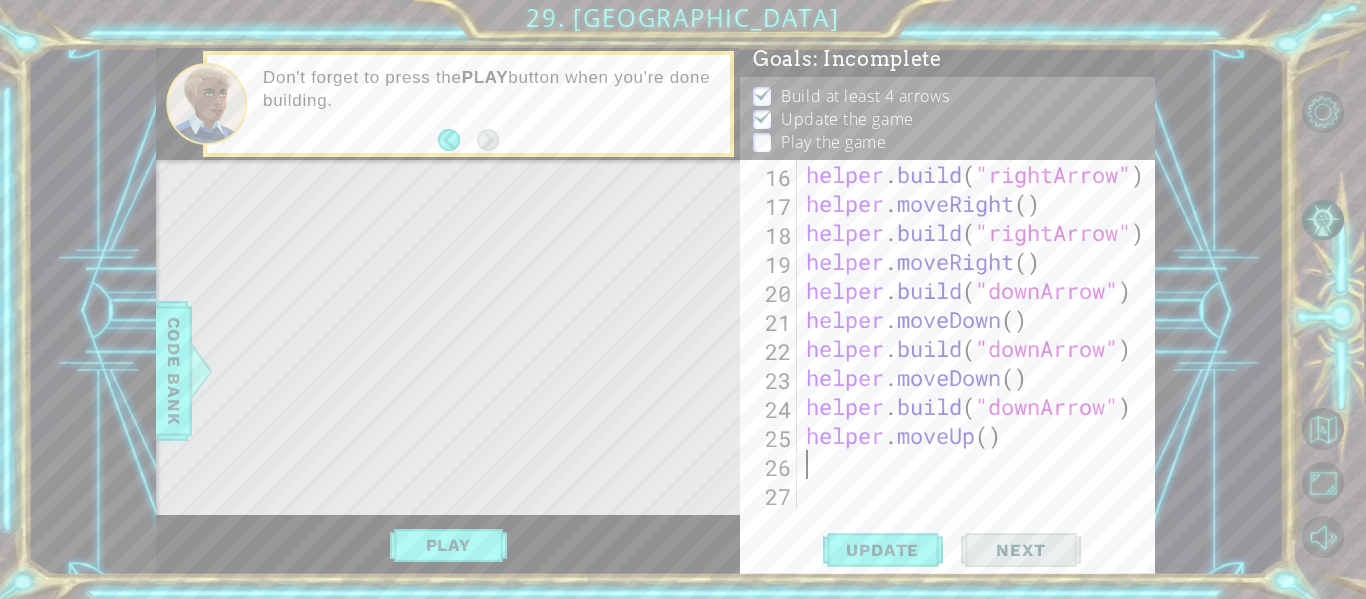click on "helper . build ( "rightArrow" ) helper . moveRight ( ) helper . build ( "rightArrow" ) helper . moveRight ( ) helper . build ( "downArrow" ) helper . moveDown ( ) helper . build ( "downArrow" ) helper . moveDown ( ) helper . build ( "downArrow" ) helper . moveUp ( )" at bounding box center [981, 363] 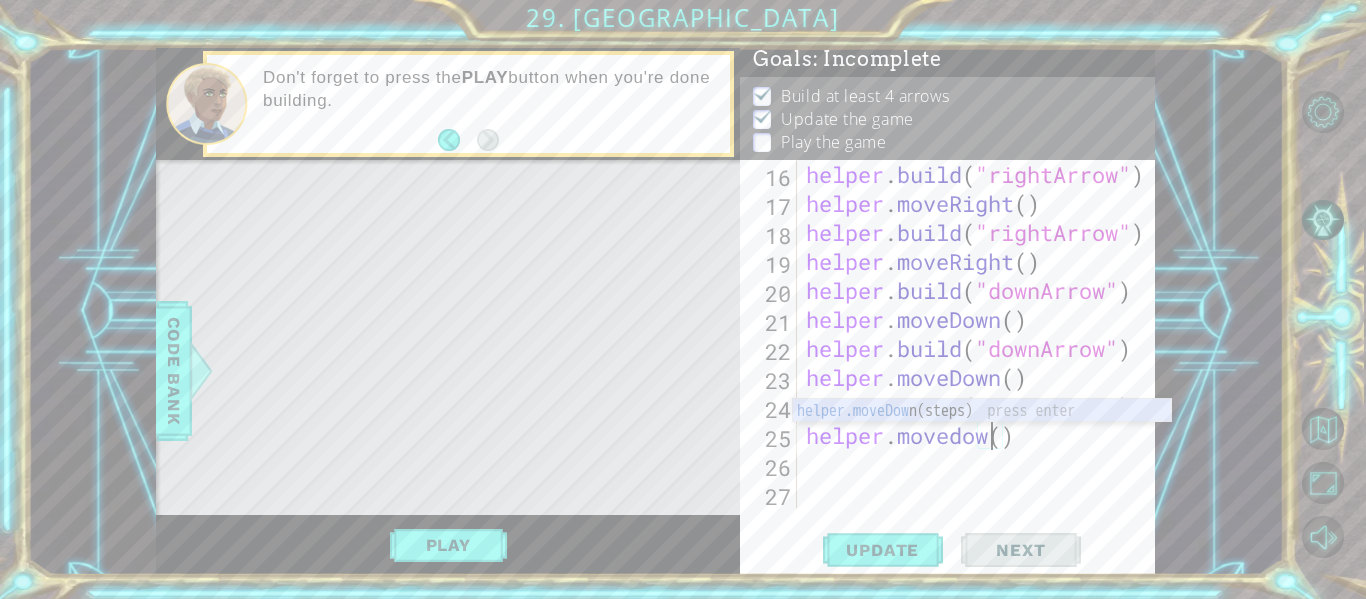 scroll, scrollTop: 0, scrollLeft: 9, axis: horizontal 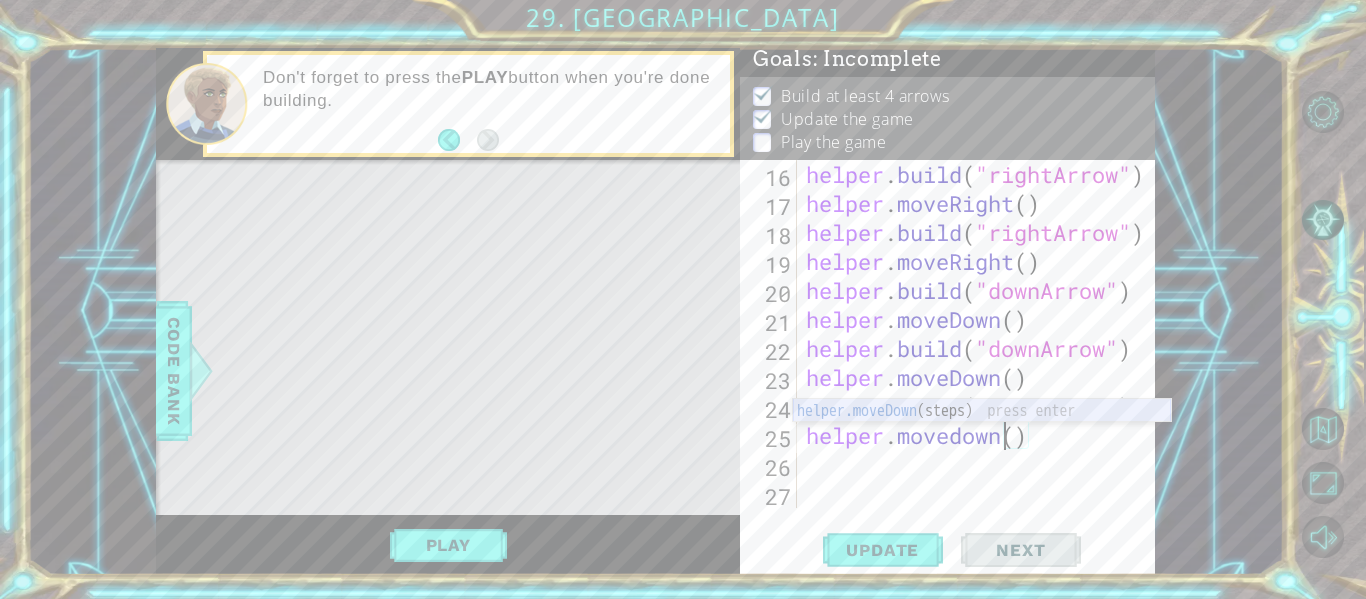 click on "helper.moveDown (steps) press enter" at bounding box center (982, 435) 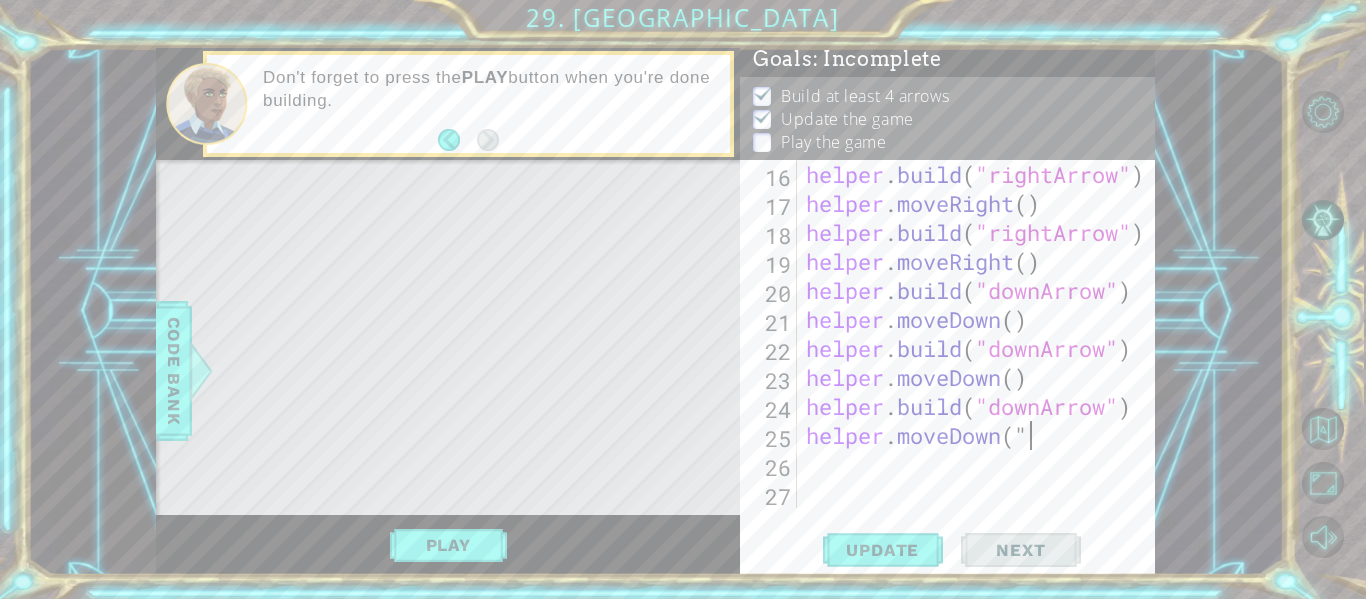 scroll, scrollTop: 0, scrollLeft: 9, axis: horizontal 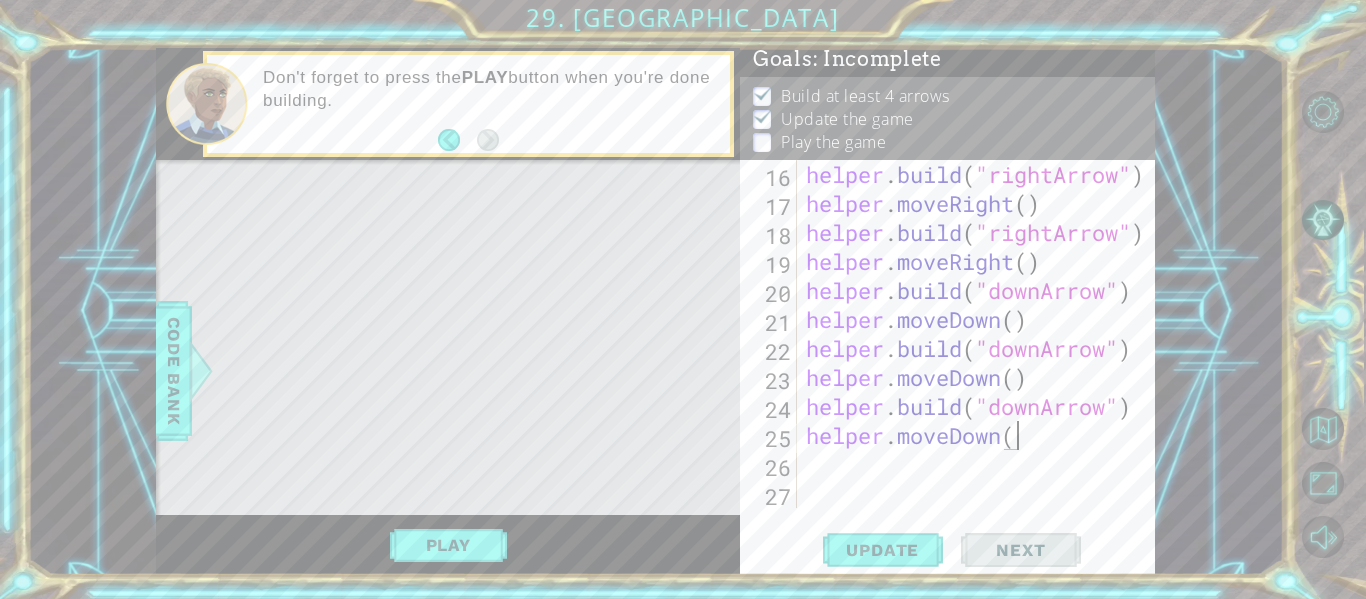 type on "helper.moveDown()" 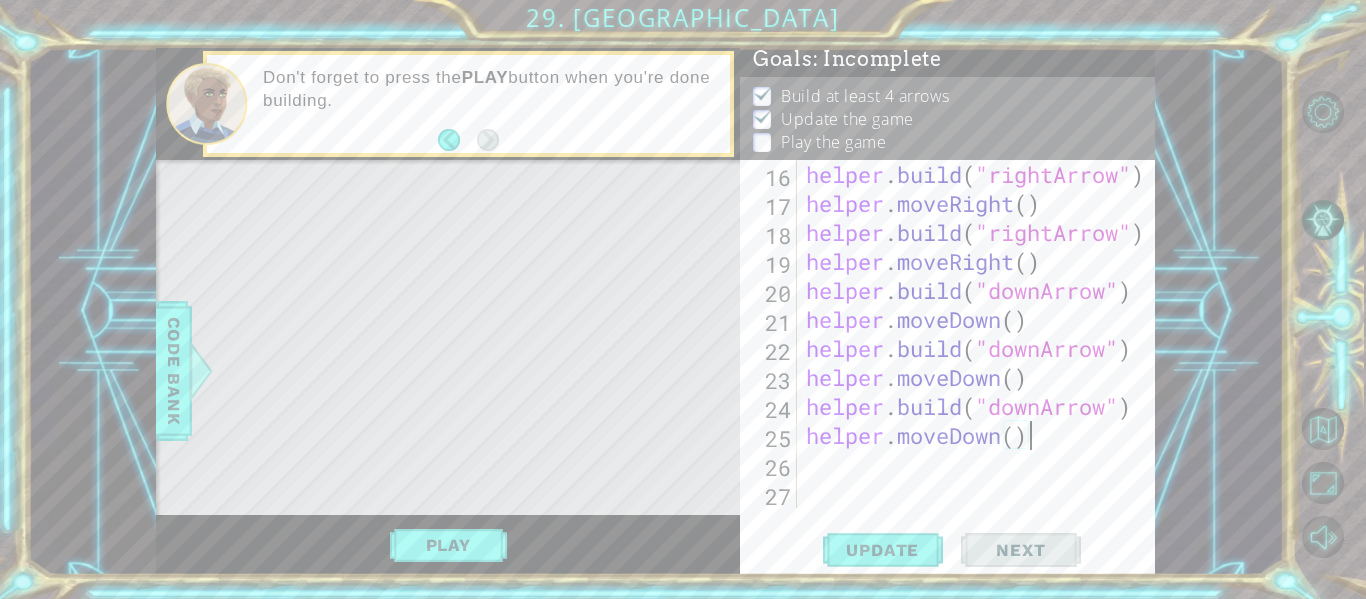 click on "helper . build ( "rightArrow" ) helper . moveRight ( ) helper . build ( "rightArrow" ) helper . moveRight ( ) helper . build ( "downArrow" ) helper . moveDown ( ) helper . build ( "downArrow" ) helper . moveDown ( ) helper . build ( "downArrow" ) helper . moveDown ( )" at bounding box center (981, 363) 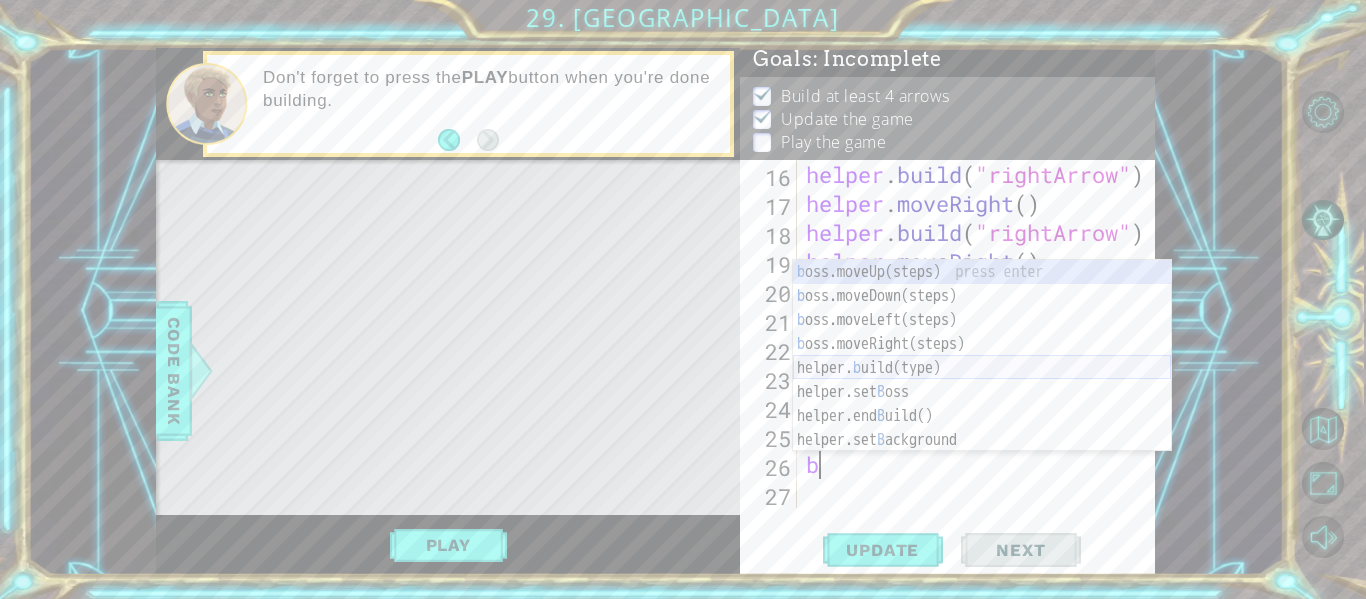 click on "b oss.moveUp(steps) press enter b oss.moveDown(steps) press enter b oss.moveLeft(steps) press enter b oss.moveRight(steps) press enter helper. b uild(type) press enter helper.set B oss press enter helper.end B uild() press enter helper.set B ackground press enter helper.start B uild(type) press enter" at bounding box center [982, 380] 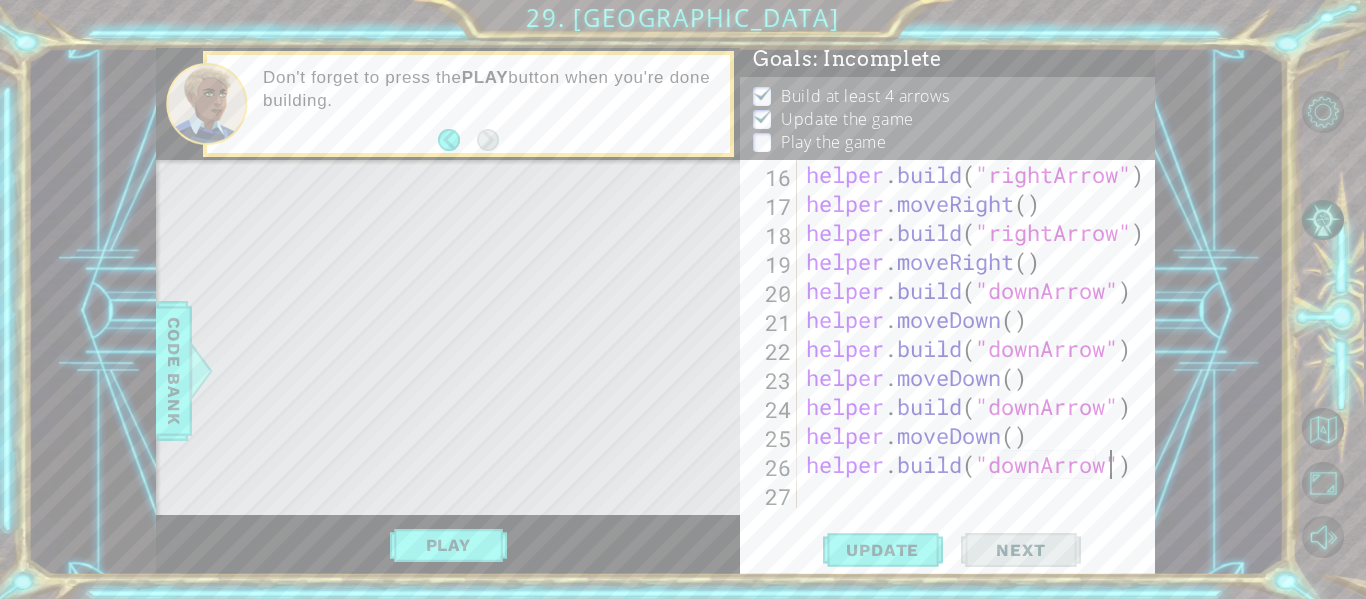 scroll, scrollTop: 0, scrollLeft: 14, axis: horizontal 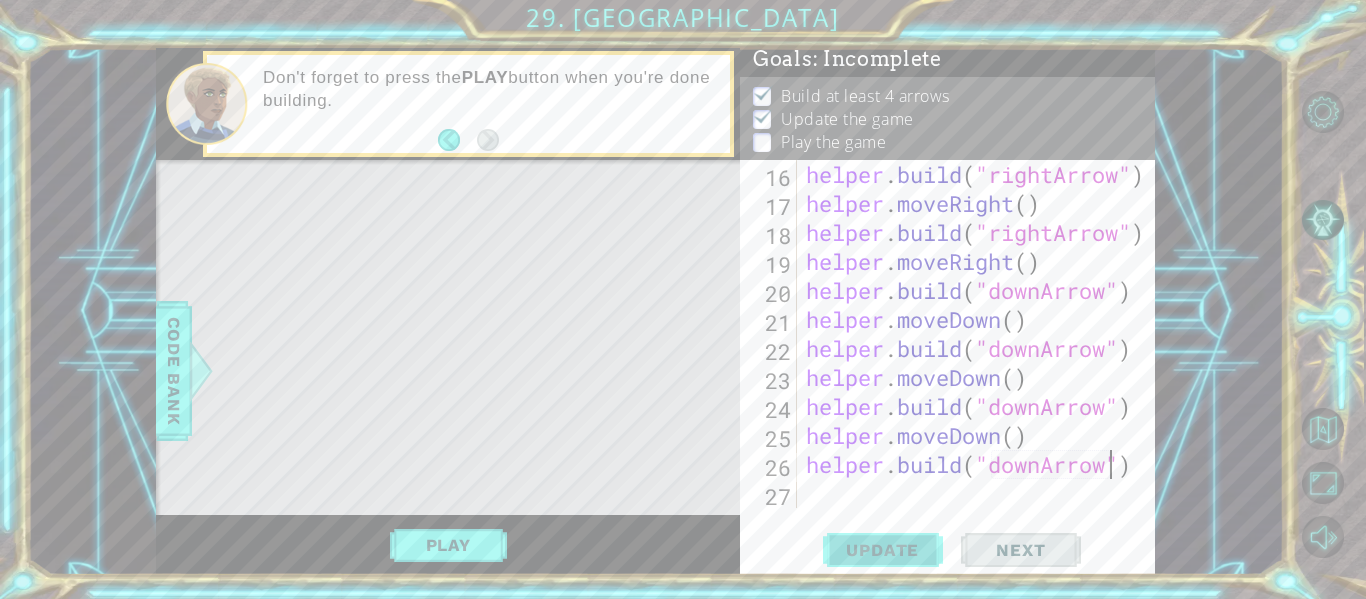 type on "[DOMAIN_NAME]("downArrow")" 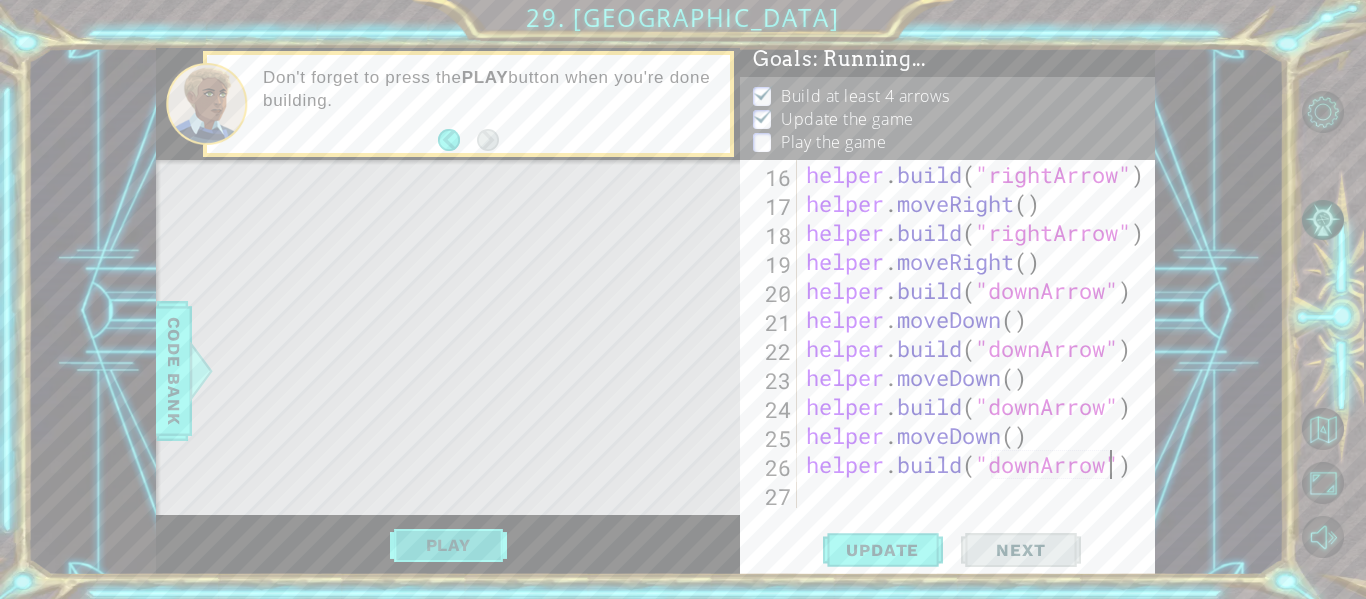 click on "Play" at bounding box center [448, 545] 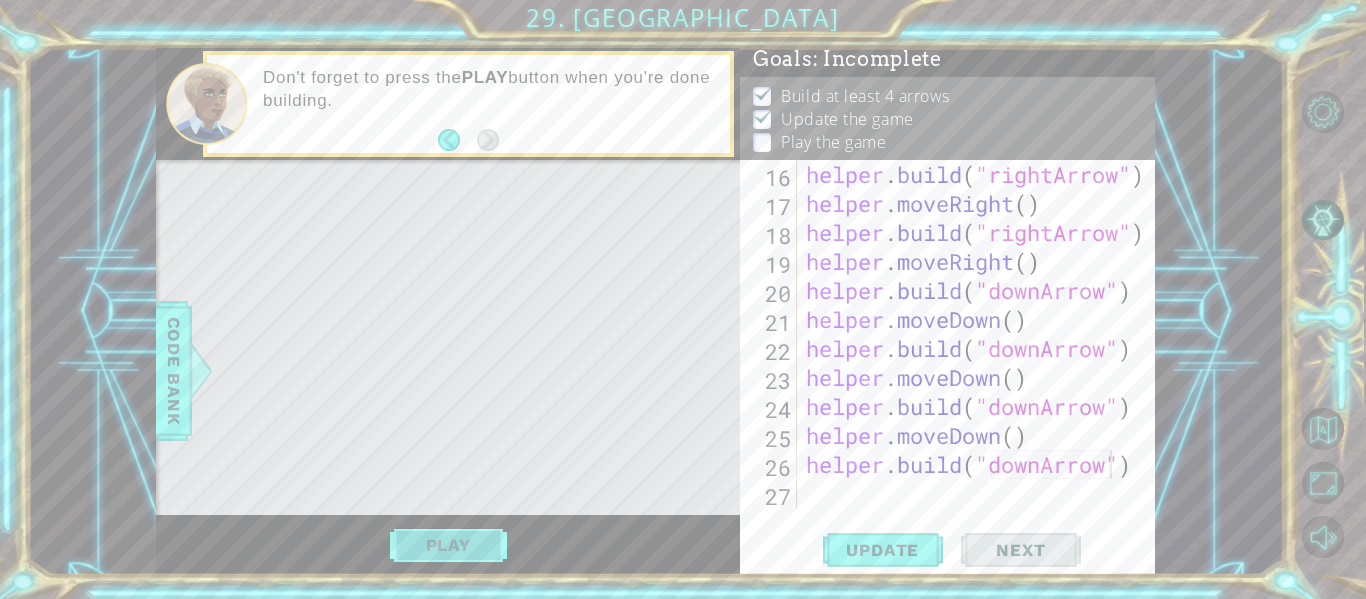 click on "Play" at bounding box center [448, 545] 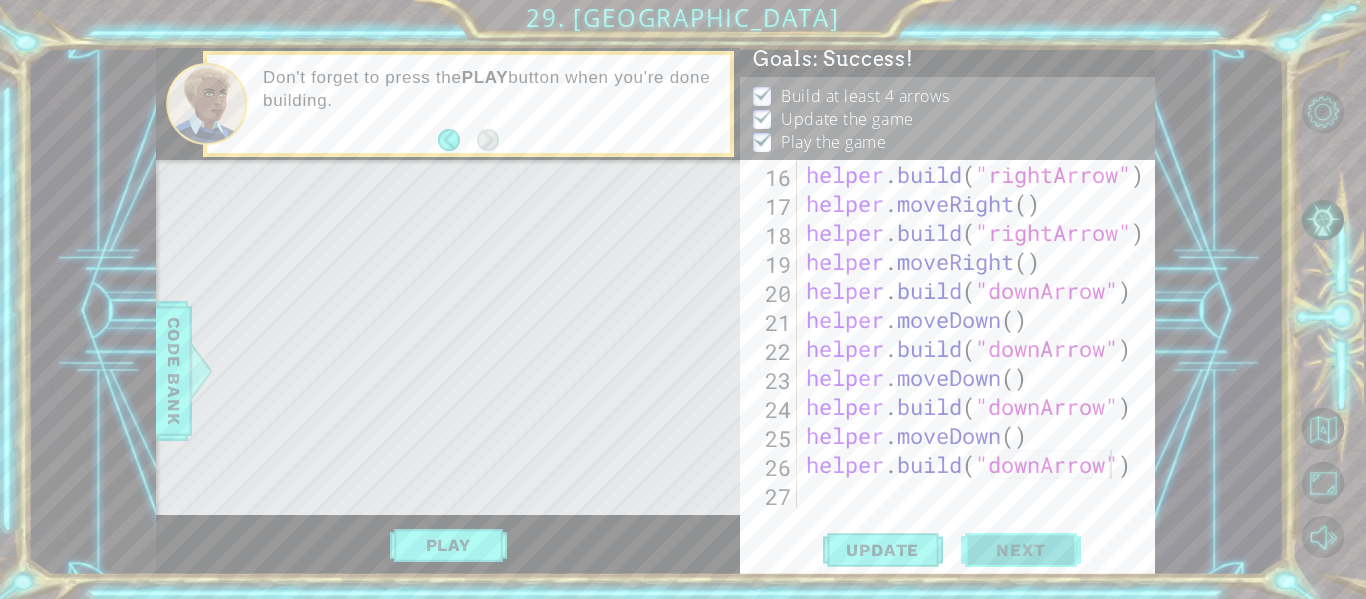 click on "Next" at bounding box center [1020, 554] 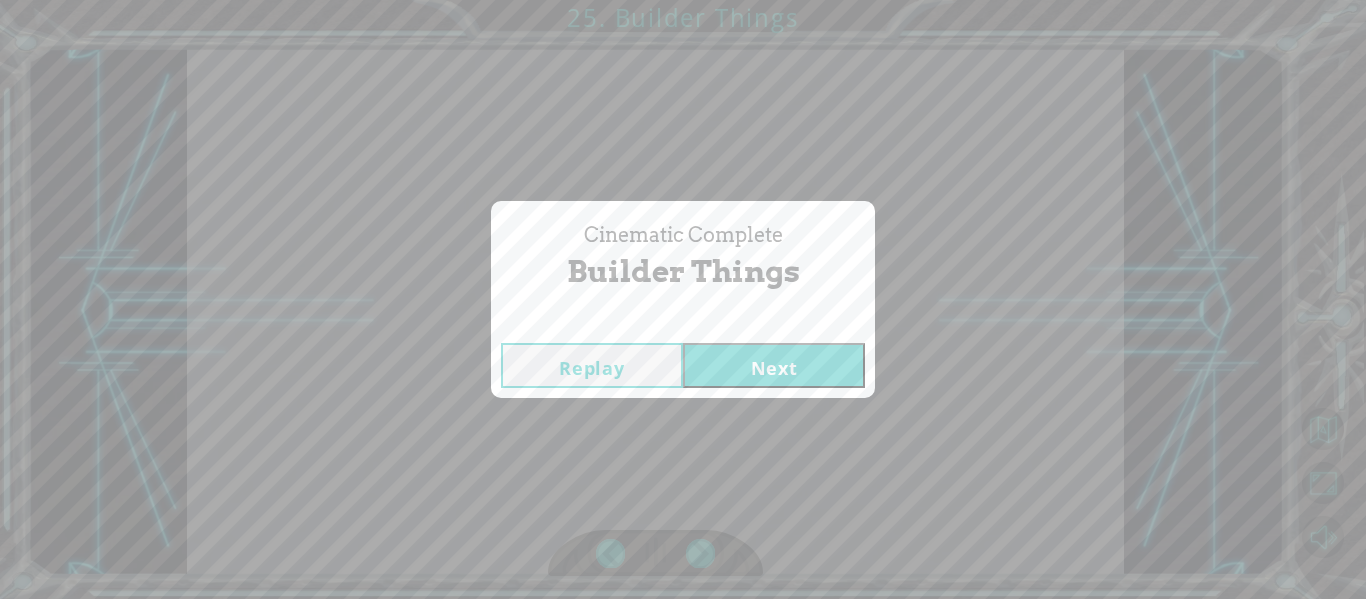 click on "Next" at bounding box center [774, 365] 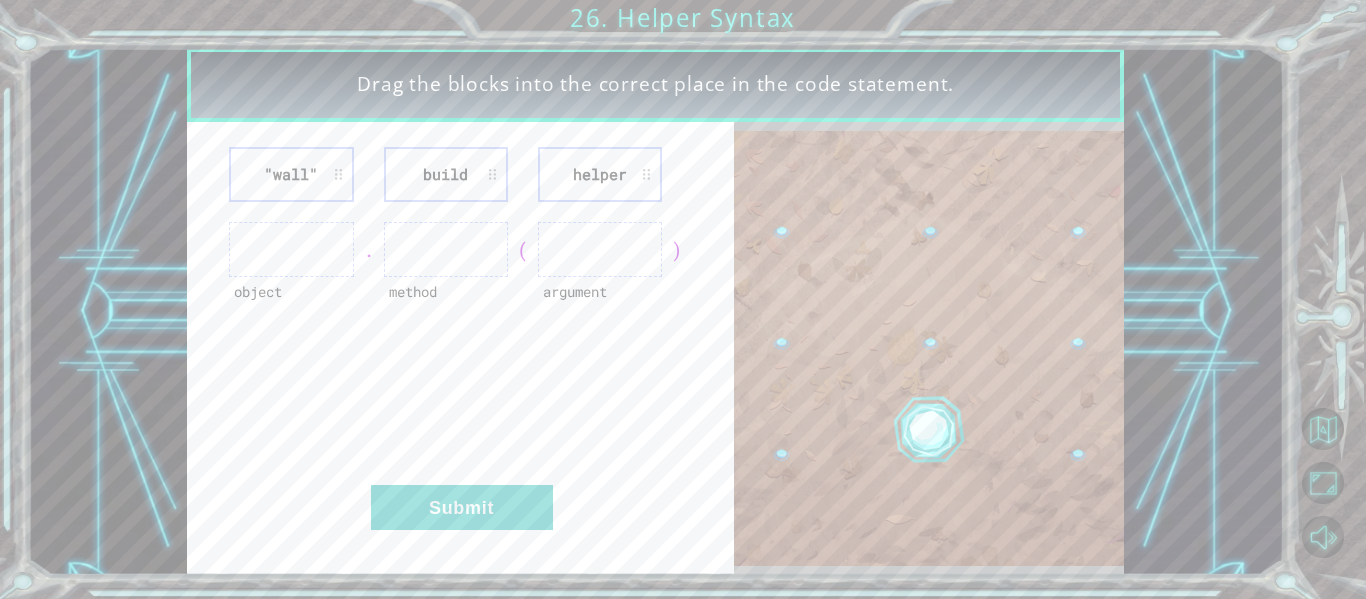 type 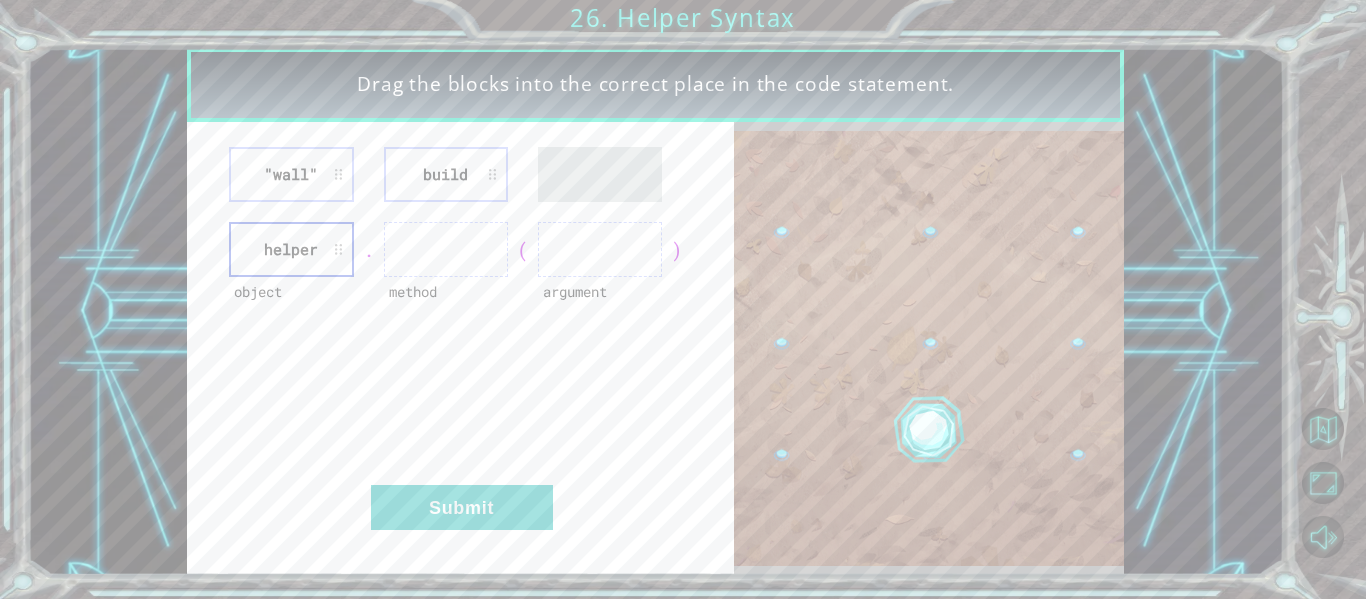 type 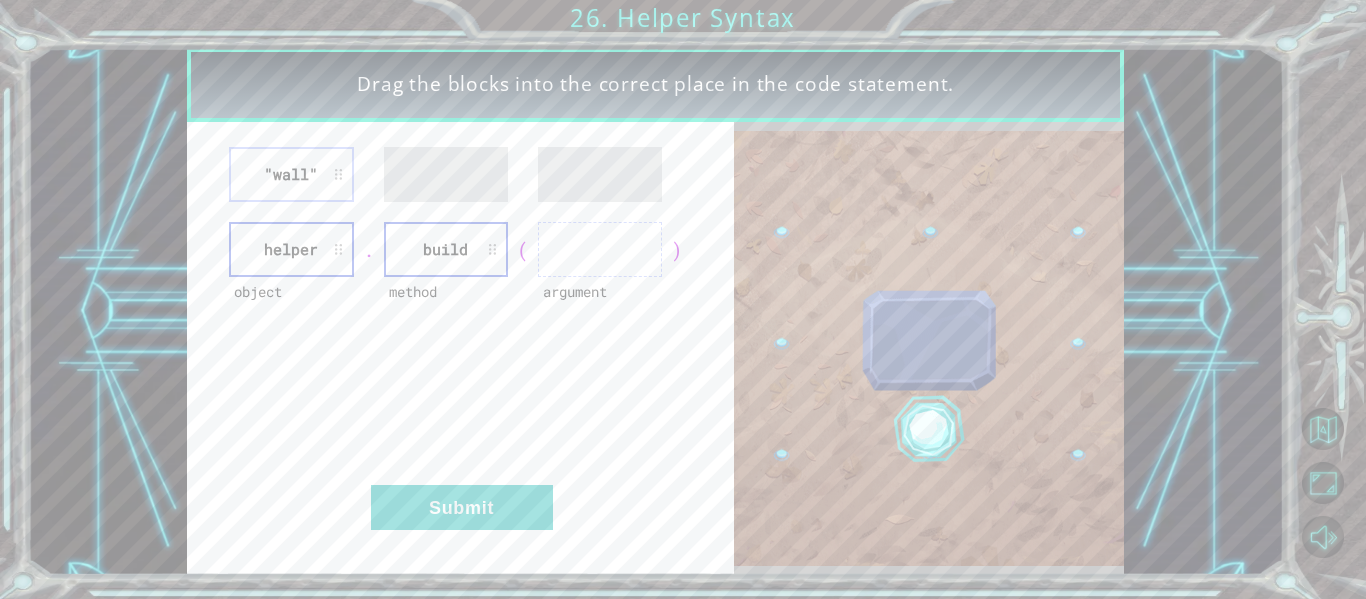 type 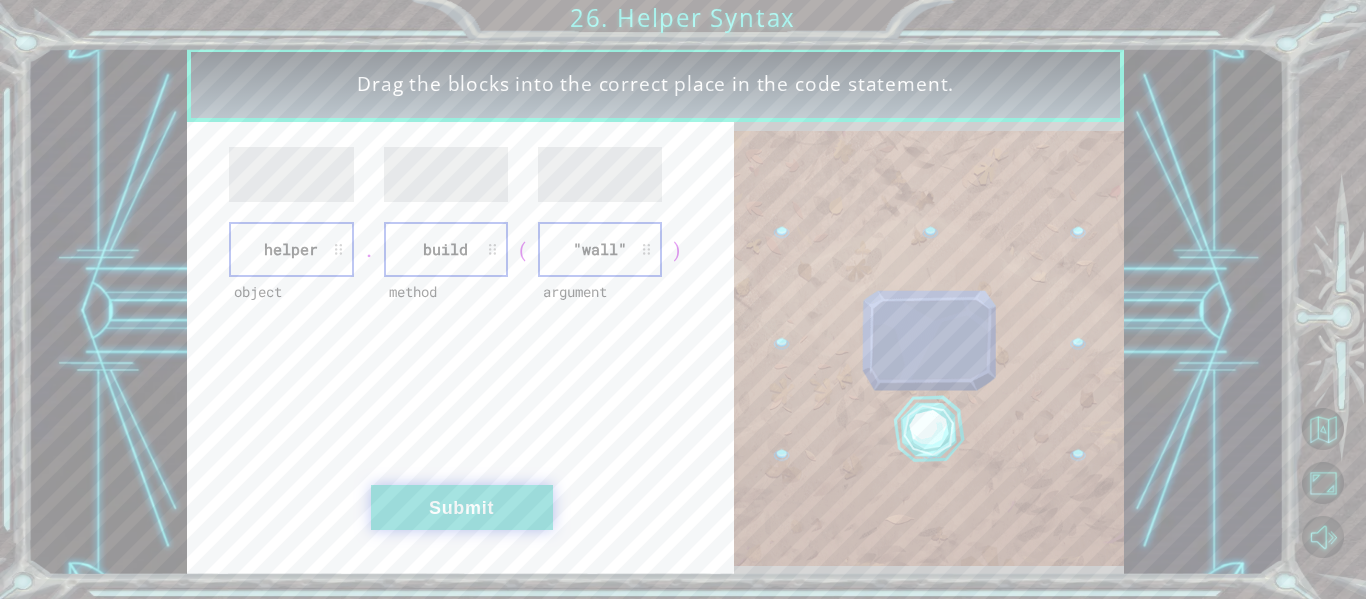 click on "Submit" at bounding box center (462, 507) 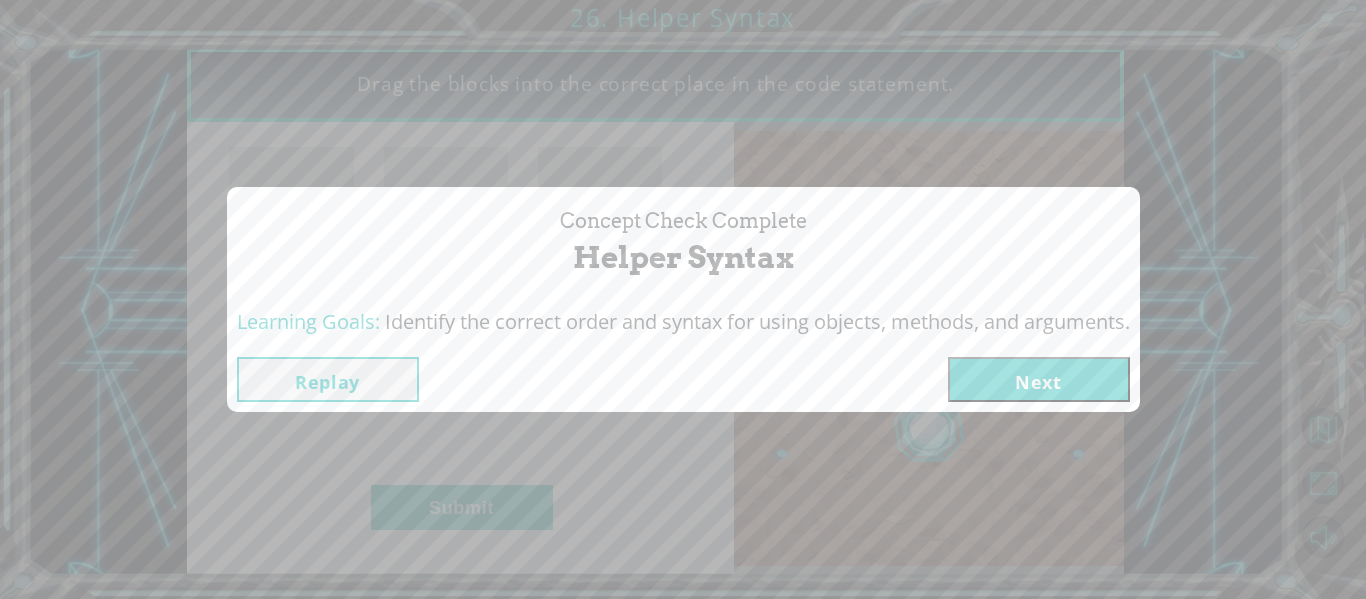 click on "Next" at bounding box center [1039, 379] 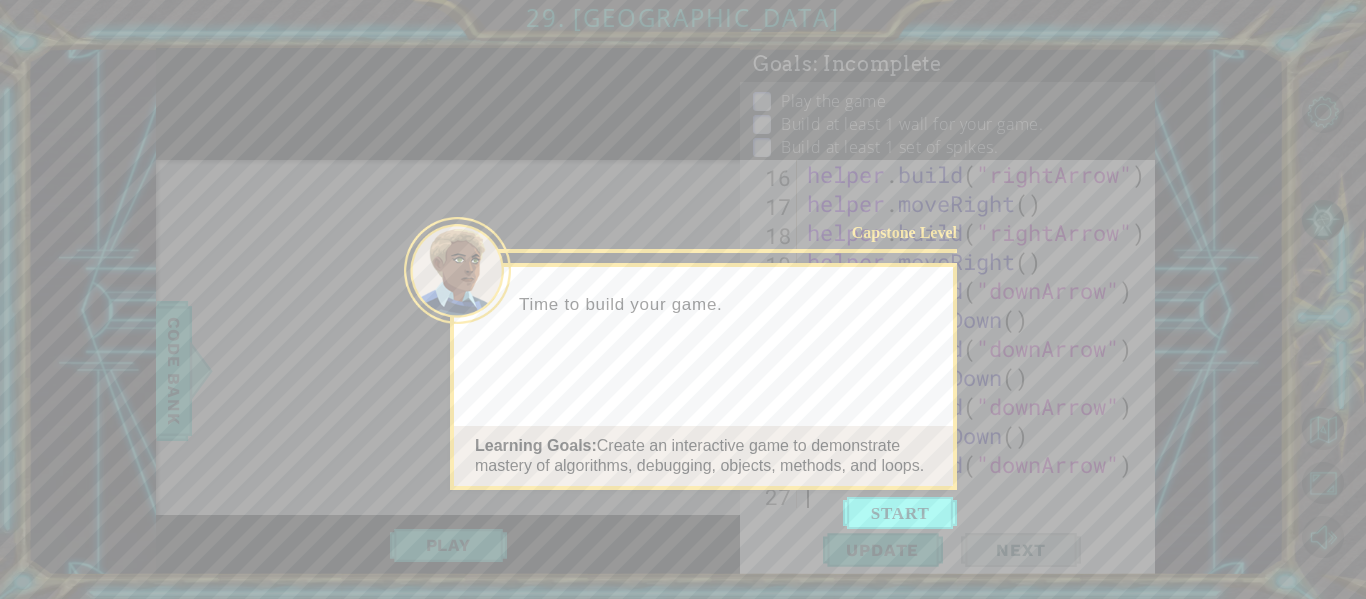 scroll, scrollTop: 522, scrollLeft: 0, axis: vertical 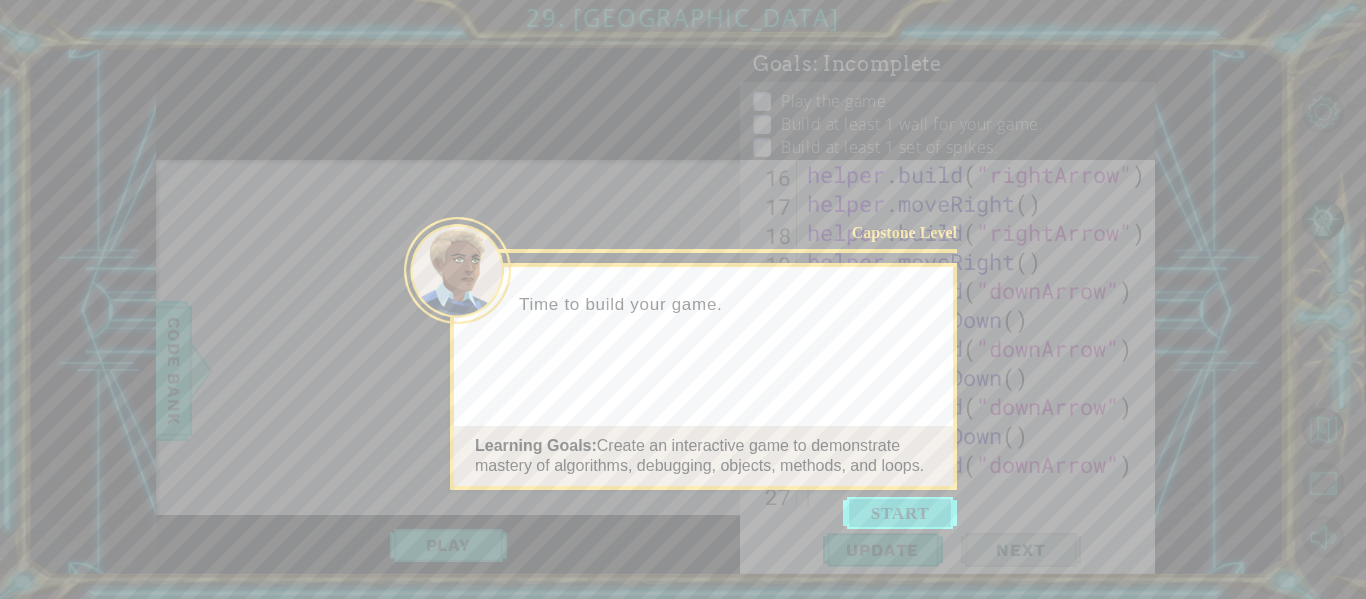click at bounding box center (900, 513) 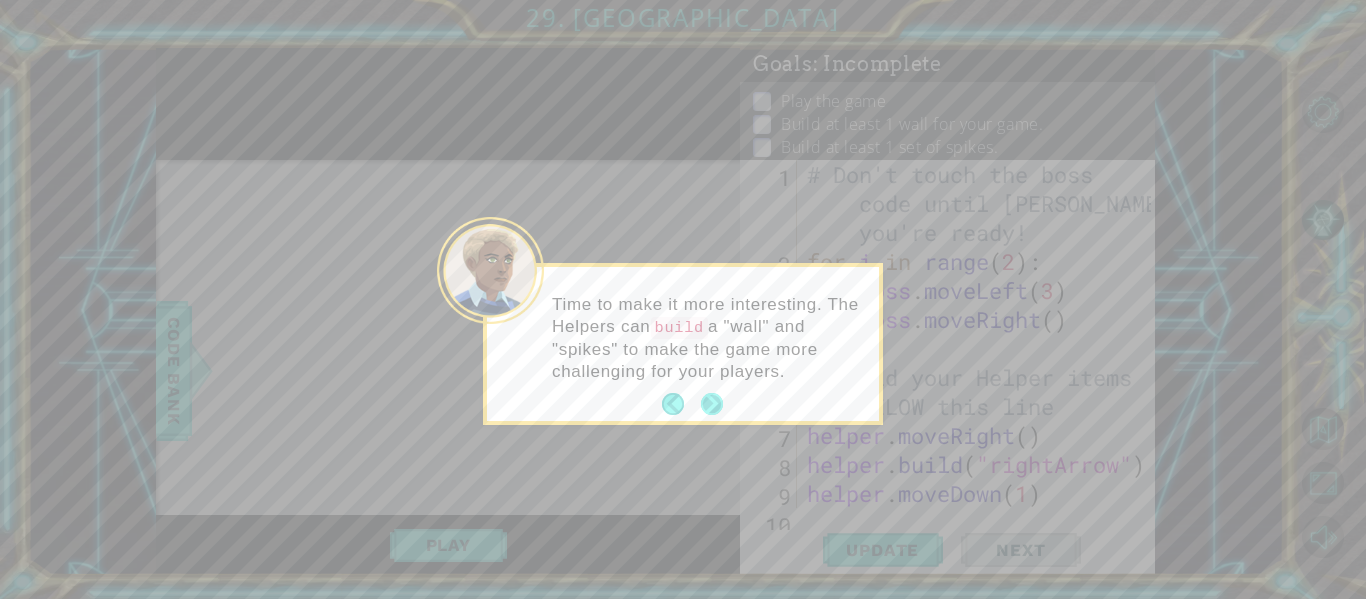 click at bounding box center (711, 404) 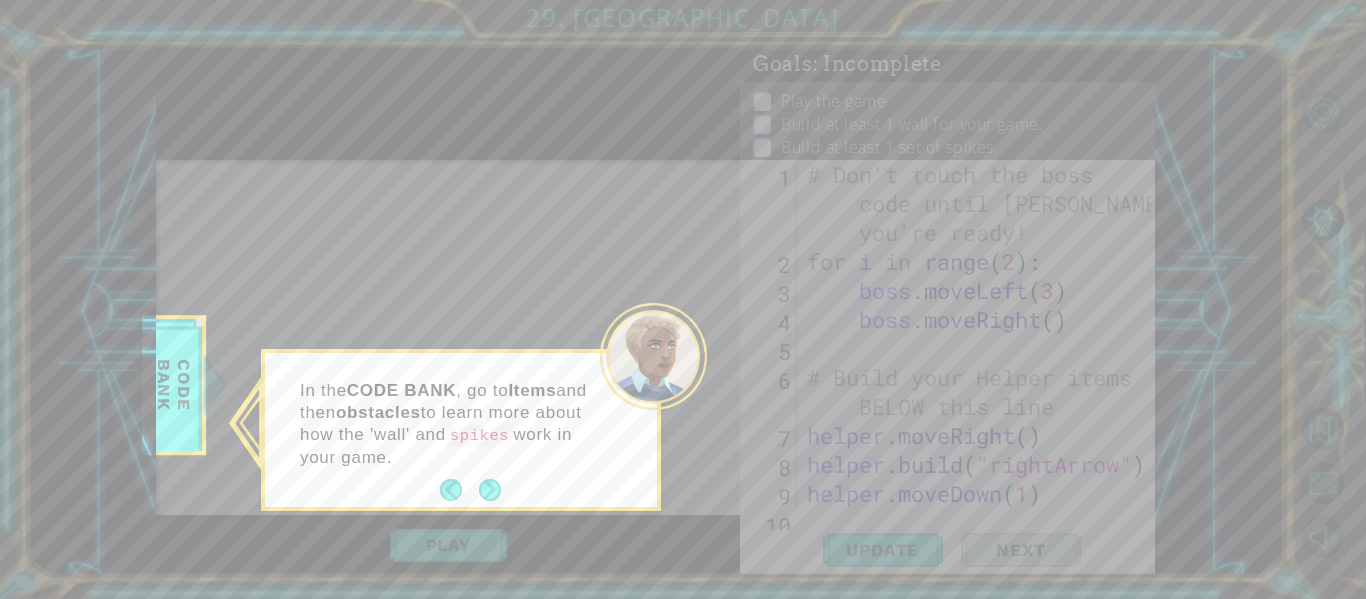 click on "In the  CODE BANK , go to  Items  and then  obstacles  to learn more about how the 'wall' and  spikes  work in your game." at bounding box center [461, 434] 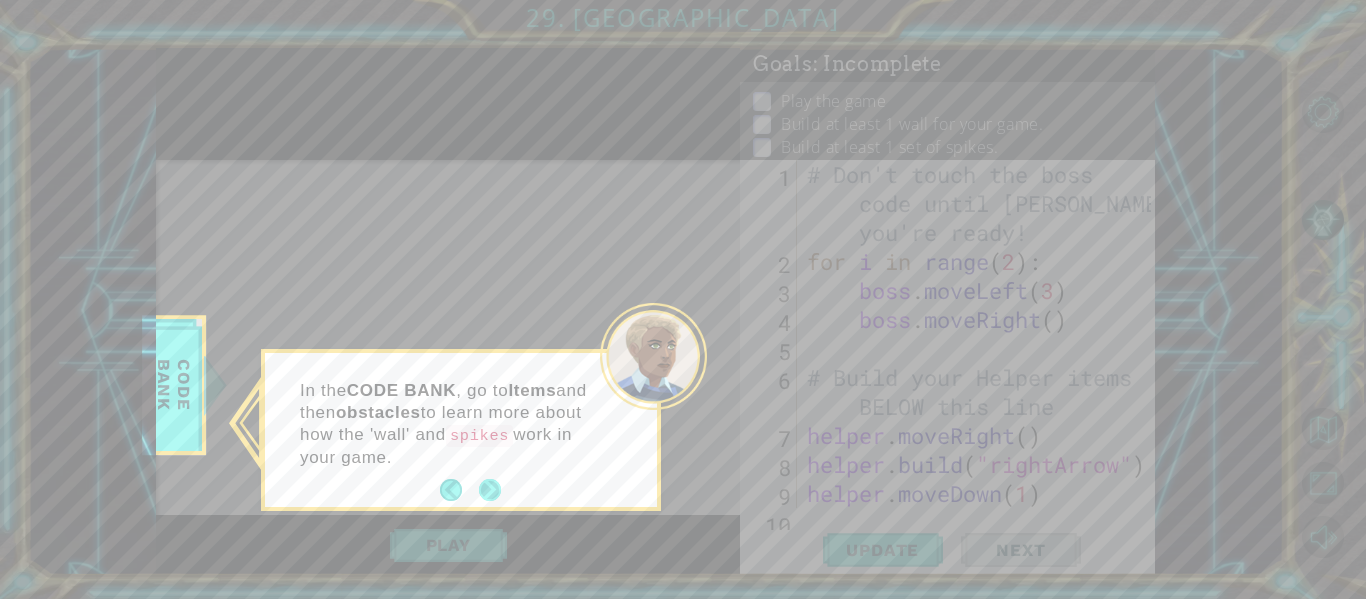 click at bounding box center [490, 490] 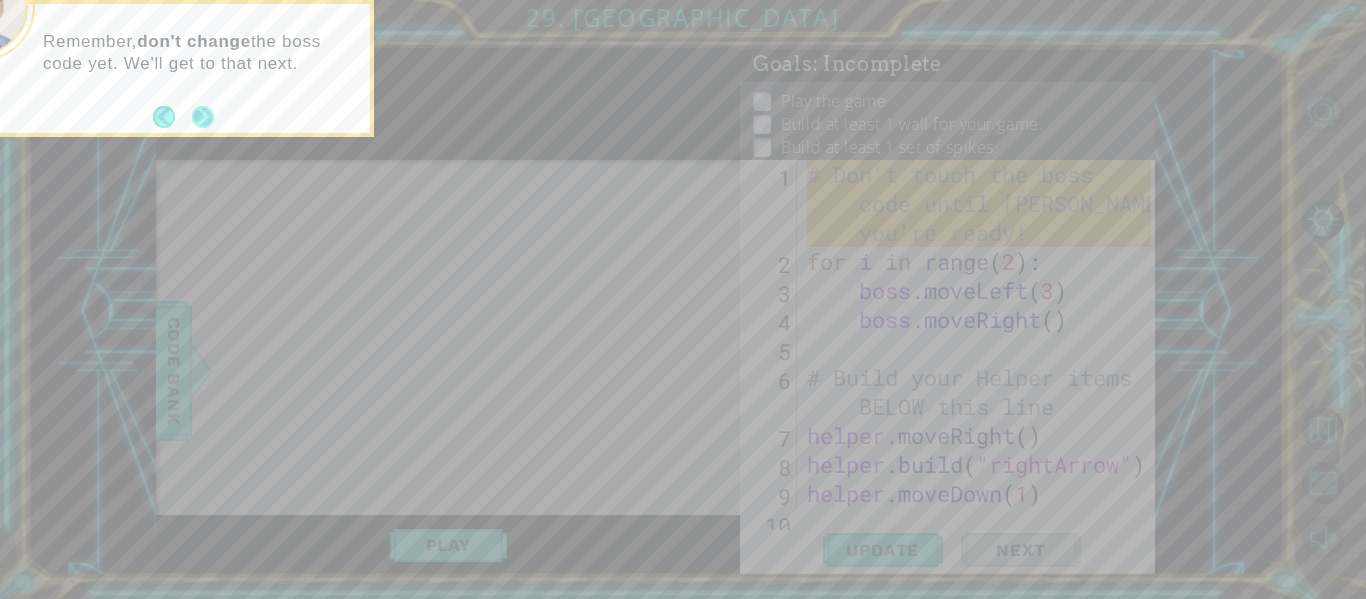 click at bounding box center [203, 117] 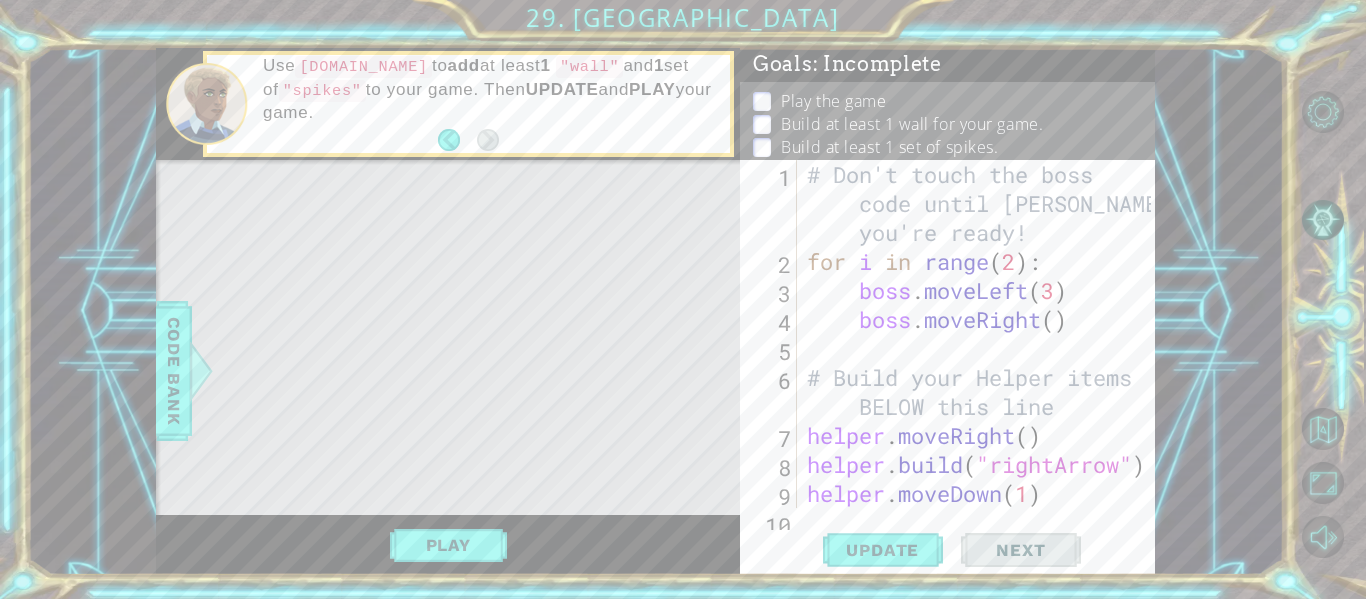 click on "# Don't touch the boss       code until [PERSON_NAME] says       you're ready! for   i   in   range ( 2 ) :      boss . moveLeft ( 3 )      boss . moveRight ( ) # Build your Helper items       BELOW this line helper . moveRight ( ) helper . build ( "rightArrow" ) helper . moveDown ( 1 ) helper . build ( "downArrow" )" at bounding box center [982, 392] 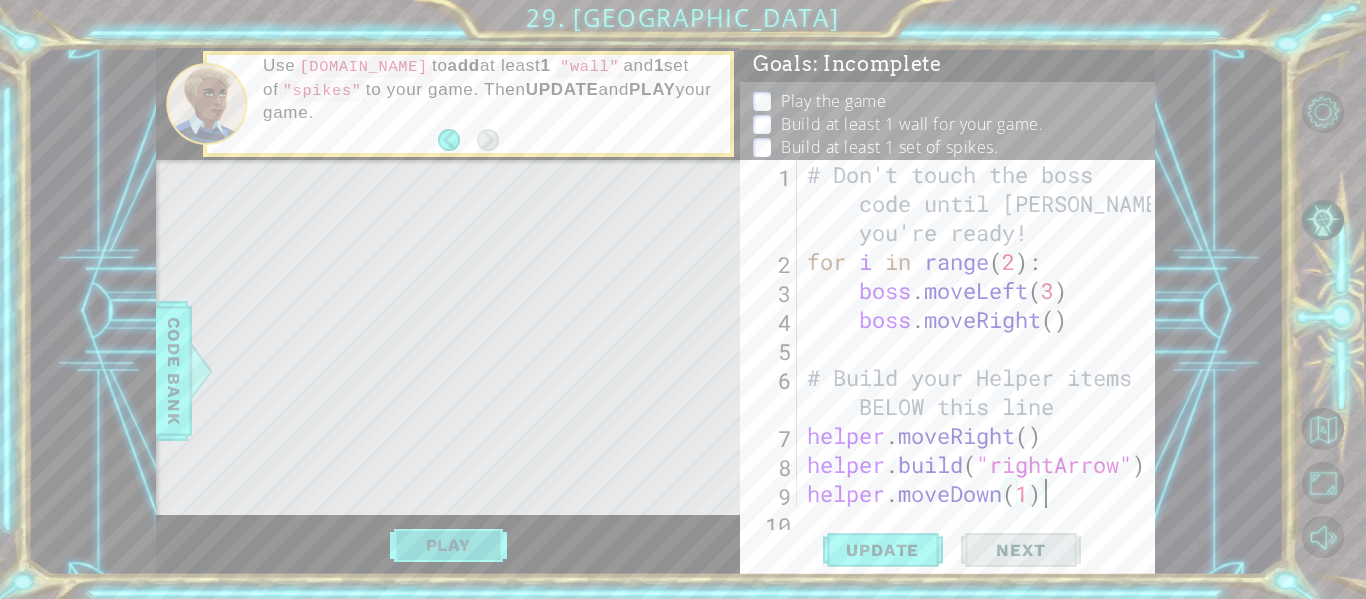 click on "Play" at bounding box center [448, 545] 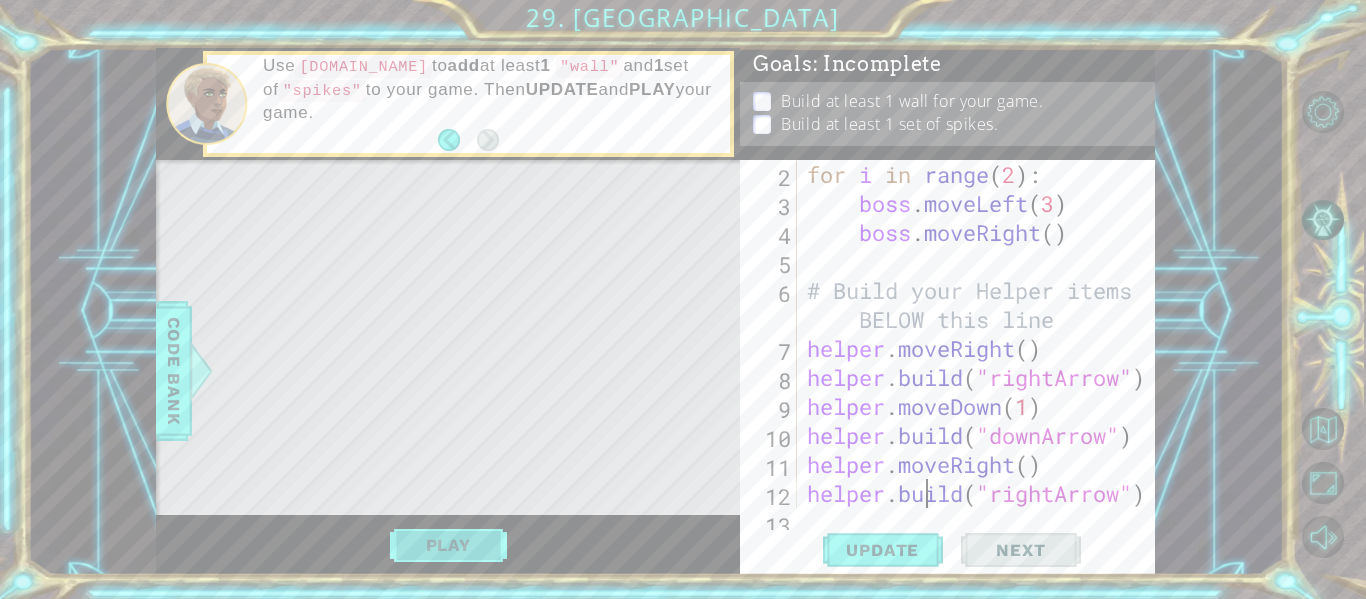 scroll, scrollTop: 87, scrollLeft: 0, axis: vertical 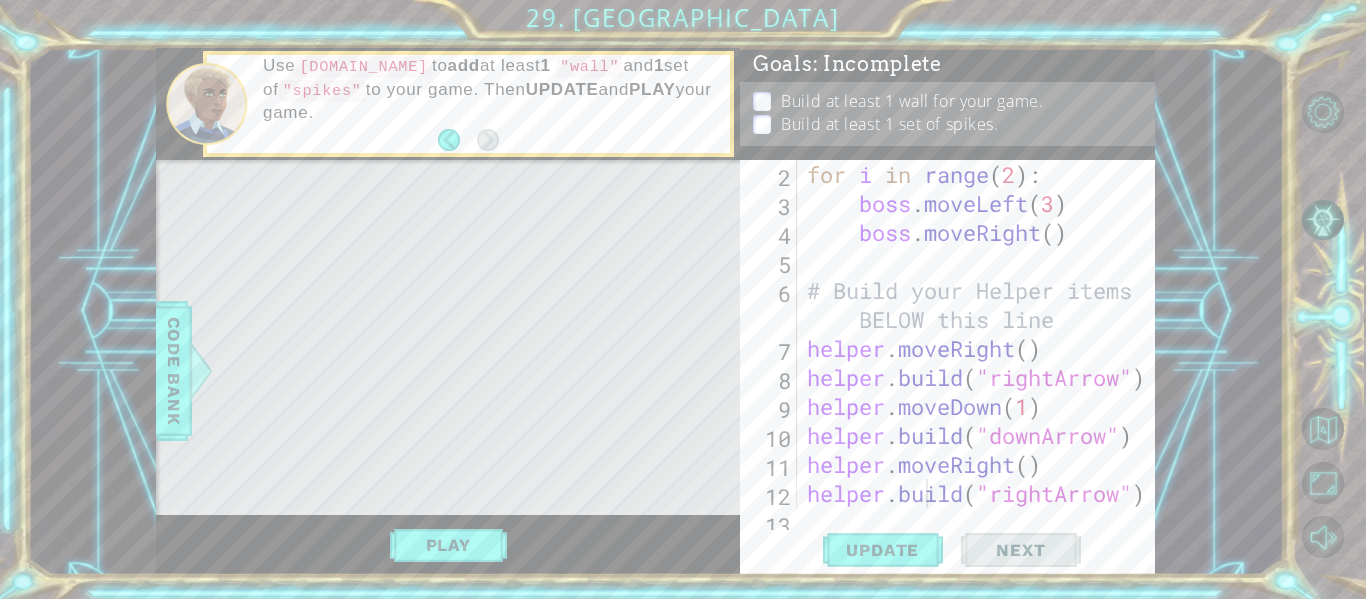 drag, startPoint x: 228, startPoint y: 210, endPoint x: 274, endPoint y: 231, distance: 50.566788 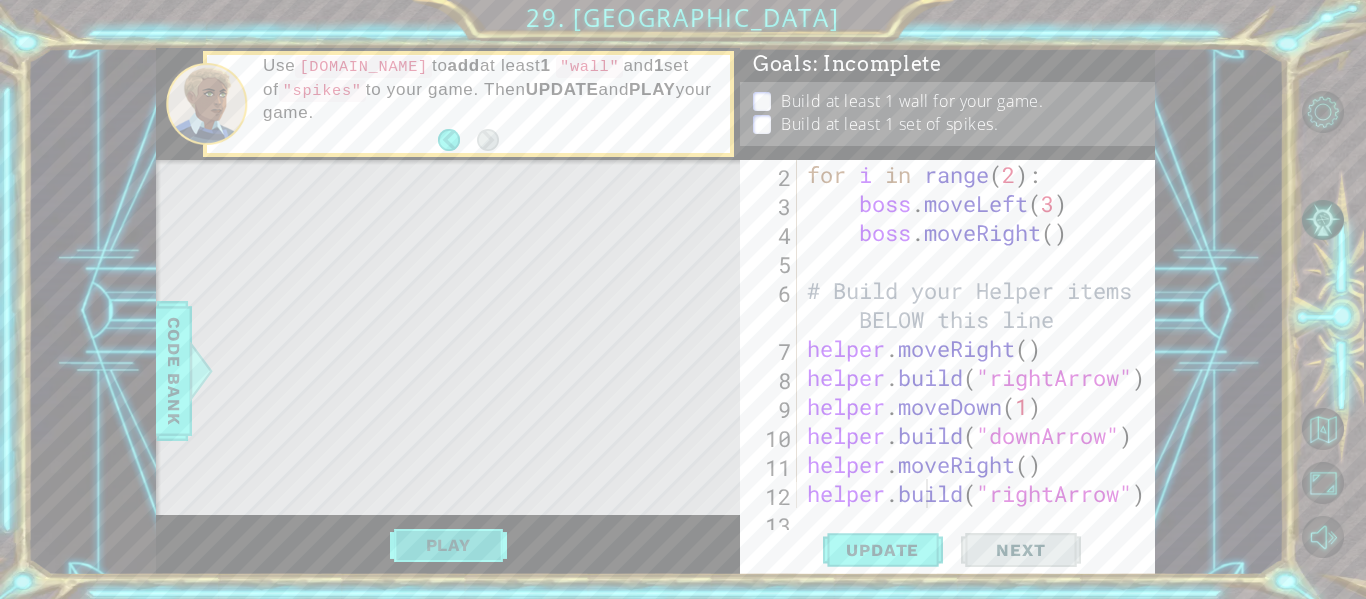 click on "Play" at bounding box center (448, 545) 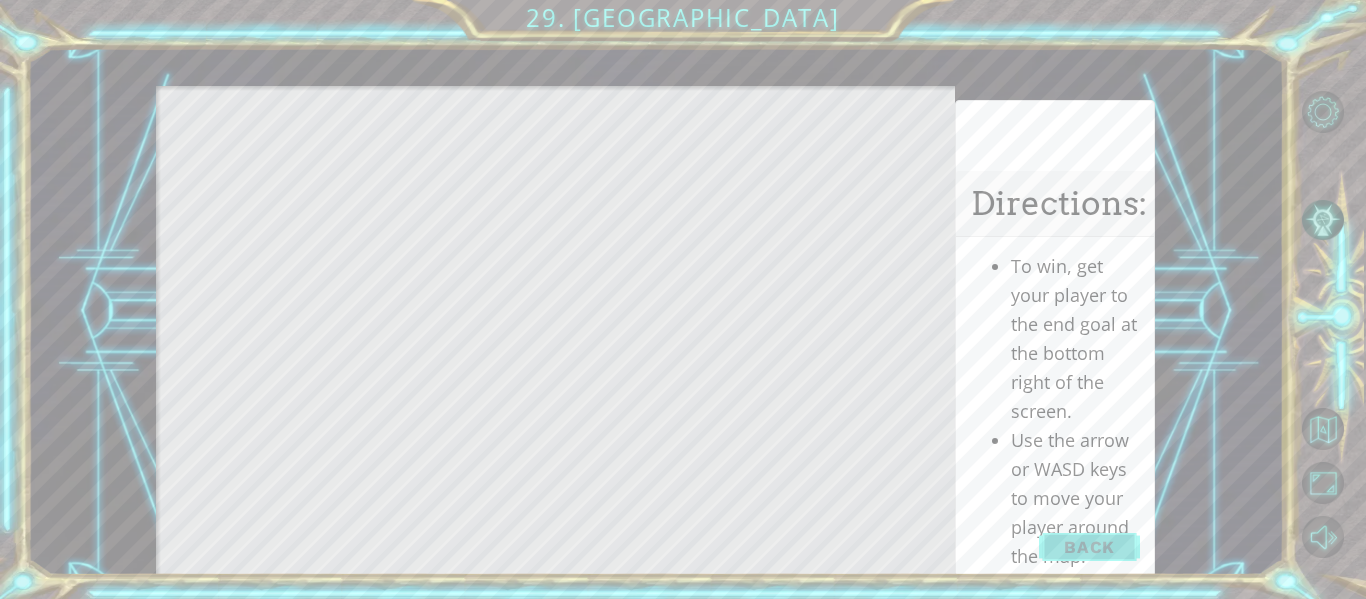 click on "Back" at bounding box center (1089, 547) 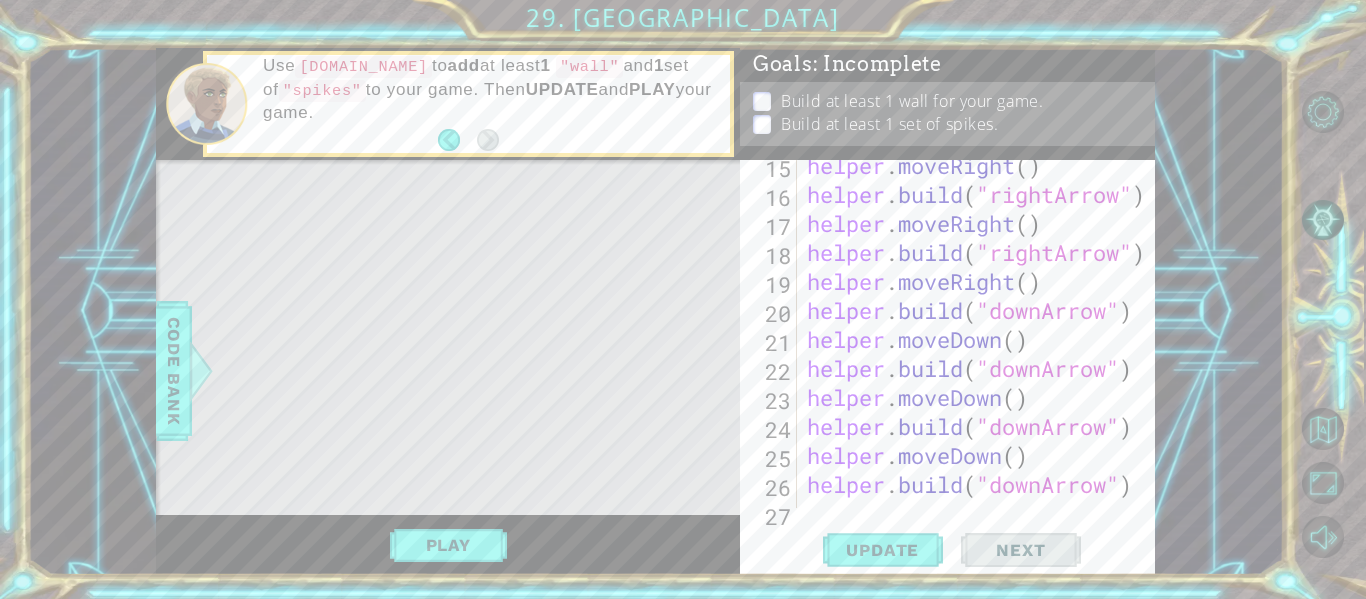 scroll, scrollTop: 0, scrollLeft: 0, axis: both 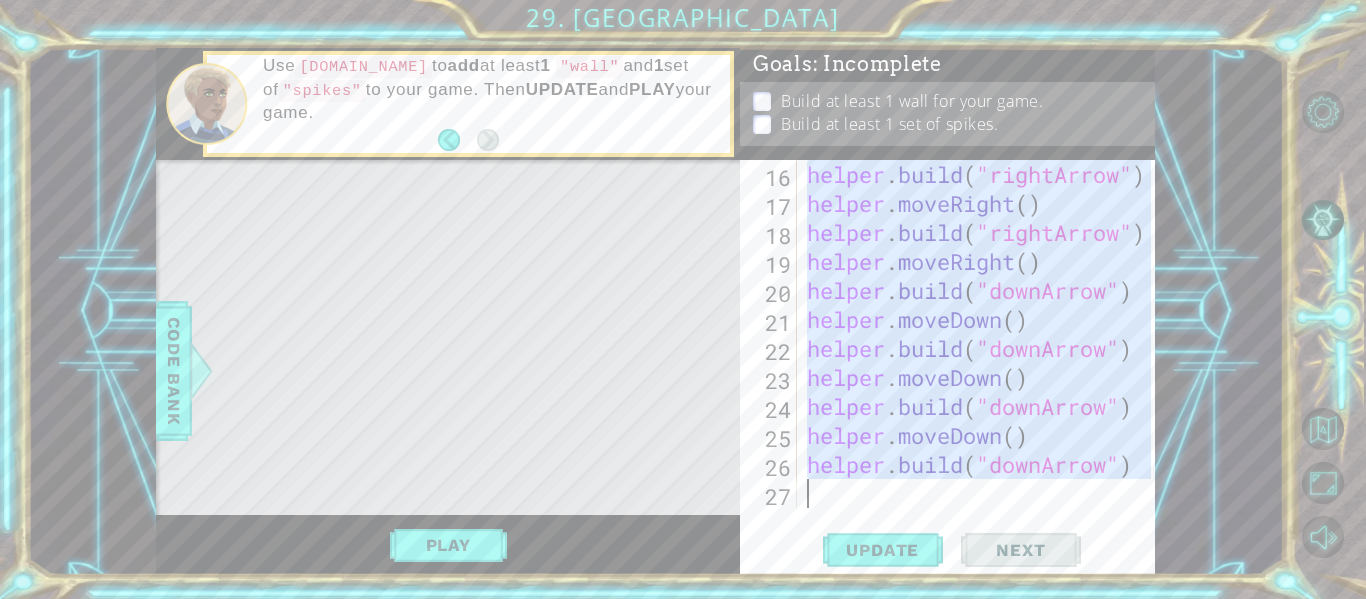 drag, startPoint x: 805, startPoint y: 437, endPoint x: 888, endPoint y: 580, distance: 165.34207 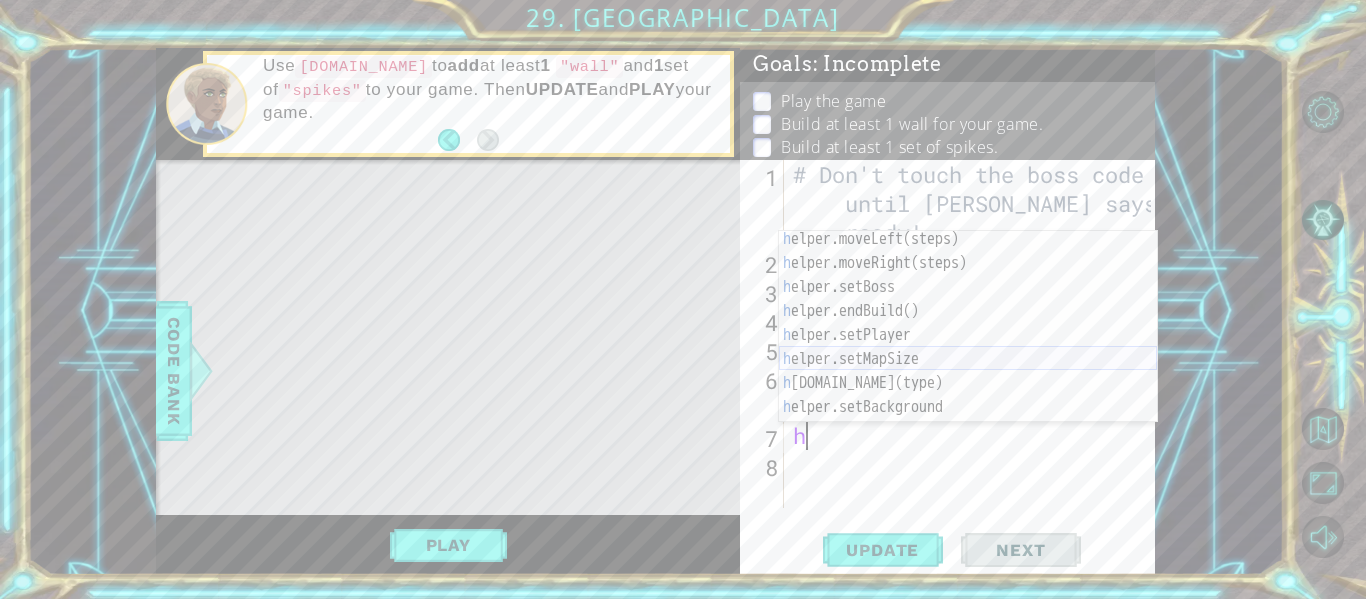 scroll, scrollTop: 53, scrollLeft: 0, axis: vertical 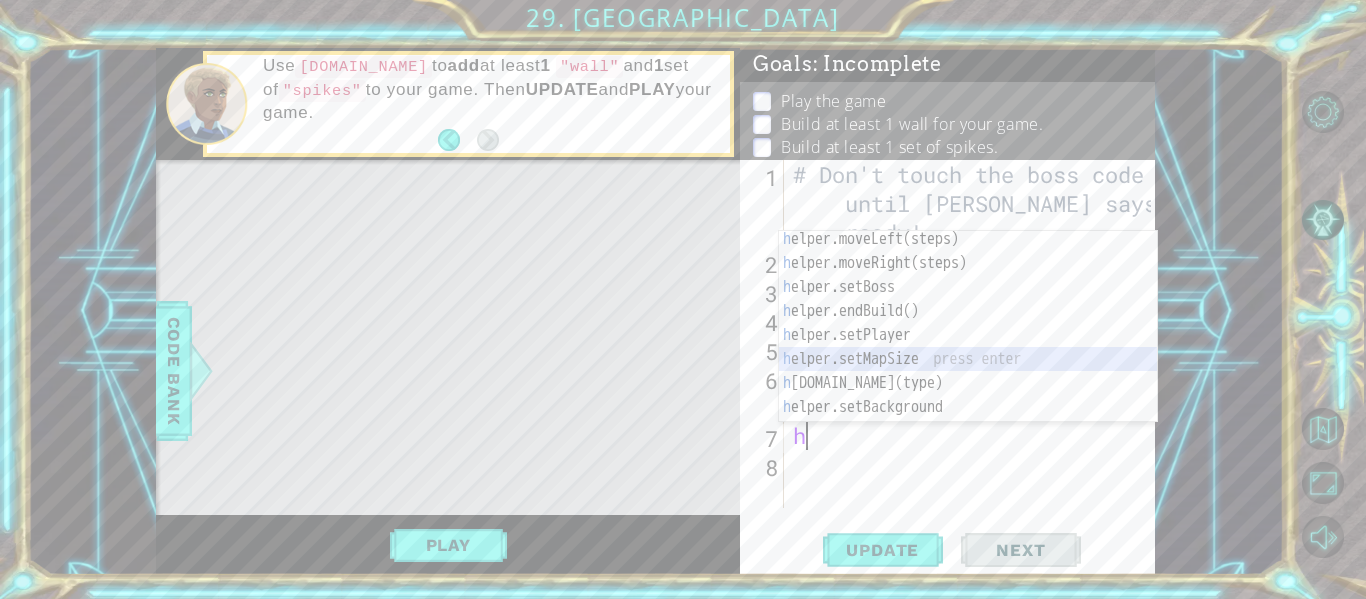 click on "h elper.moveLeft(steps) press enter h elper.moveRight(steps) press enter h elper.setBoss press enter h elper.endBuild() press enter h elper.setPlayer press enter h elper.setMapSize press enter h [DOMAIN_NAME](type) press enter h elper.setBackground press enter h elper.startBuild(type) press enter" at bounding box center [968, 347] 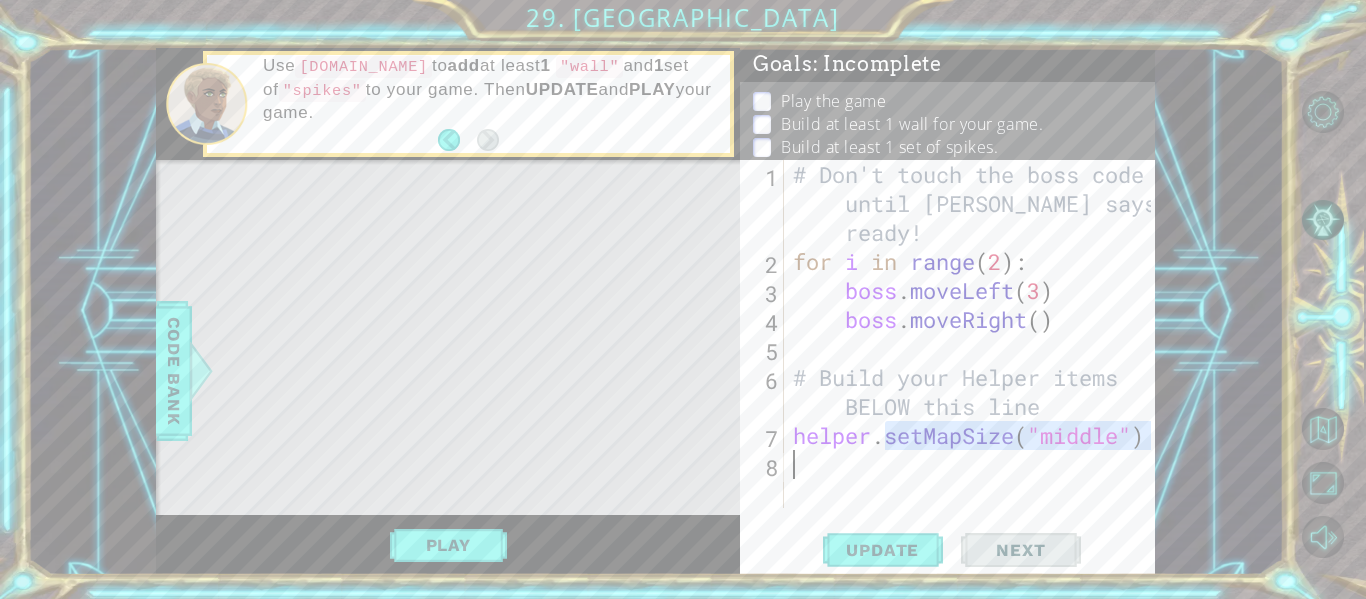 drag, startPoint x: 884, startPoint y: 439, endPoint x: 1364, endPoint y: 474, distance: 481.27435 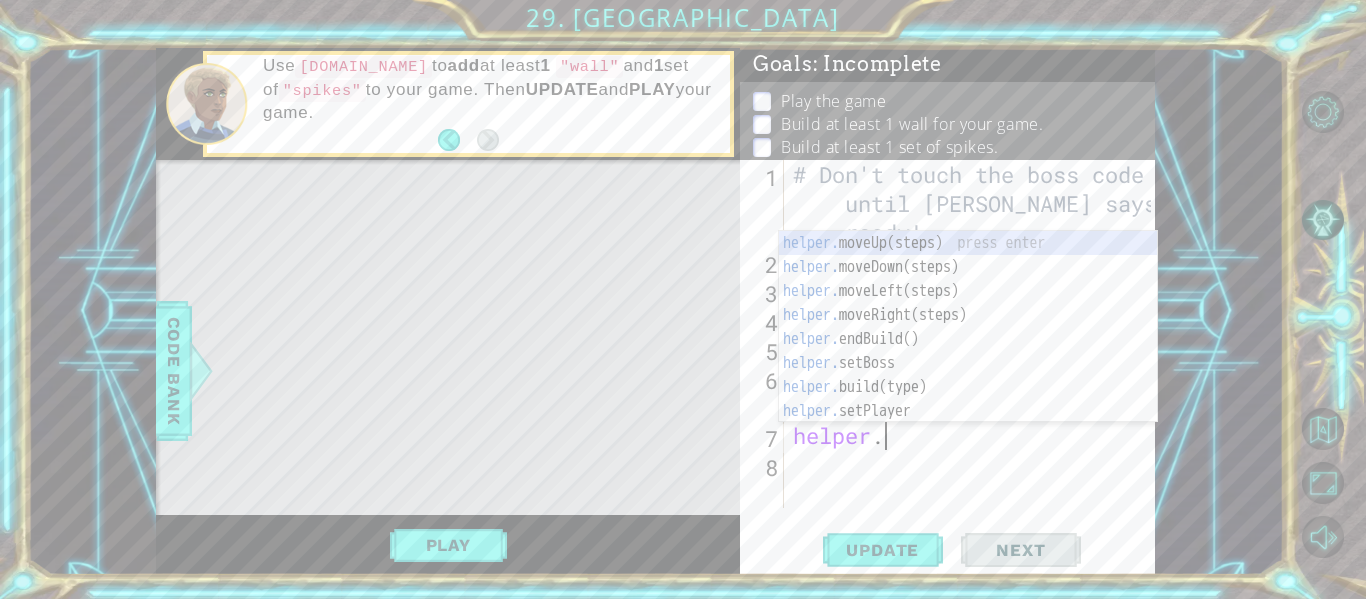 scroll, scrollTop: 0, scrollLeft: 0, axis: both 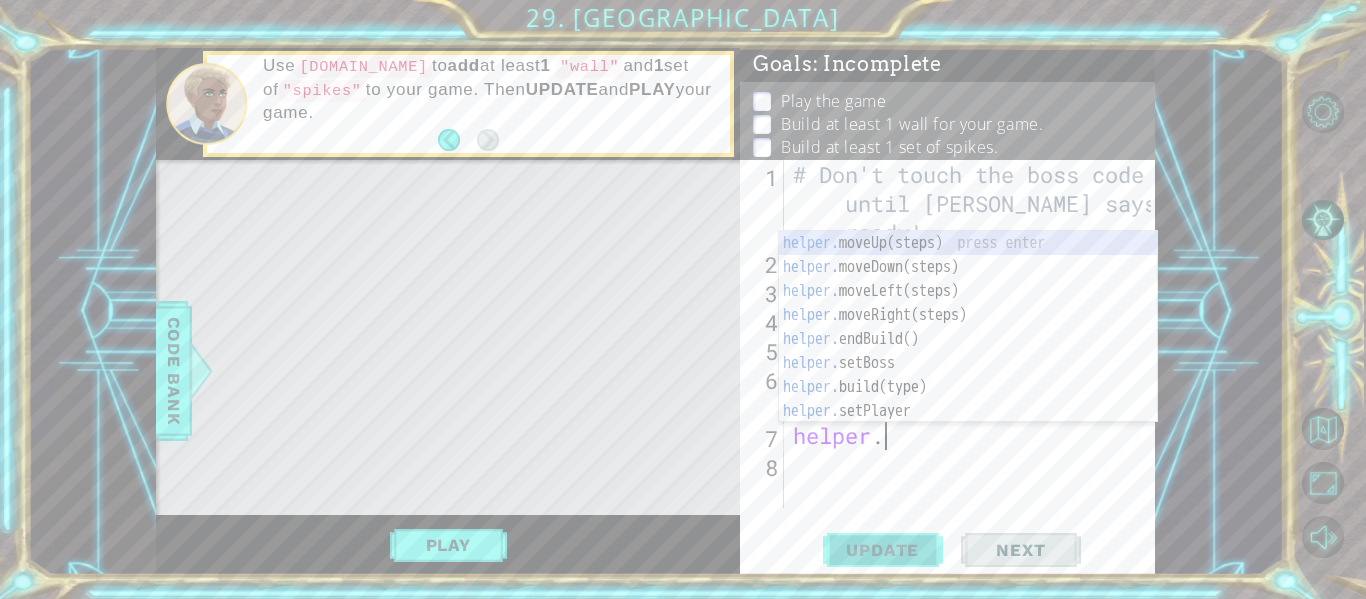 click on "Update" at bounding box center (882, 550) 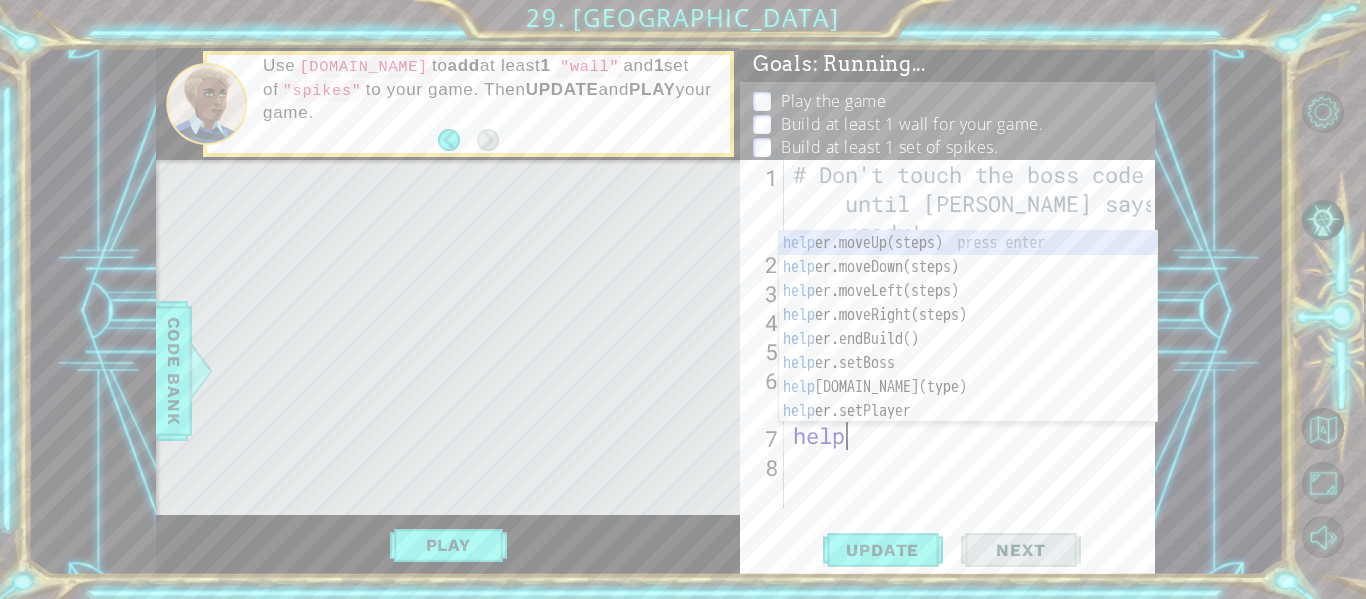 type on "h" 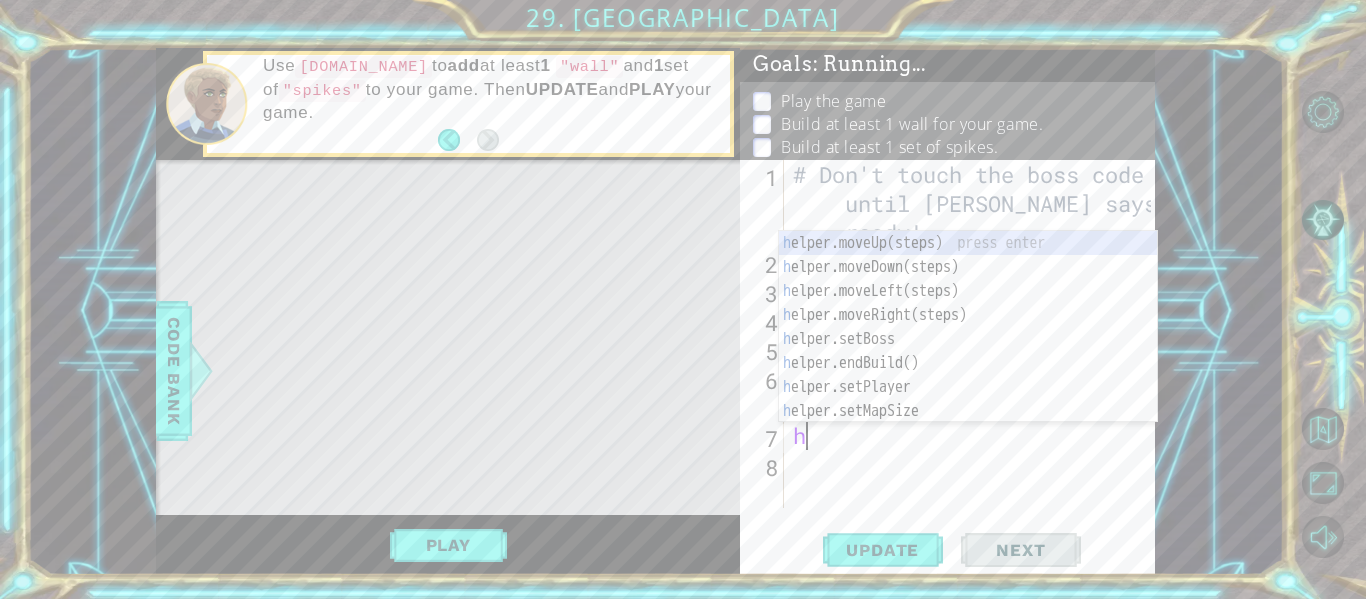 type on "# Build your Helper items BELOW this line" 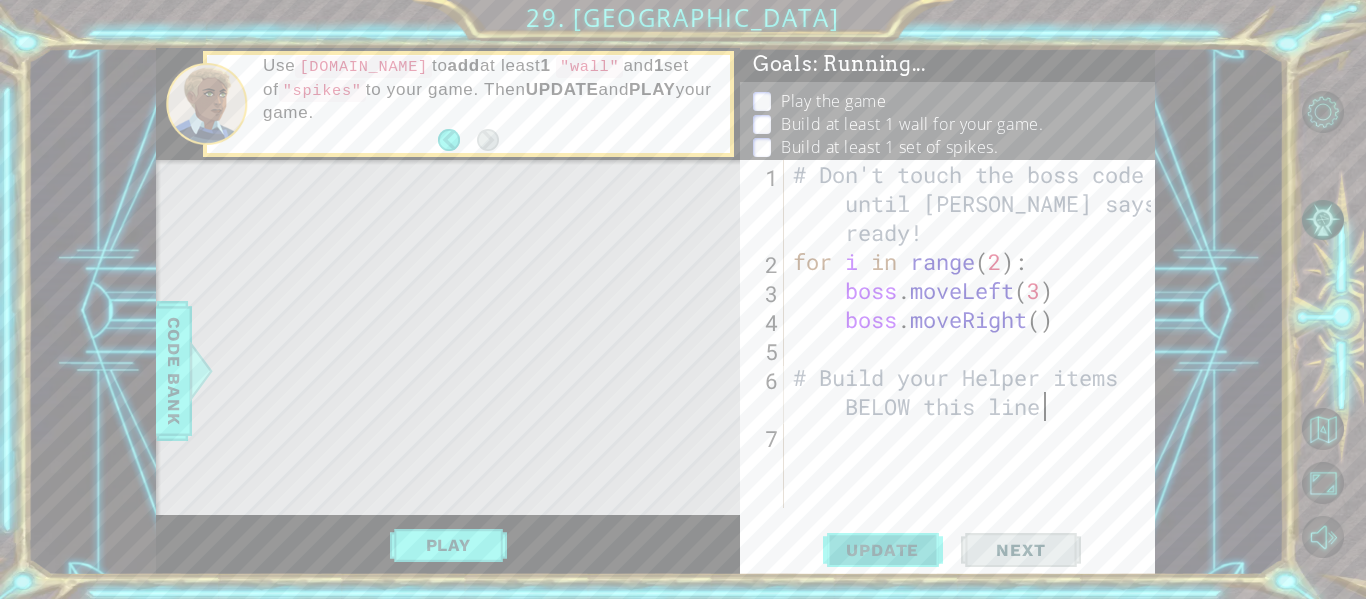 click on "Update" at bounding box center [882, 550] 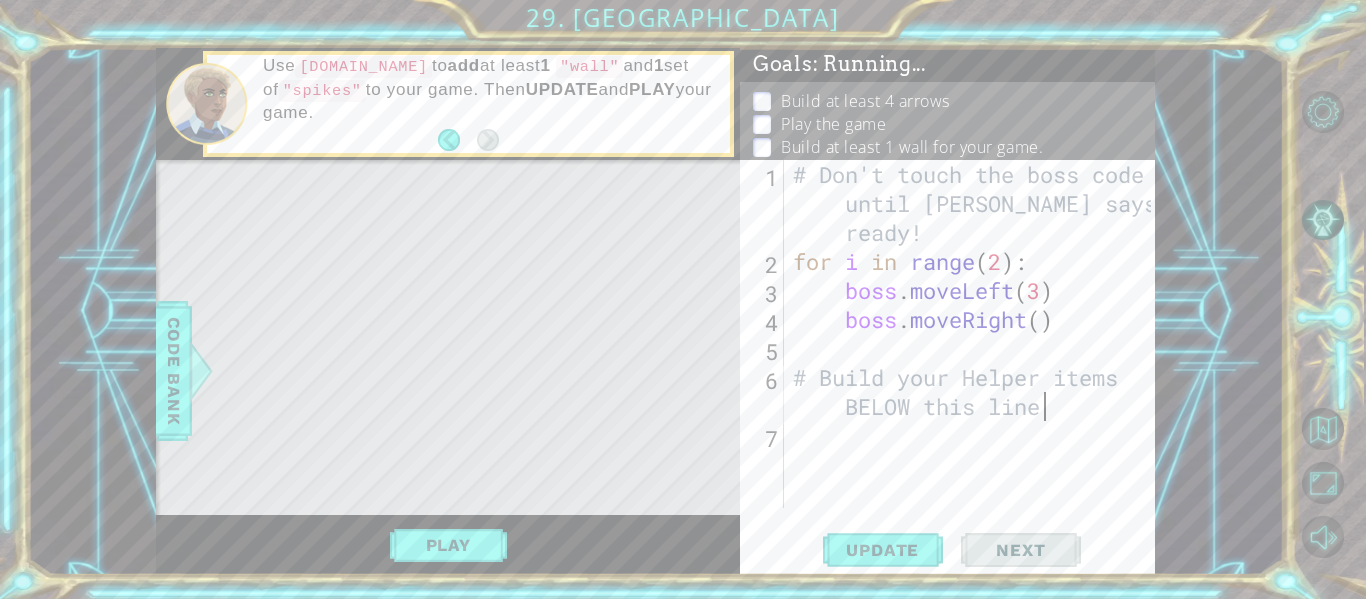 click on "# Don't touch the boss code       until [PERSON_NAME] says you're       ready! for   i   in   range ( 2 ) :      boss . moveLeft ( 3 )      boss . moveRight ( ) # Build your Helper items       BELOW this line" at bounding box center (975, 392) 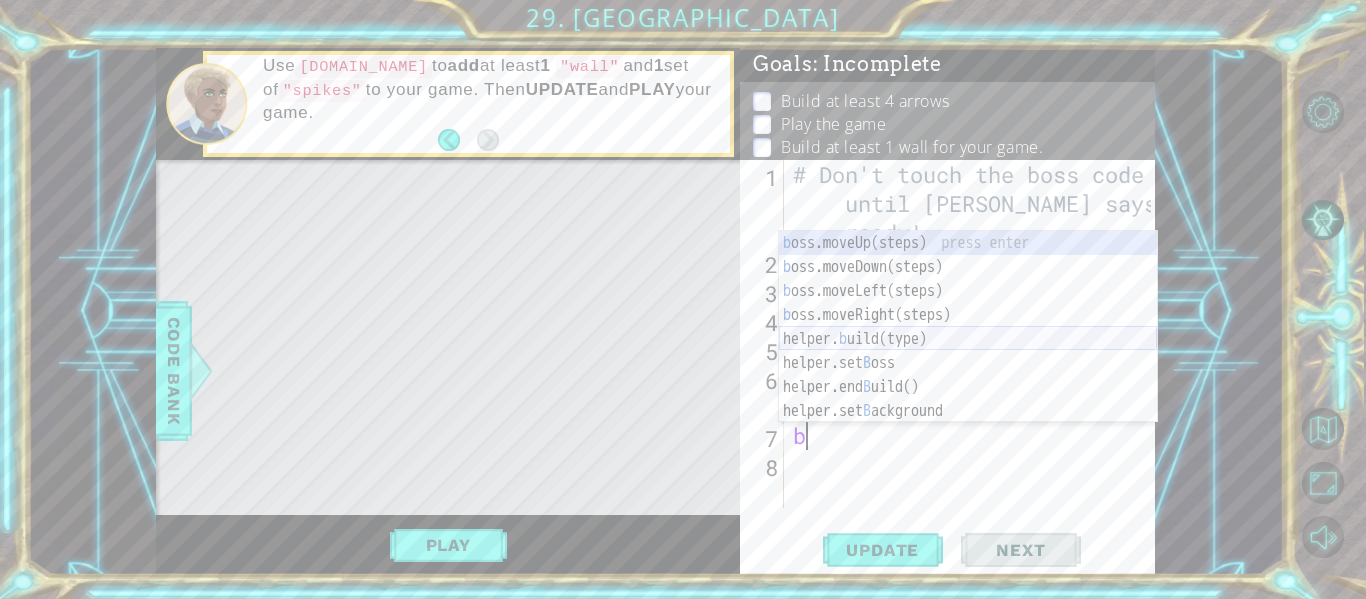 click on "b oss.moveUp(steps) press enter b oss.moveDown(steps) press enter b oss.moveLeft(steps) press enter b oss.moveRight(steps) press enter helper. b uild(type) press enter helper.set B oss press enter helper.end B uild() press enter helper.set B ackground press enter helper.start B uild(type) press enter" at bounding box center [968, 351] 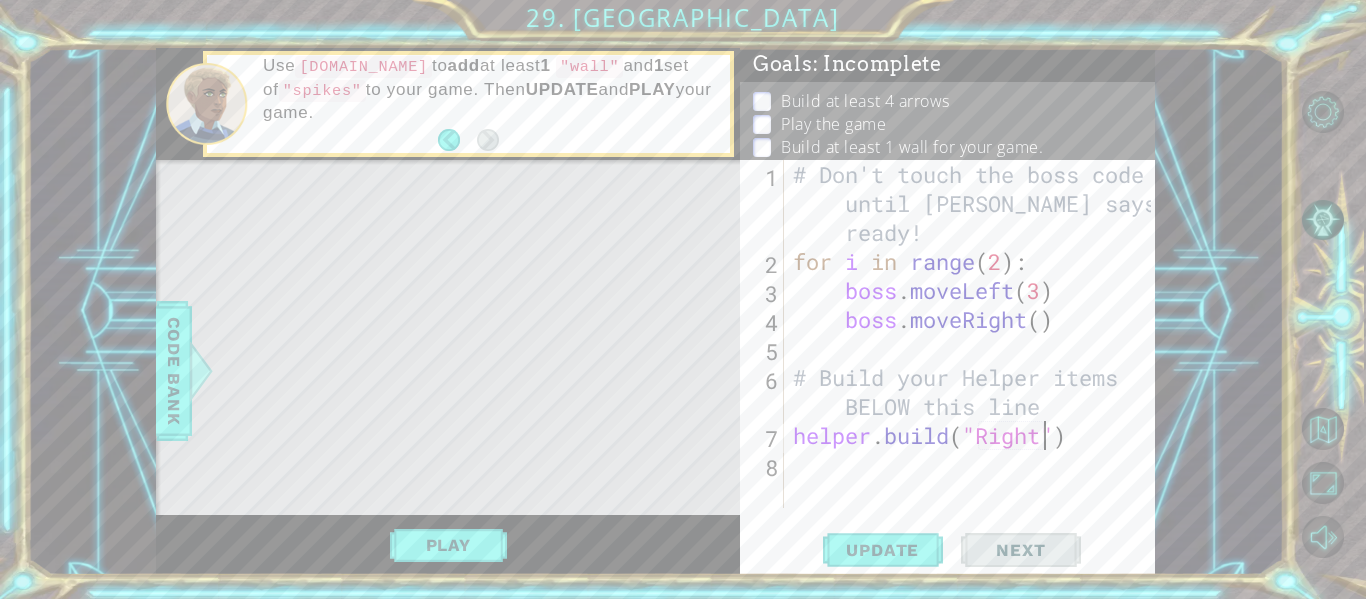 scroll, scrollTop: 0, scrollLeft: 12, axis: horizontal 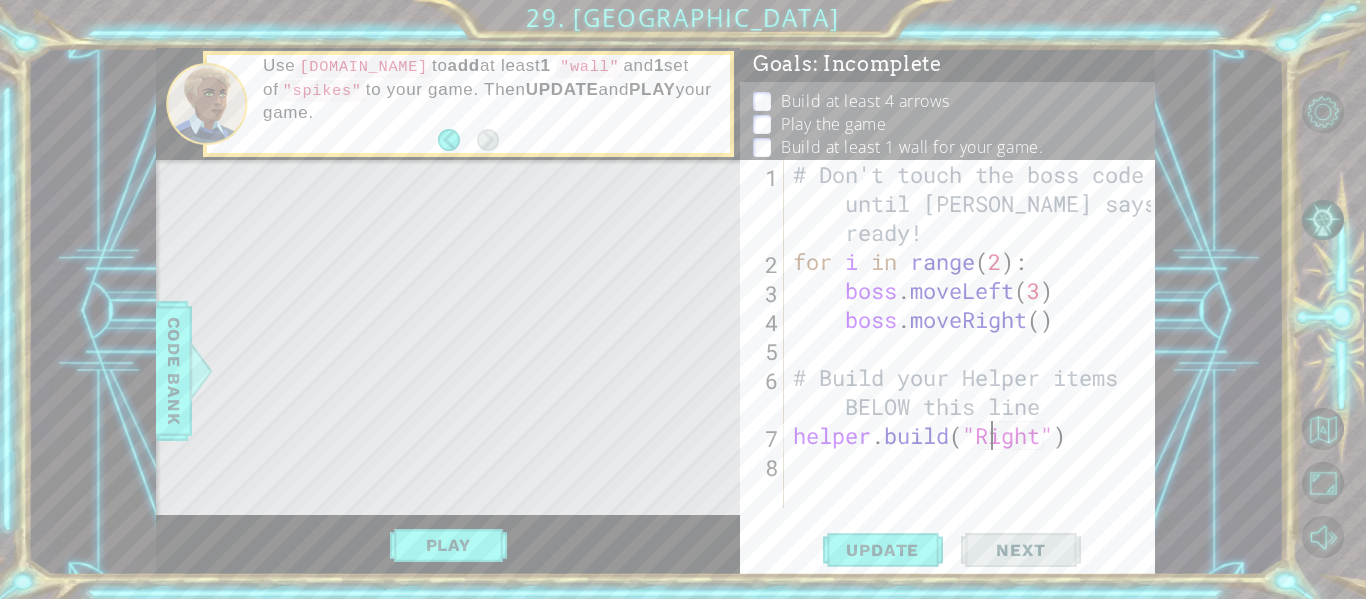 click on "# Don't touch the boss code       until [PERSON_NAME] says you're       ready! for   i   in   range ( 2 ) :      boss . moveLeft ( 3 )      boss . moveRight ( ) # Build your Helper items       BELOW this line helper . build ( "Right" )" at bounding box center [975, 392] 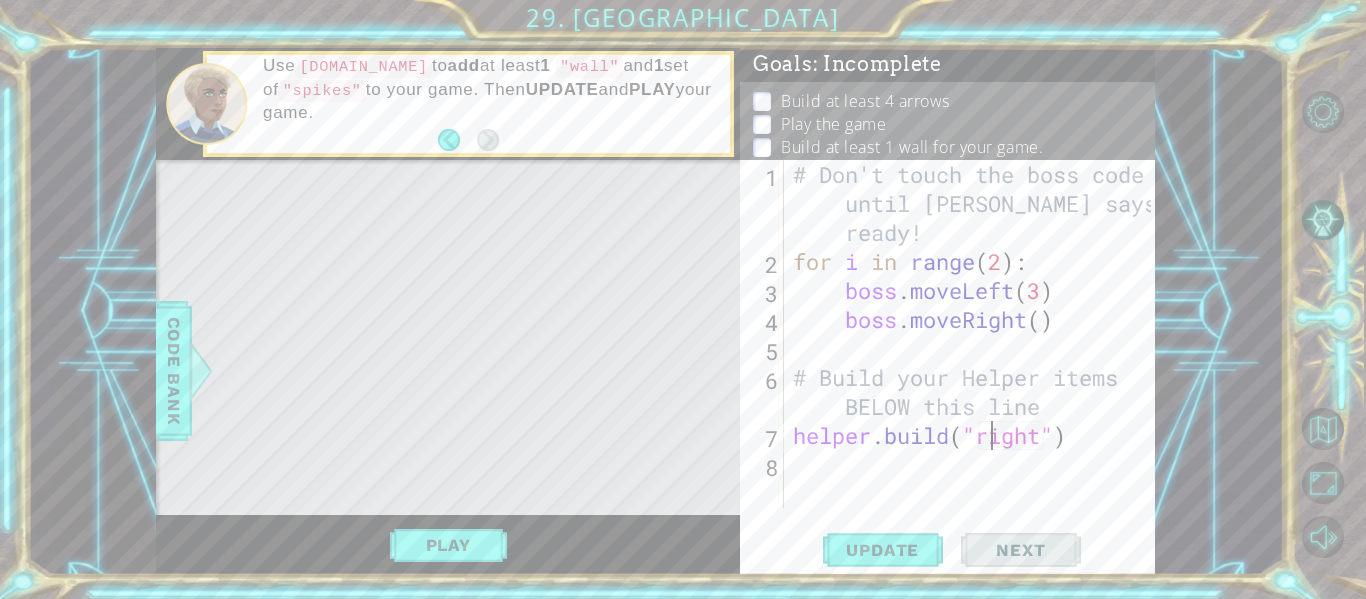 scroll, scrollTop: 0, scrollLeft: 10, axis: horizontal 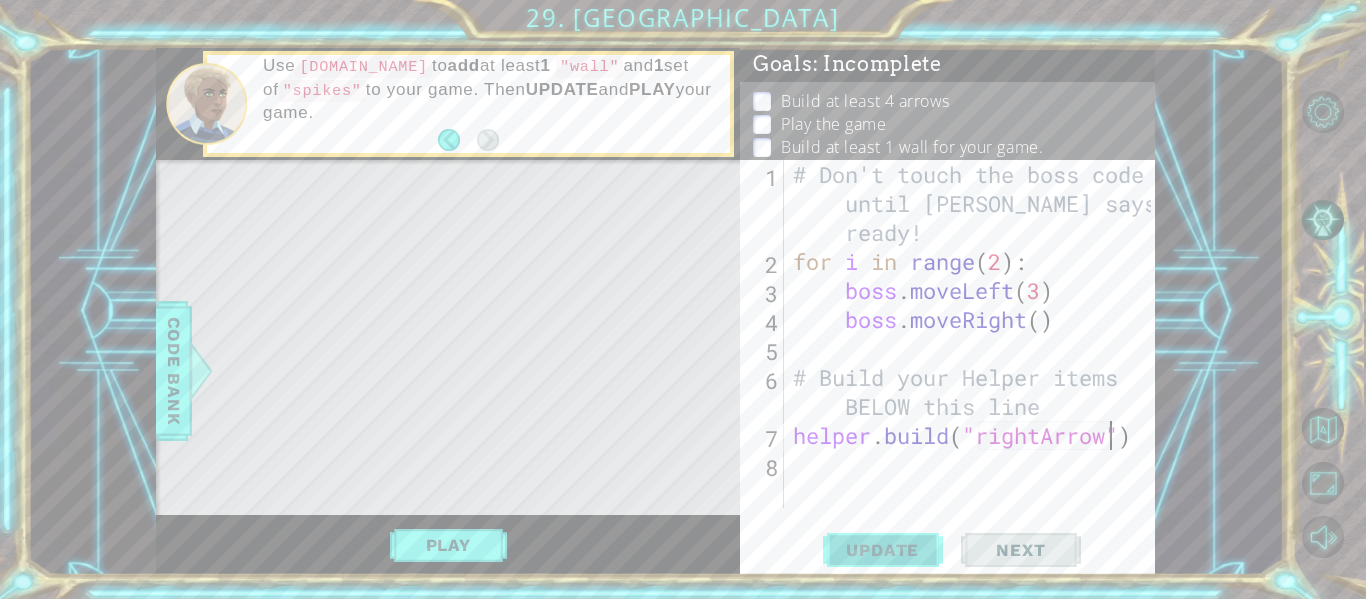 click on "Update" at bounding box center [882, 550] 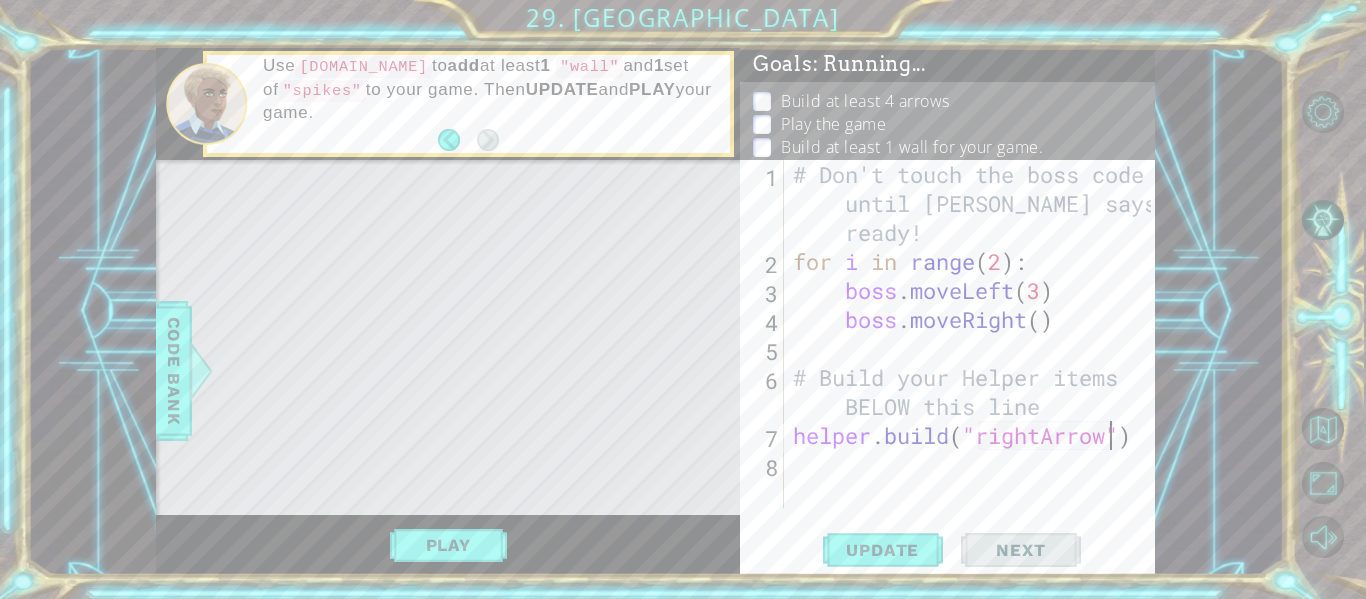click on "# Don't touch the boss code       until [PERSON_NAME] says you're       ready! for   i   in   range ( 2 ) :      boss . moveLeft ( 3 )      boss . moveRight ( ) # Build your Helper items       BELOW this line helper . build ( "rightArrow" )" at bounding box center (975, 392) 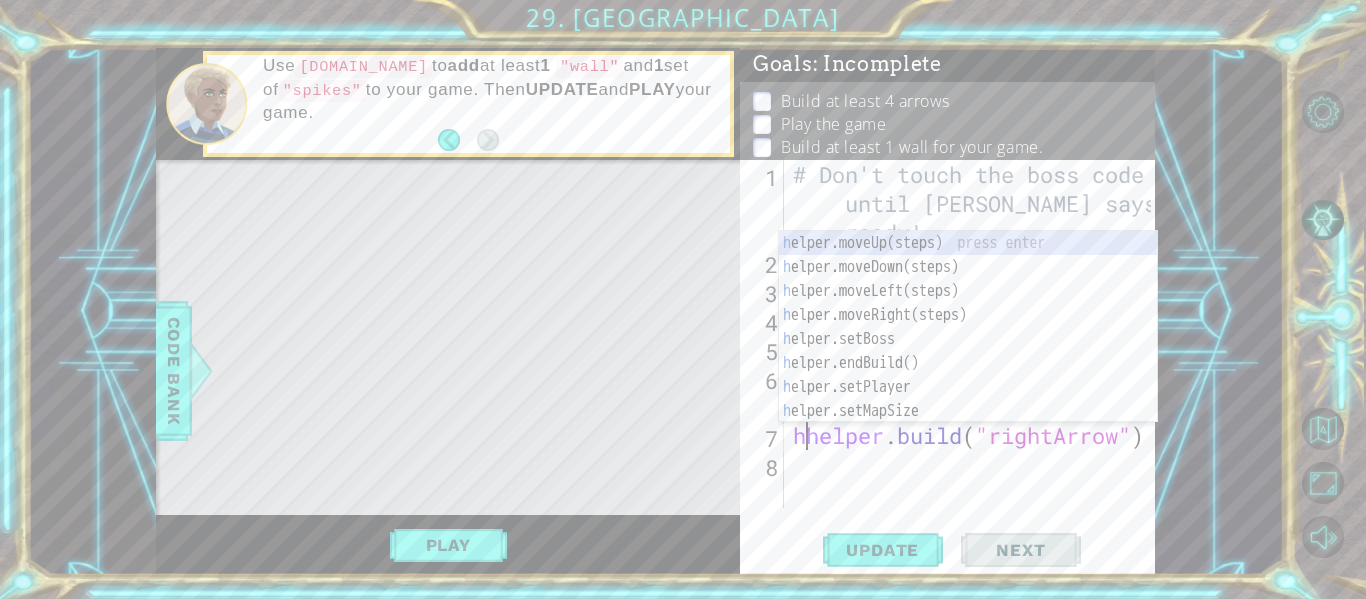 scroll, scrollTop: 0, scrollLeft: 1, axis: horizontal 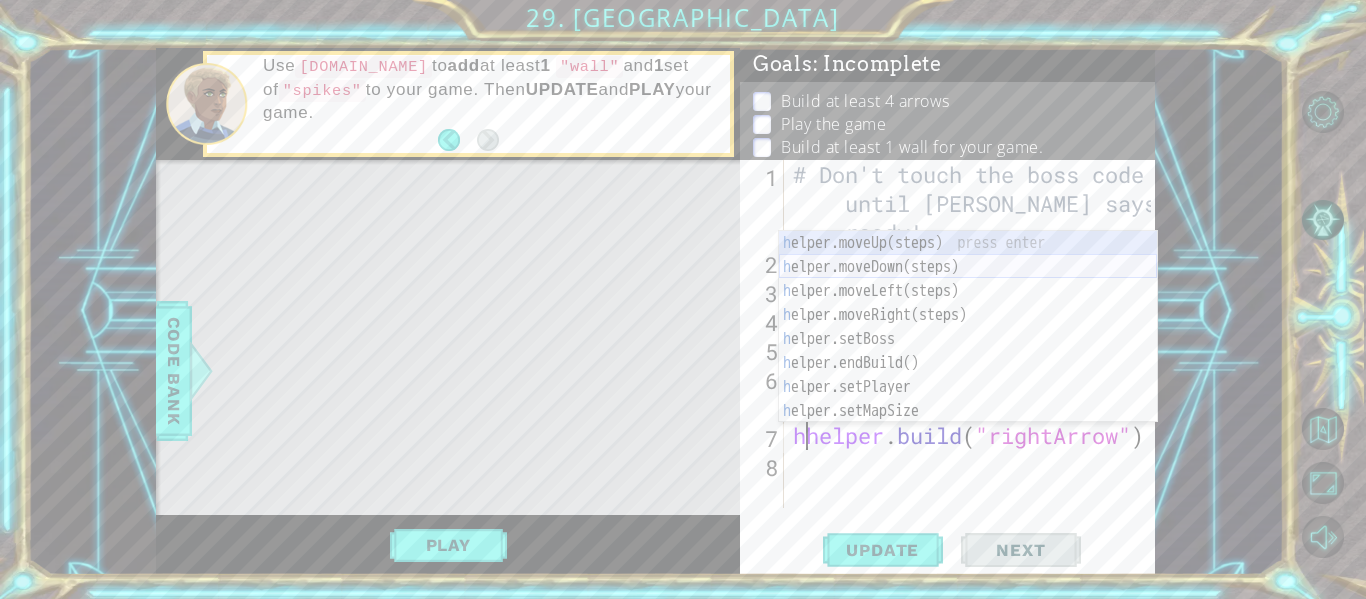 click on "h elper.moveUp(steps) press enter h elper.moveDown(steps) press enter h elper.moveLeft(steps) press enter h elper.moveRight(steps) press enter h elper.setBoss press enter h elper.endBuild() press enter h elper.setPlayer press enter h elper.setMapSize press enter h [DOMAIN_NAME](type) press enter" at bounding box center [968, 351] 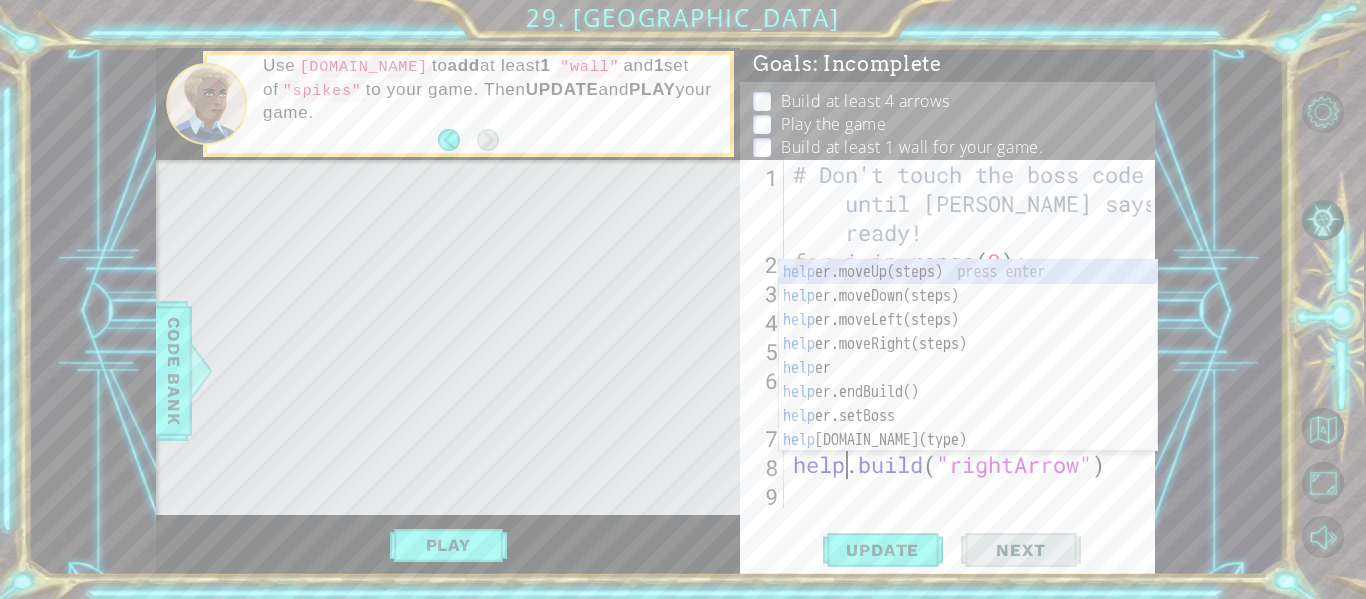 type on "[DOMAIN_NAME]("rightArrow")" 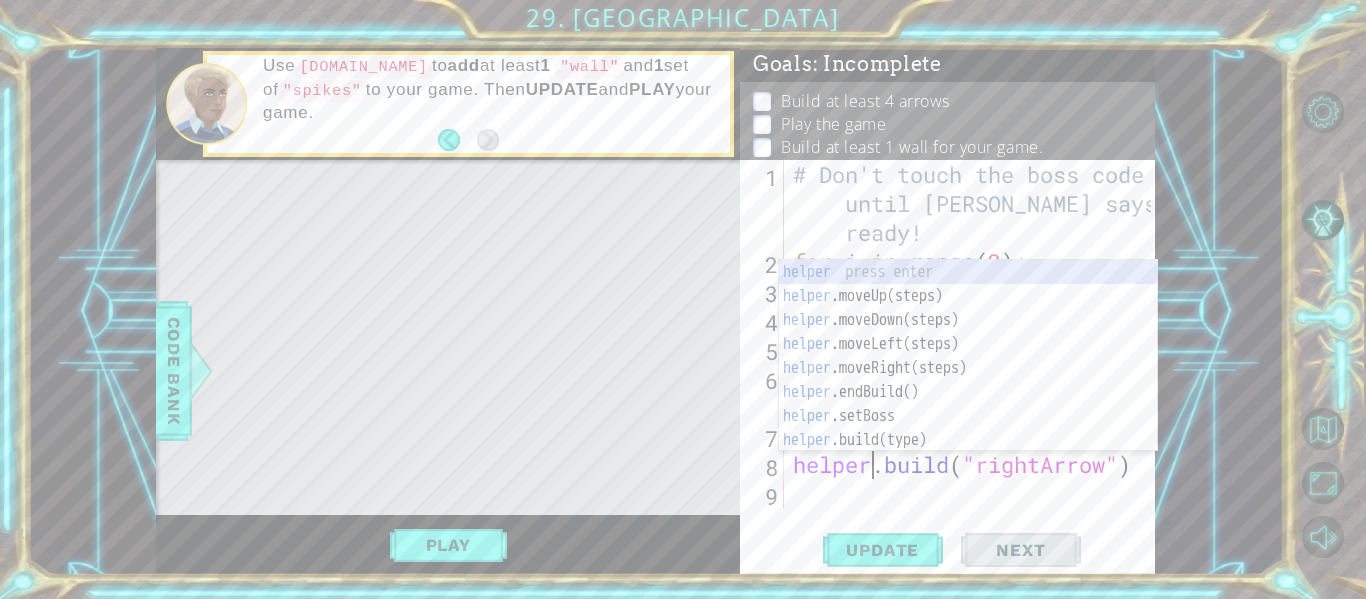 scroll, scrollTop: 0, scrollLeft: 4, axis: horizontal 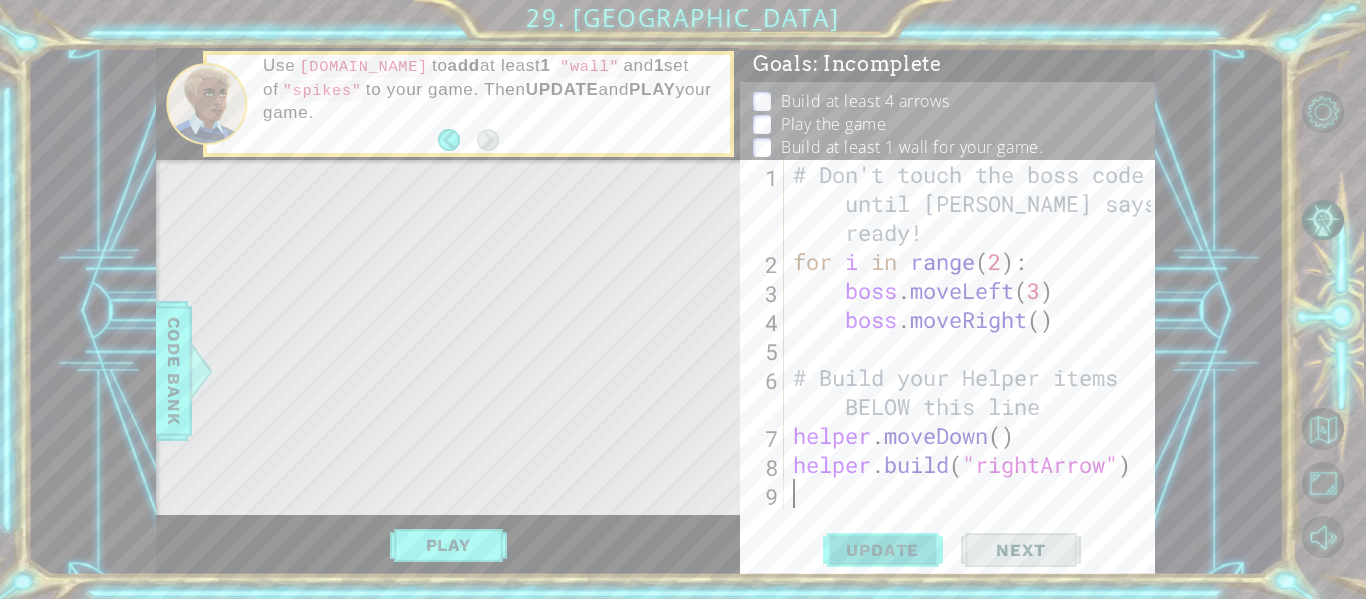 click on "Update" at bounding box center (882, 550) 